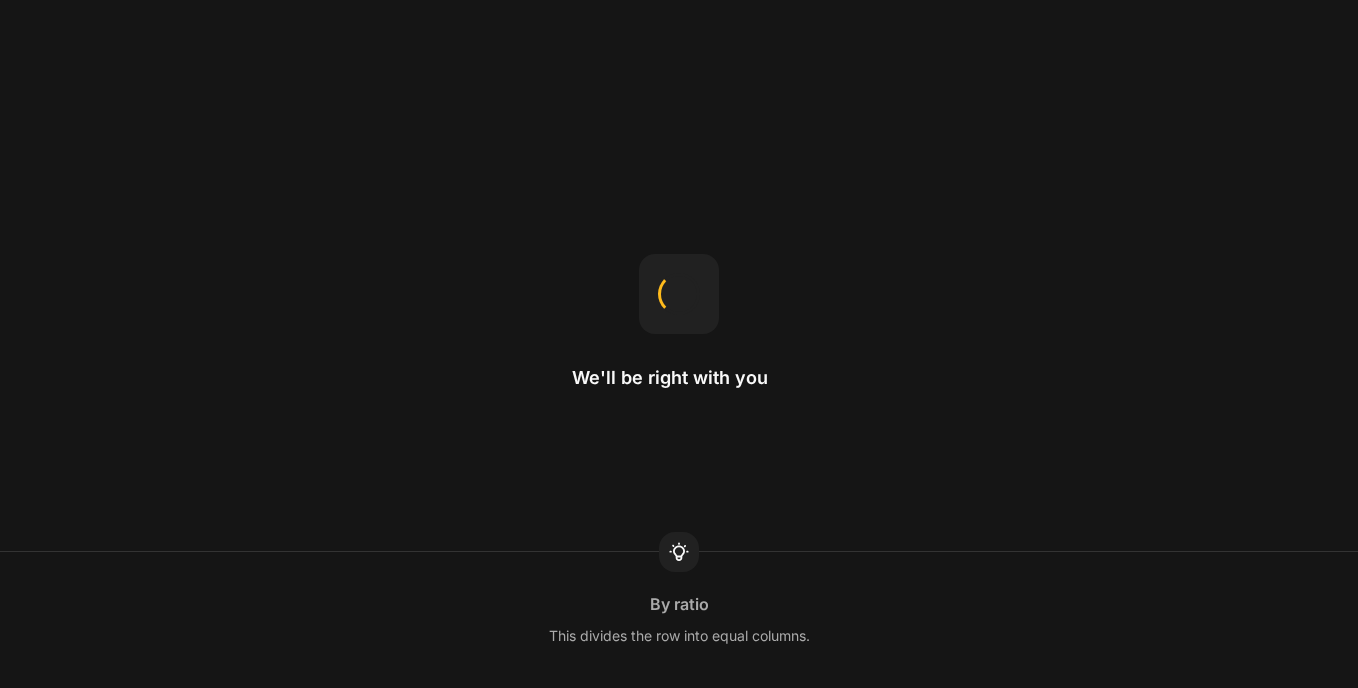 scroll, scrollTop: 0, scrollLeft: 0, axis: both 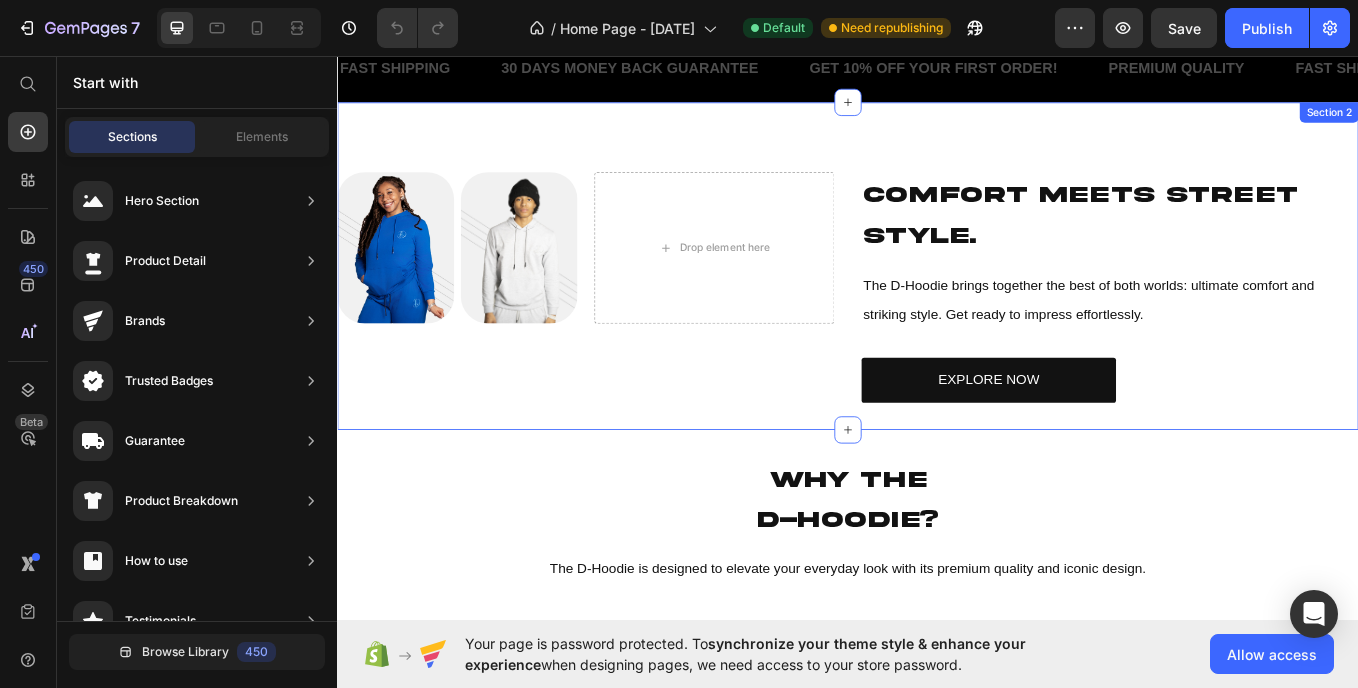 click on "Image Image Row
Drop element here Row Comfort Meets Street Style. Heading The D-Hoodie brings together the best of both worlds: ultimate comfort and striking style. Get ready to impress effortlessly. Text Block EXPLORE NOW Button Row Section 2" at bounding box center [937, 302] 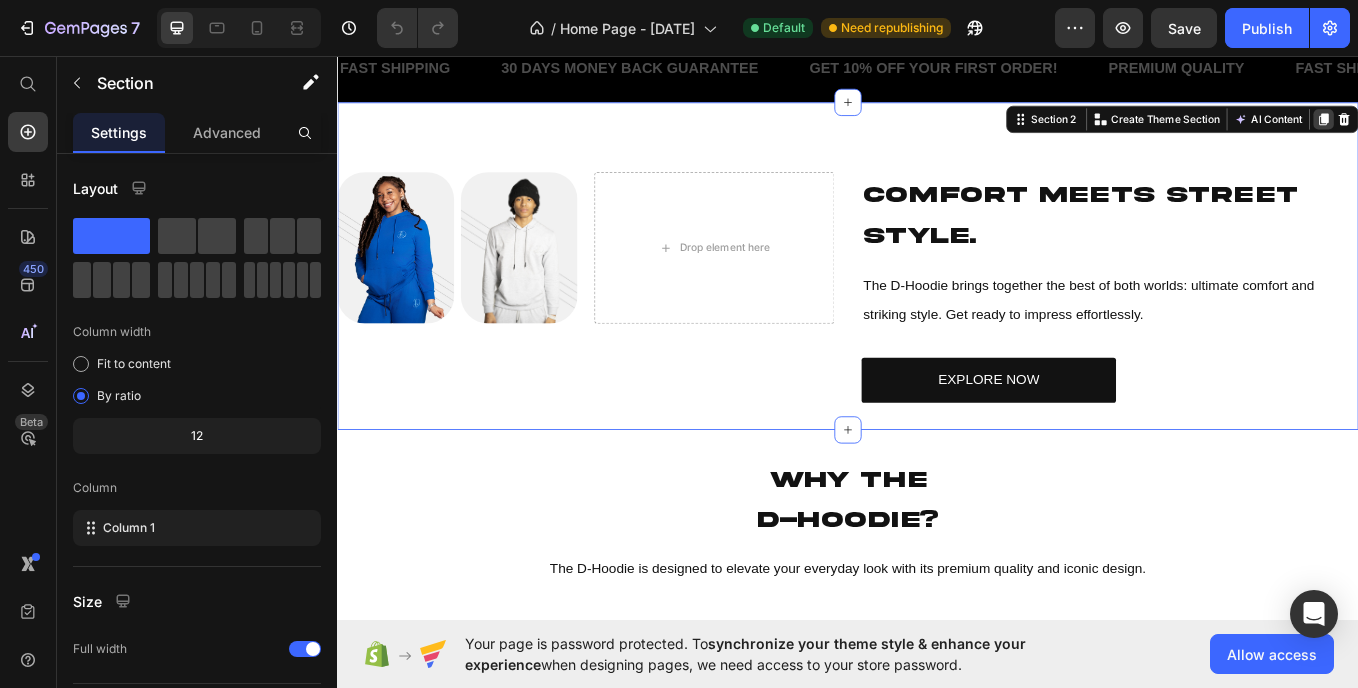 click 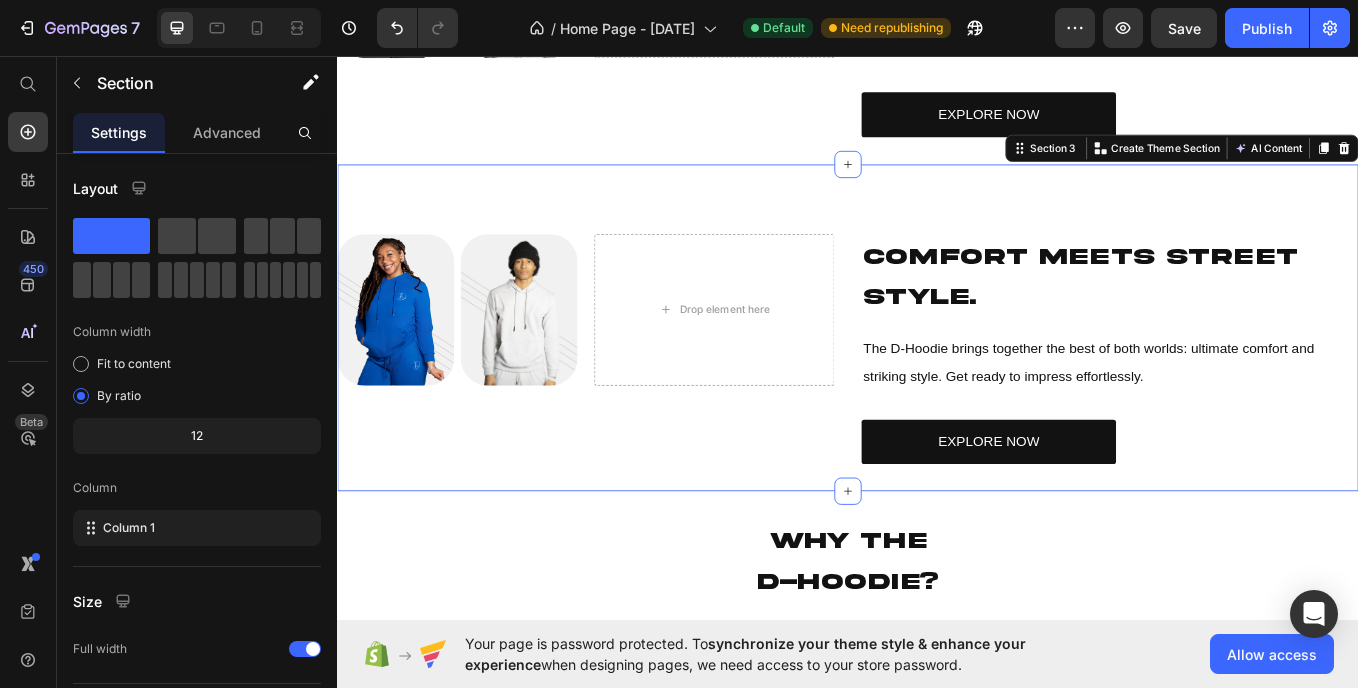 scroll, scrollTop: 945, scrollLeft: 0, axis: vertical 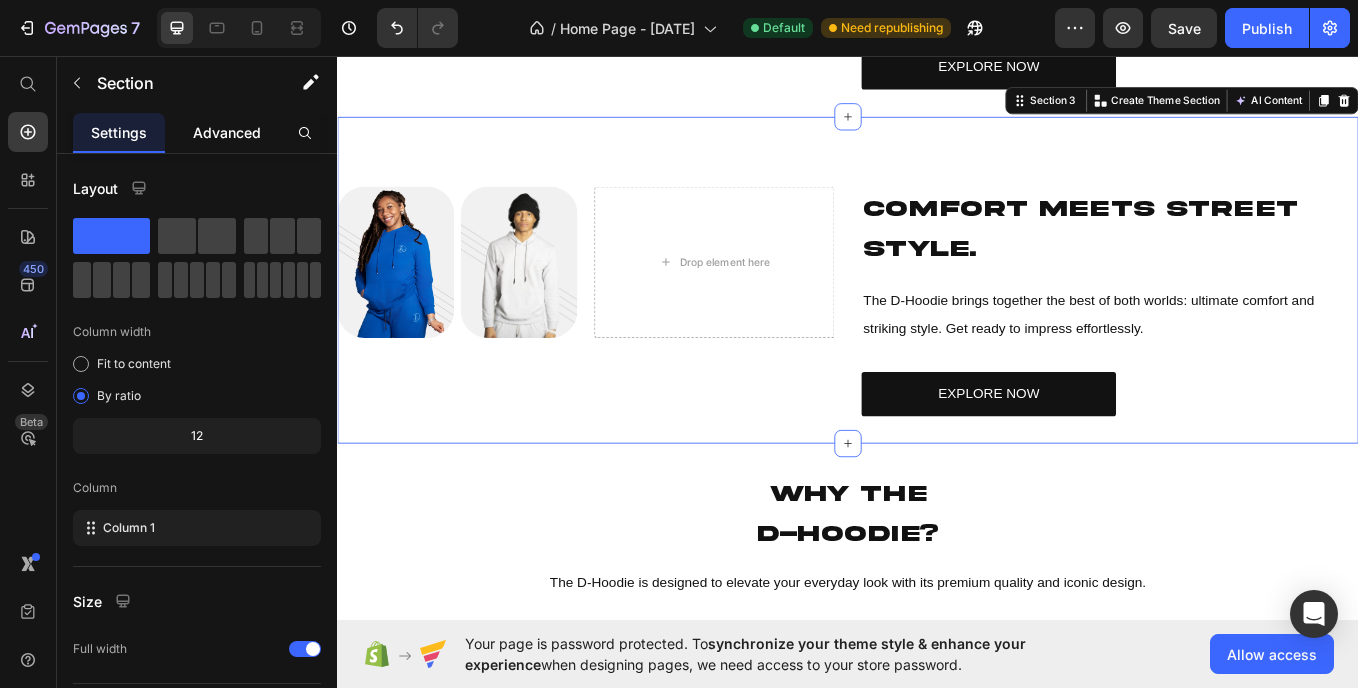 click on "Advanced" at bounding box center [227, 132] 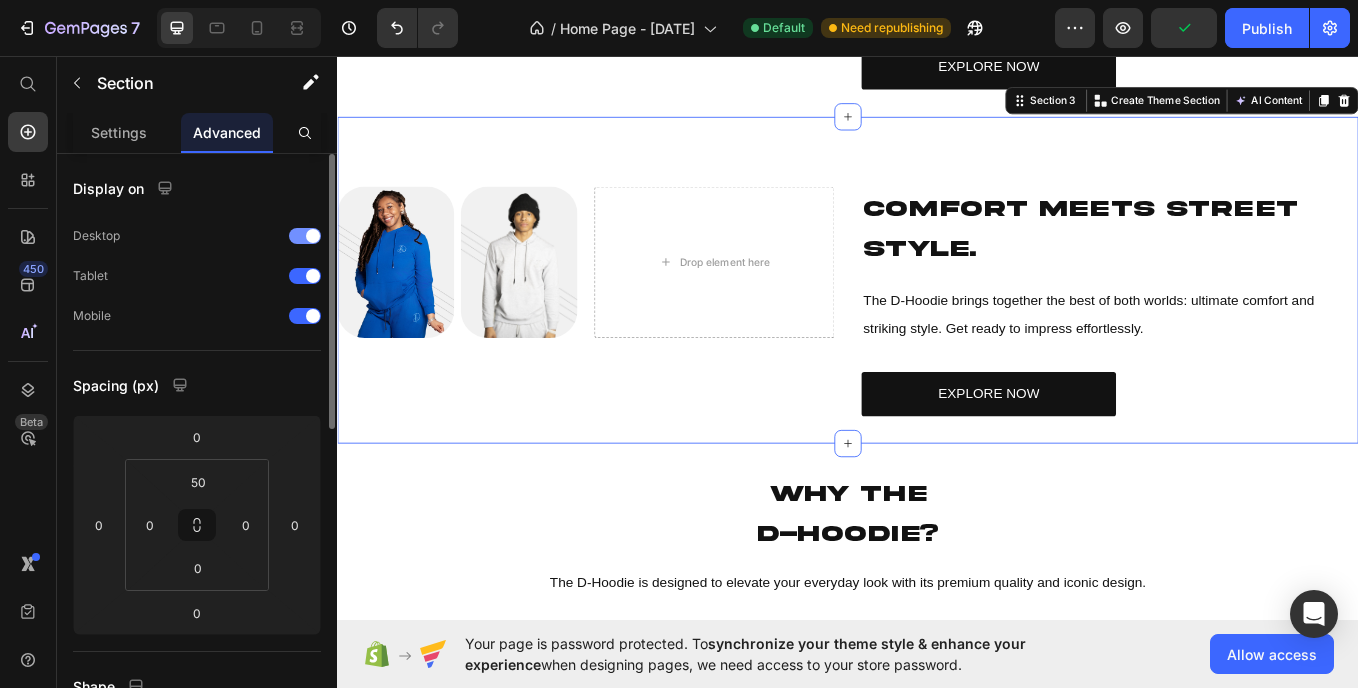 click at bounding box center [313, 236] 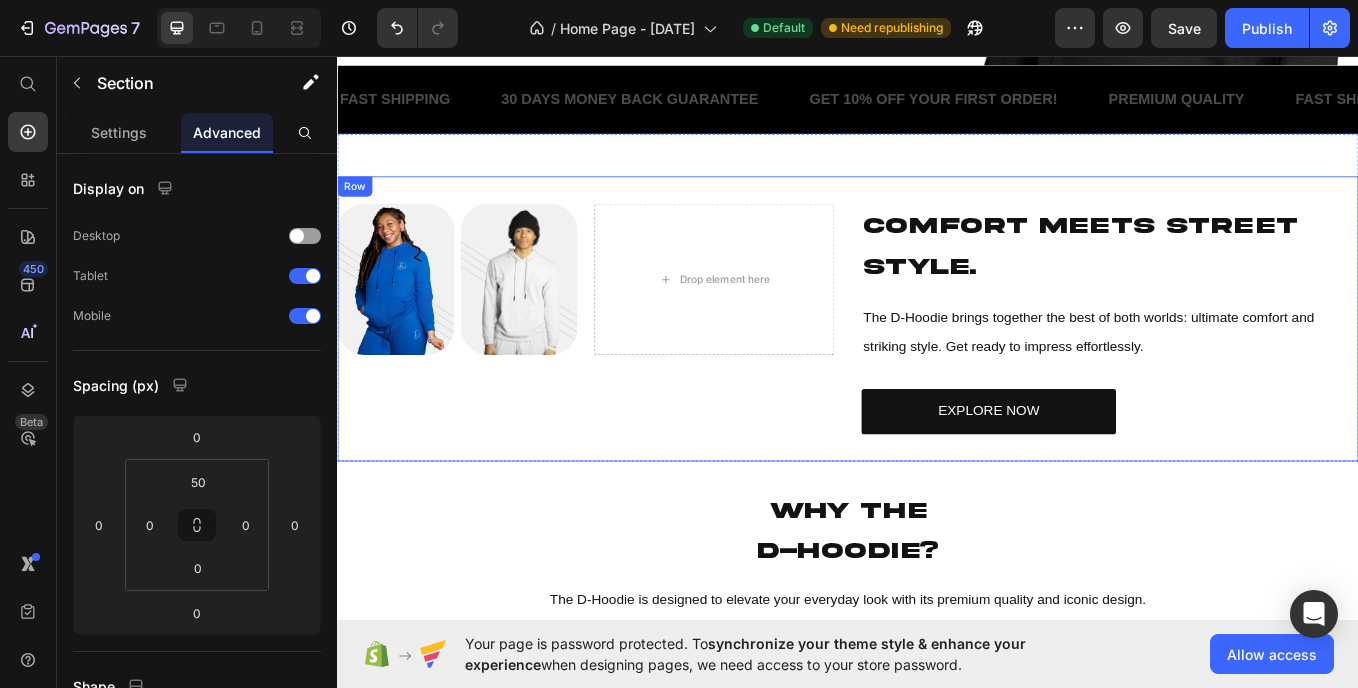 scroll, scrollTop: 466, scrollLeft: 0, axis: vertical 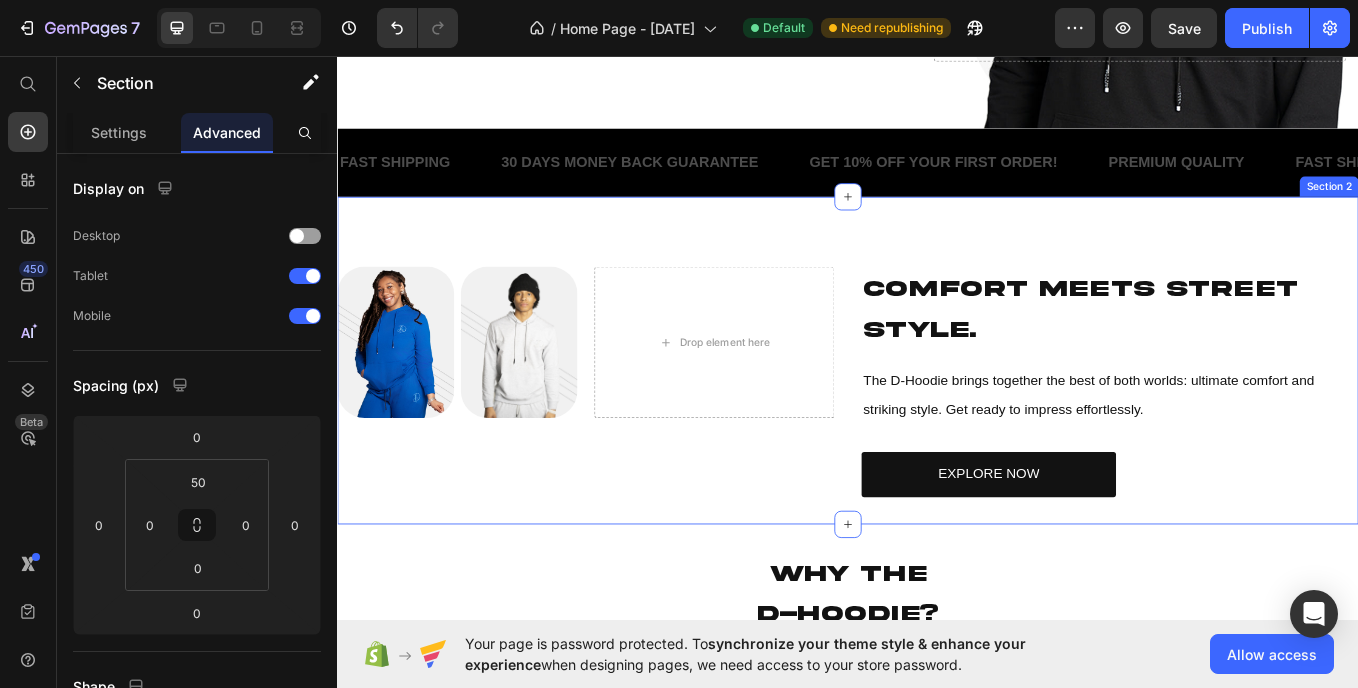 click on "Image Image Row
Drop element here Row Comfort Meets Street Style. Heading The D-Hoodie brings together the best of both worlds: ultimate comfort and striking style. Get ready to impress effortlessly. Text Block EXPLORE NOW Button Row Section 2" at bounding box center (937, 413) 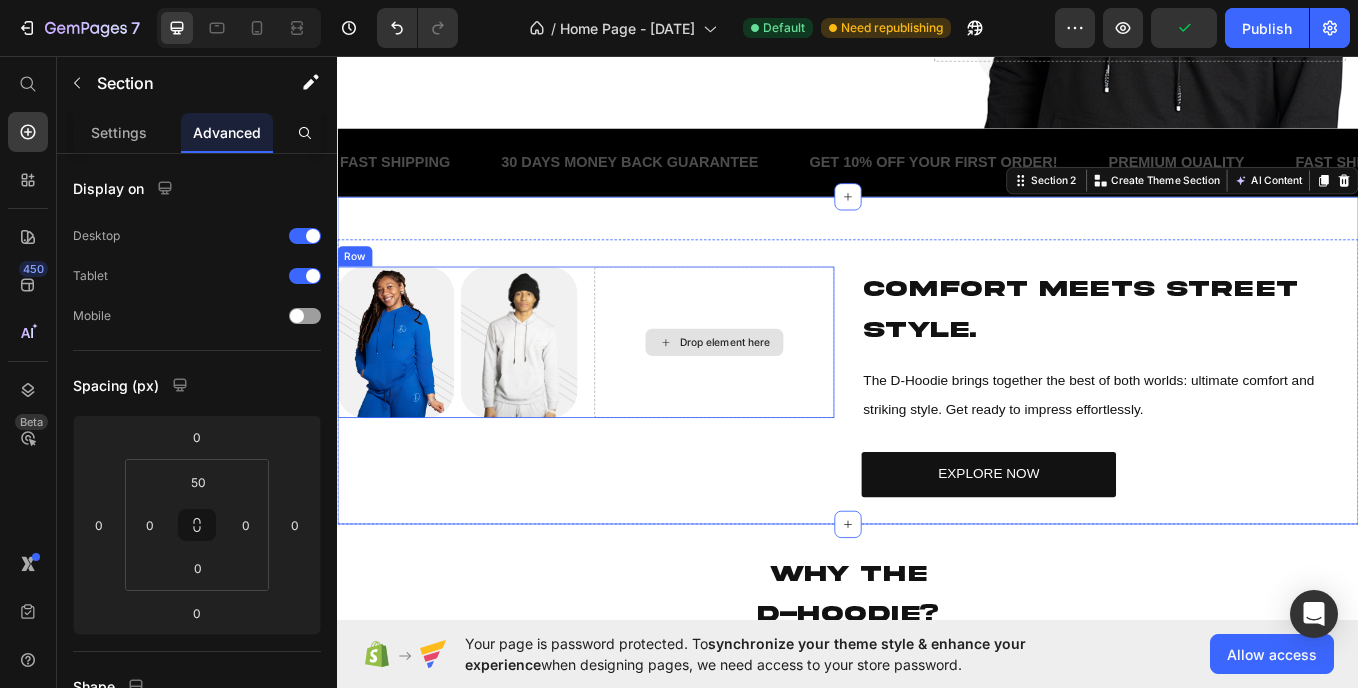 click on "Drop element here" at bounding box center (780, 392) 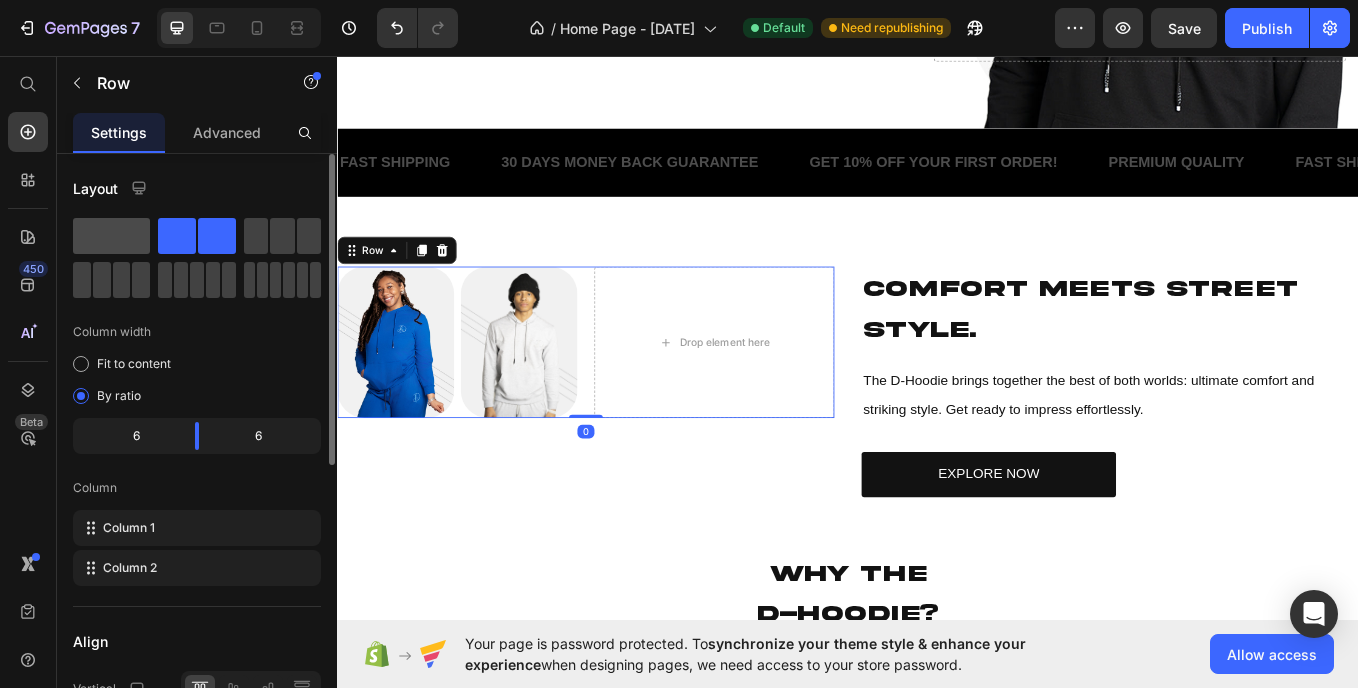 click 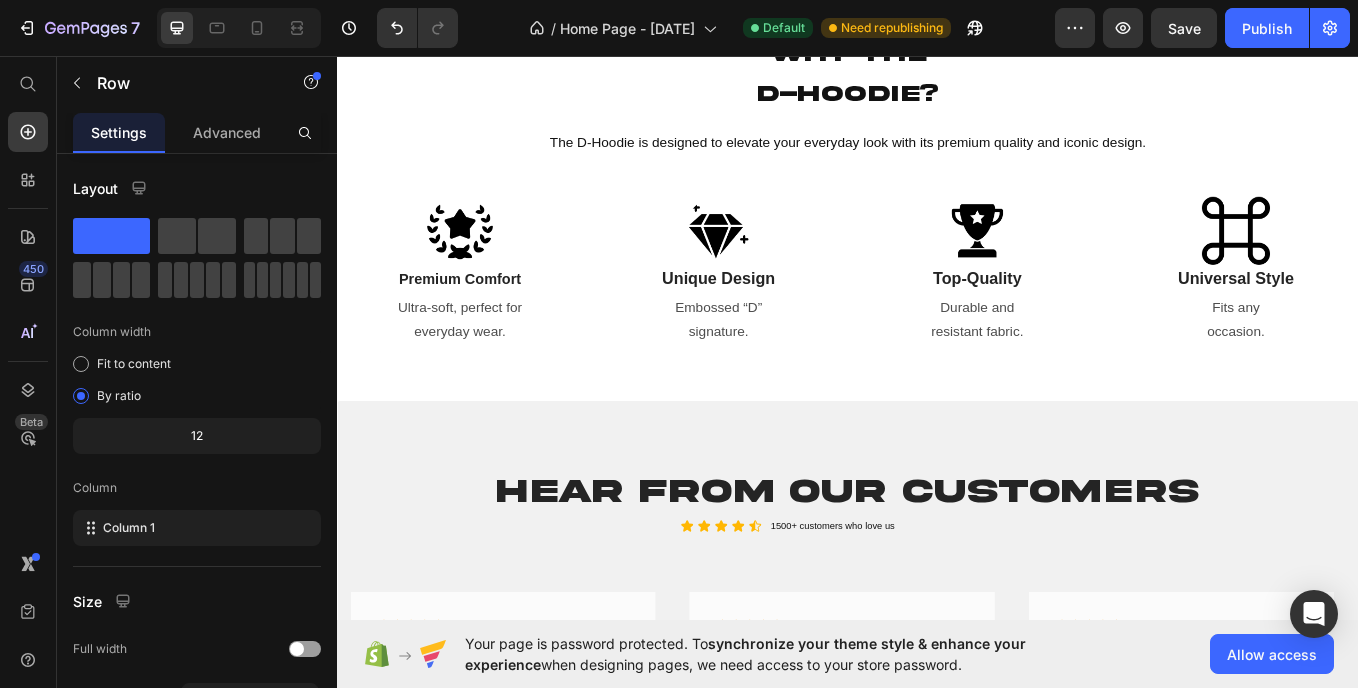 scroll, scrollTop: 973, scrollLeft: 0, axis: vertical 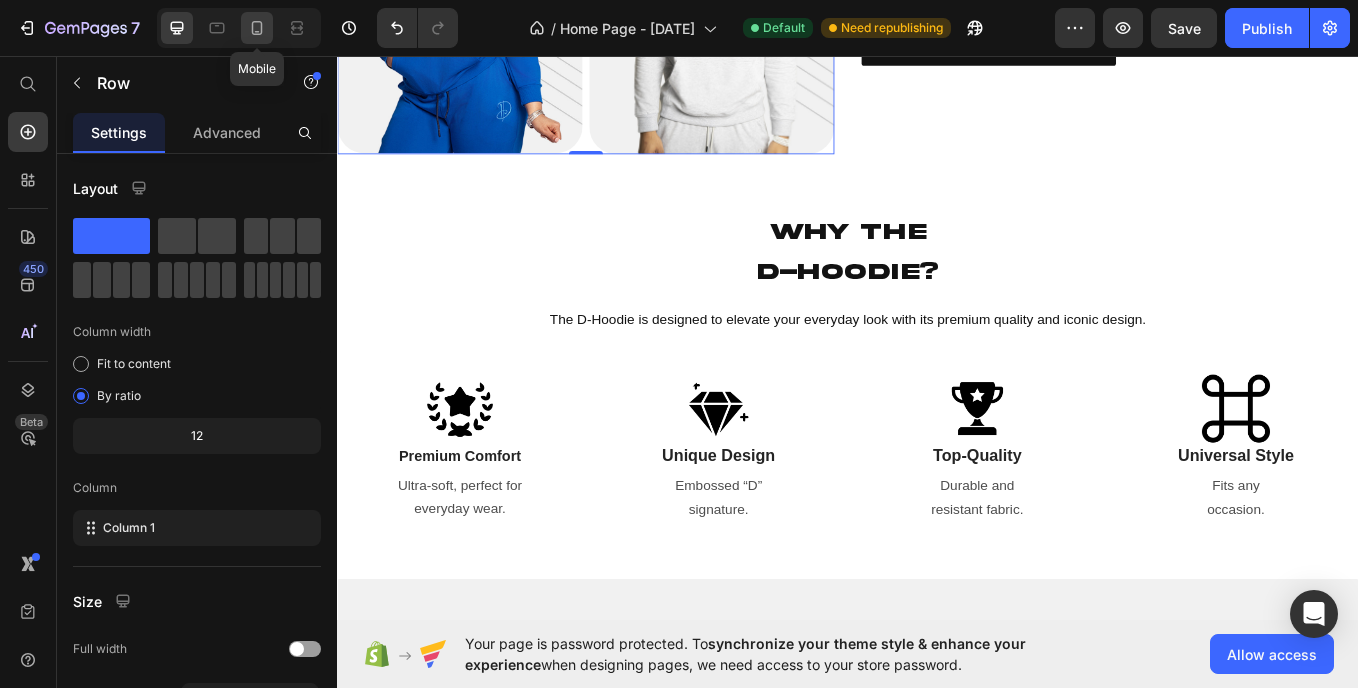 click 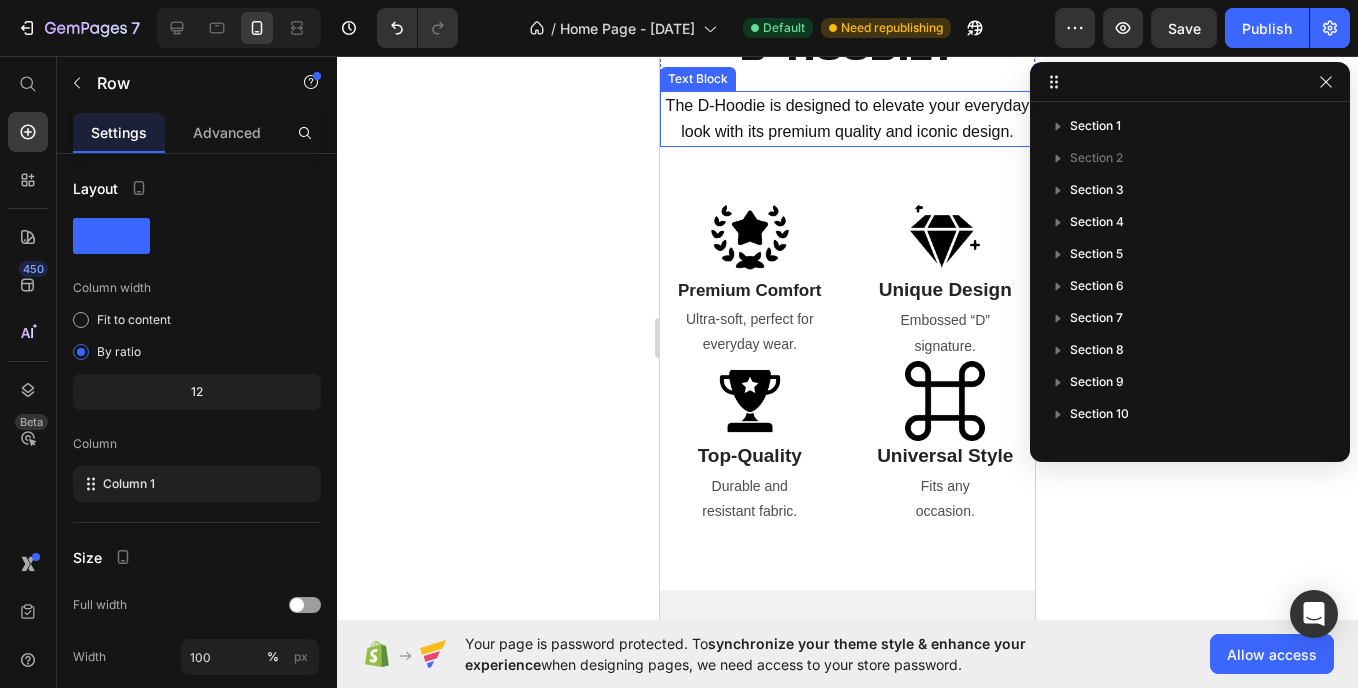 scroll, scrollTop: 1643, scrollLeft: 0, axis: vertical 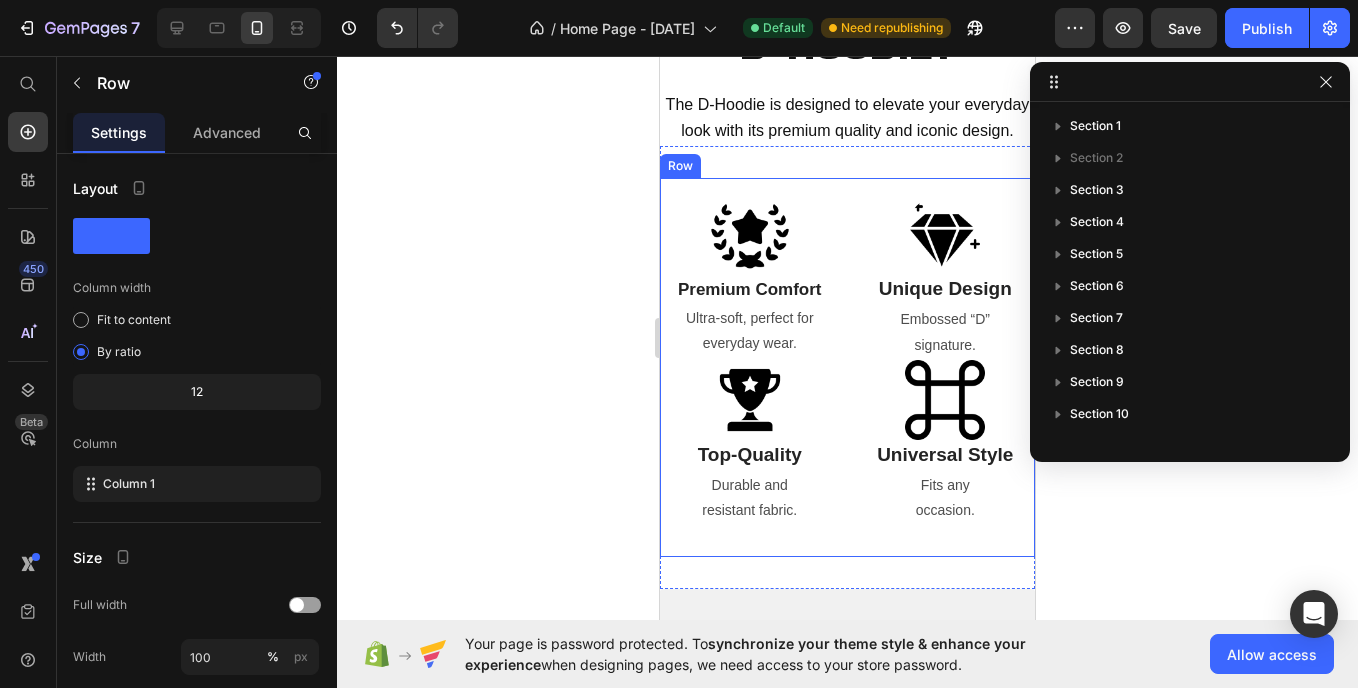 click on "Image Premium Comfort Text Block Ultra-soft, perfect for  everyday wear. Text Block Image Unique Design Text Block Embossed “D”  signature. Text Block Image Top-Quality Text Block Durable and  resistant fabric. Text Block Image Universal Style Text Block Fits any occasion. Text Block Row" at bounding box center (847, 367) 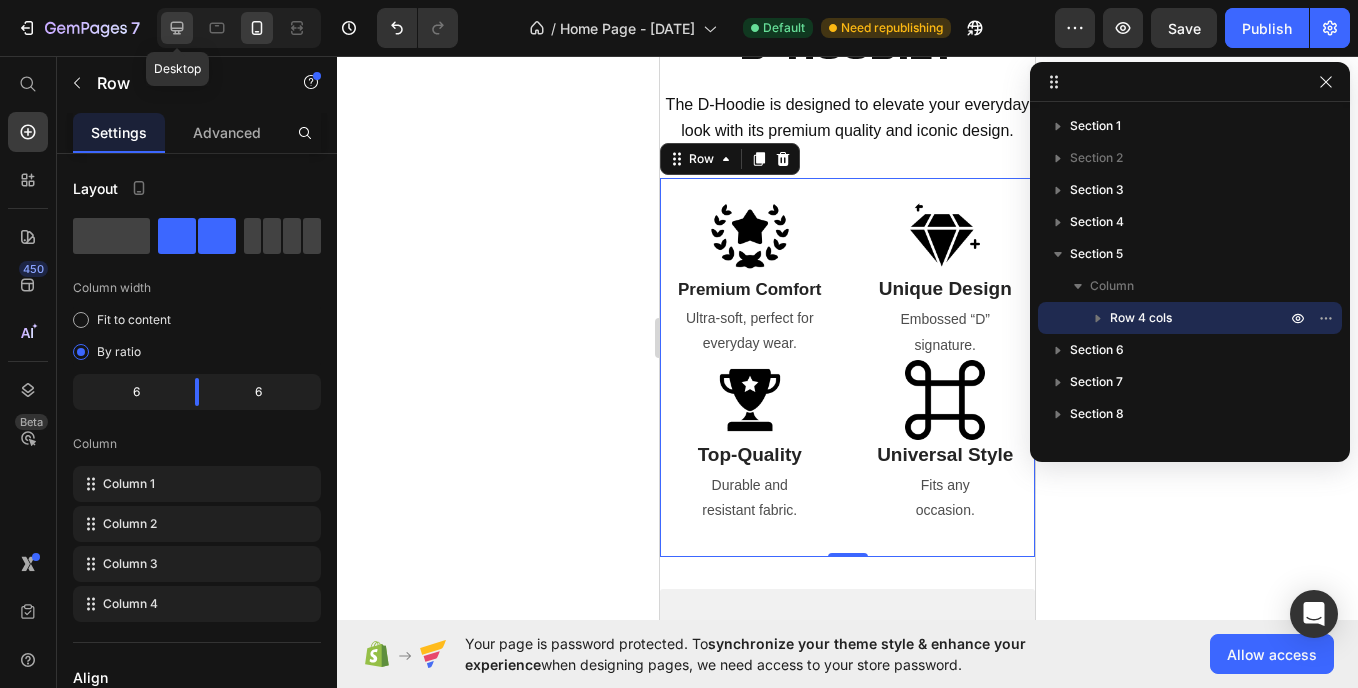 click 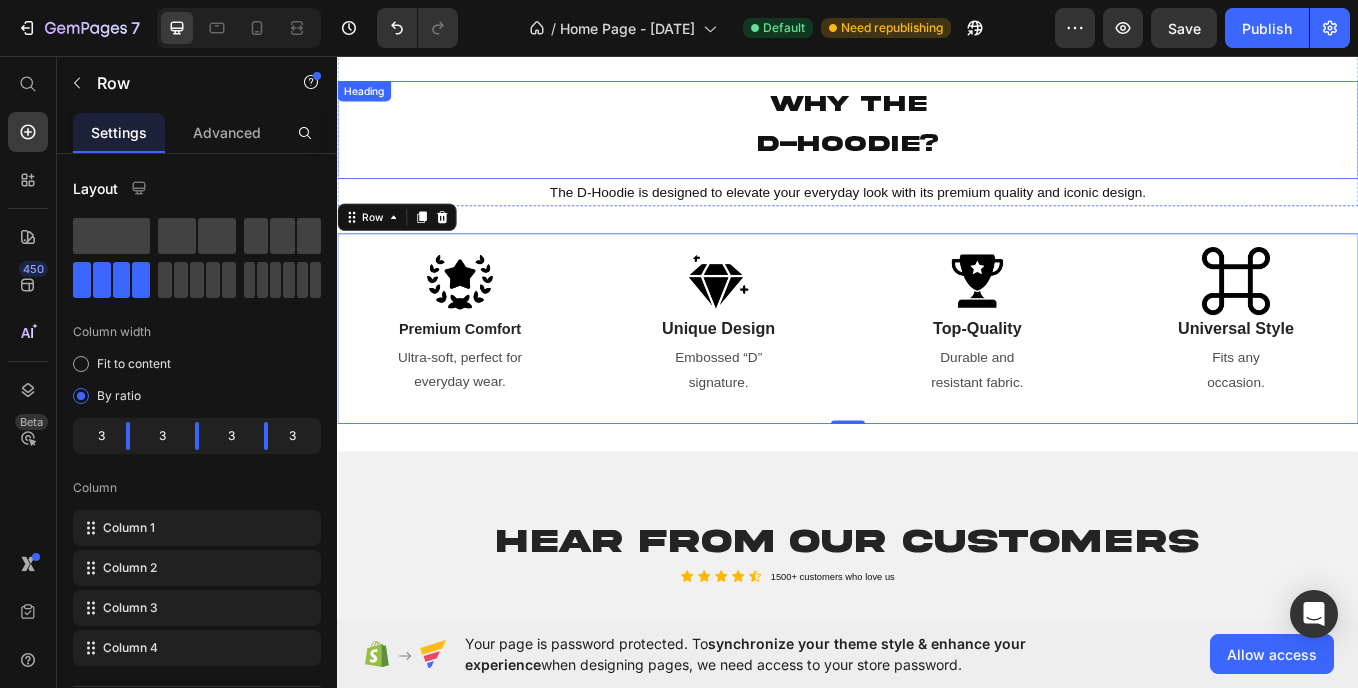 scroll, scrollTop: 955, scrollLeft: 0, axis: vertical 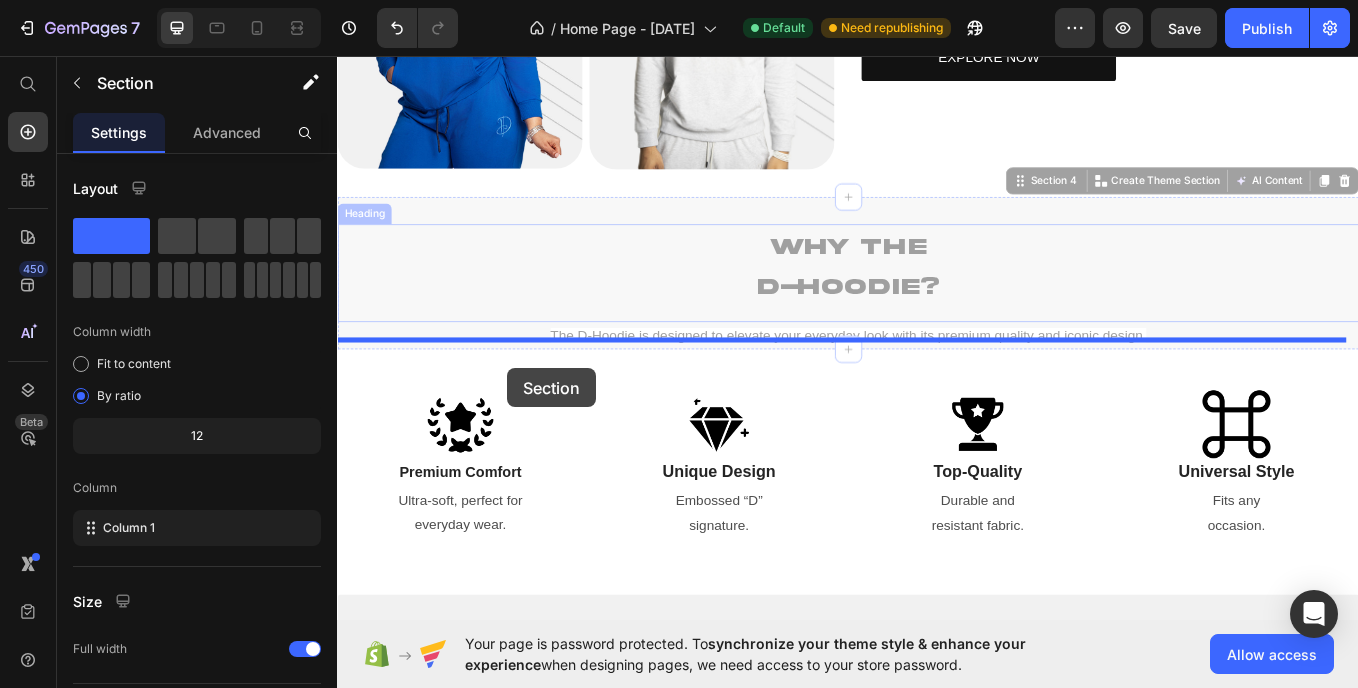 drag, startPoint x: 535, startPoint y: 232, endPoint x: 548, endPoint y: 423, distance: 191.4419 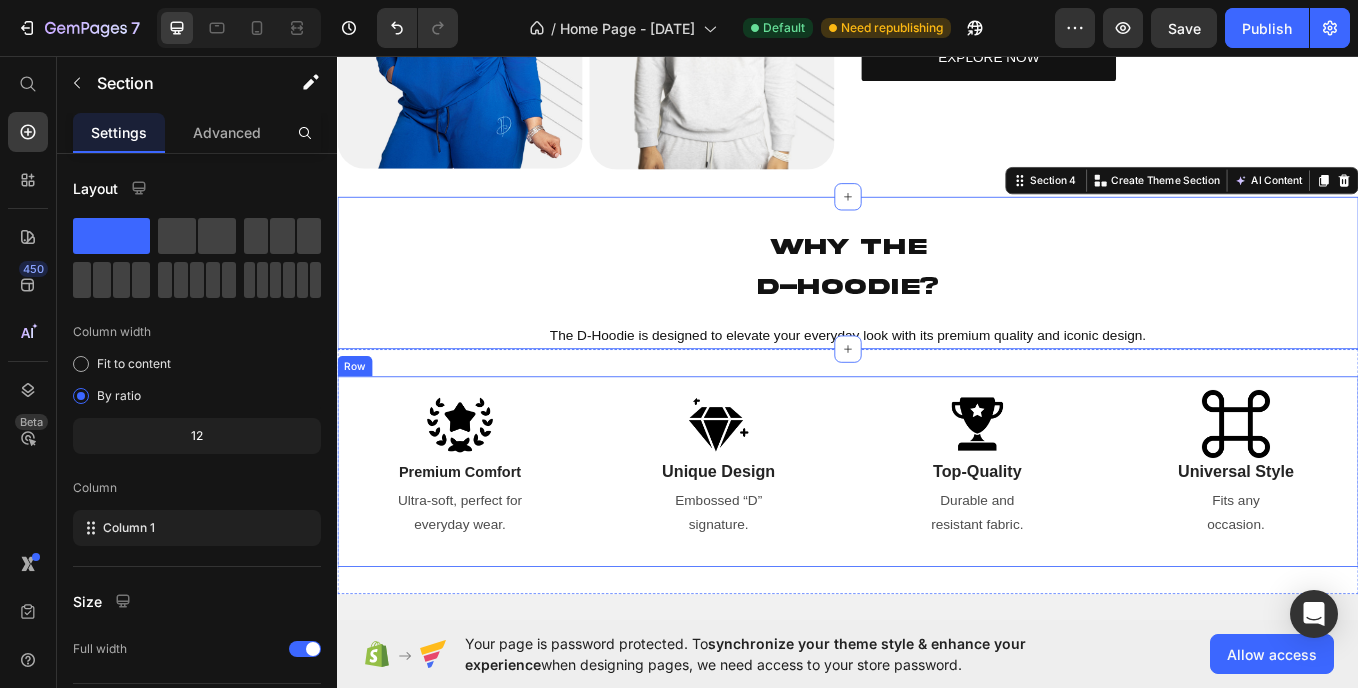 click on "Image Premium Comfort Text Block Ultra-soft, perfect for  everyday wear. Text Block Image Unique Design Text Block Embossed “D”  signature. Text Block Image Top-Quality Text Block Durable and  resistant fabric. Text Block Image Universal Style Text Block Fits any occasion. Text Block Row" at bounding box center (937, 543) 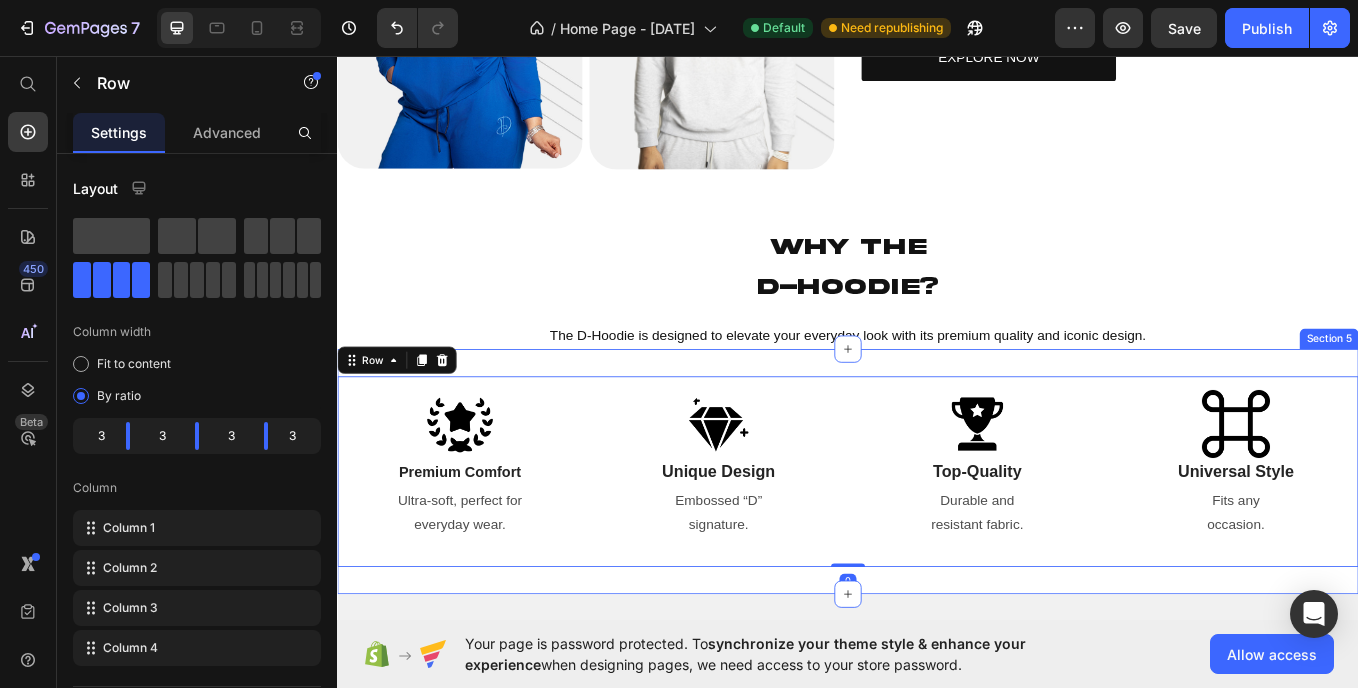 click on "Image Premium Comfort Text Block Ultra-soft, perfect for  everyday wear. Text Block Image Unique Design Text Block Embossed “D”  signature. Text Block Image Top-Quality Text Block Durable and  resistant fabric. Text Block Image Universal Style Text Block Fits any occasion. Text Block Row   0 Section 5" at bounding box center [937, 543] 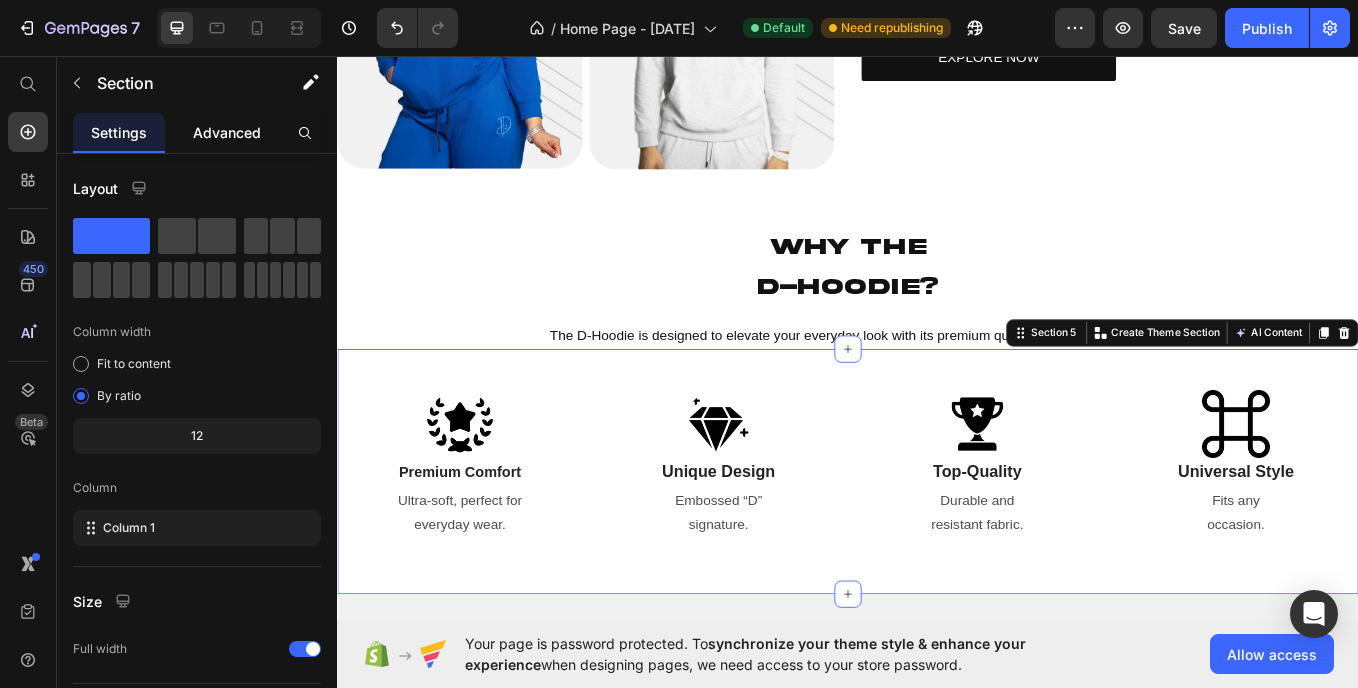 click on "Advanced" at bounding box center (227, 132) 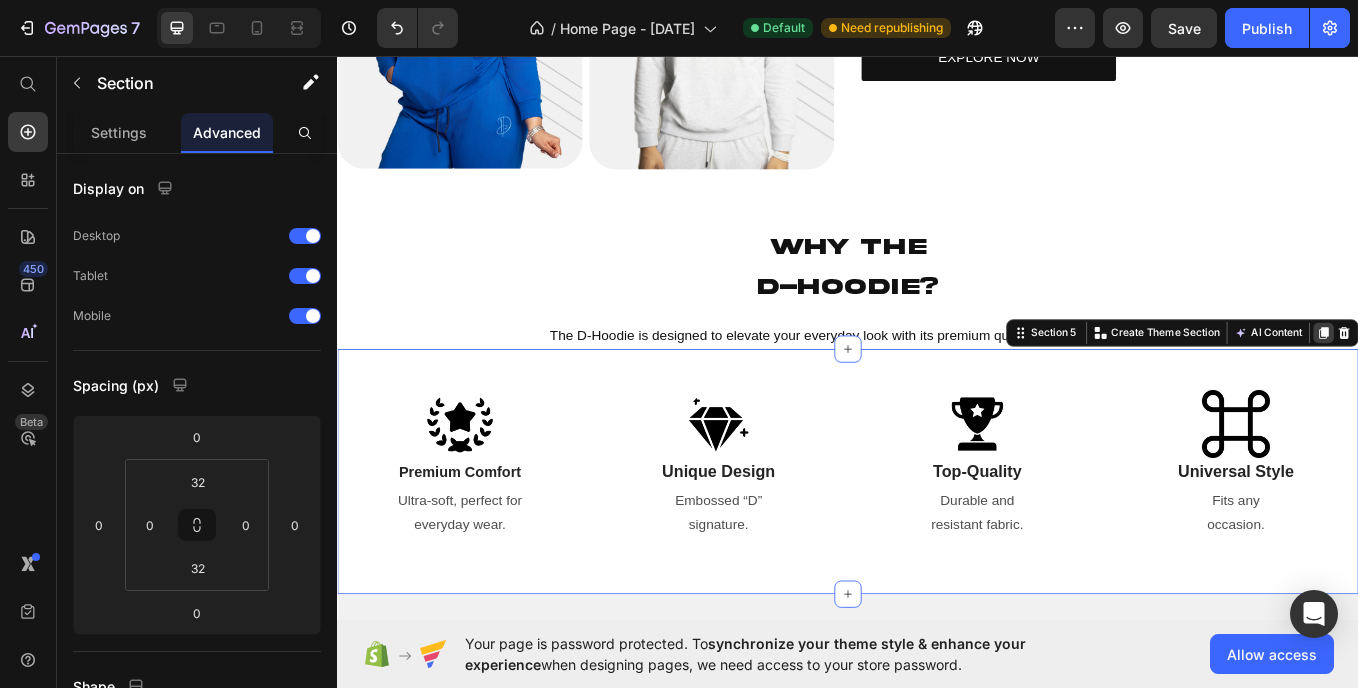 click 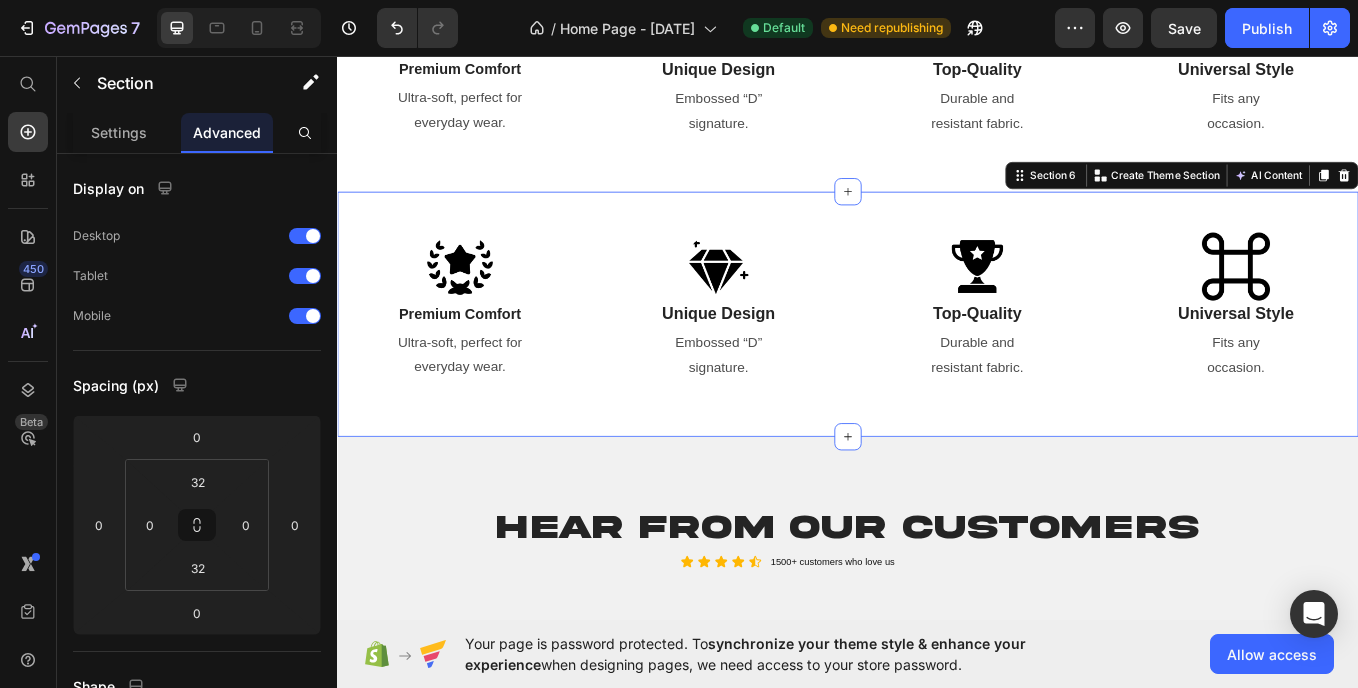 scroll, scrollTop: 1511, scrollLeft: 0, axis: vertical 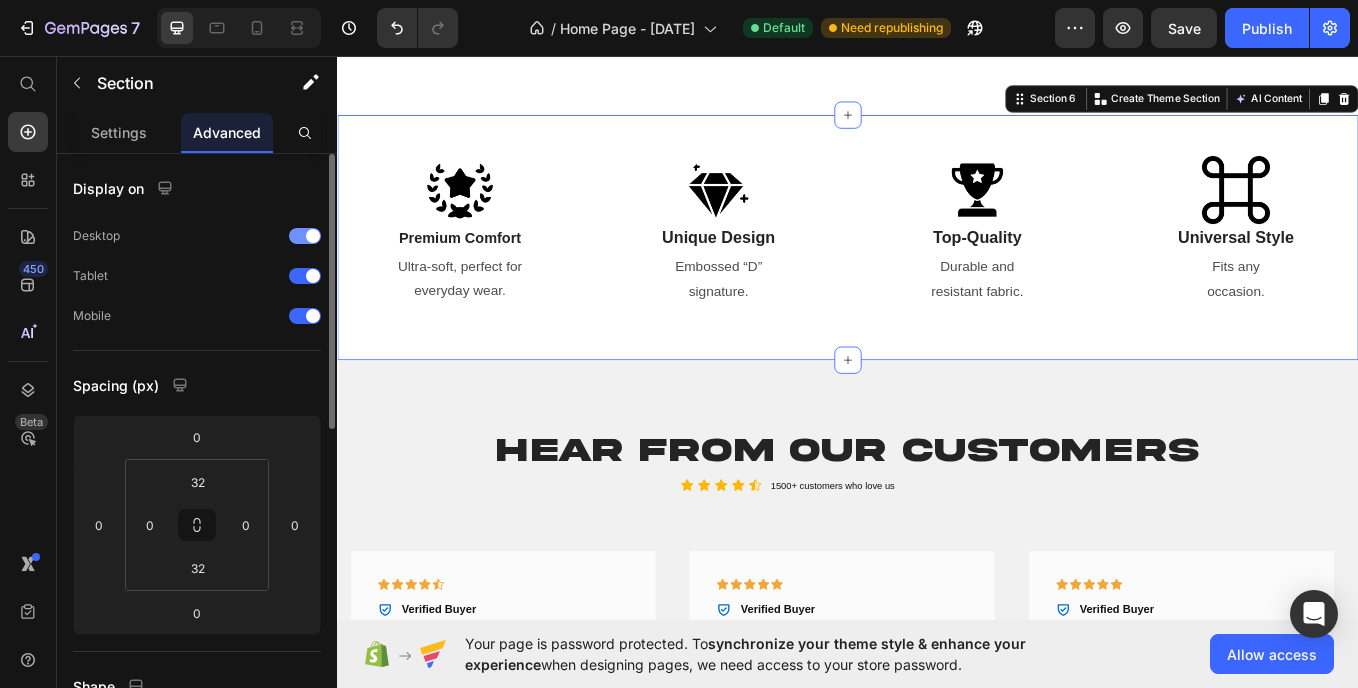 click at bounding box center (305, 236) 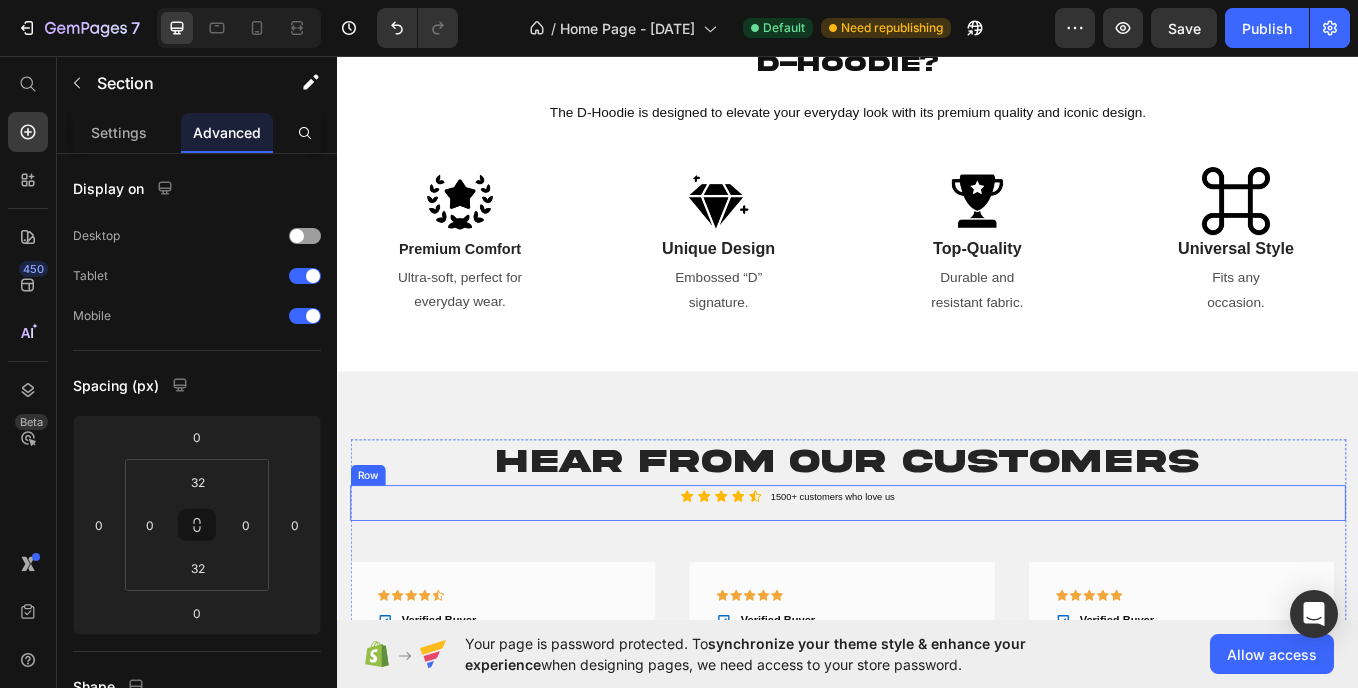 scroll, scrollTop: 1091, scrollLeft: 0, axis: vertical 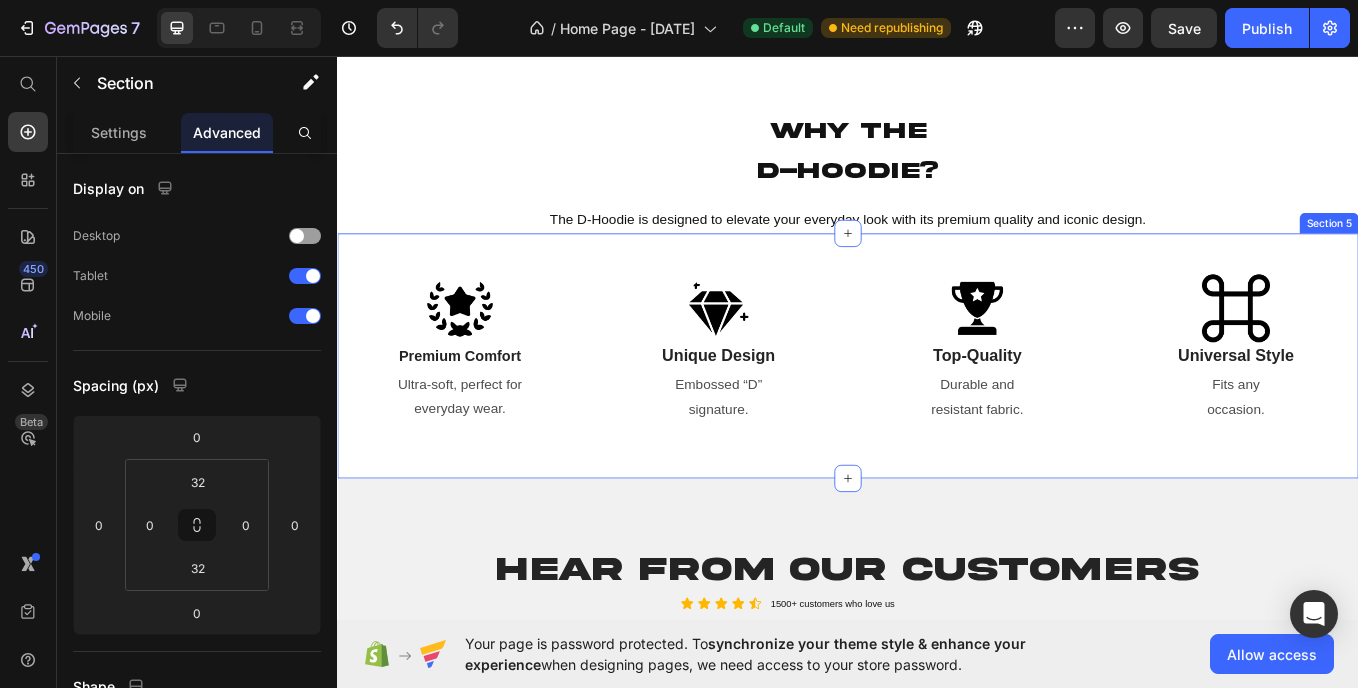 click on "Image Premium Comfort Text Block Ultra-soft, perfect for  everyday wear. Text Block Image Unique Design Text Block Embossed “D”  signature. Text Block Image Top-Quality Text Block Durable and  resistant fabric. Text Block Image Universal Style Text Block Fits any occasion. Text Block Row Section 5" at bounding box center [937, 407] 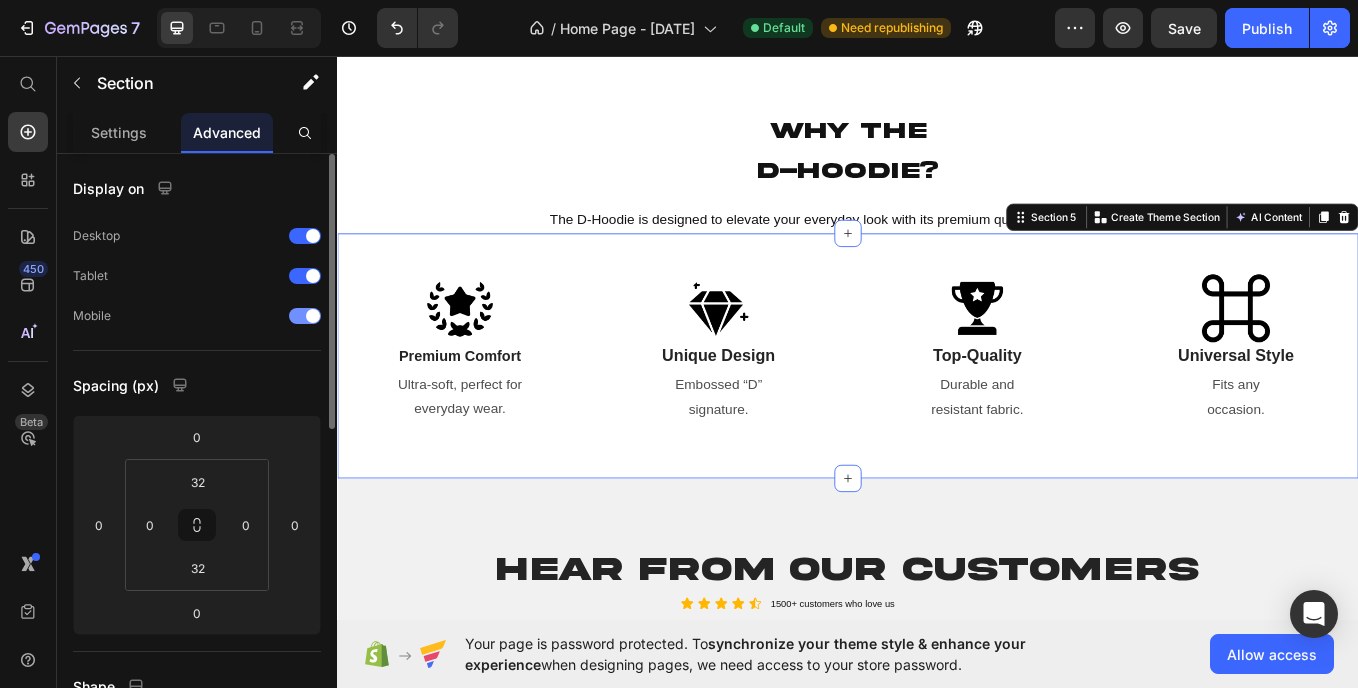 click at bounding box center [313, 316] 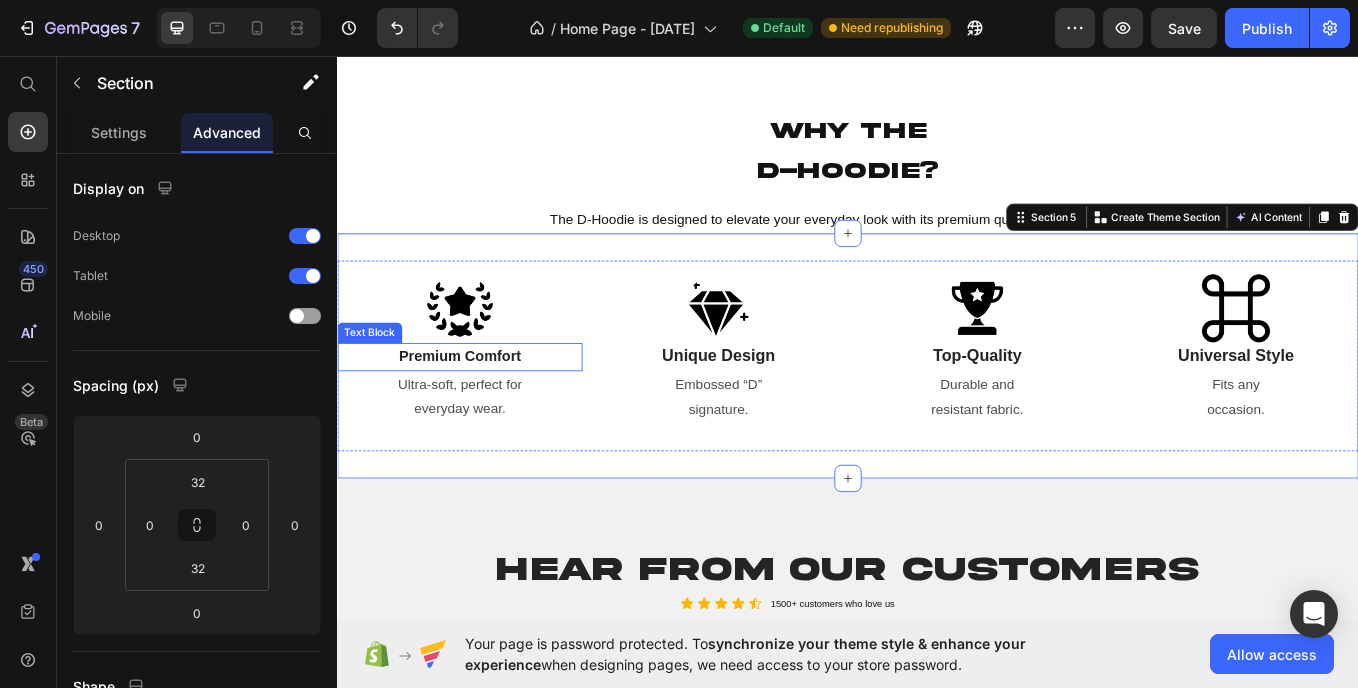 click on "Premium Comfort" at bounding box center [481, 408] 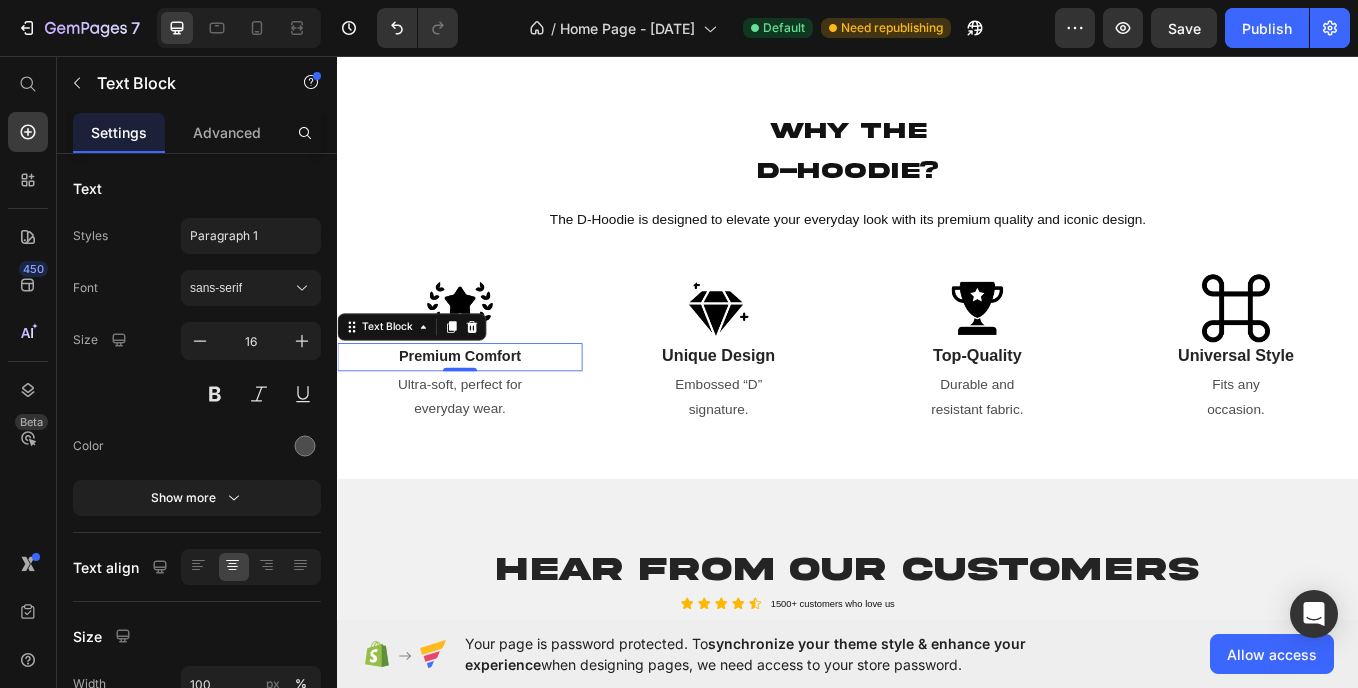 click on "Premium Comfort" at bounding box center (481, 408) 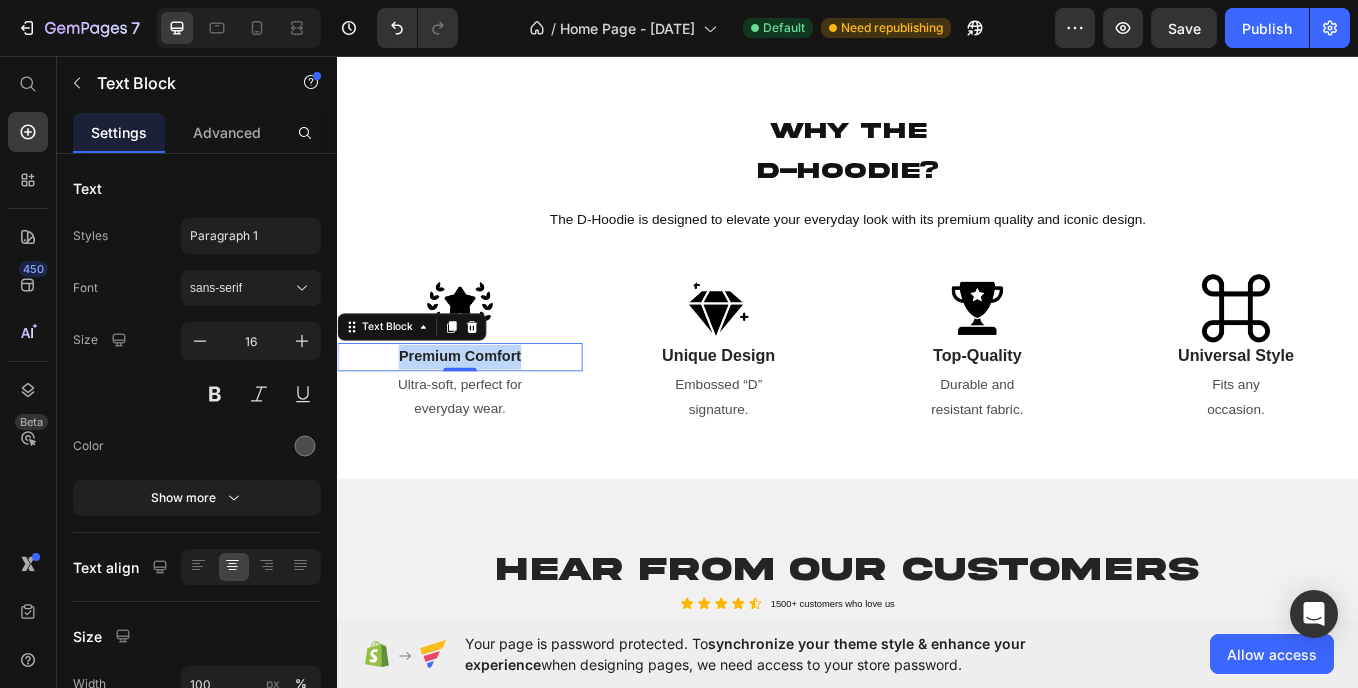 click on "Premium Comfort" at bounding box center [481, 408] 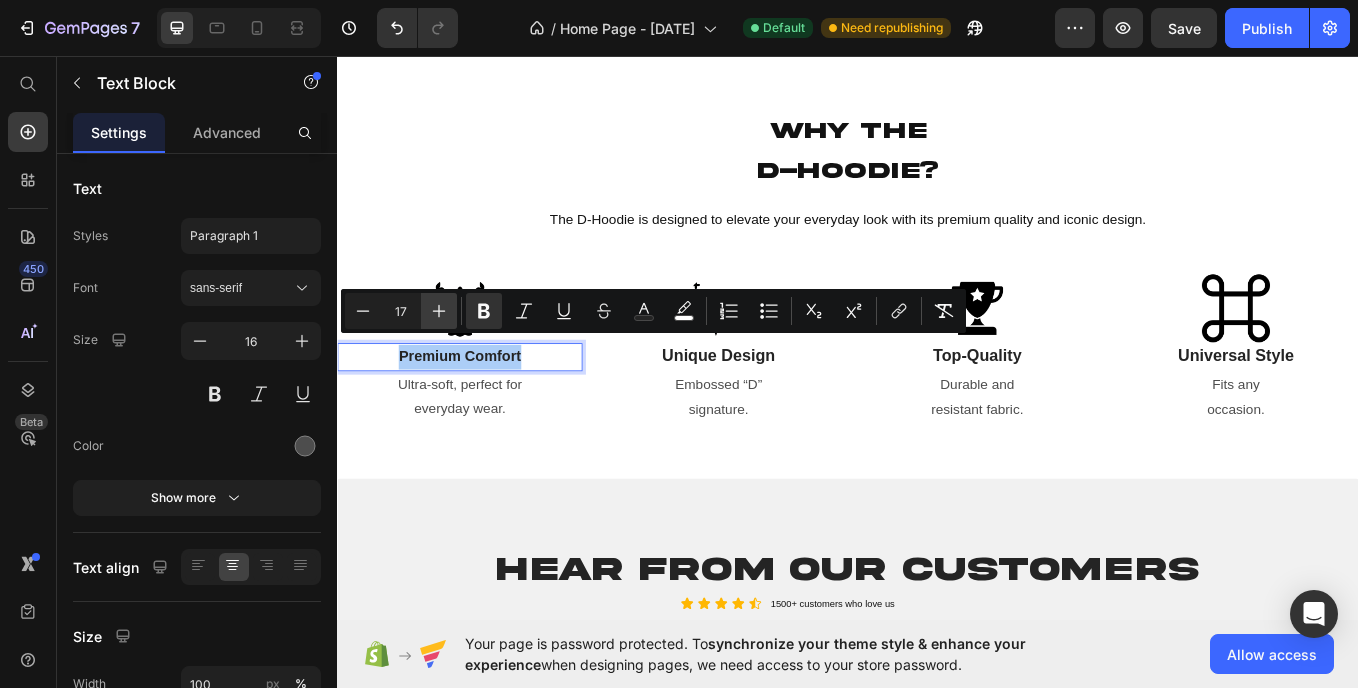click 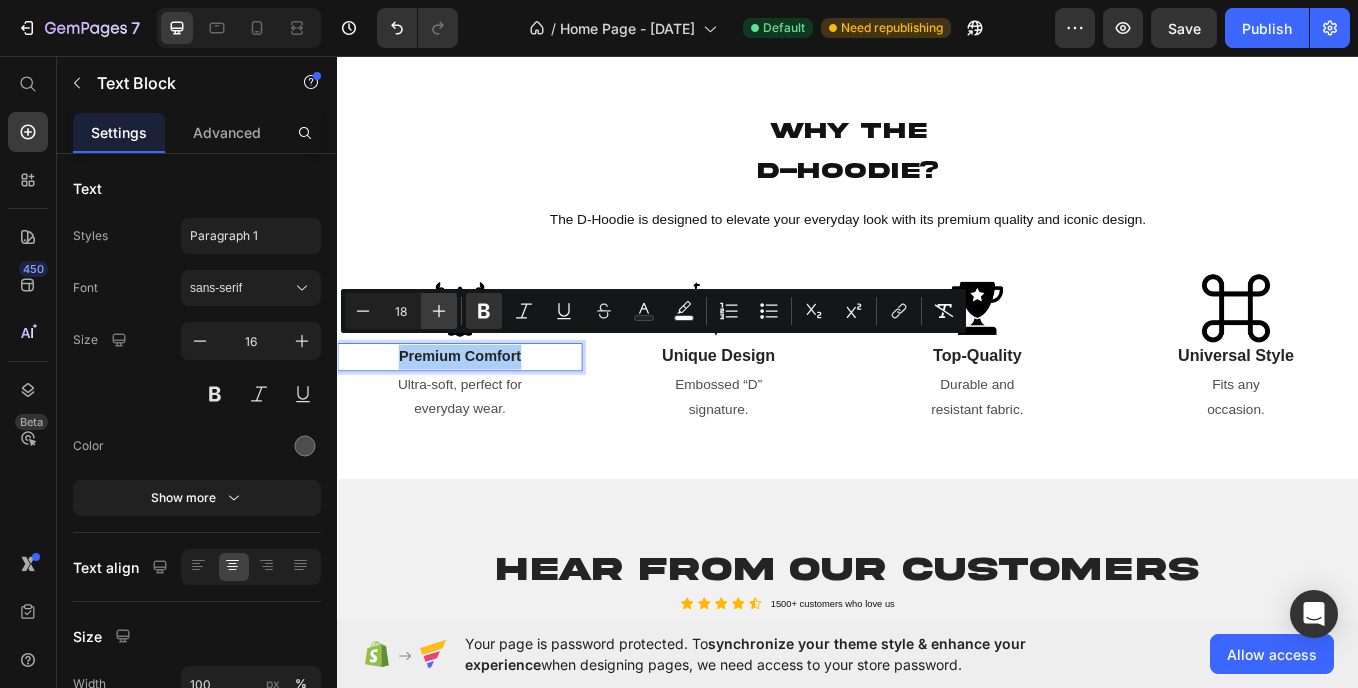 click 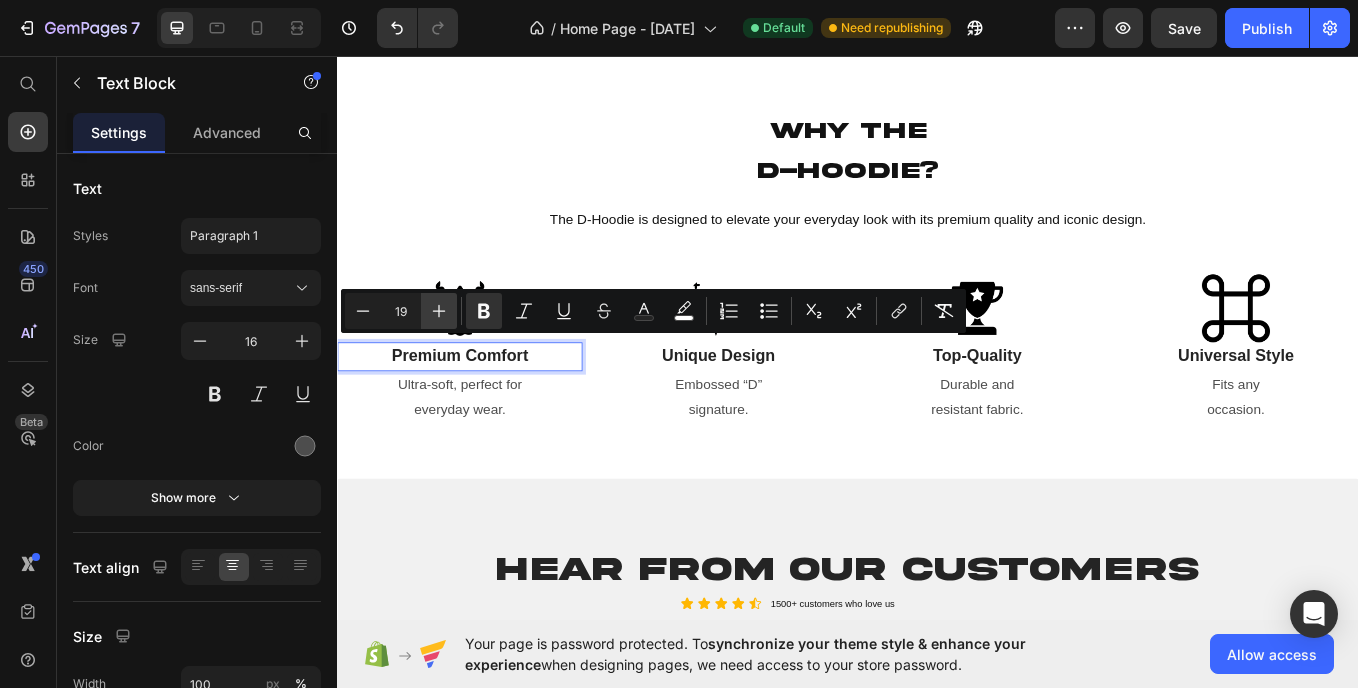 click 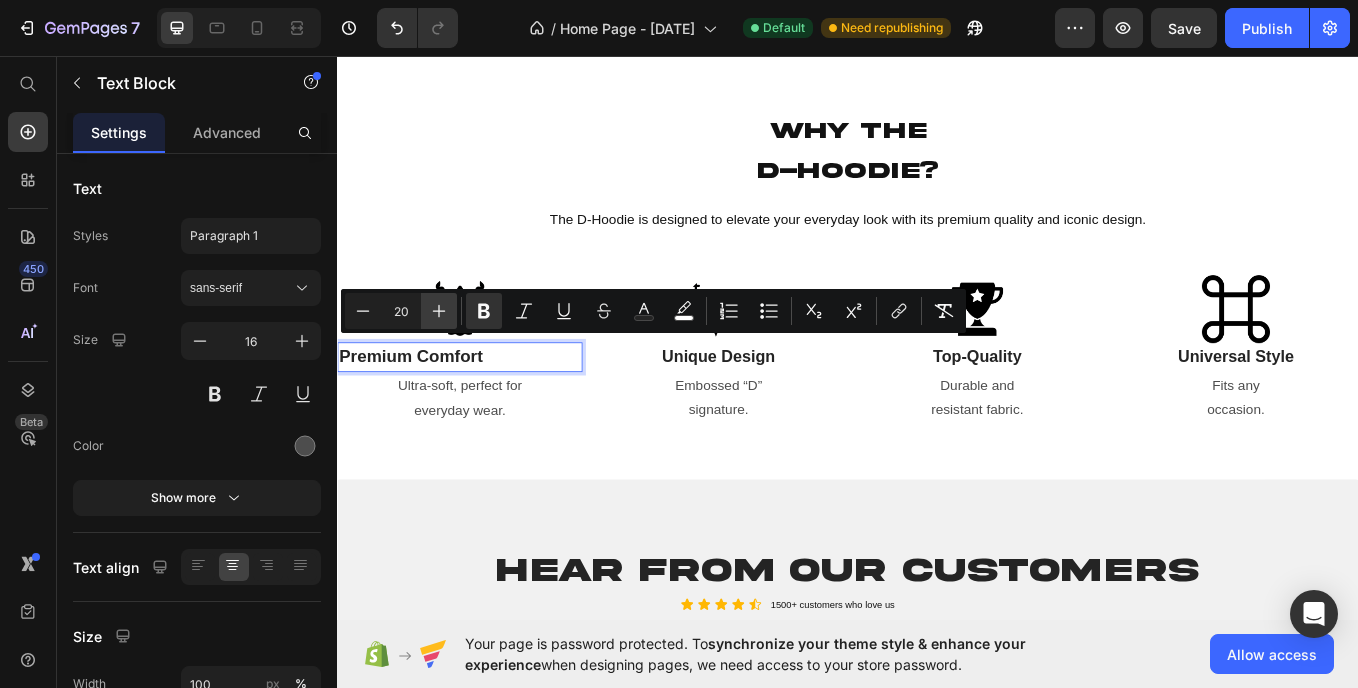click 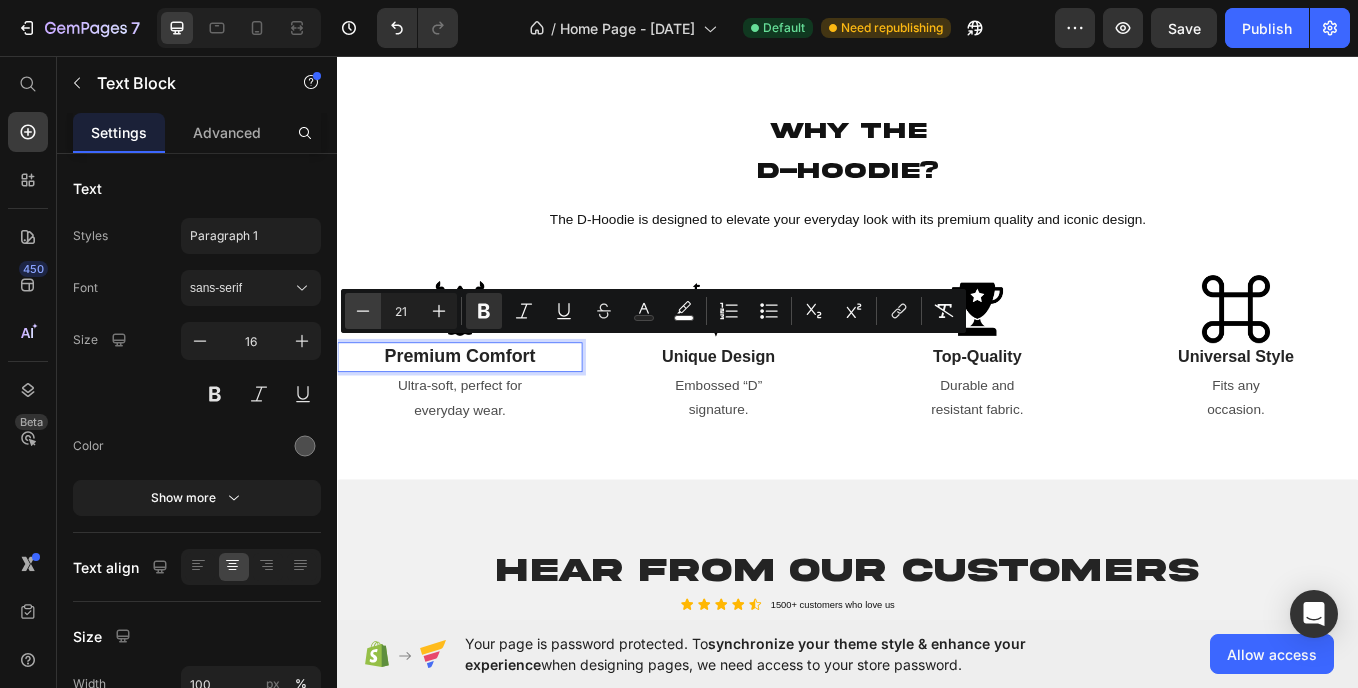 click on "Minus" at bounding box center (363, 311) 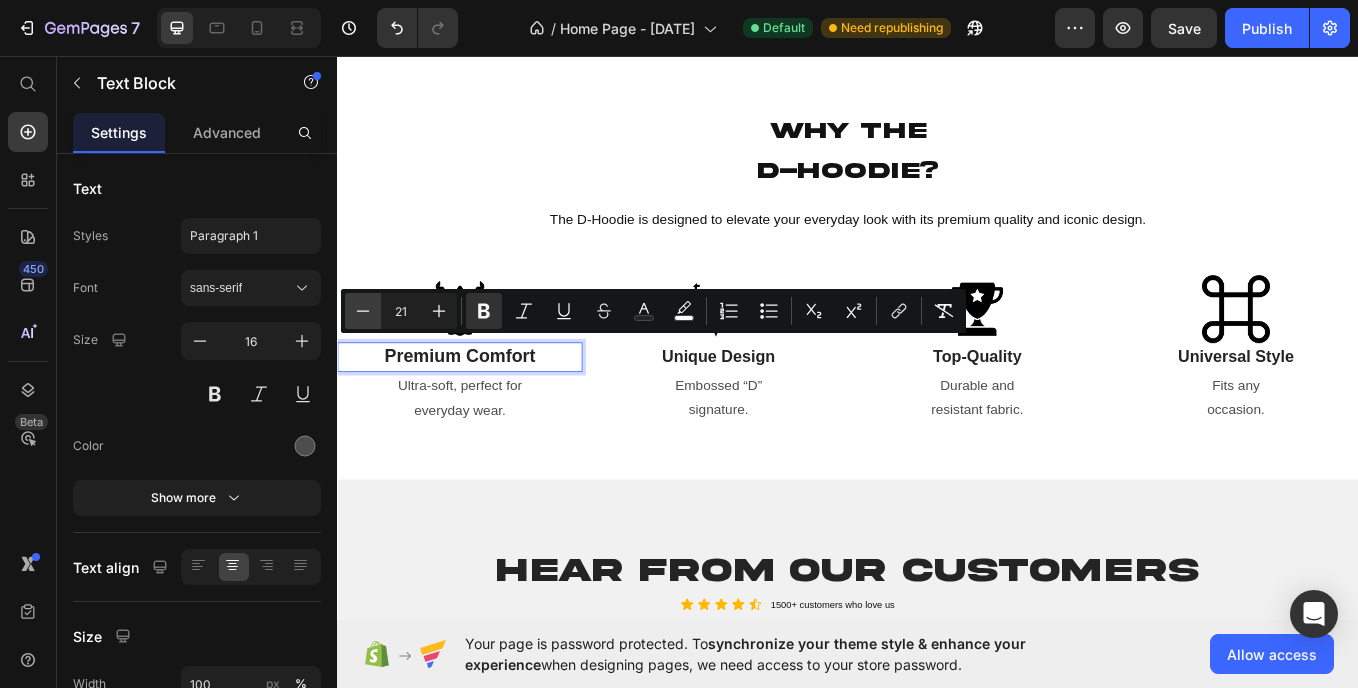 type on "20" 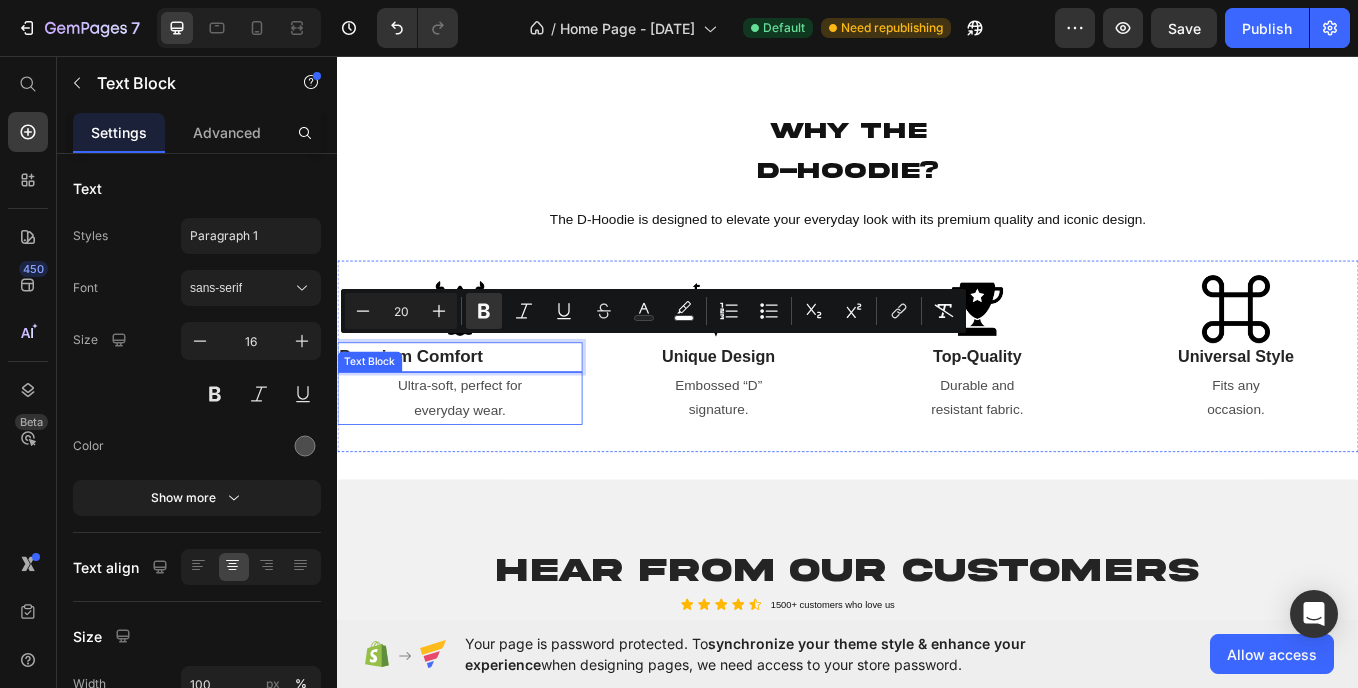 click on "everyday wear." at bounding box center [481, 472] 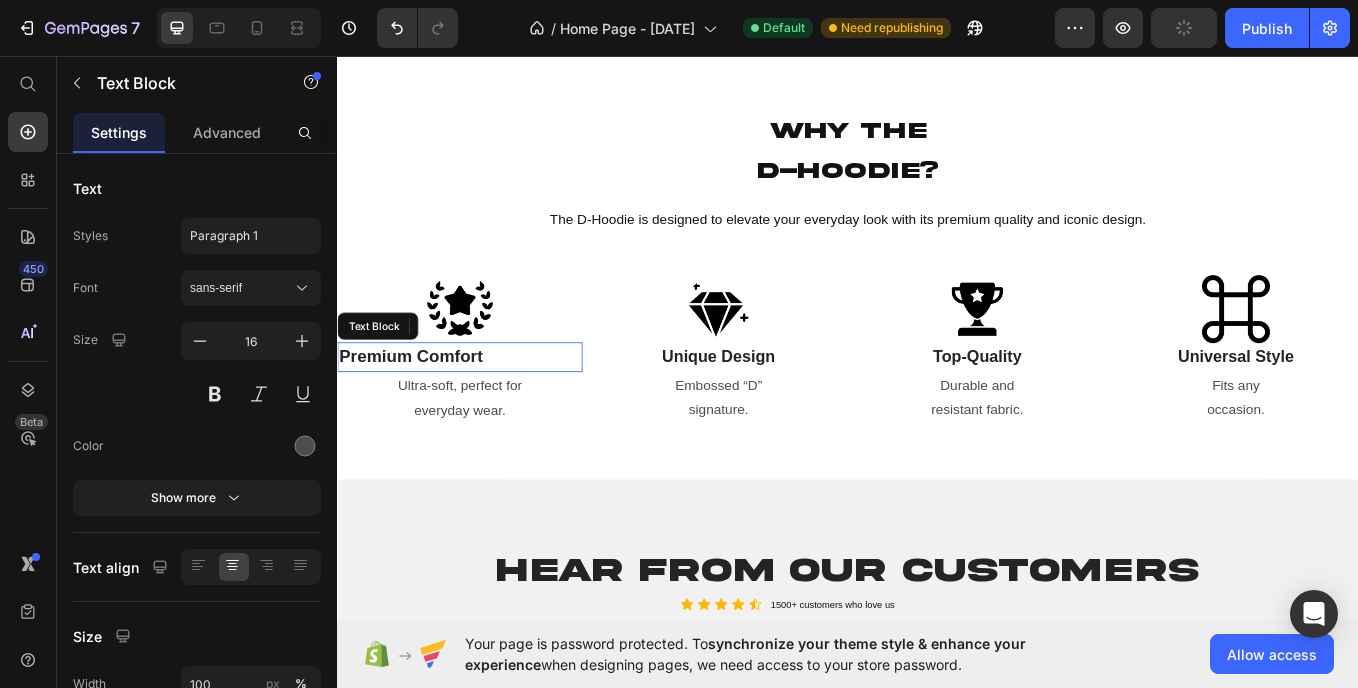 click on "Premium Comfort" at bounding box center [481, 409] 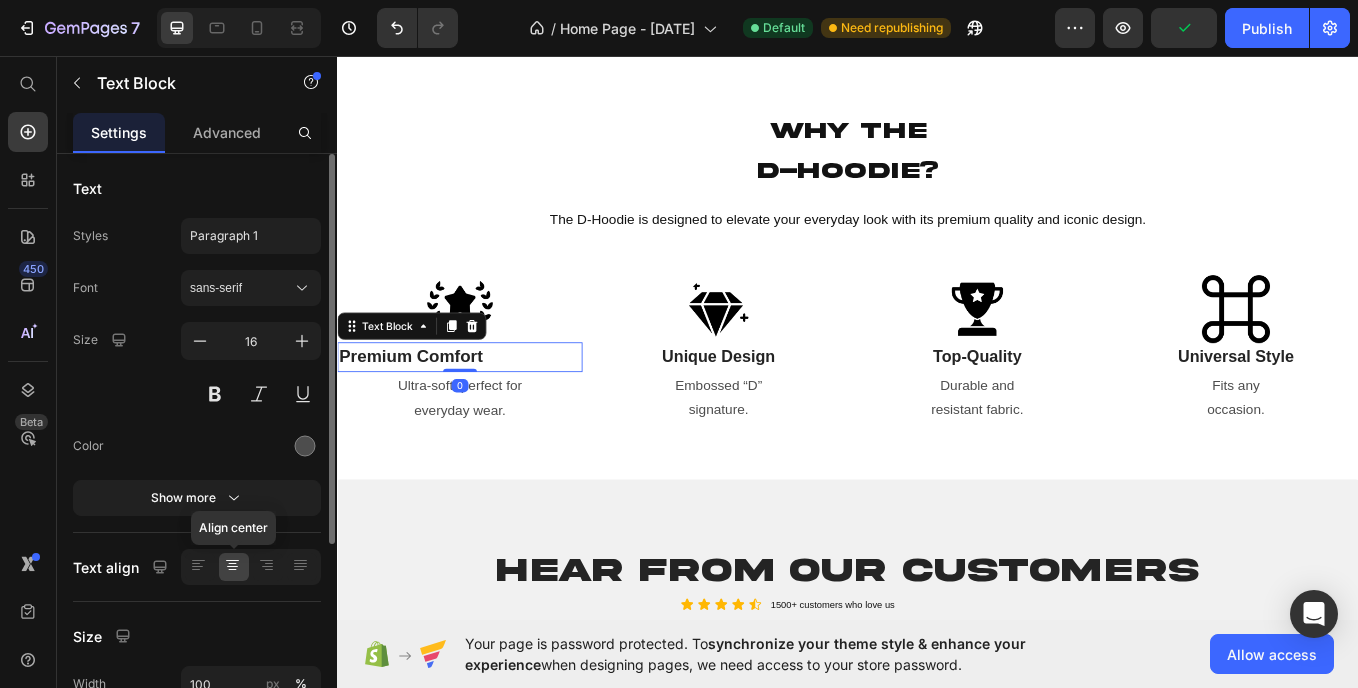 click 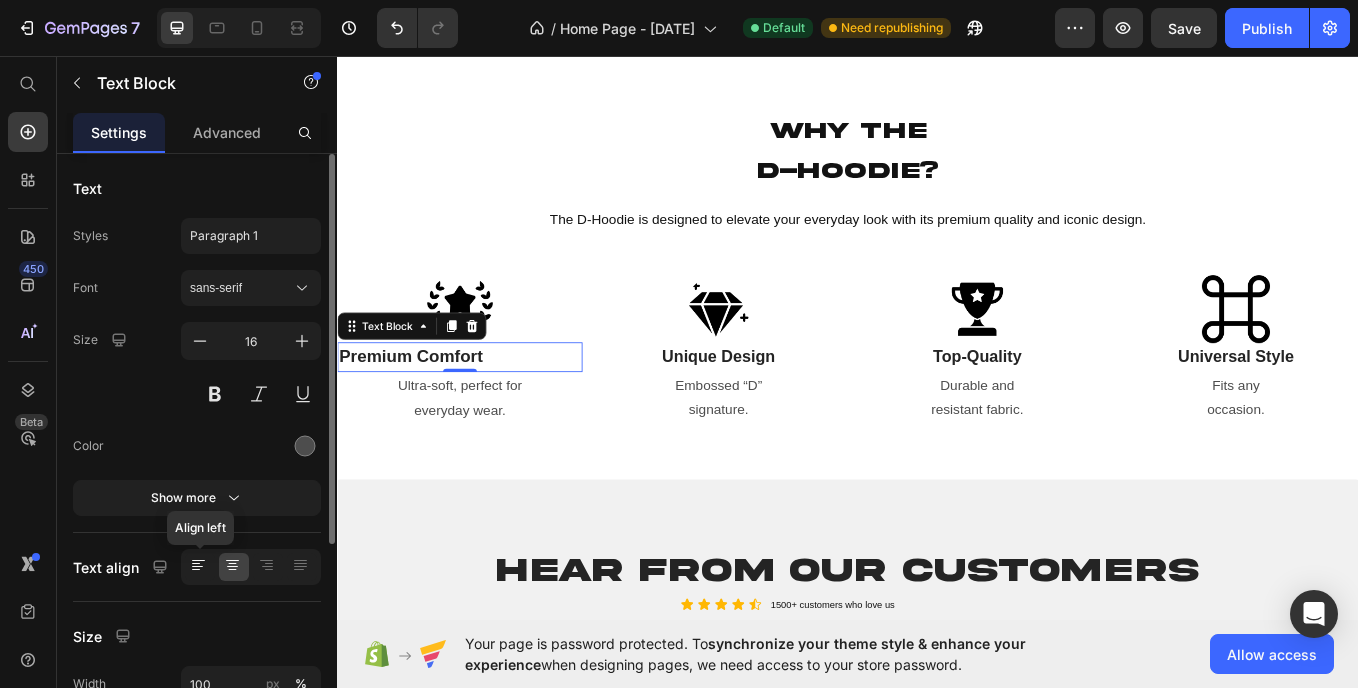 click 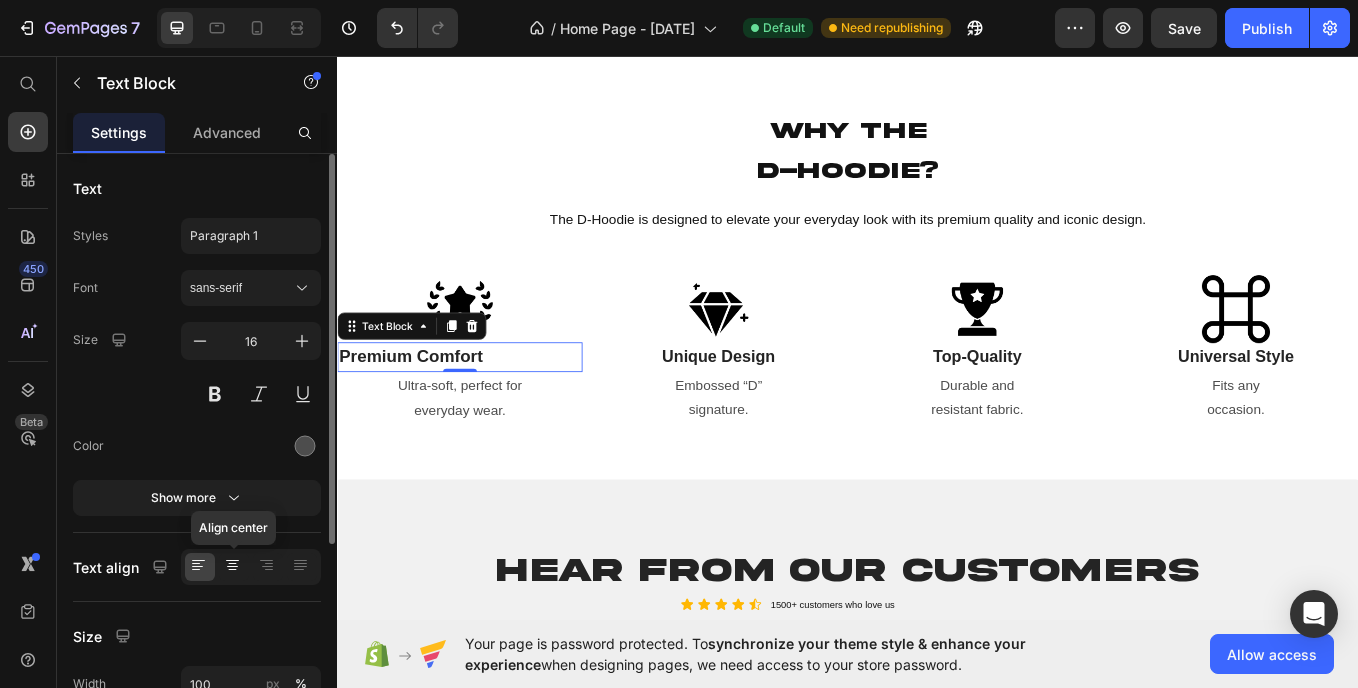 click 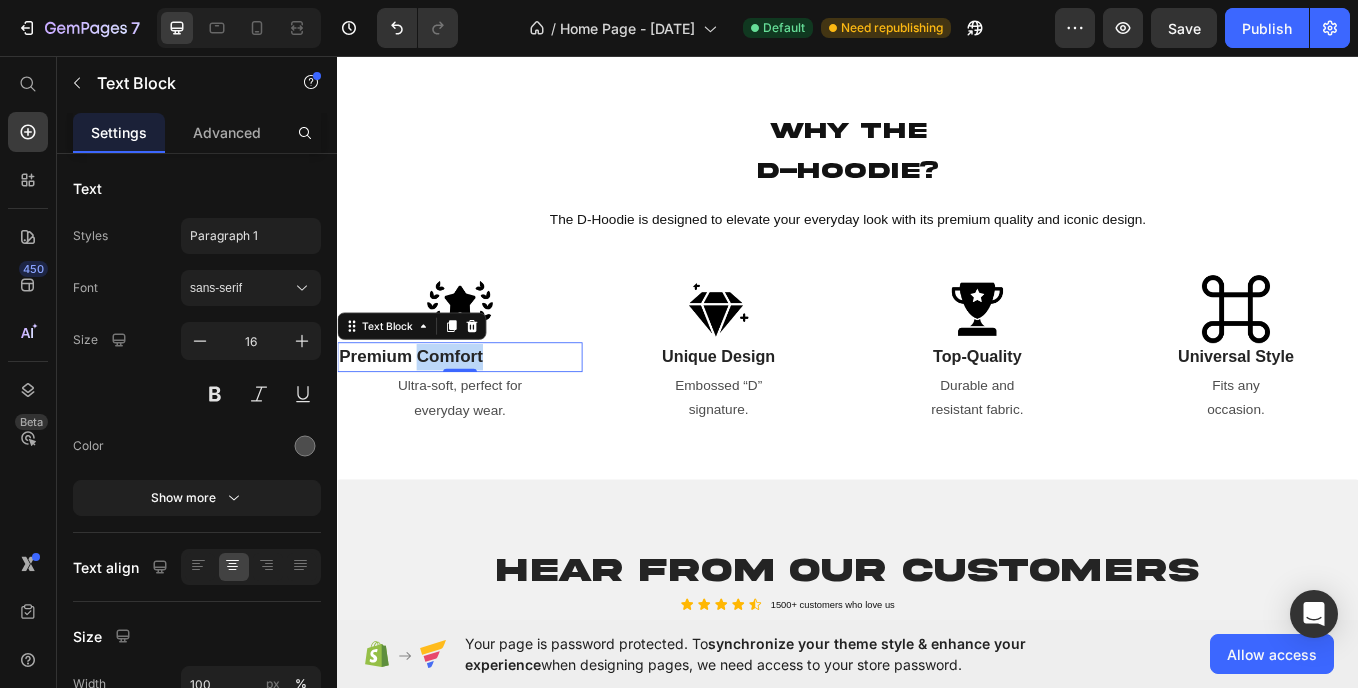 click on "Premium Comfort" at bounding box center [423, 408] 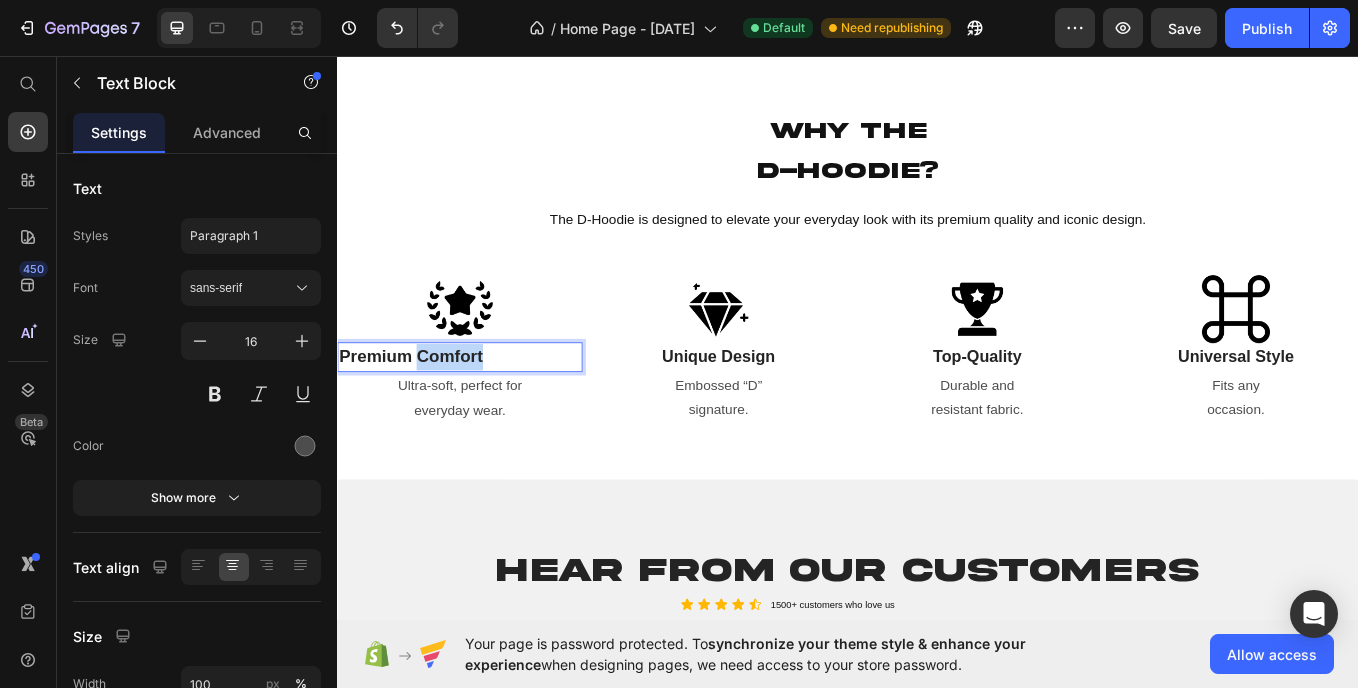 click on "Premium Comfort" at bounding box center (423, 408) 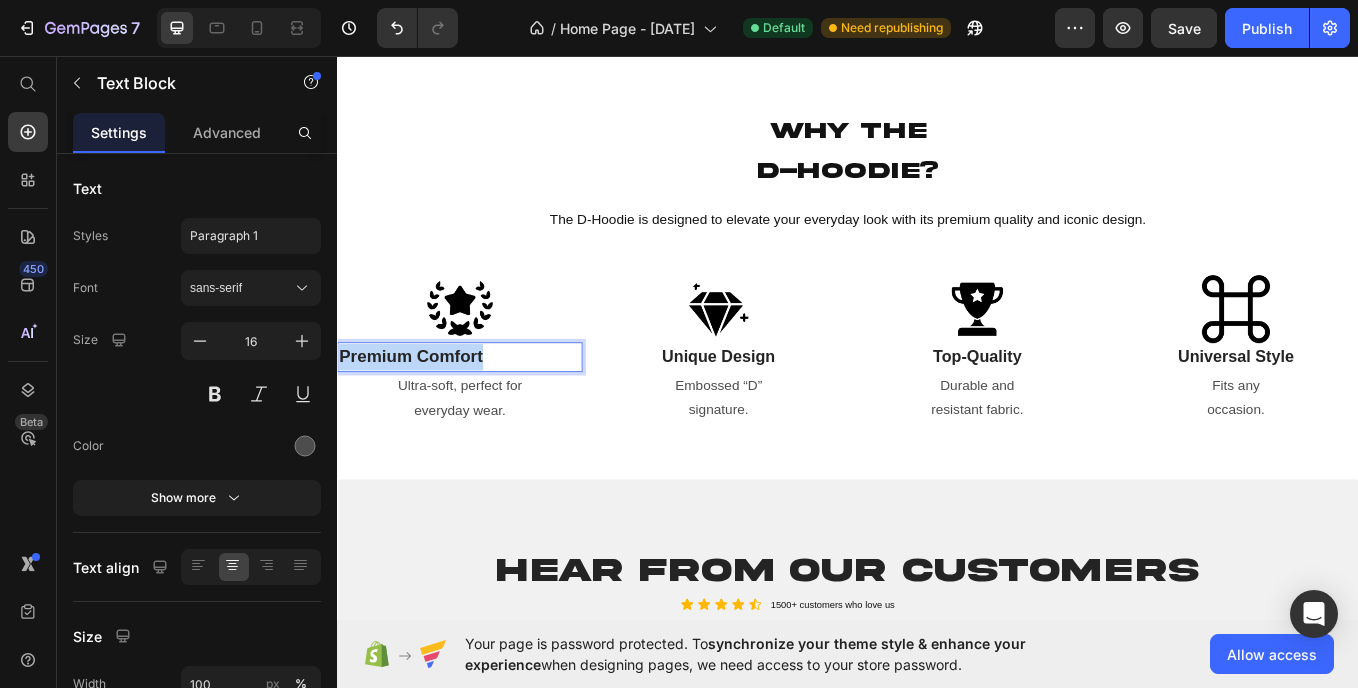 click on "Premium Comfort" at bounding box center (423, 408) 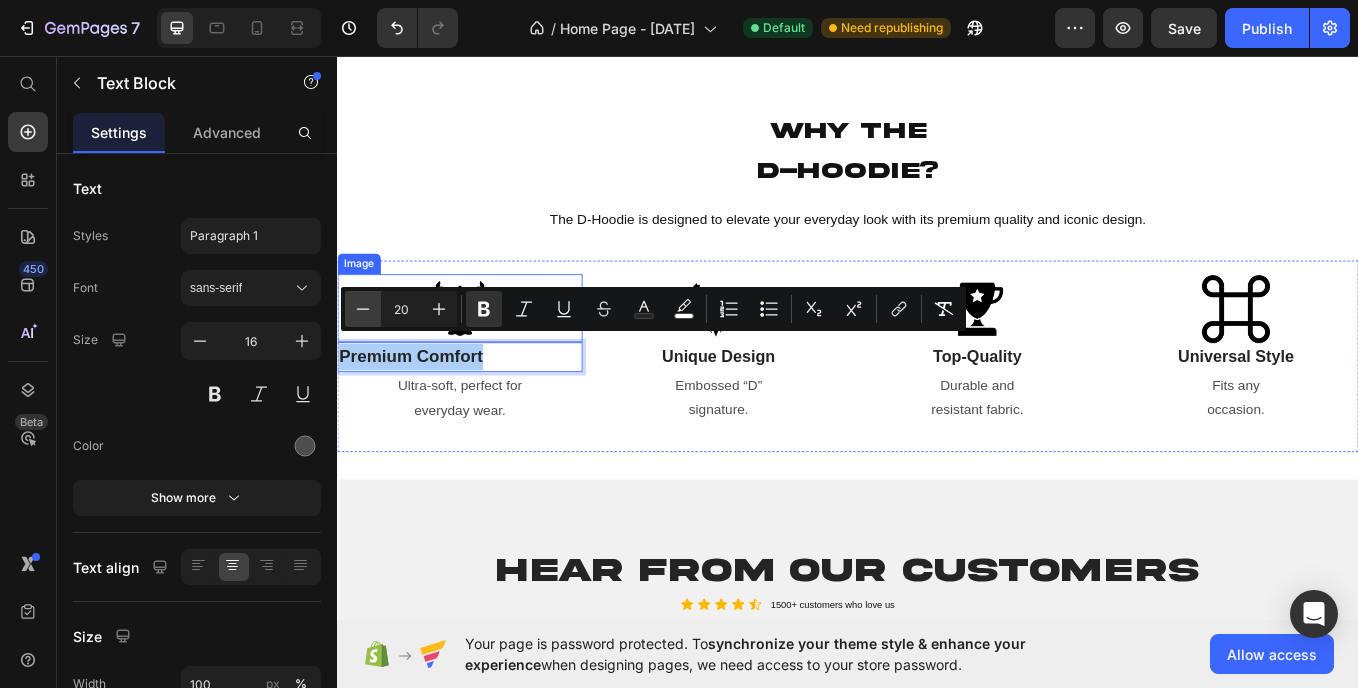 click 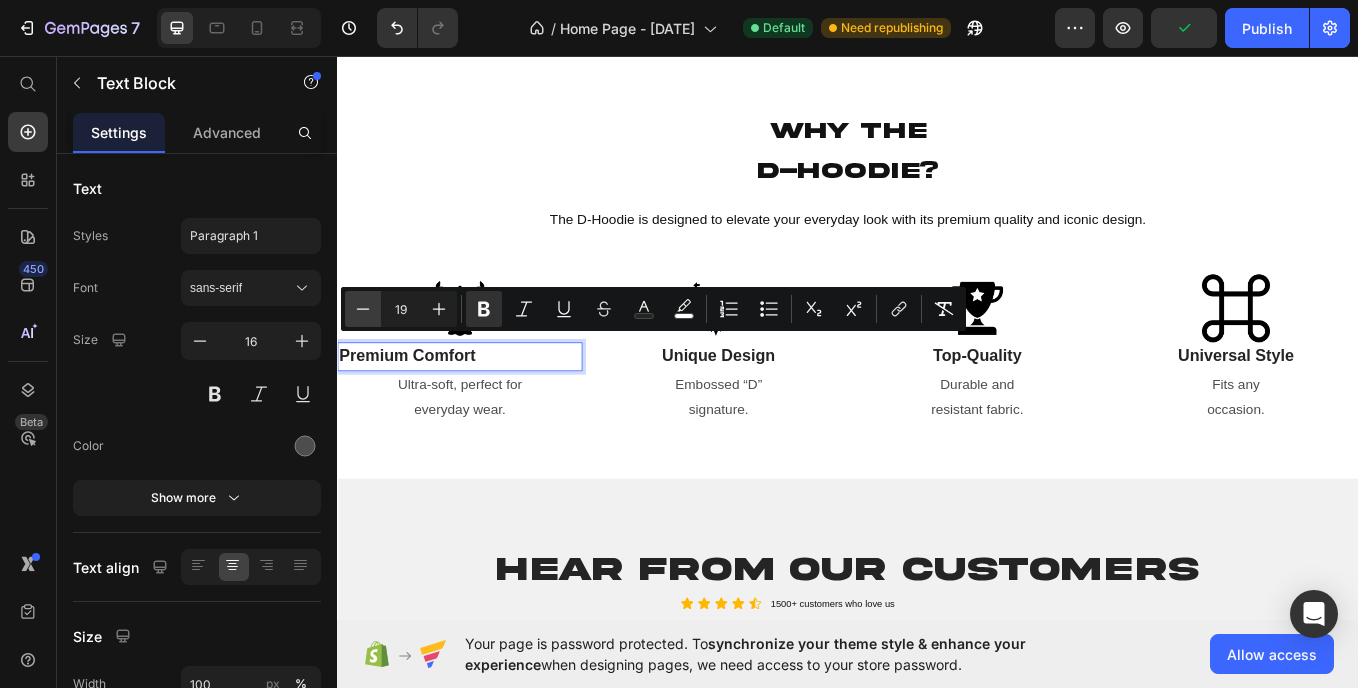 click 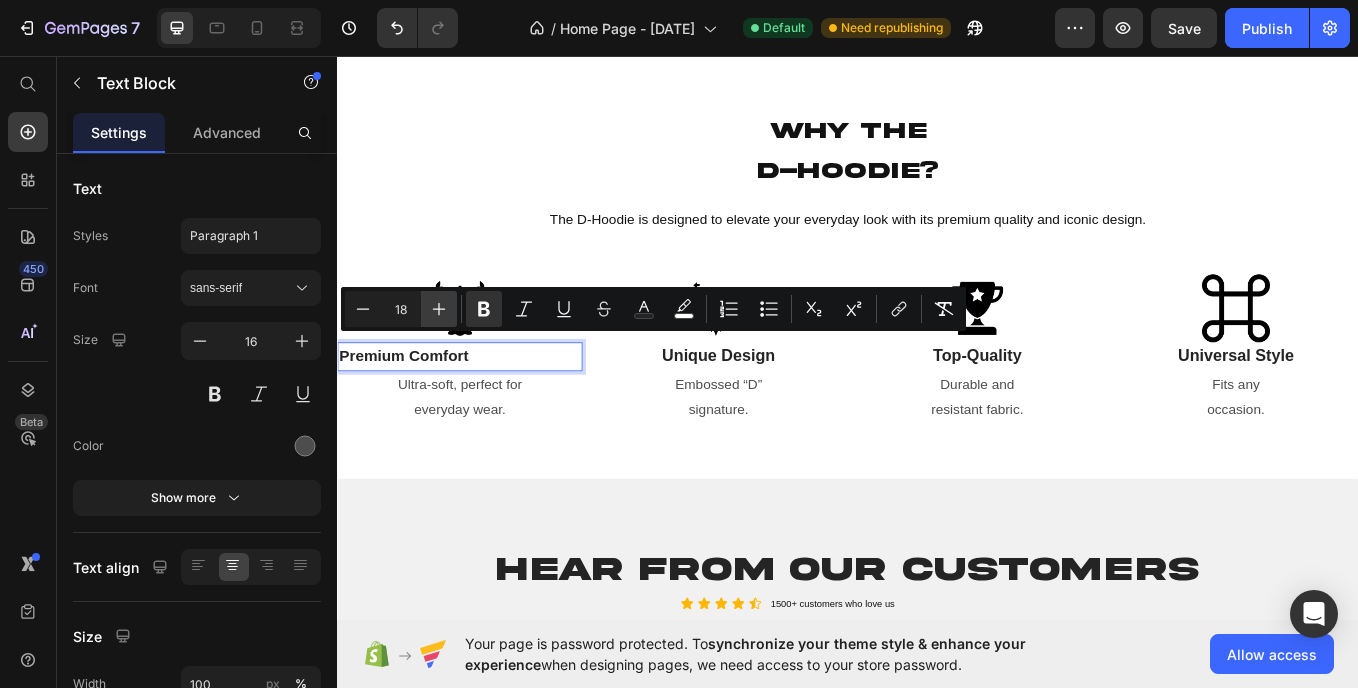 click on "Plus" at bounding box center [439, 309] 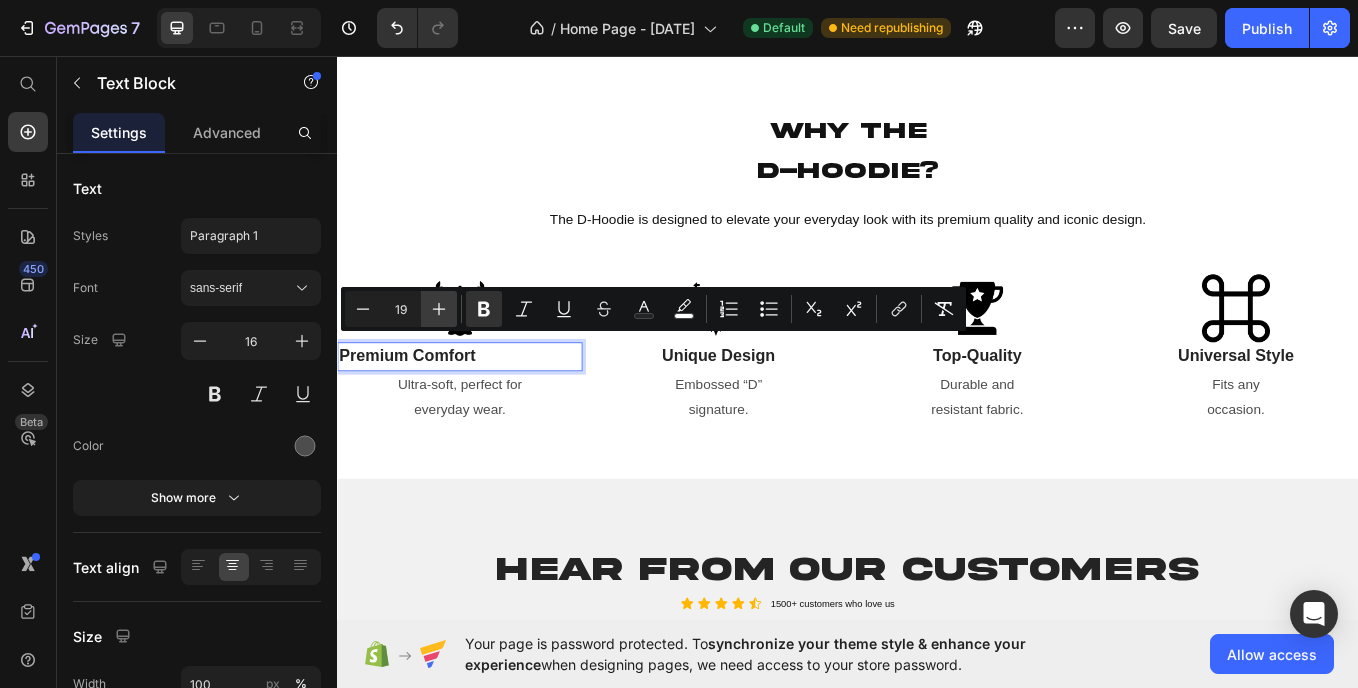 click on "Plus" at bounding box center [439, 309] 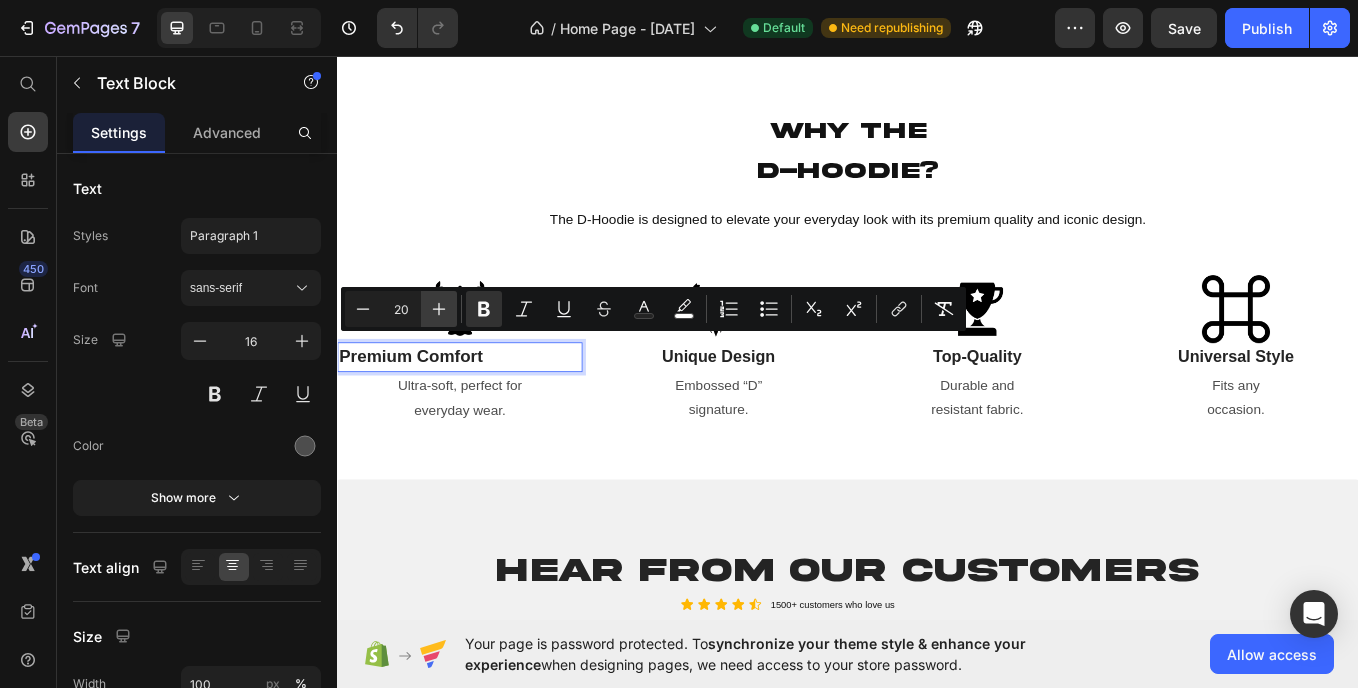 click on "Plus" at bounding box center (439, 309) 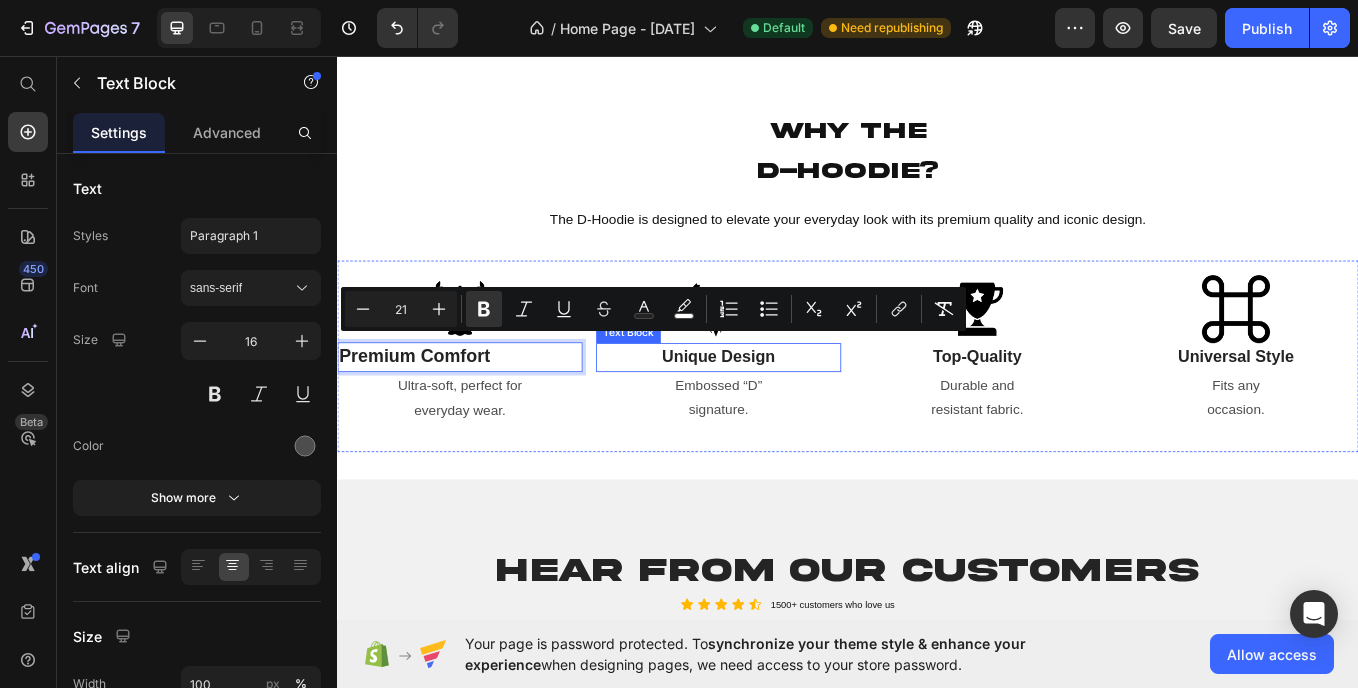 click on "Unique Design" at bounding box center (784, 408) 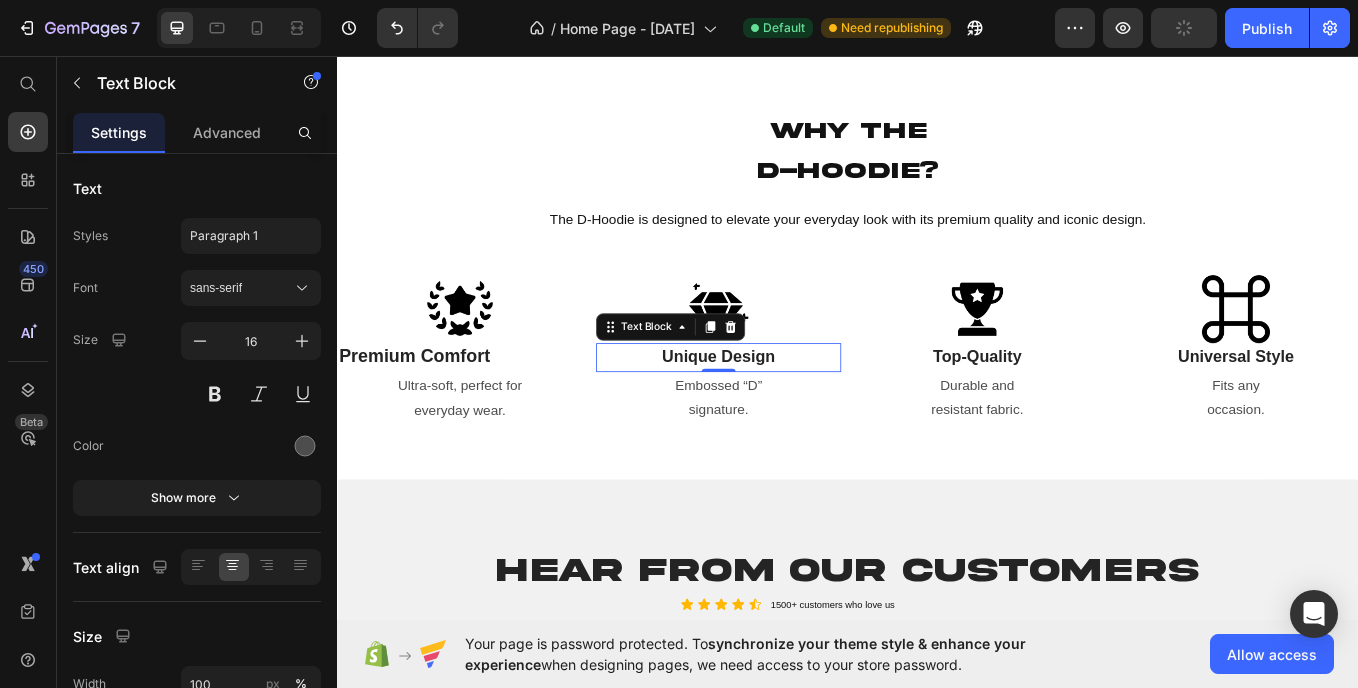 click on "Unique Design" at bounding box center [784, 408] 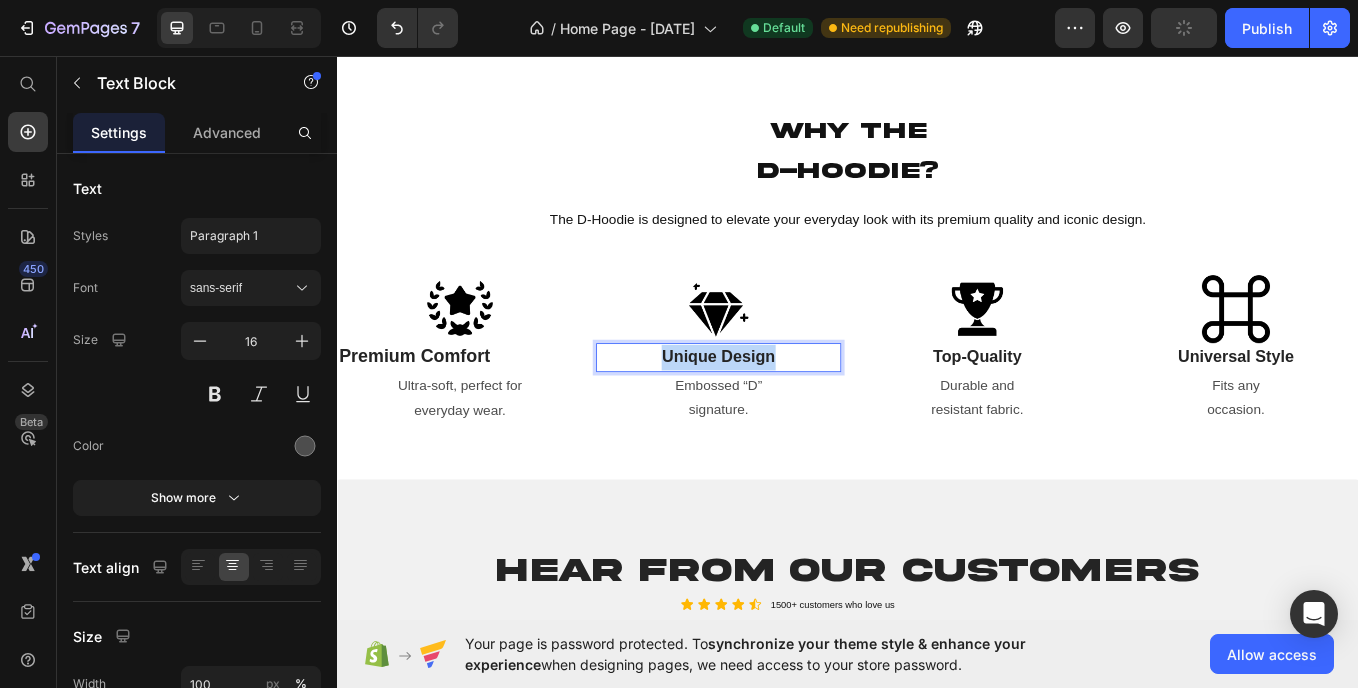 click on "Unique Design" at bounding box center (784, 408) 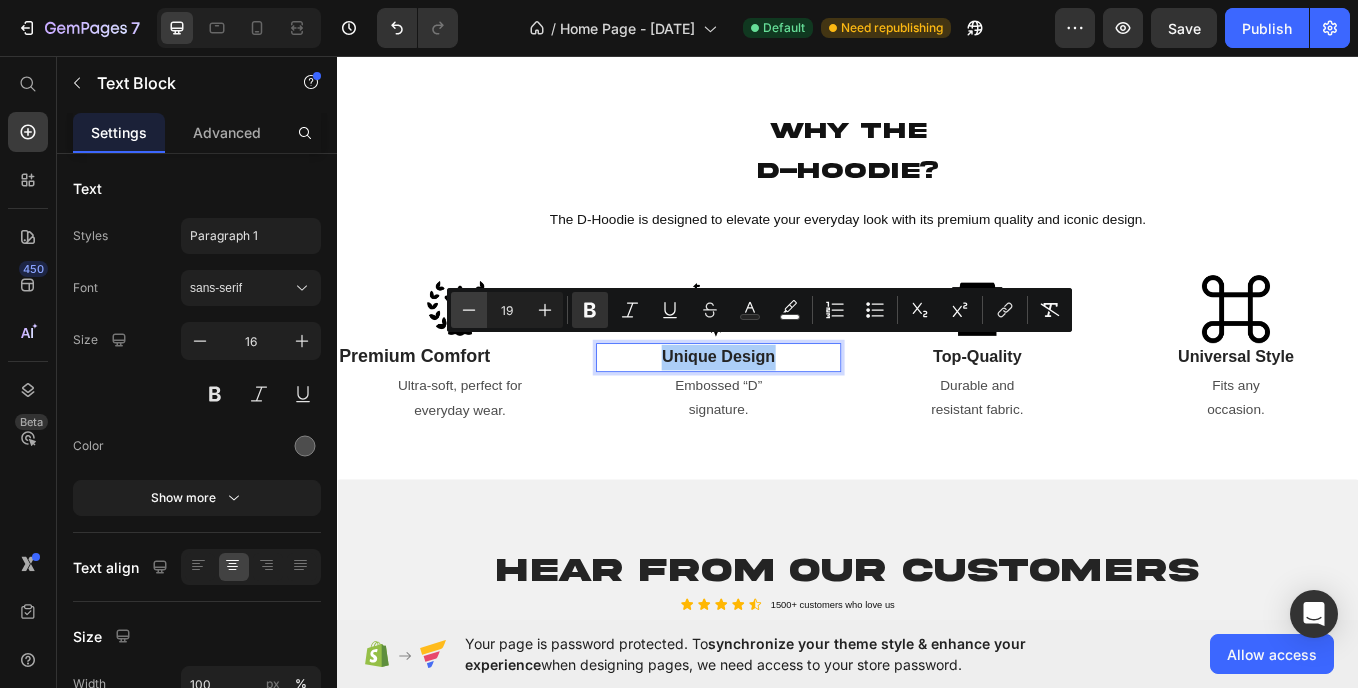 click 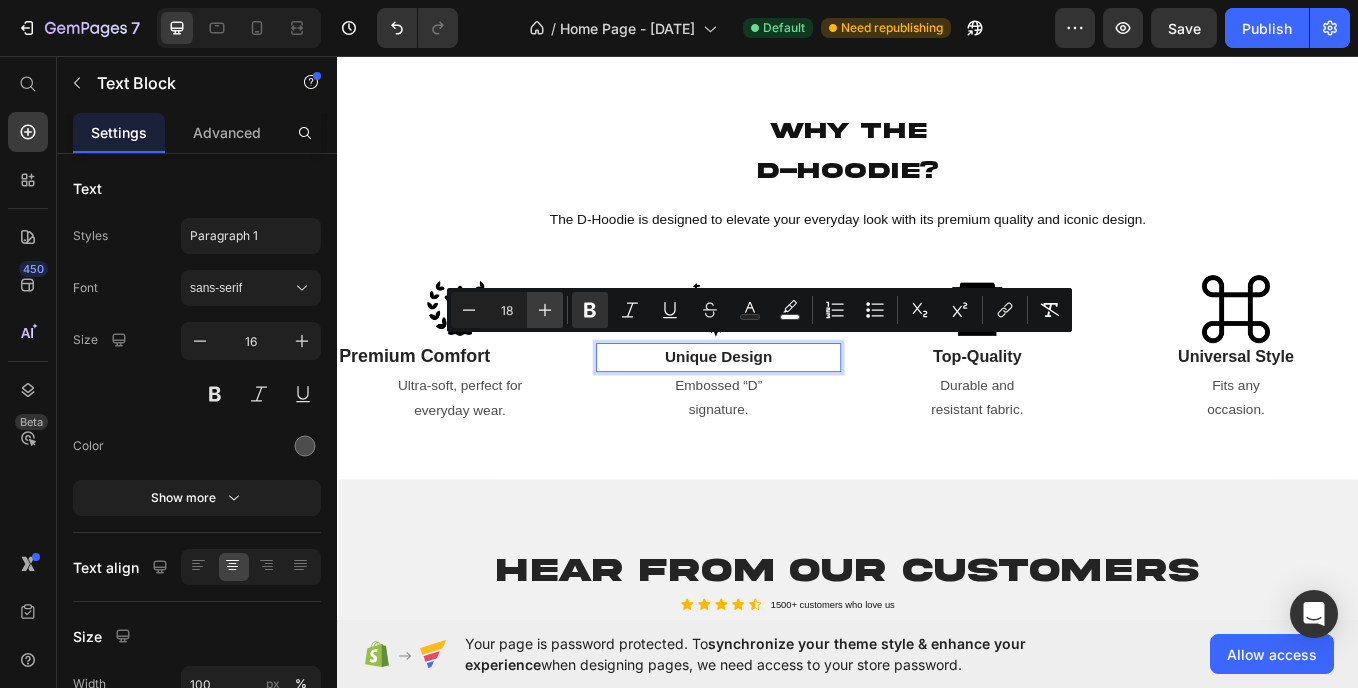 click 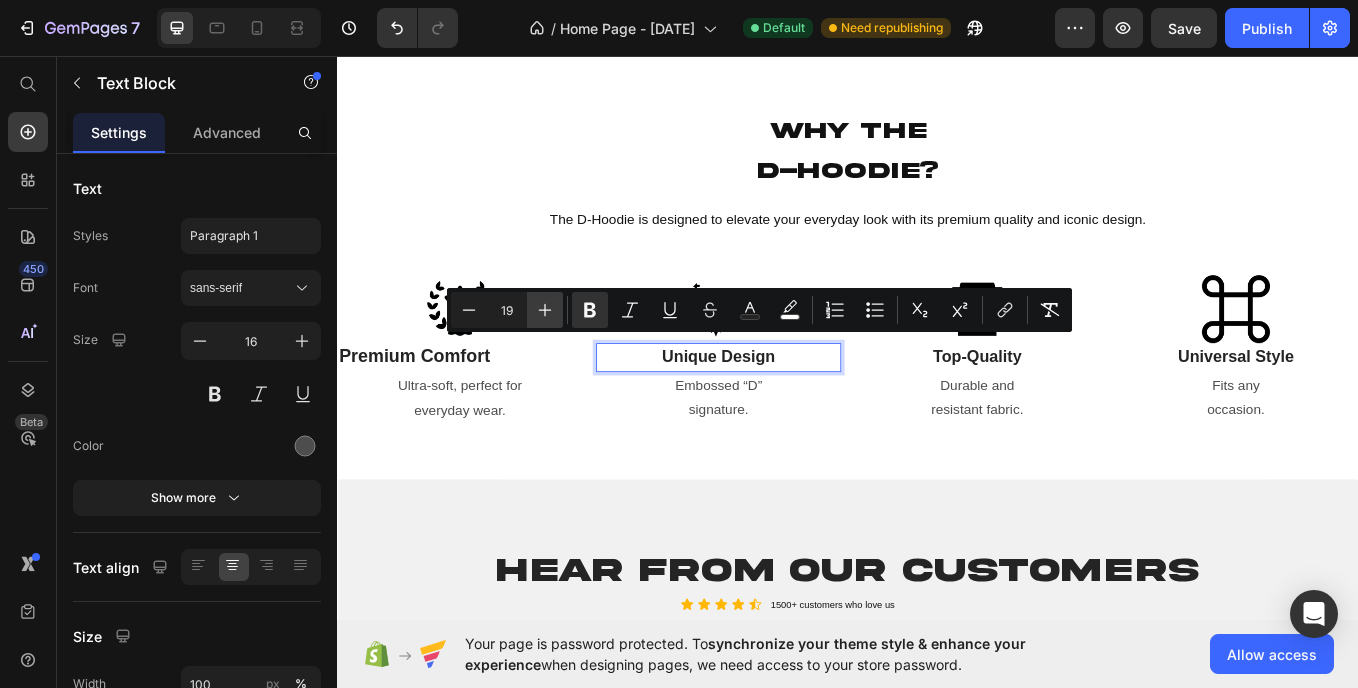click 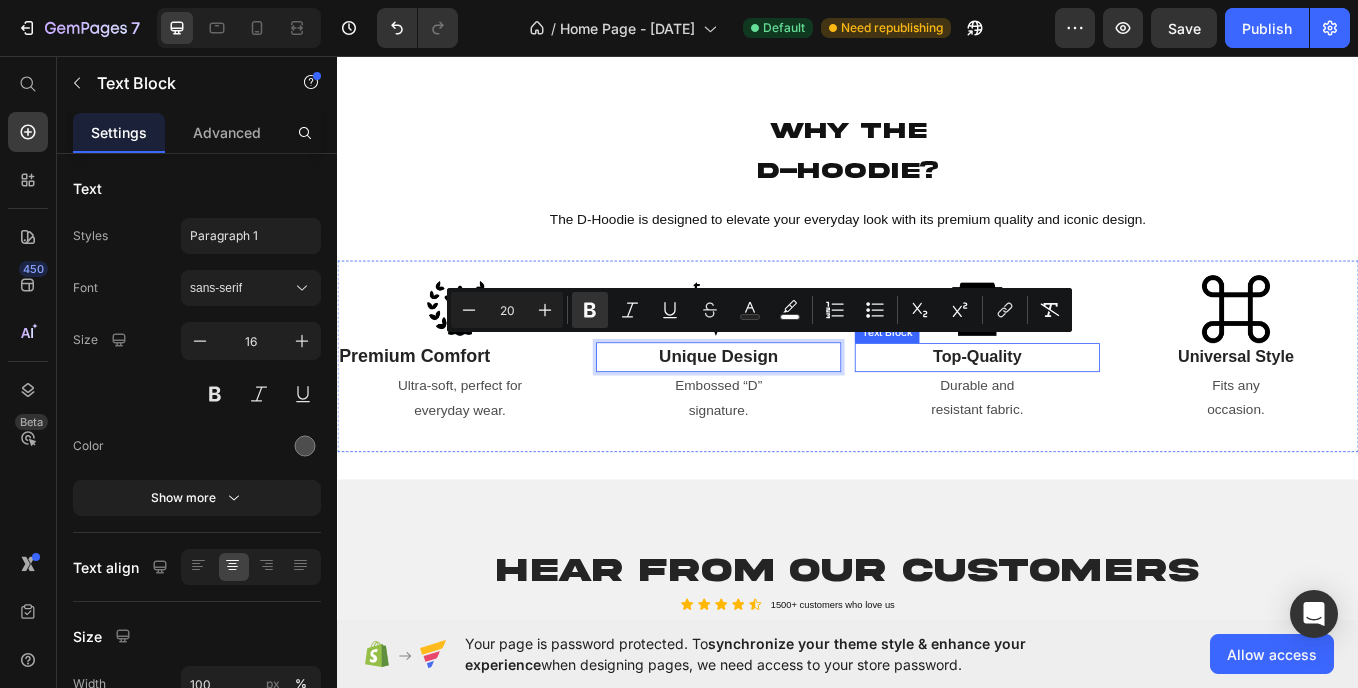 click on "Top-Quality" at bounding box center (1089, 408) 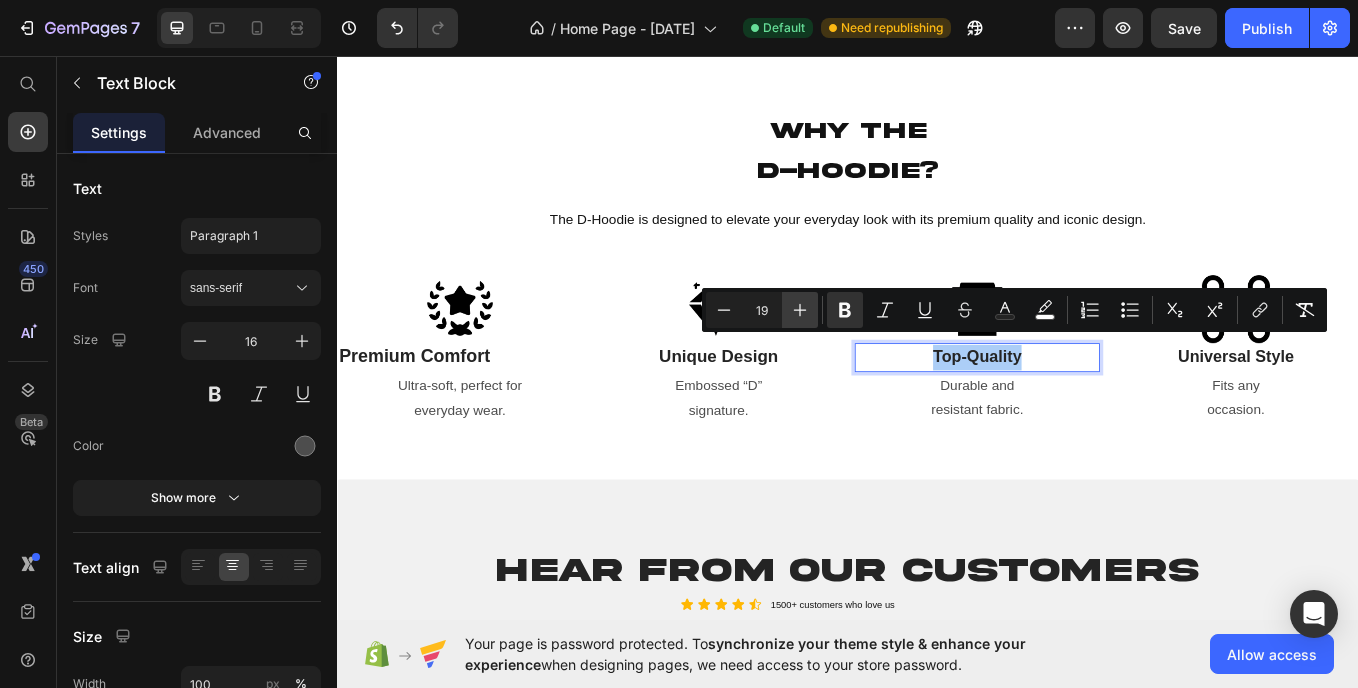 click 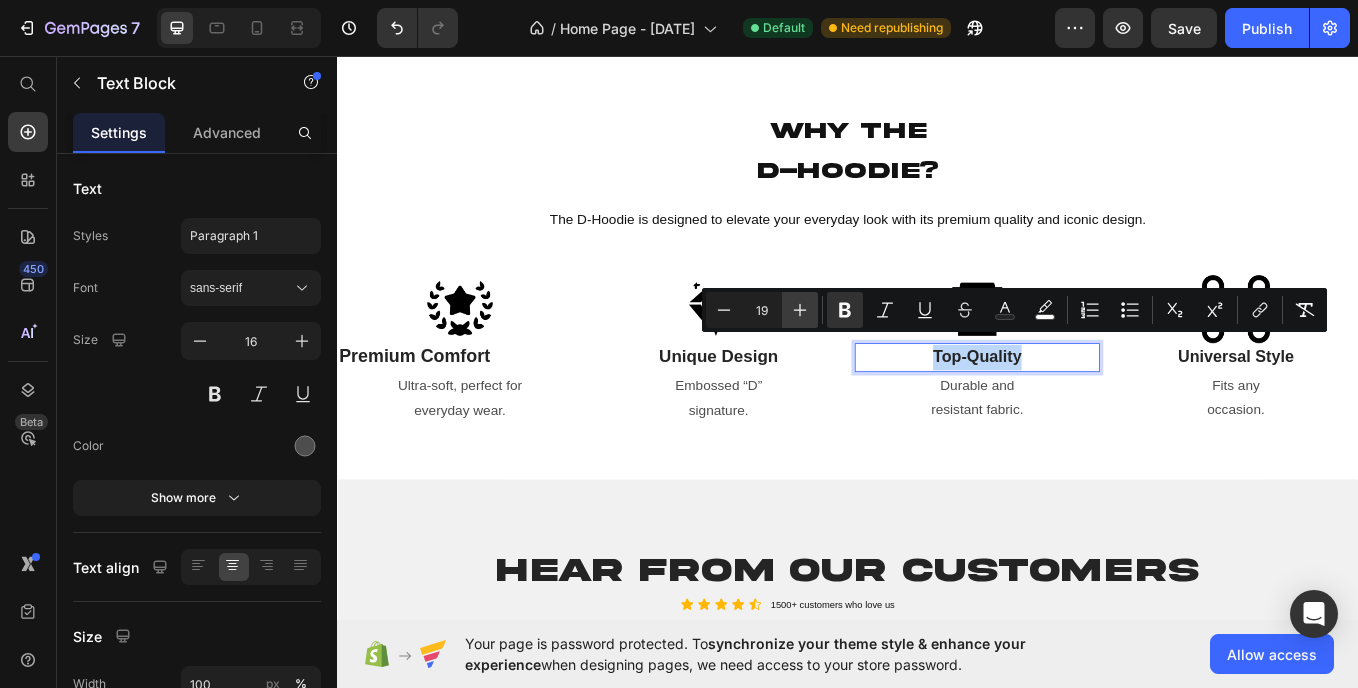 type on "20" 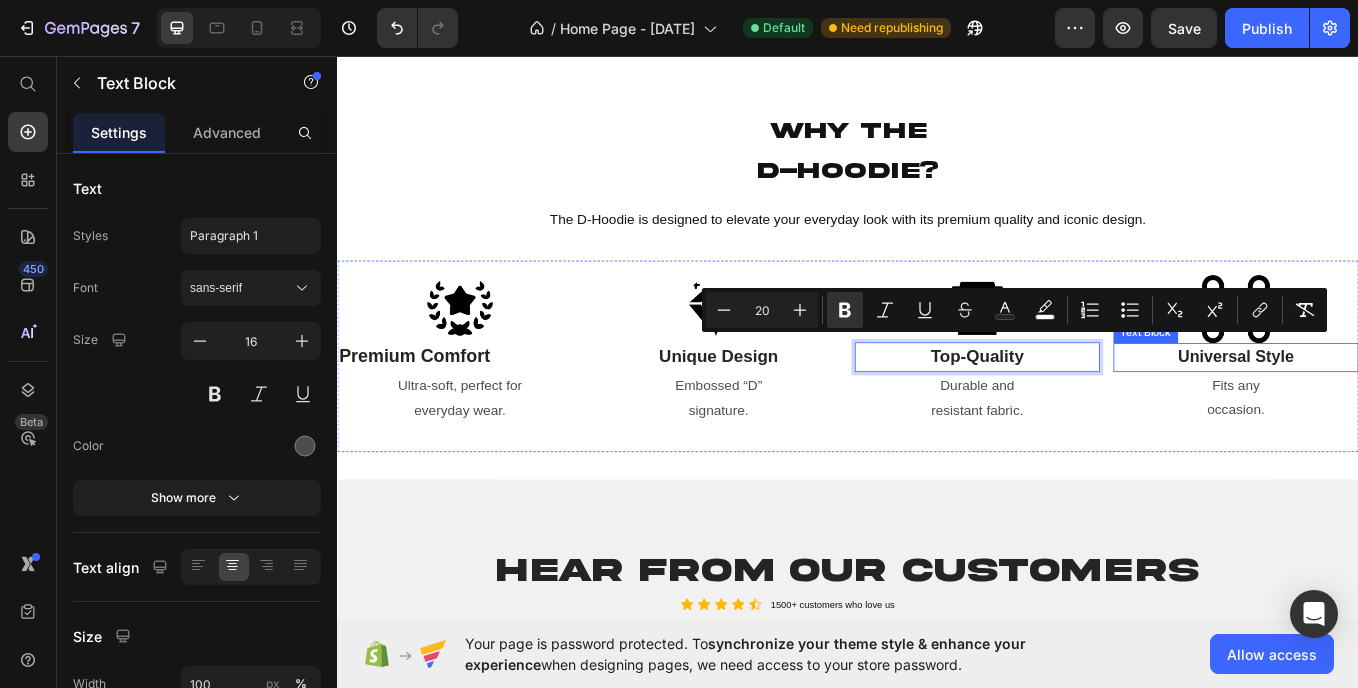 click on "Universal Style" at bounding box center [1393, 408] 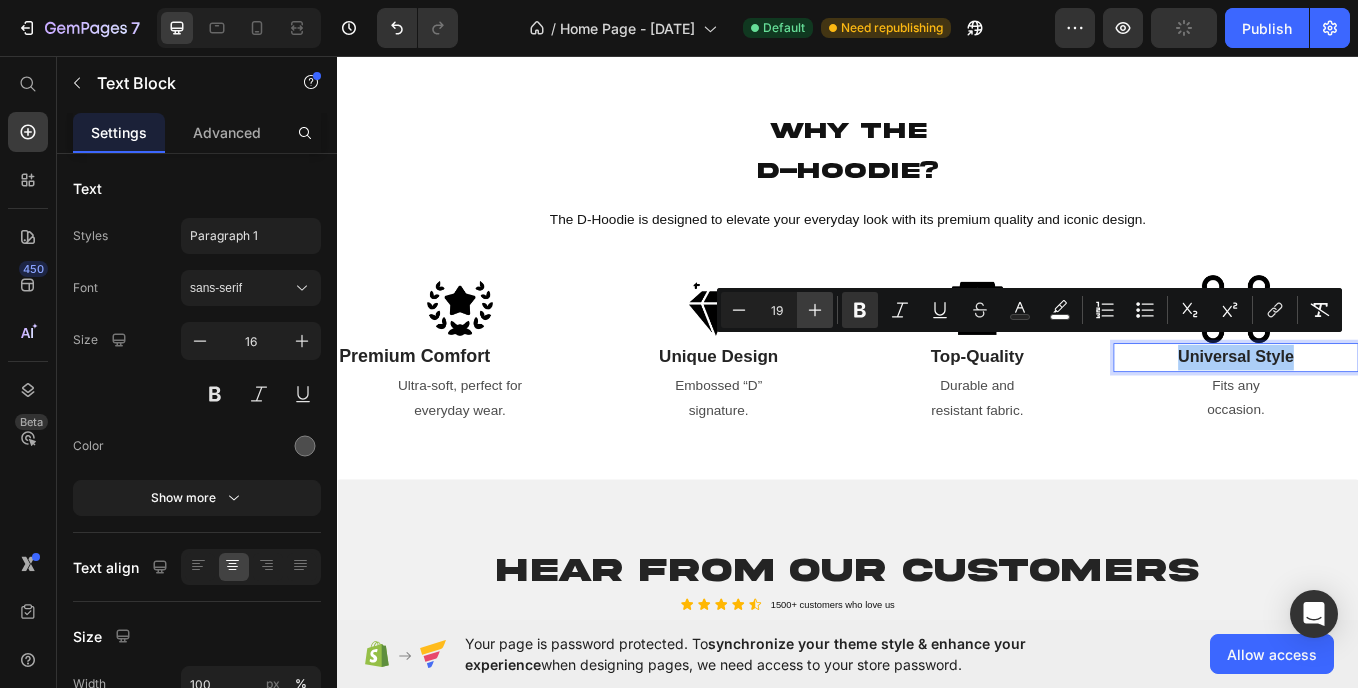 click 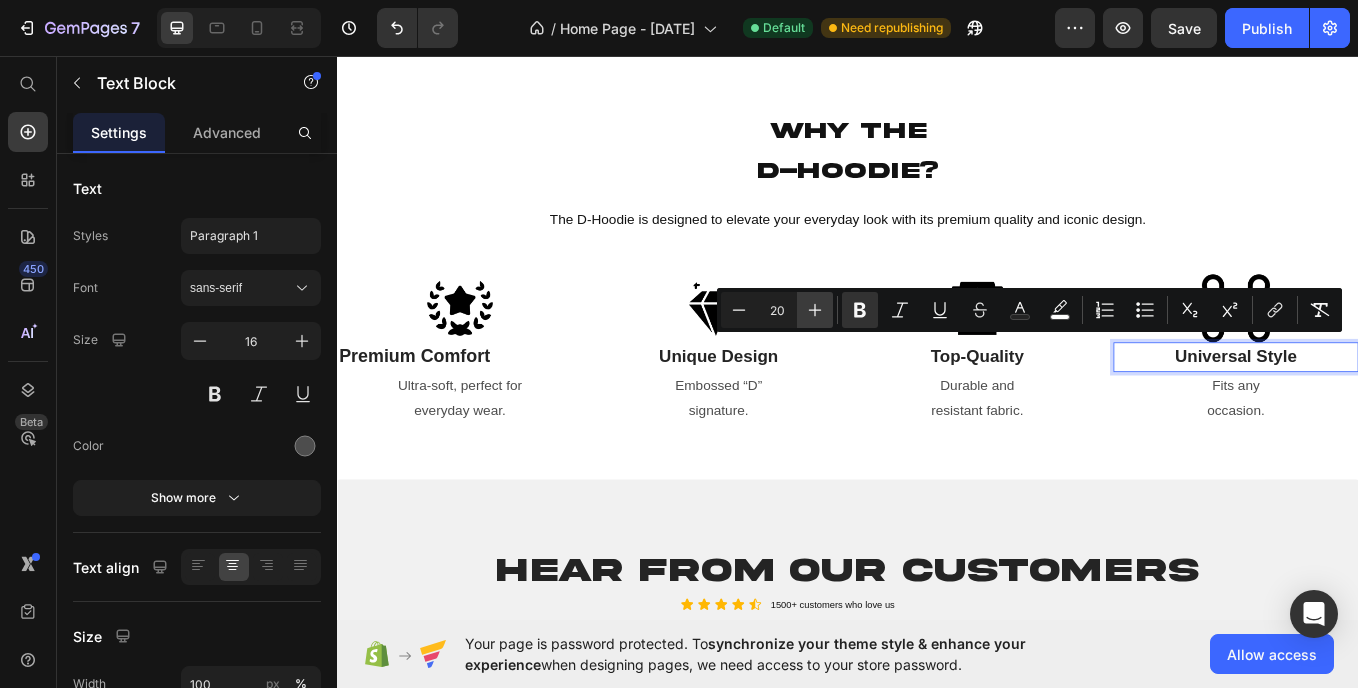 click 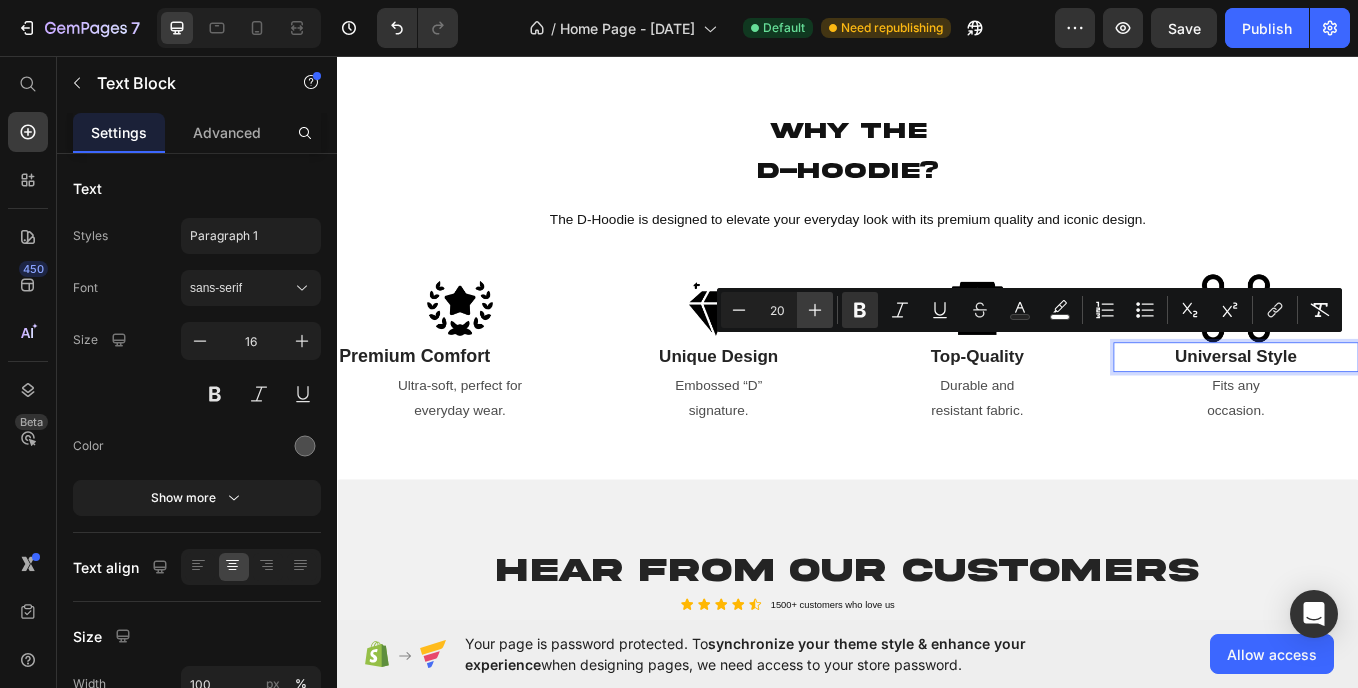 type on "21" 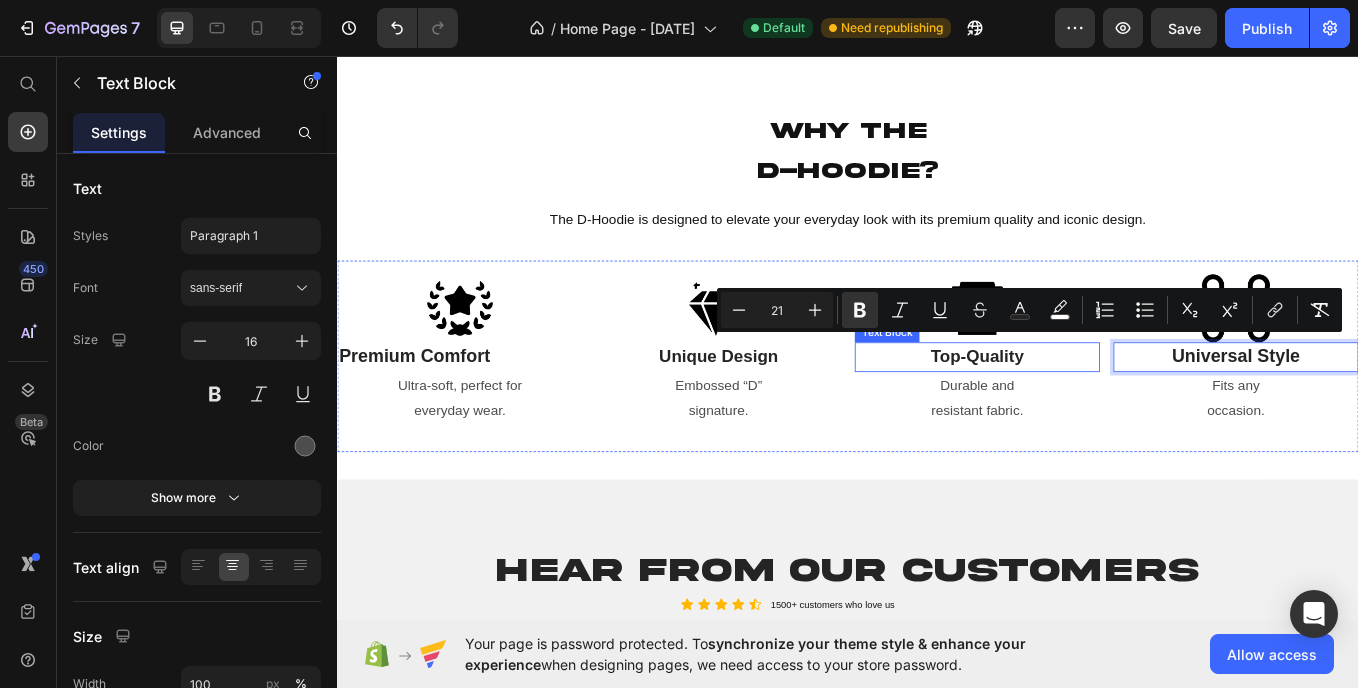 click on "Top-Quality" at bounding box center [1089, 408] 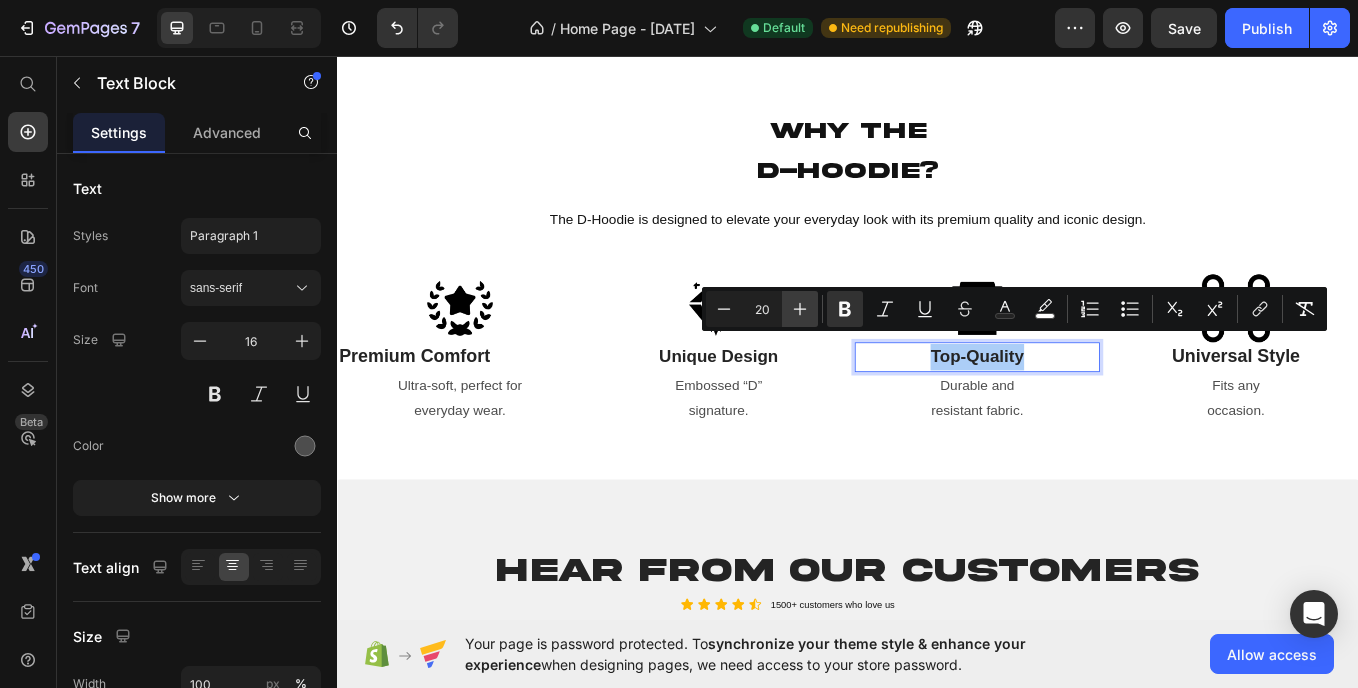 click 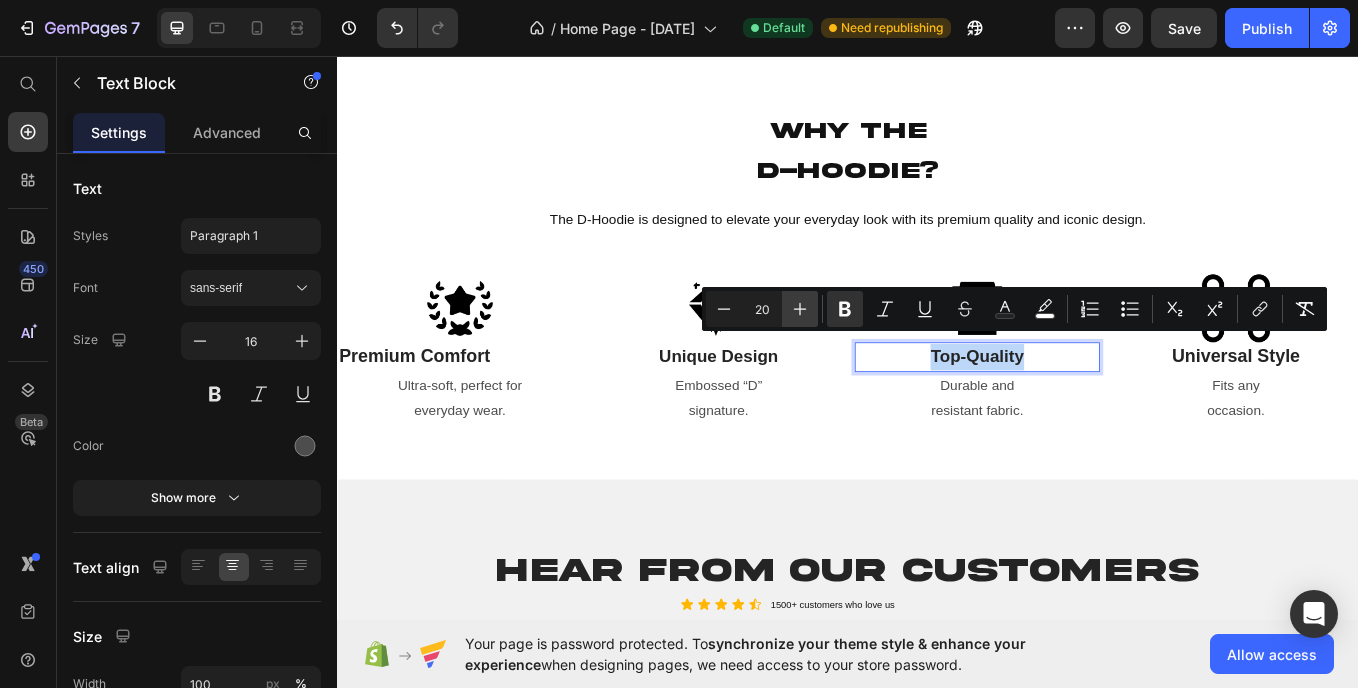 type on "21" 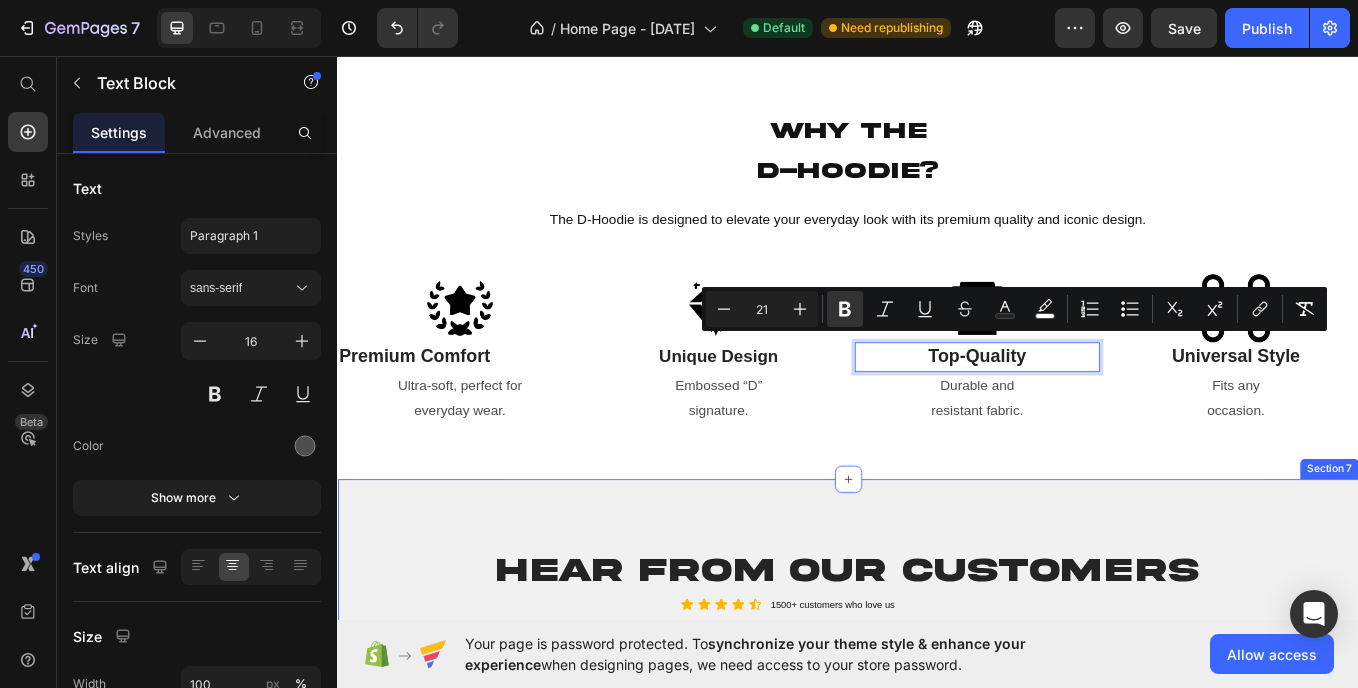 click on "Hear from Our Customers Heading Icon Icon Icon Icon Icon Icon List 1500+ customers who love us Text Block Row
Icon
Icon
Icon
Icon
Icon Row
Verified Buyer Item List Row "Dave Fashion's customer service is incredible. I had a question about sizing they replied me within minutes with all details I needed." Text block - [FIRST] [LAST]. Text block Row
Icon
Icon
Icon
Icon
Icon Row
Verified Buyer Item List "The site is sleek, the process was fast, and my order arrived quicker than I expected. I love the personal touches, and the hoodie is exacltly what I wanted. Will finally be shopping here again !" Text block - [FIRST] [LAST]. Text block Row
Icon
Icon
Icon
Icon
Icon Row
Verified Buyer Item List Text block - [FIRST] [LAST]. Text block Row Icon Icon Icon" at bounding box center (937, 889) 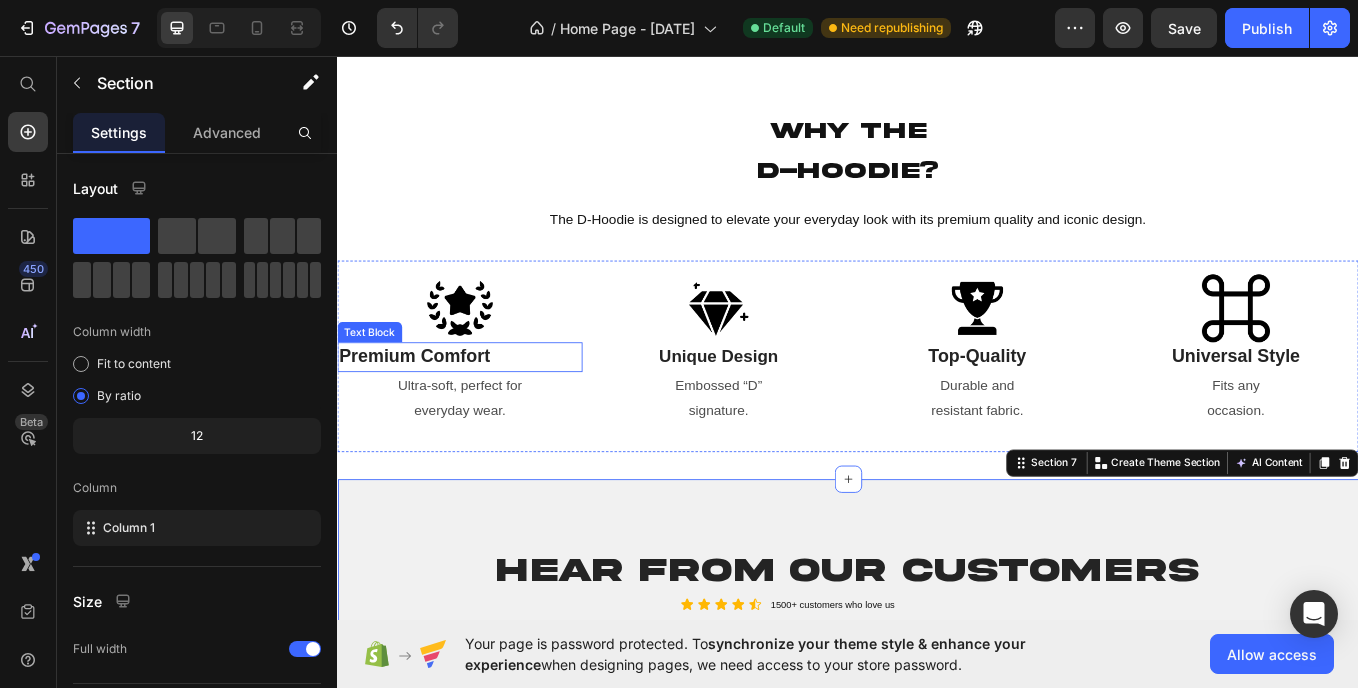 click on "Premium Comfort" at bounding box center [427, 407] 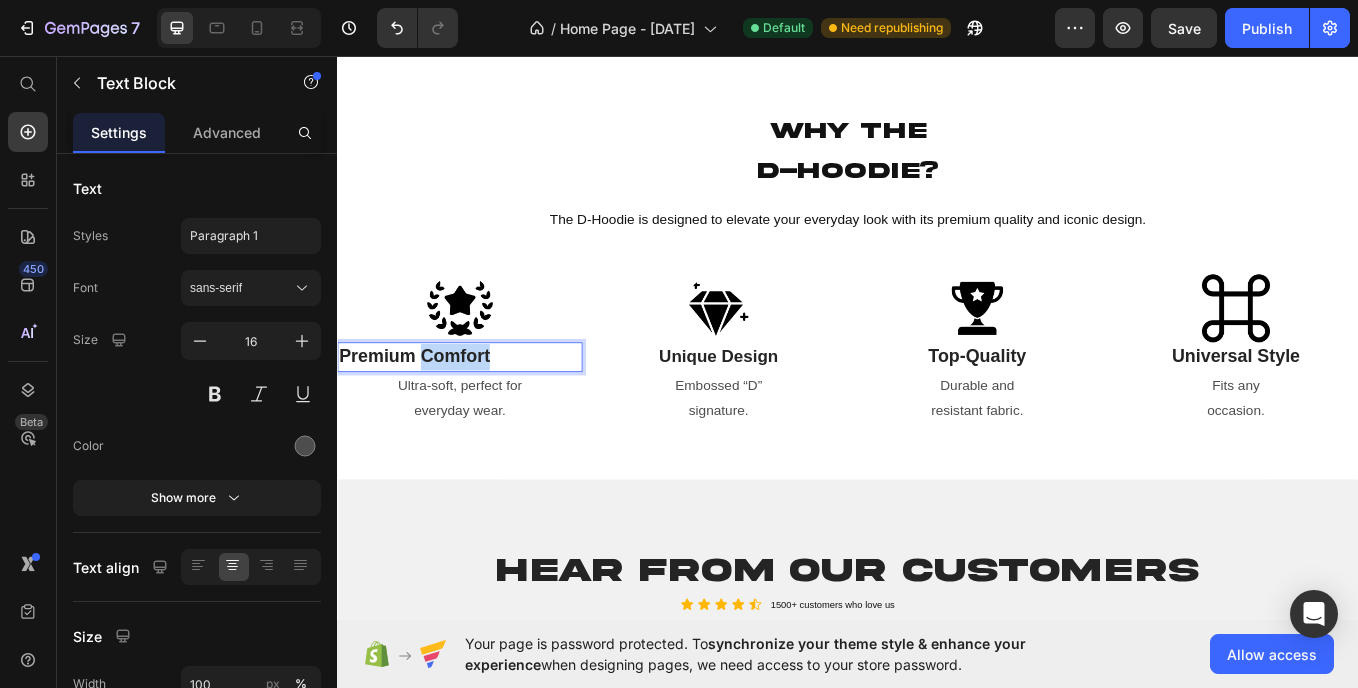 click on "Premium Comfort" at bounding box center [427, 407] 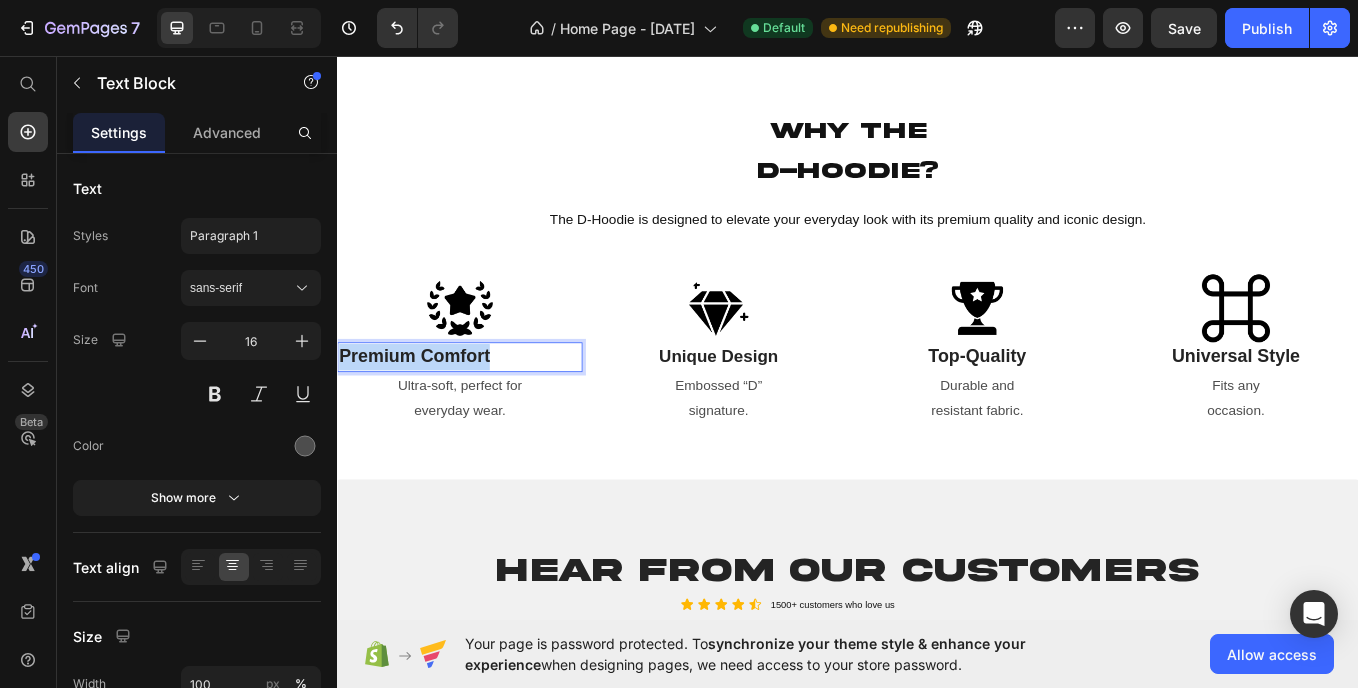 click on "Premium Comfort" at bounding box center (427, 407) 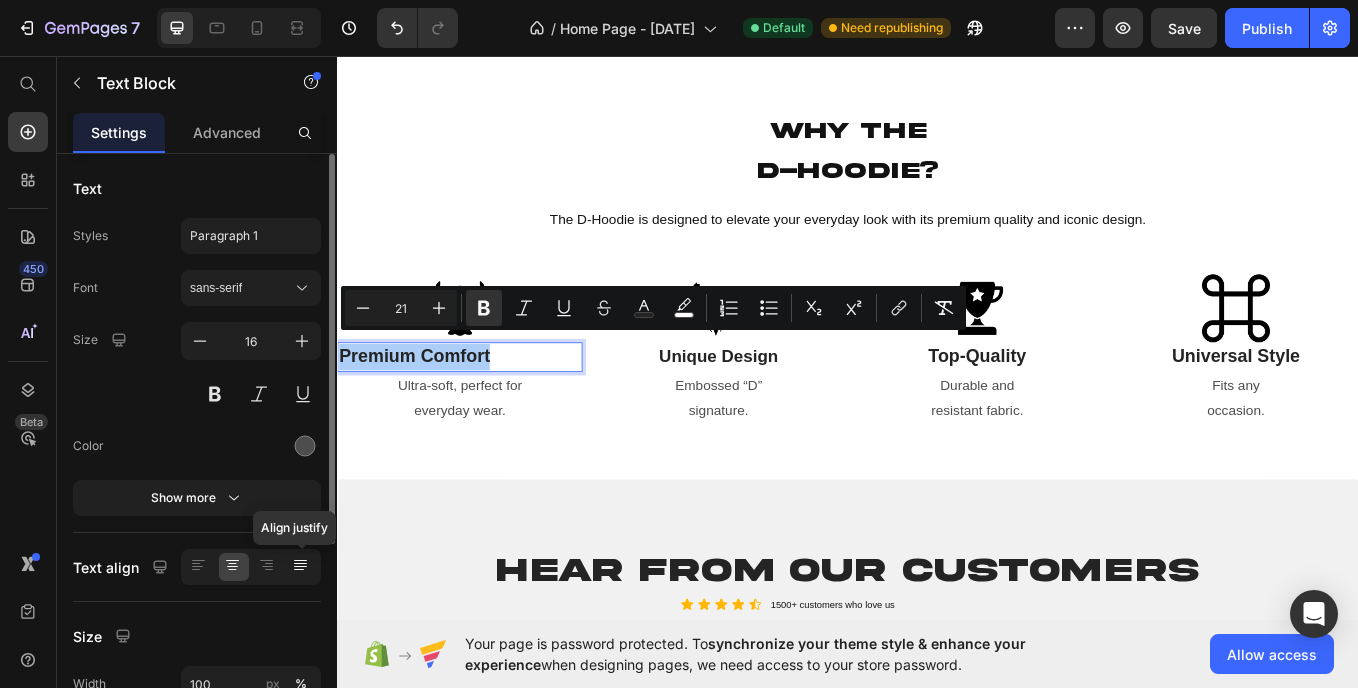 click 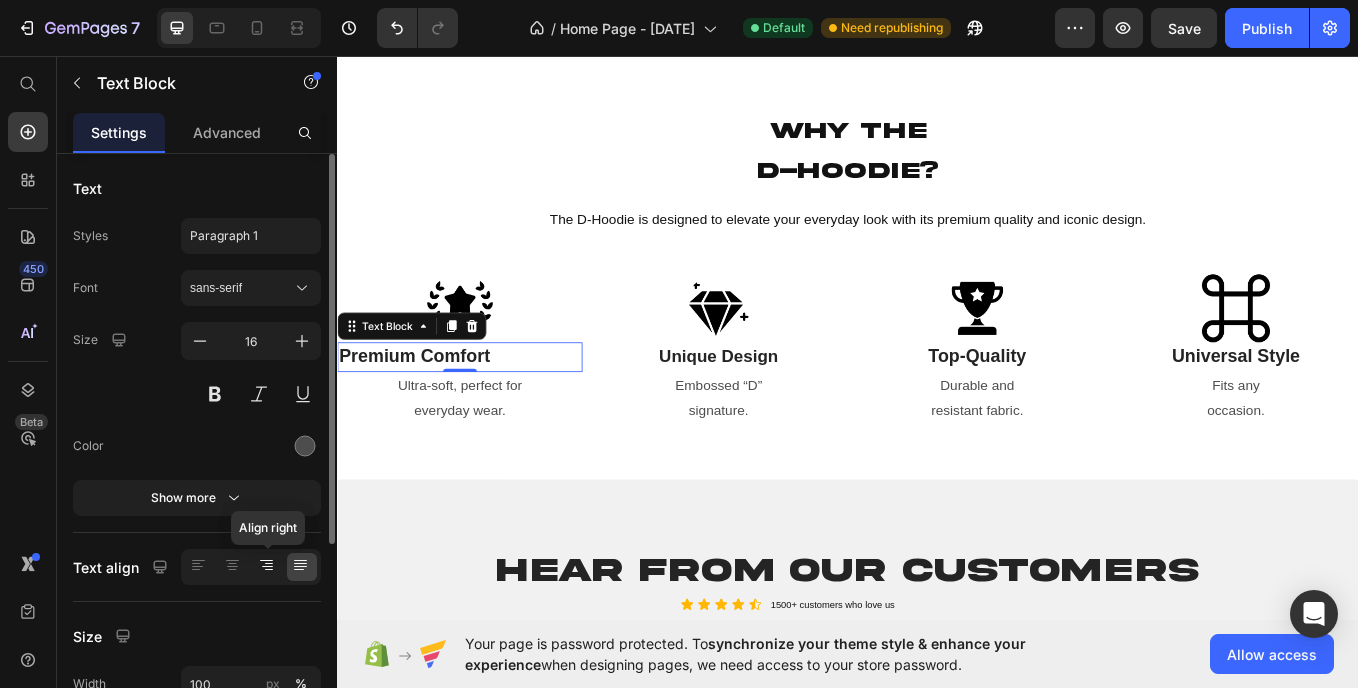 click 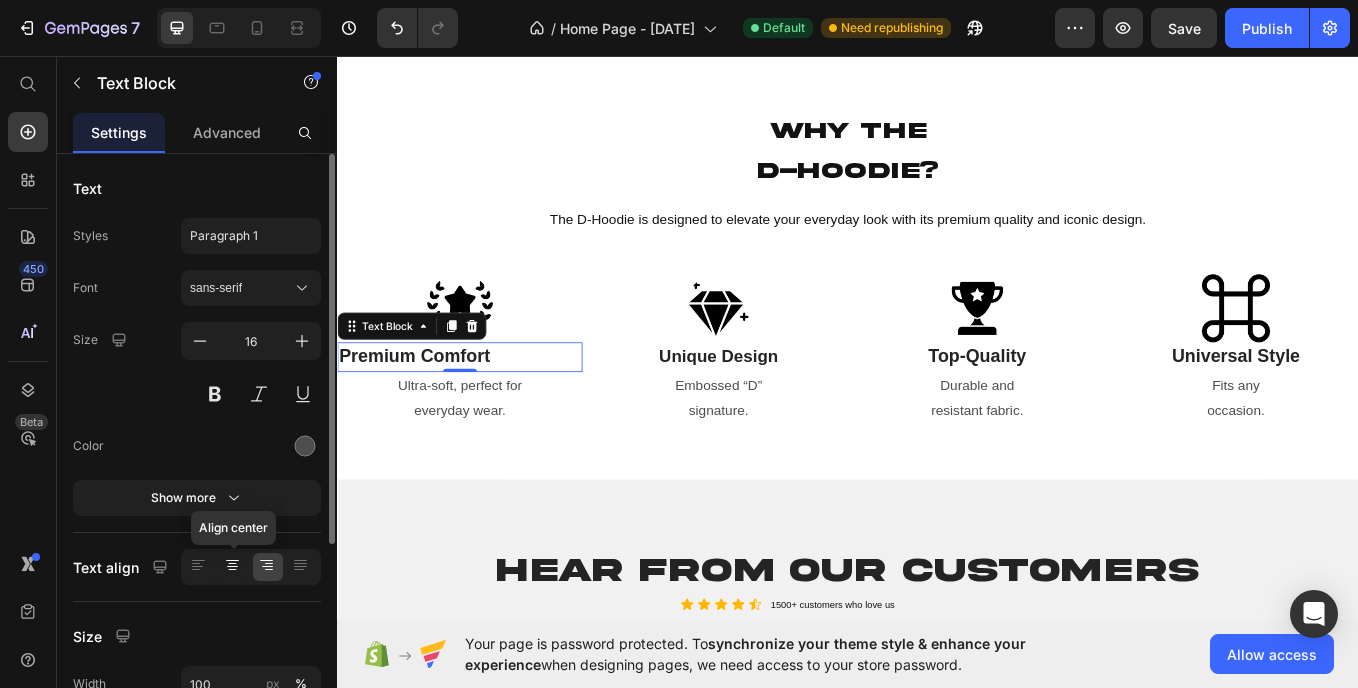 click 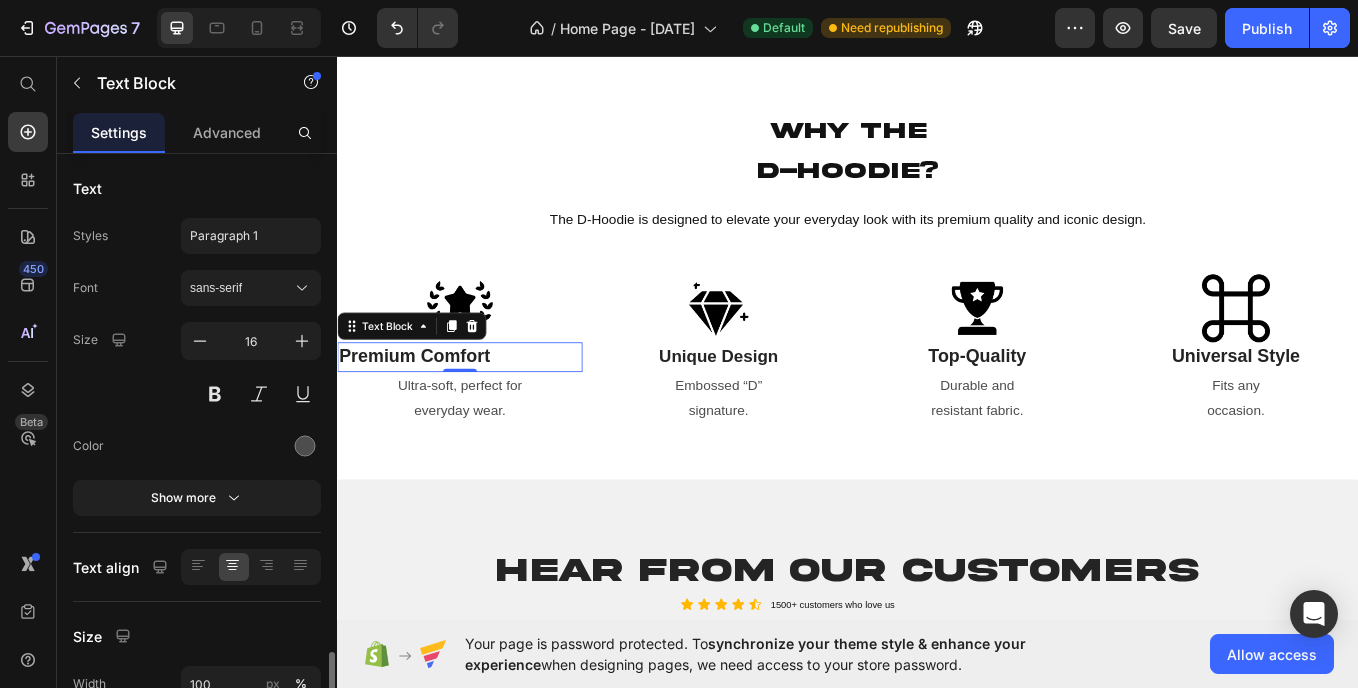 scroll, scrollTop: 304, scrollLeft: 0, axis: vertical 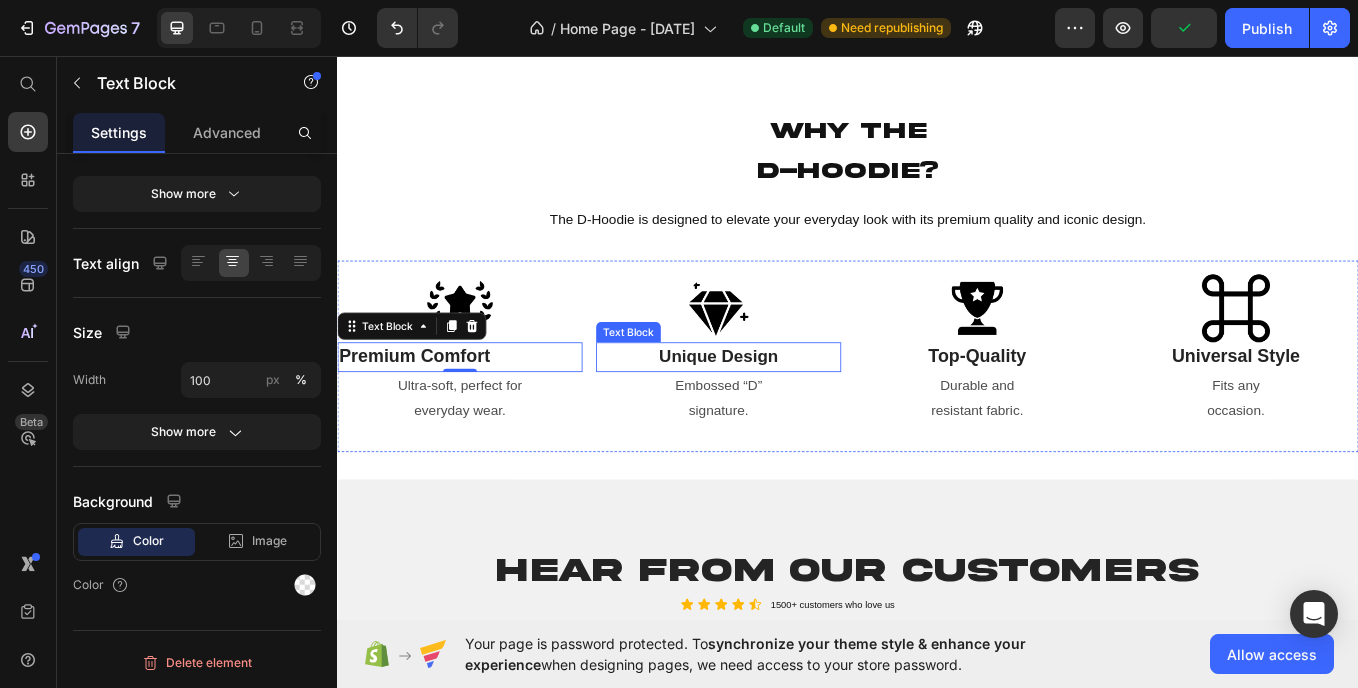 click on "Unique Design" at bounding box center [785, 408] 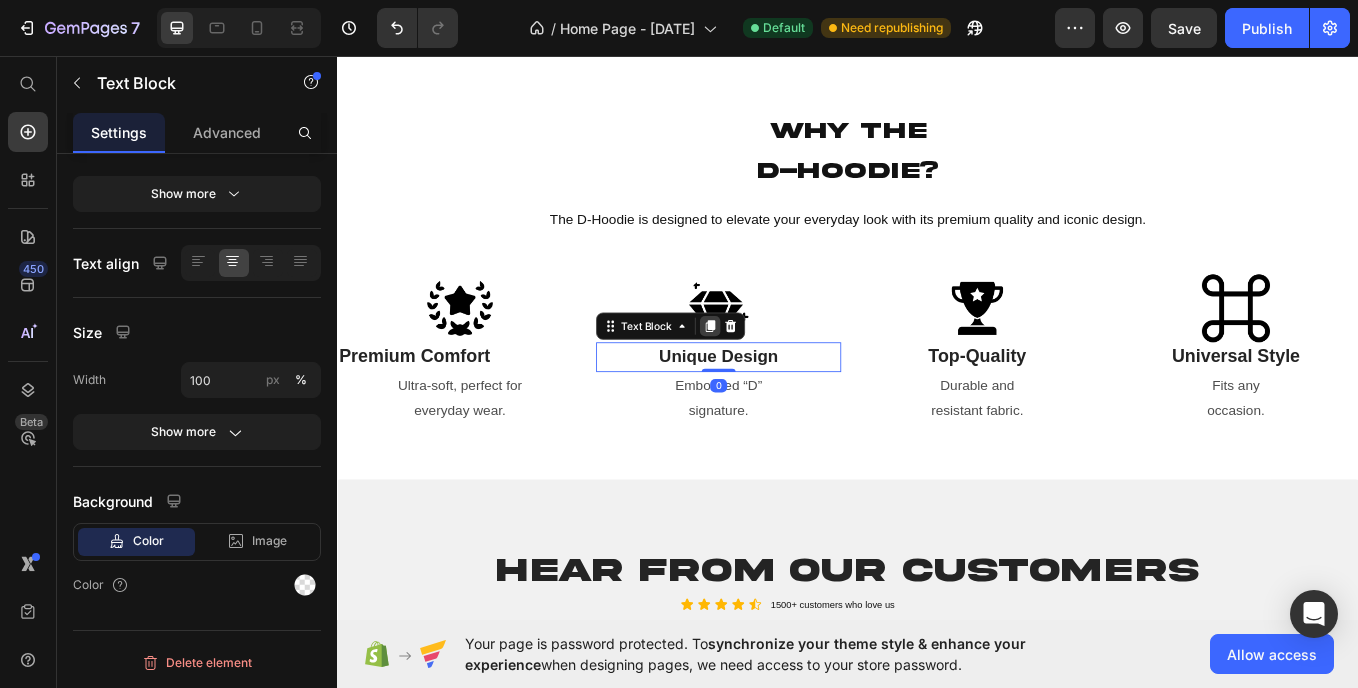 click 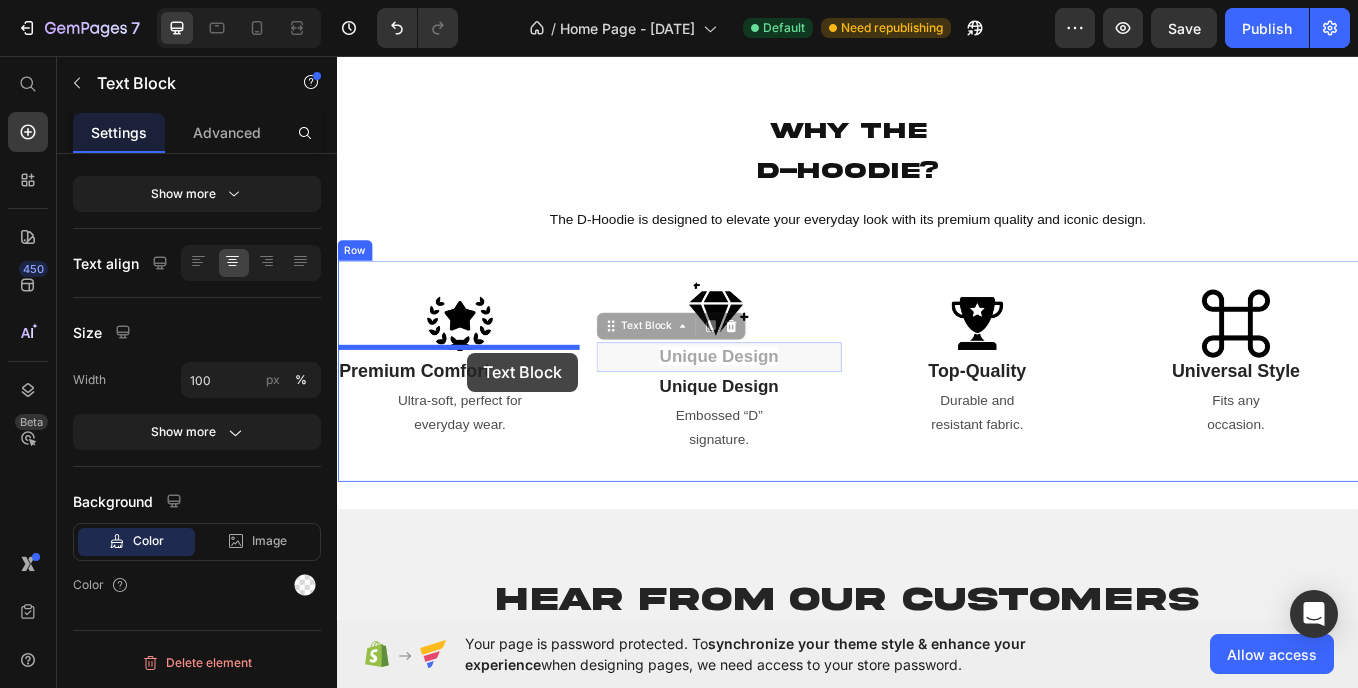 drag, startPoint x: 845, startPoint y: 397, endPoint x: 490, endPoint y: 405, distance: 355.09012 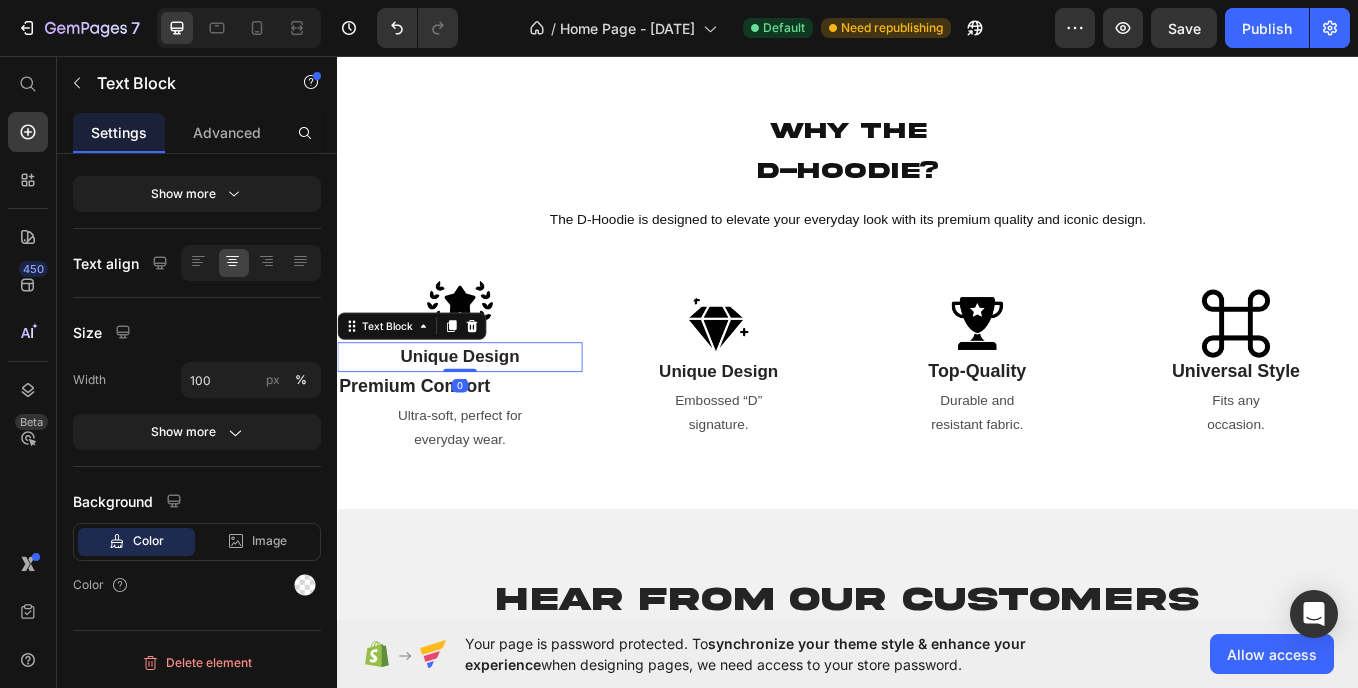 click on "Unique Design" at bounding box center (481, 408) 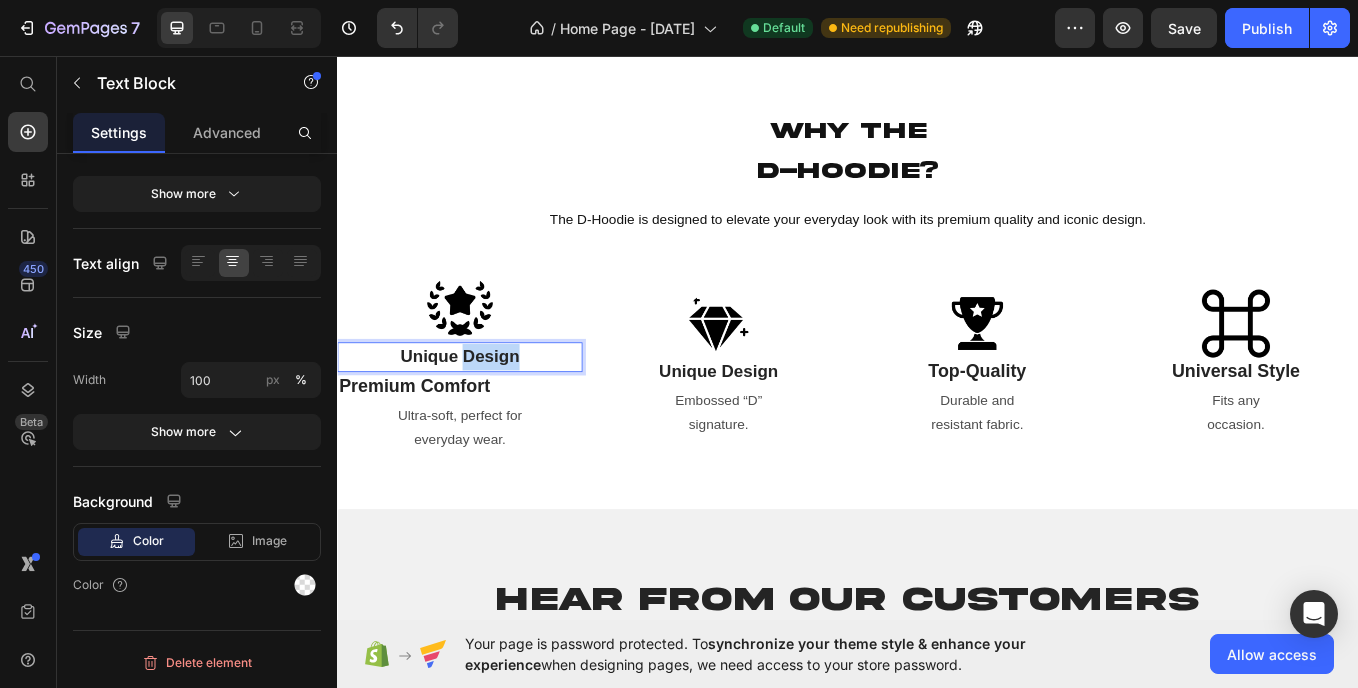 click on "Unique Design" at bounding box center [481, 408] 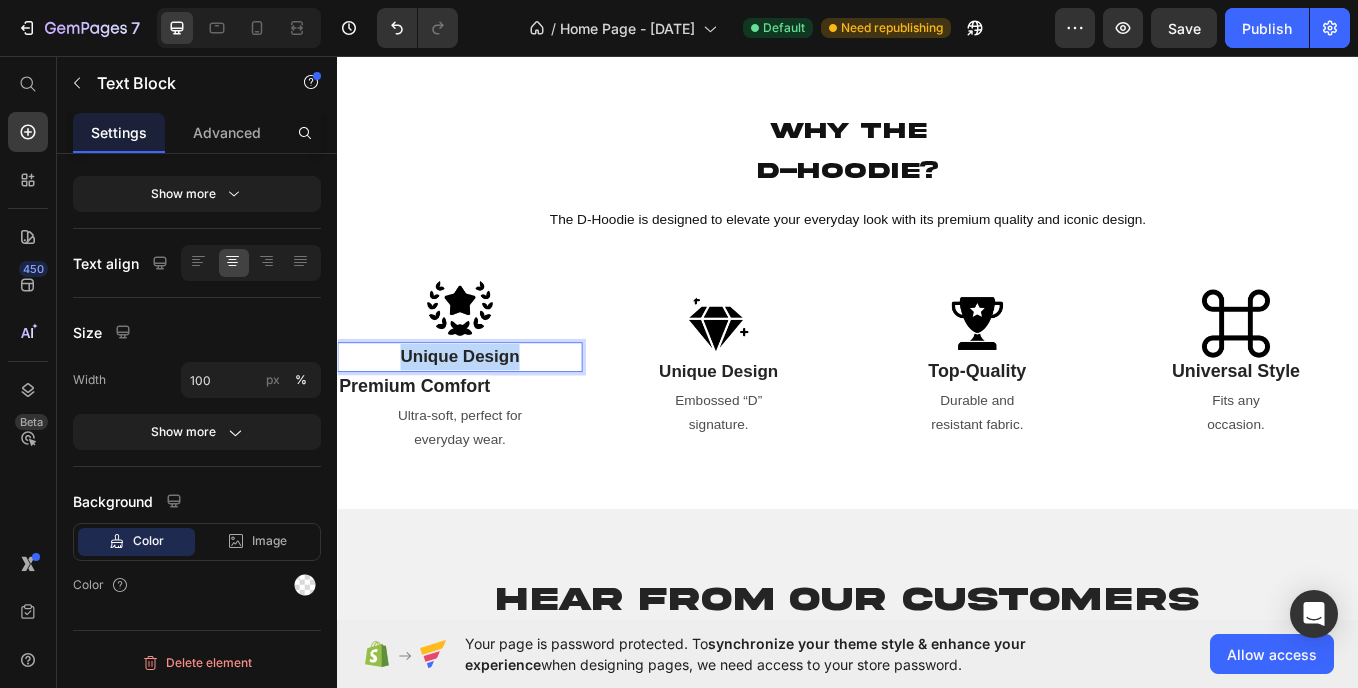 click on "Unique Design" at bounding box center (481, 408) 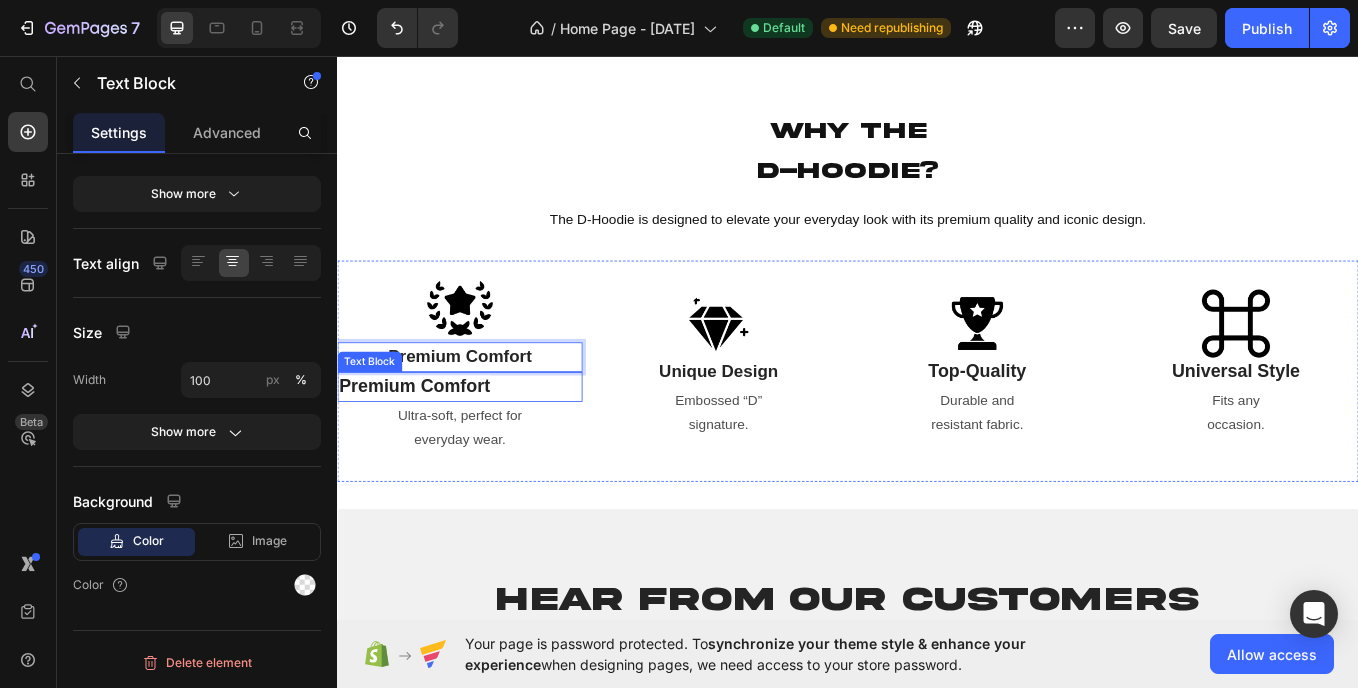 click on "Premium Comfort" at bounding box center [427, 442] 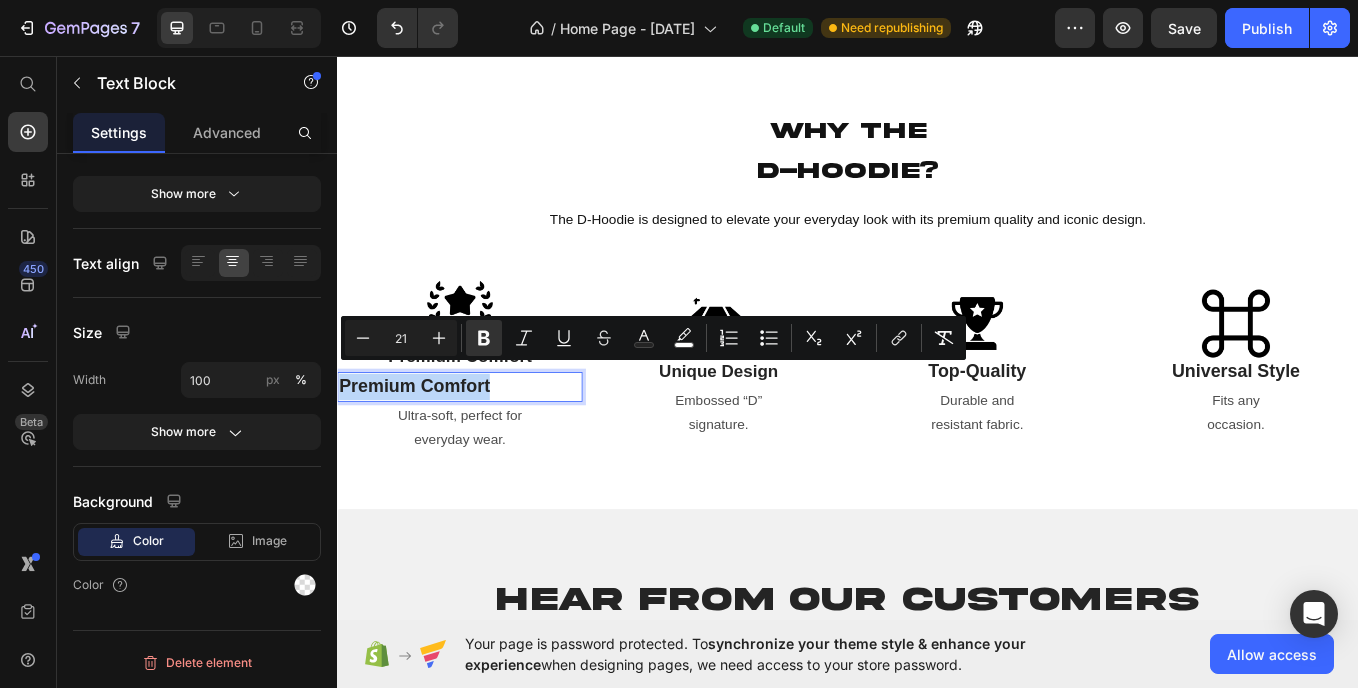 click on "Premium Comfort" at bounding box center [427, 442] 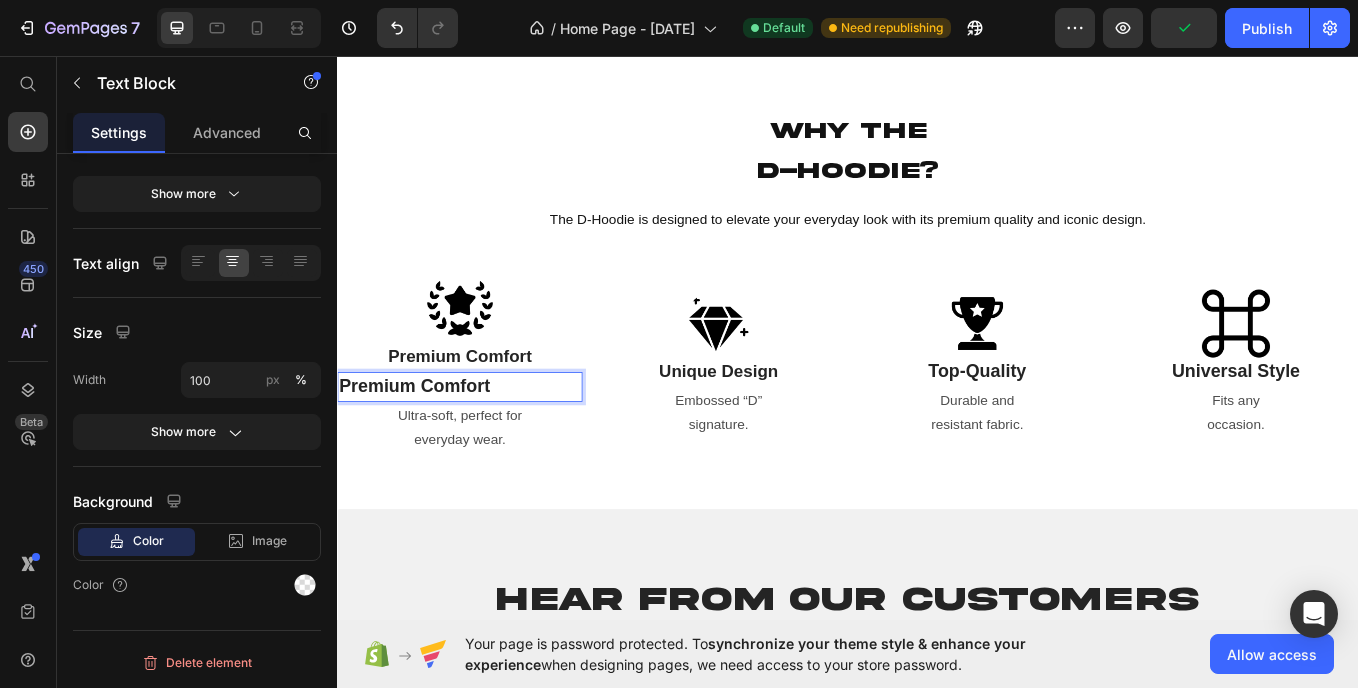 click on "Premium Comfort" at bounding box center (427, 442) 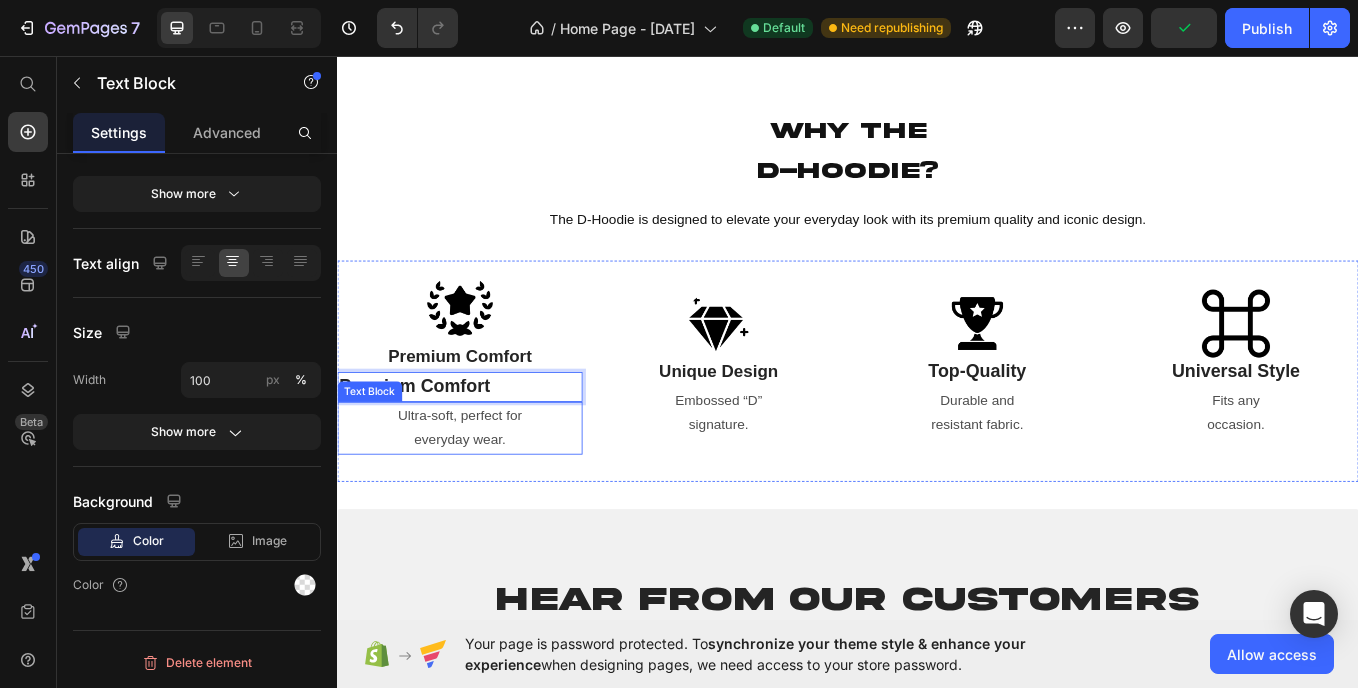 click on "everyday wear." at bounding box center (481, 507) 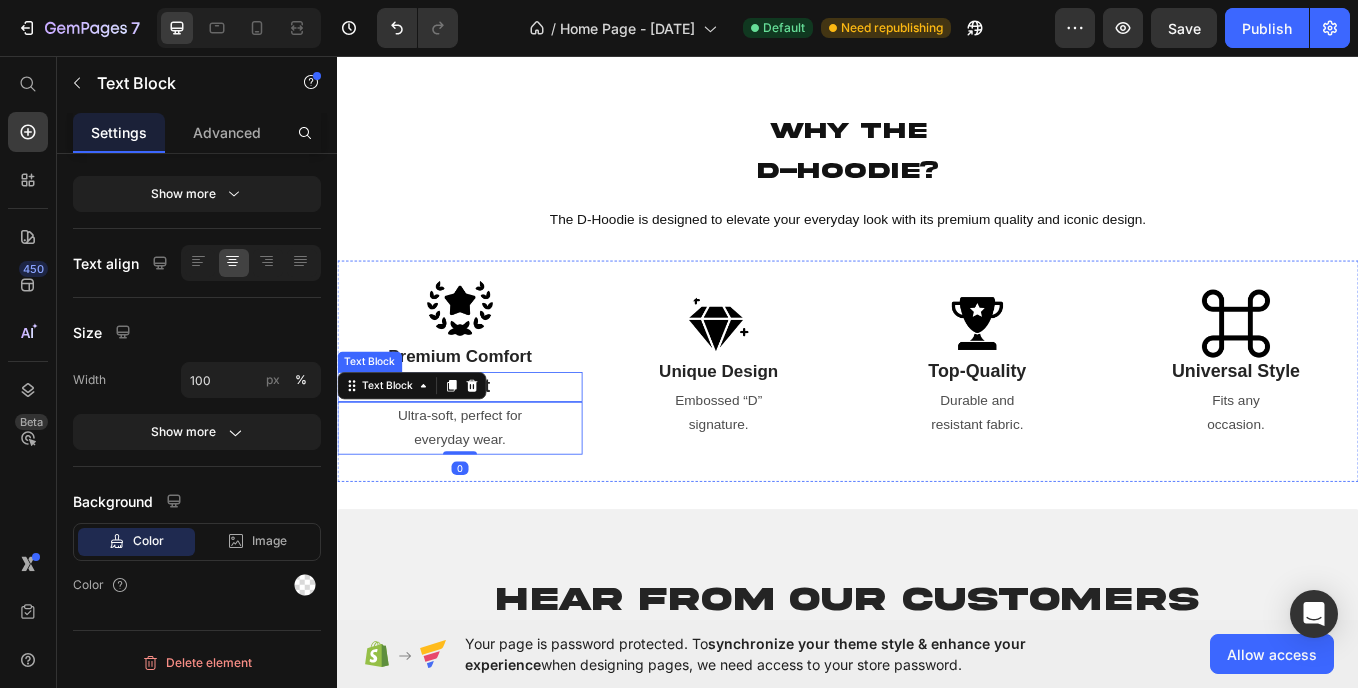 click on "Premium Comfort" at bounding box center [481, 444] 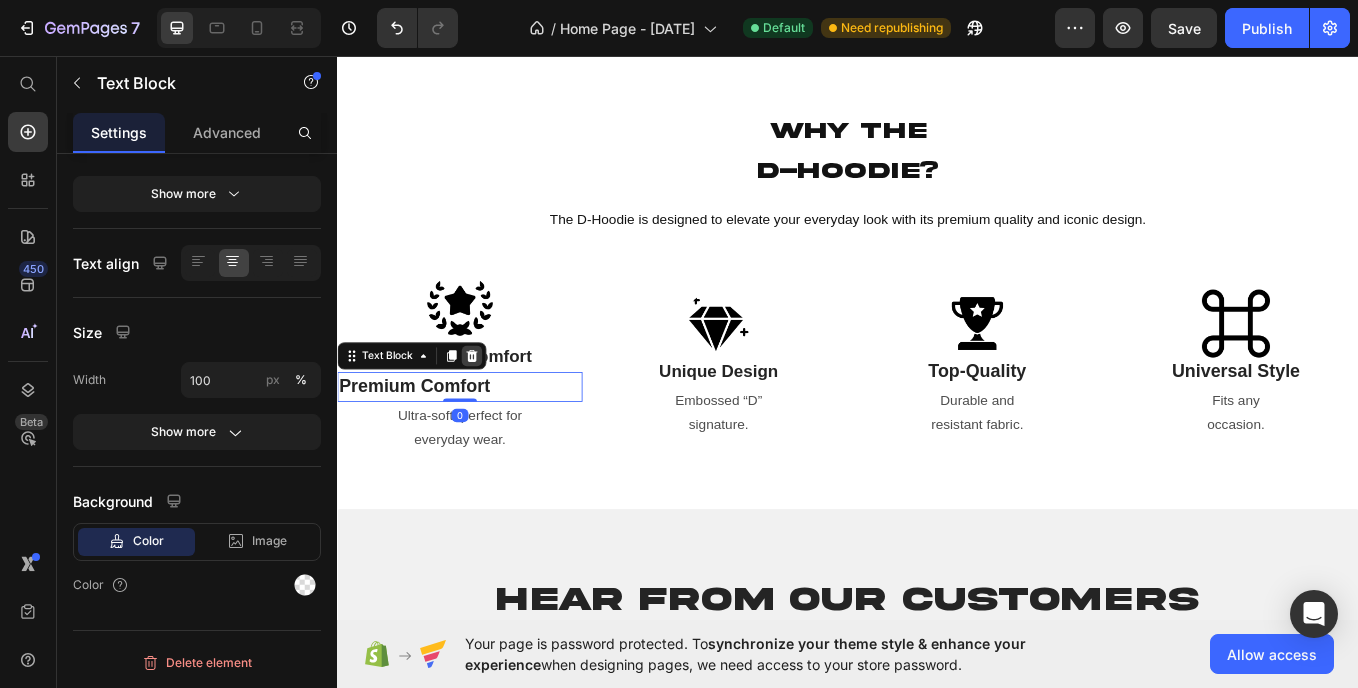click 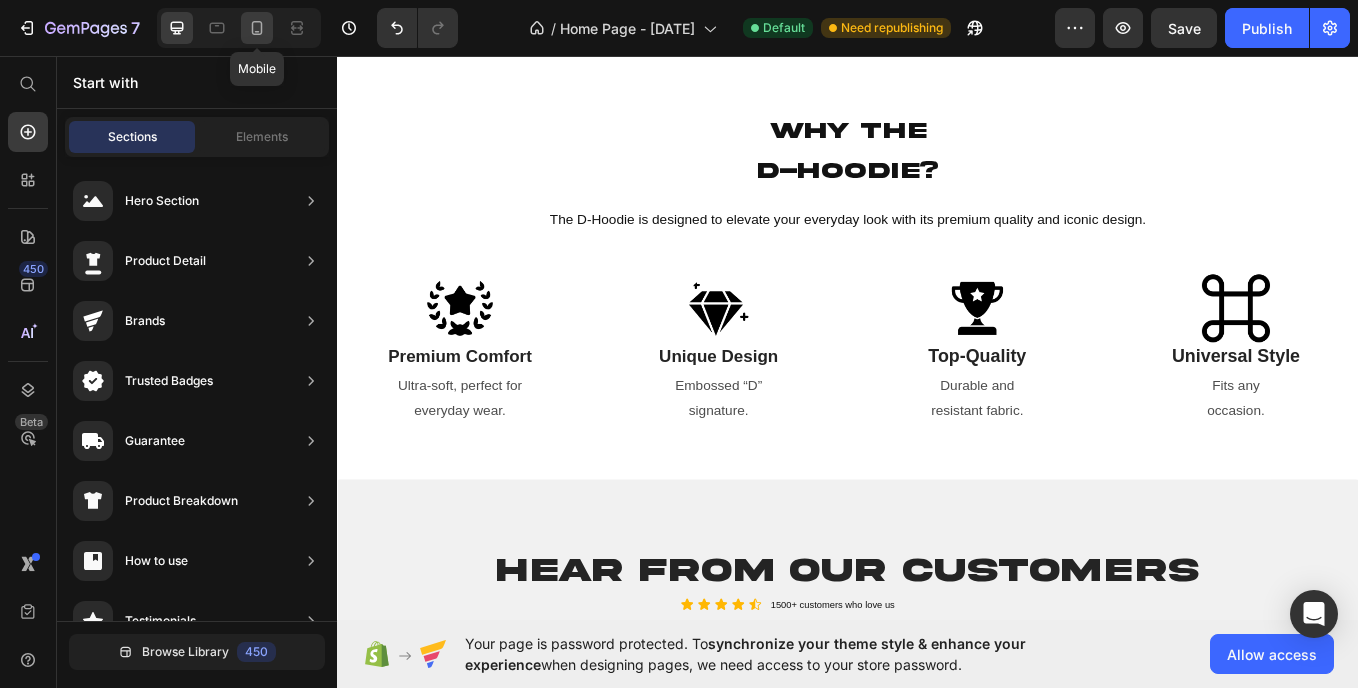 click 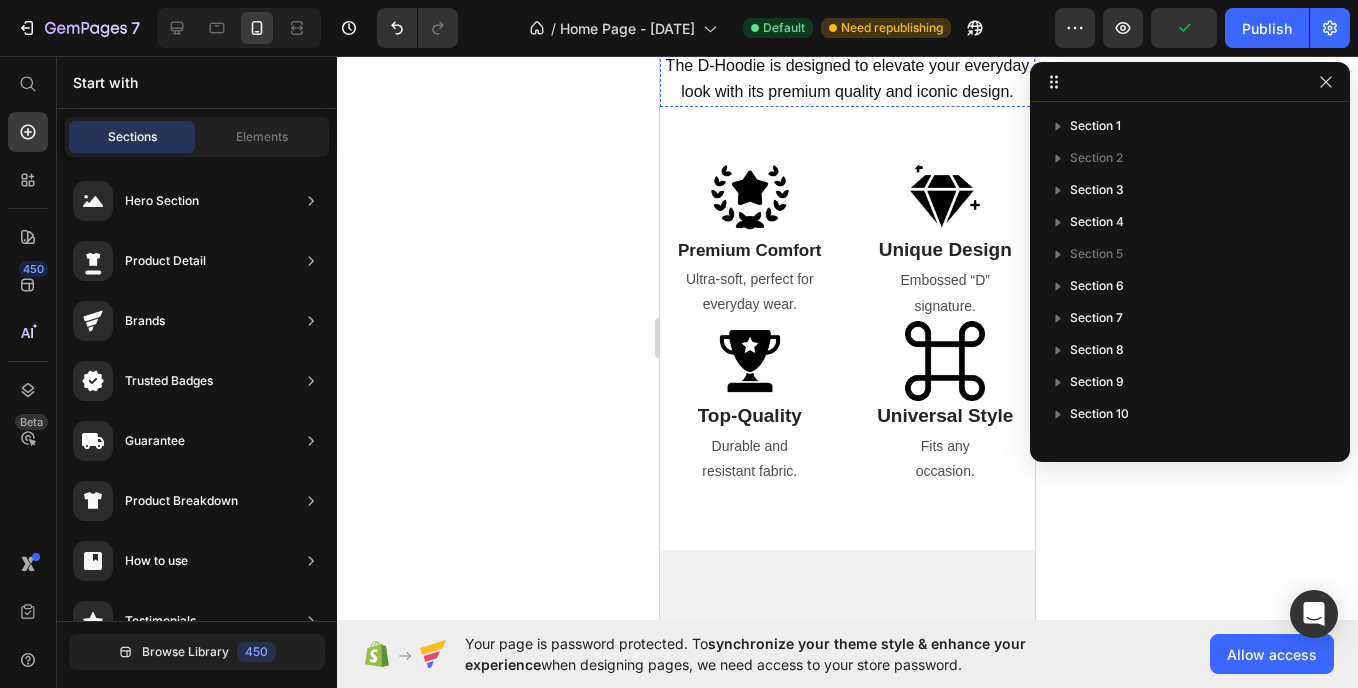 scroll, scrollTop: 1683, scrollLeft: 0, axis: vertical 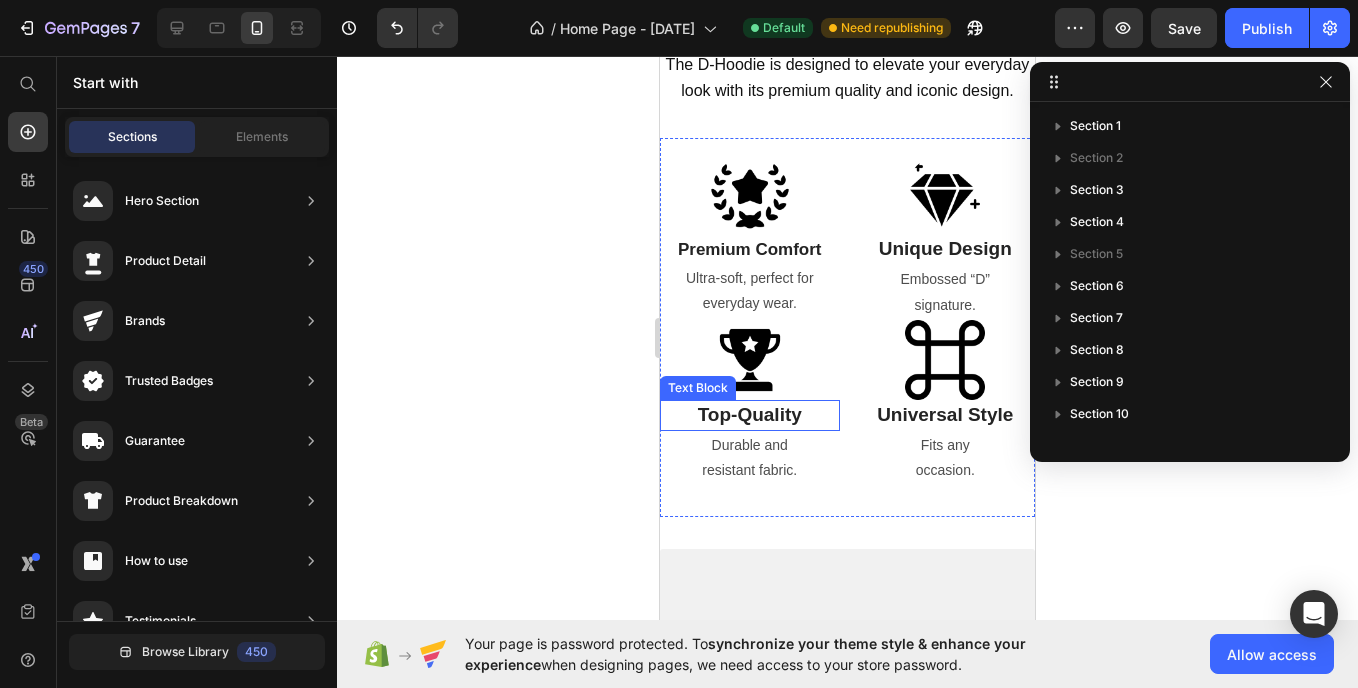 click on "Top-Quality" at bounding box center [750, 414] 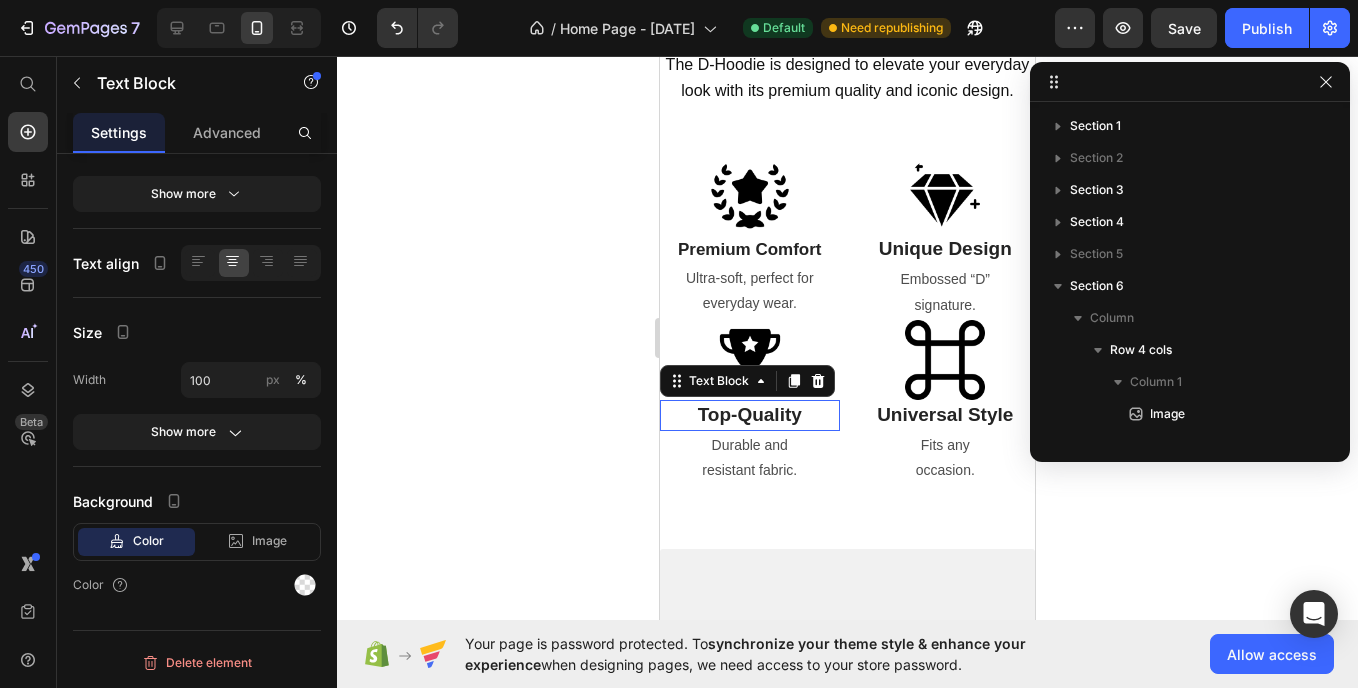 scroll, scrollTop: 443, scrollLeft: 0, axis: vertical 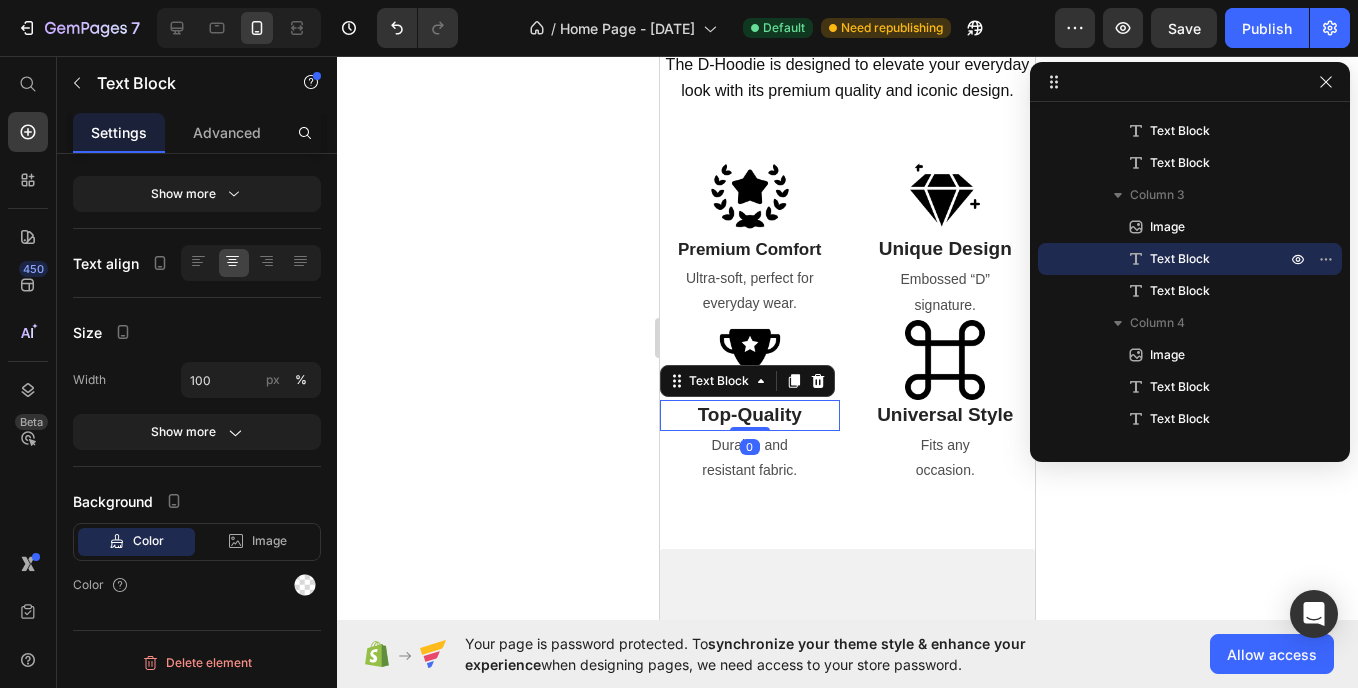 click on "Top-Quality" at bounding box center [750, 414] 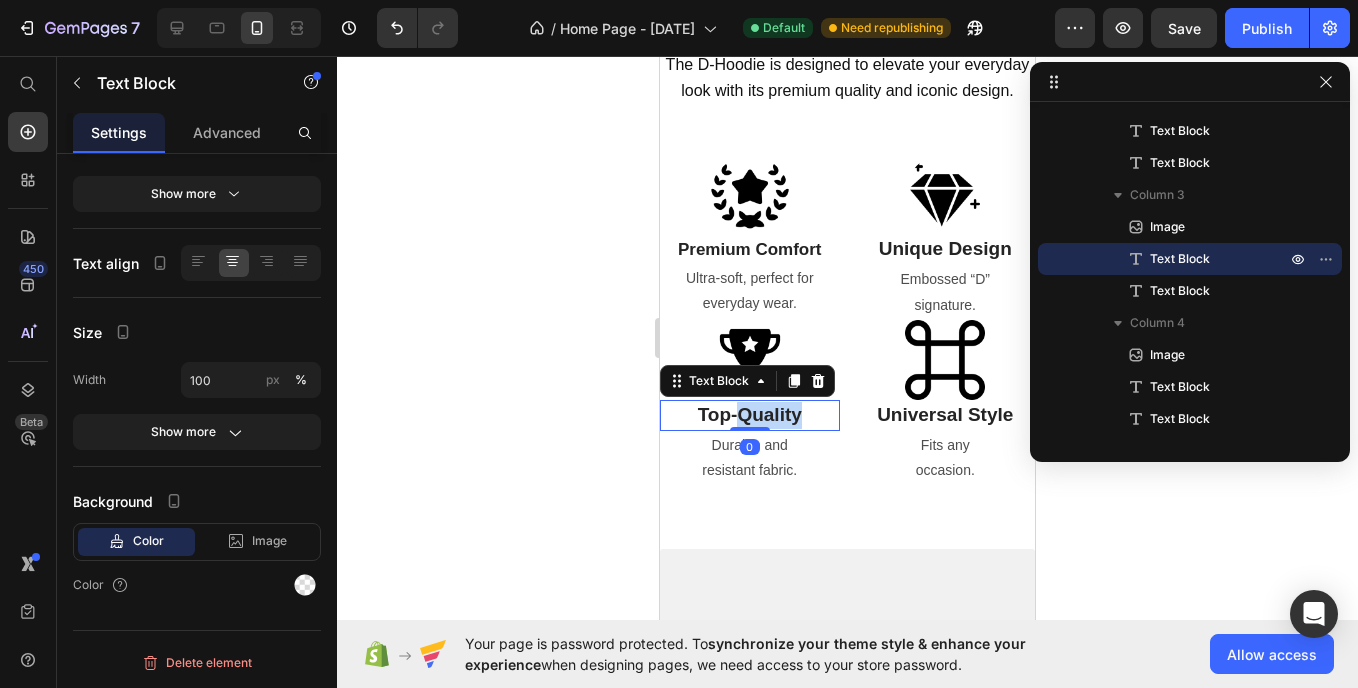 click on "Top-Quality" at bounding box center [750, 414] 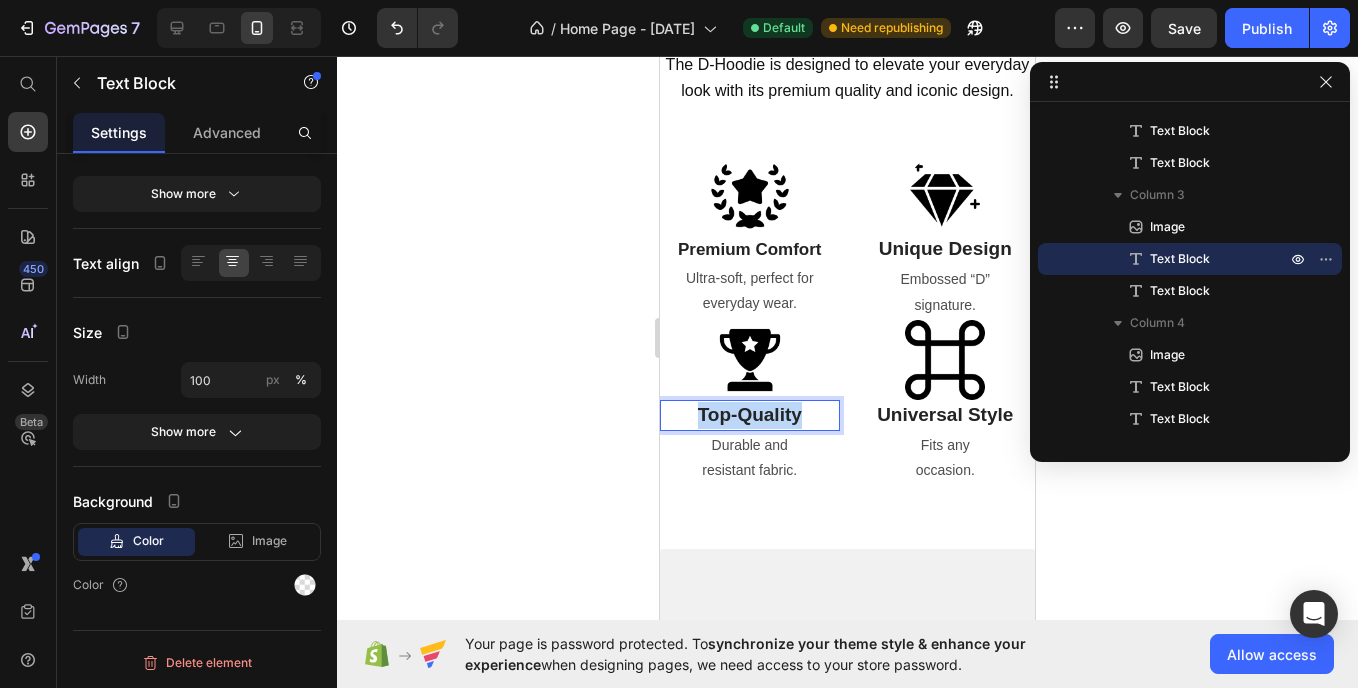 click on "Top-Quality" at bounding box center [750, 414] 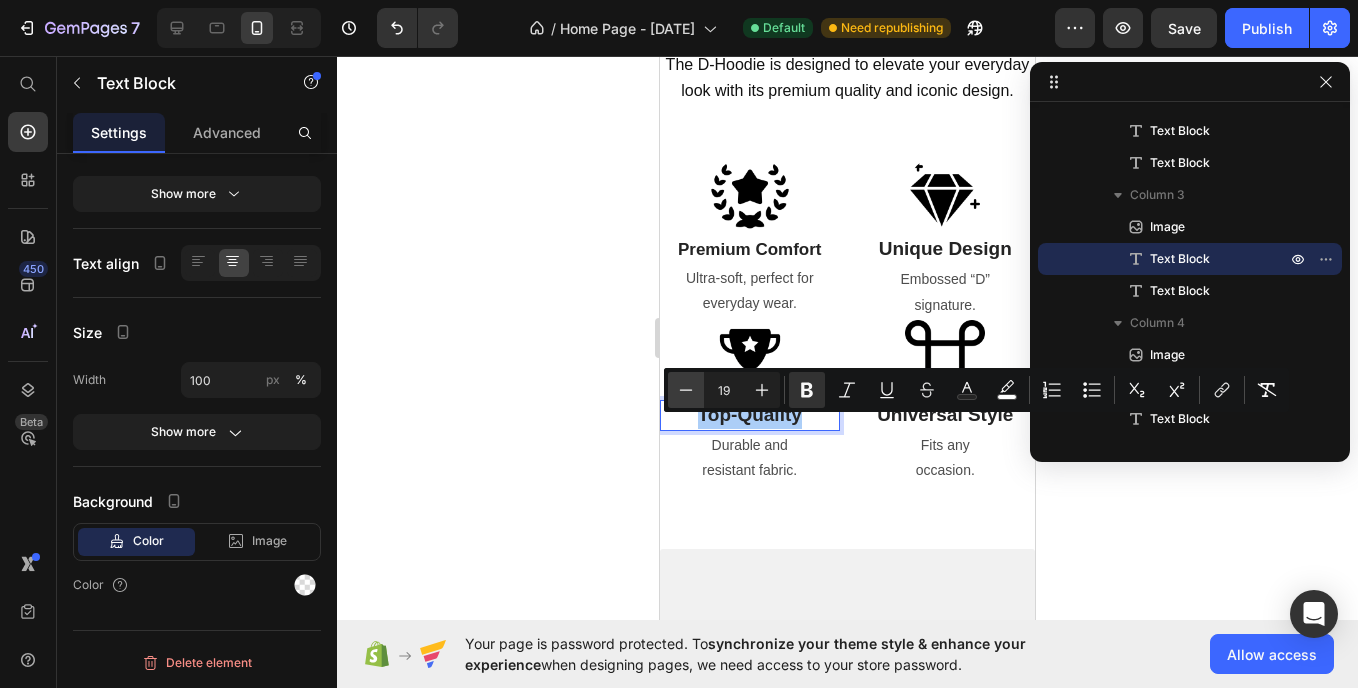 click 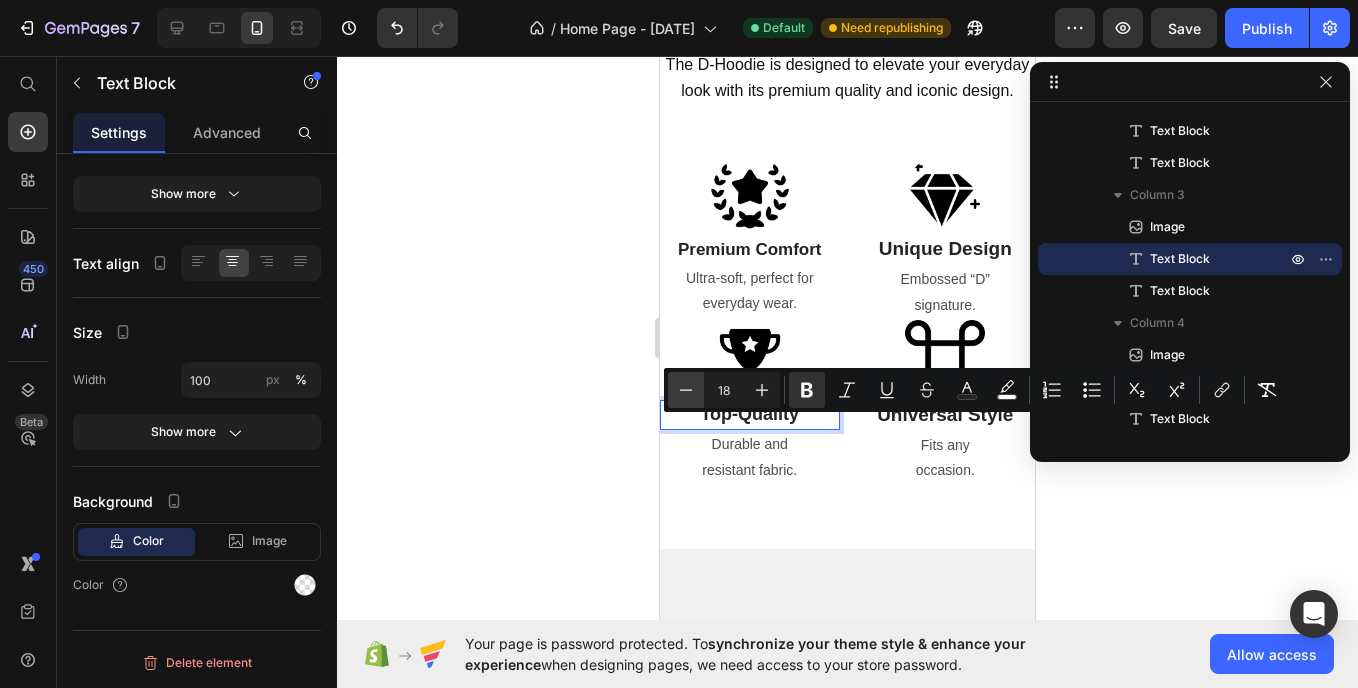 click 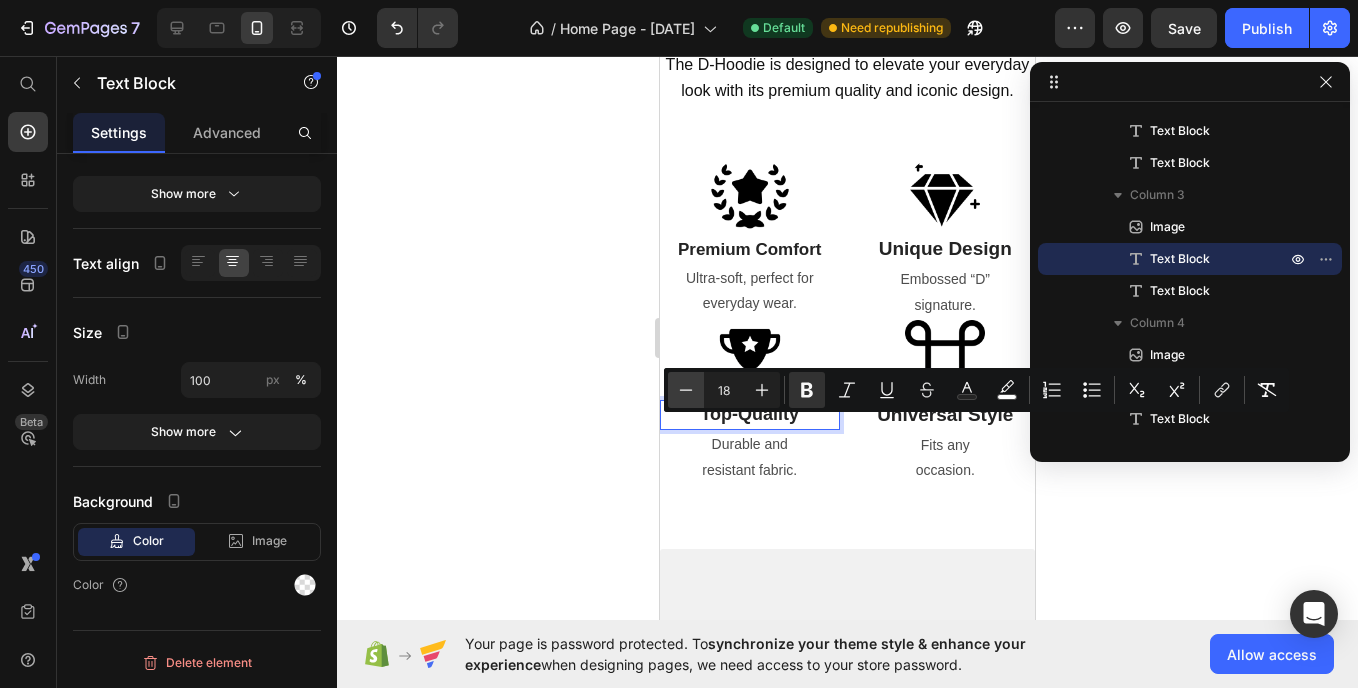 type on "17" 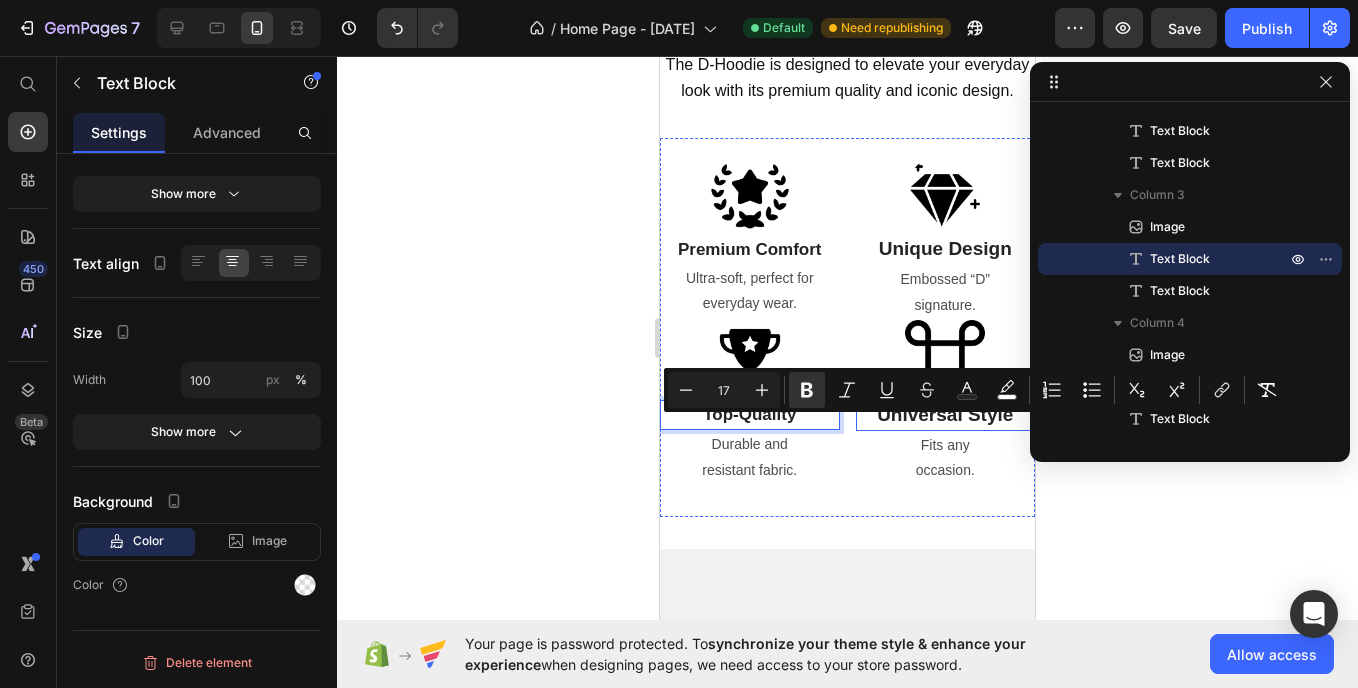 click on "Universal Style" at bounding box center [945, 414] 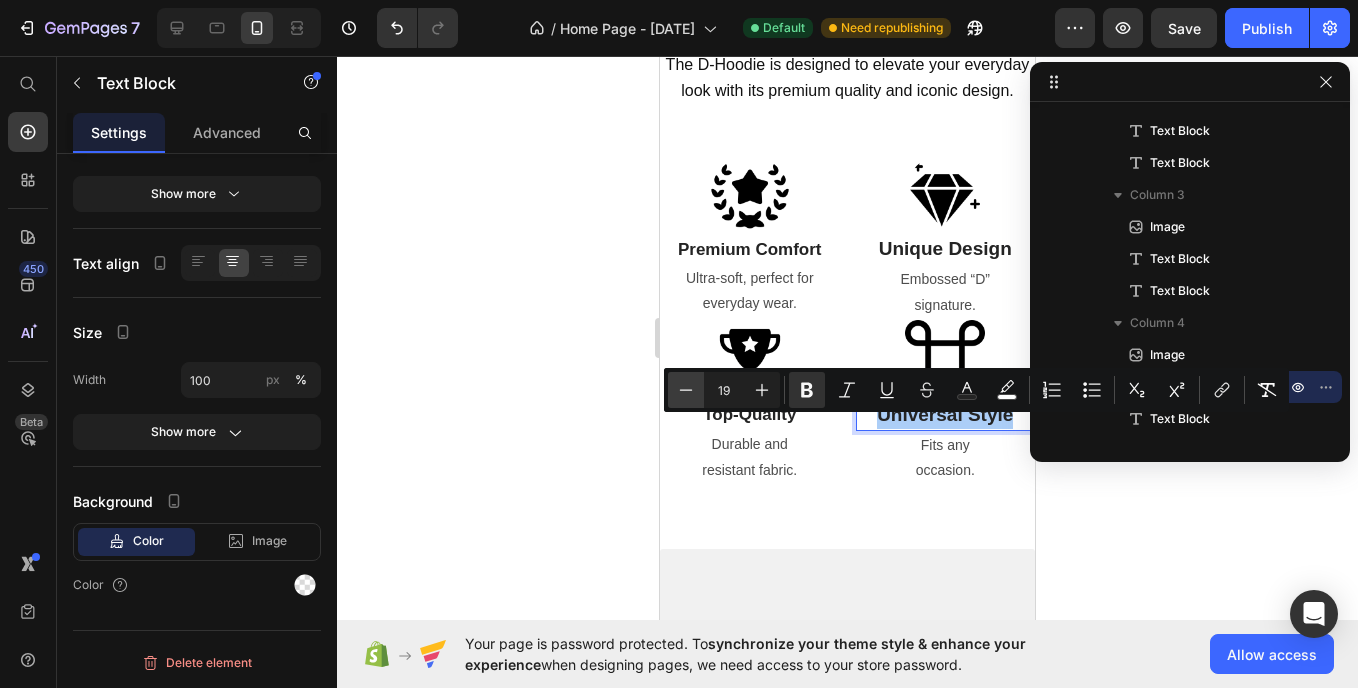 click on "Minus" at bounding box center [686, 390] 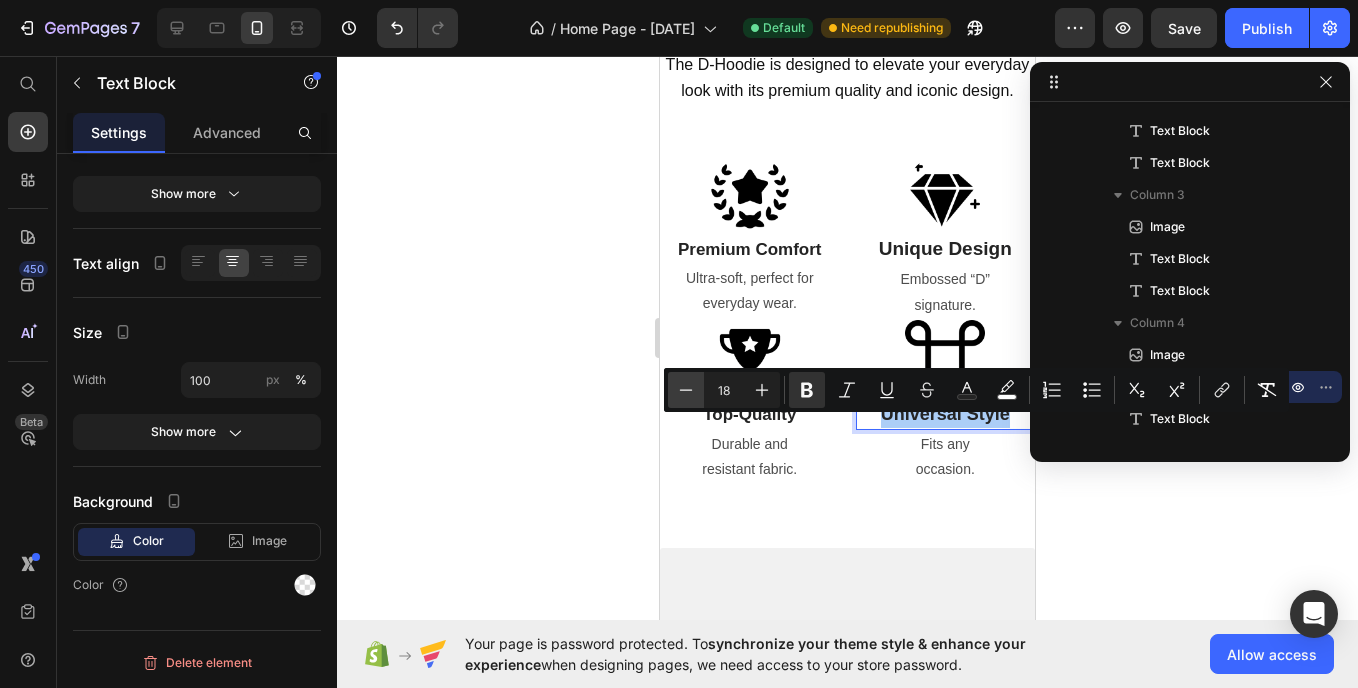click on "Minus" at bounding box center (686, 390) 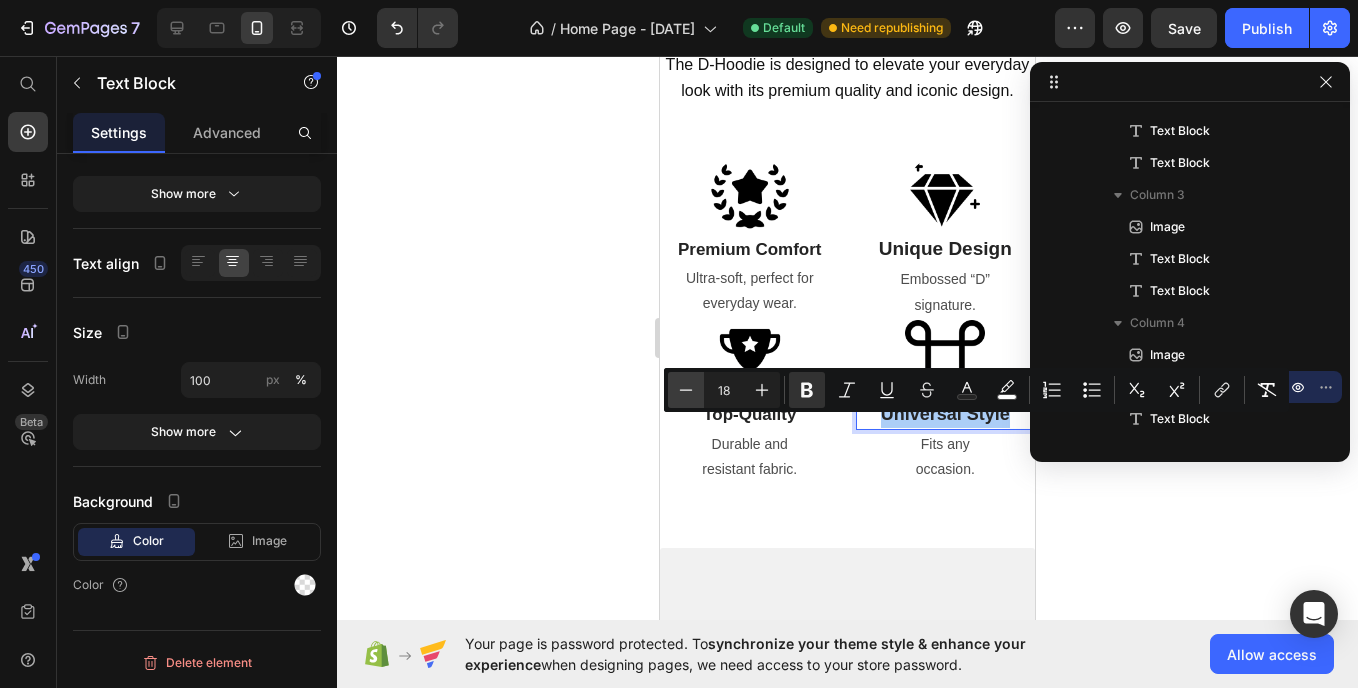 click on "Minus" at bounding box center (686, 390) 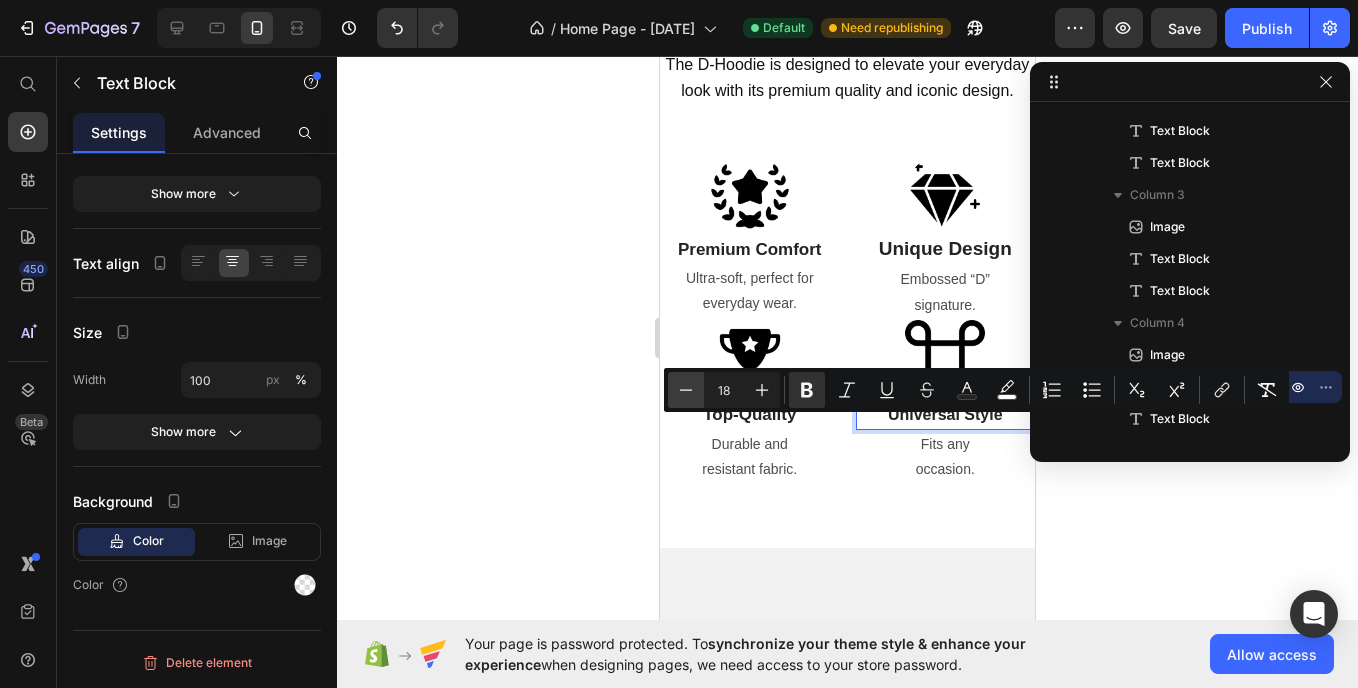 type on "16" 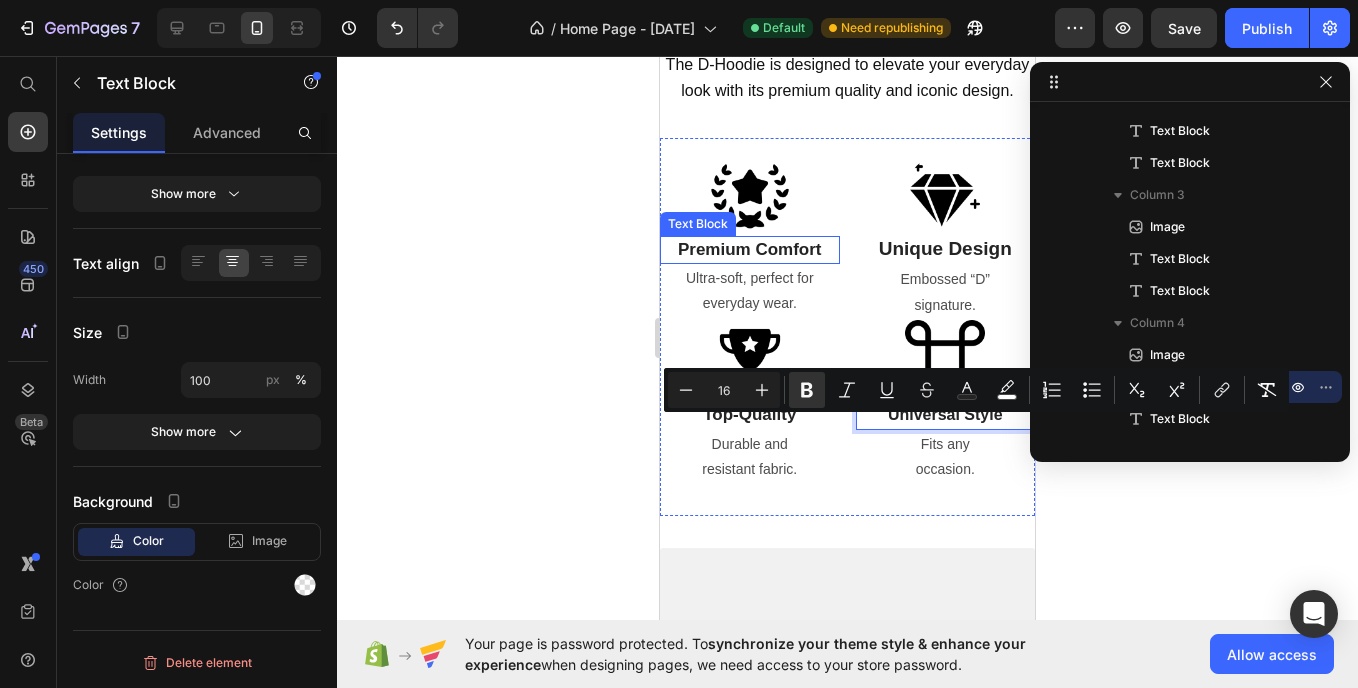 click on "Premium Comfort" at bounding box center (750, 249) 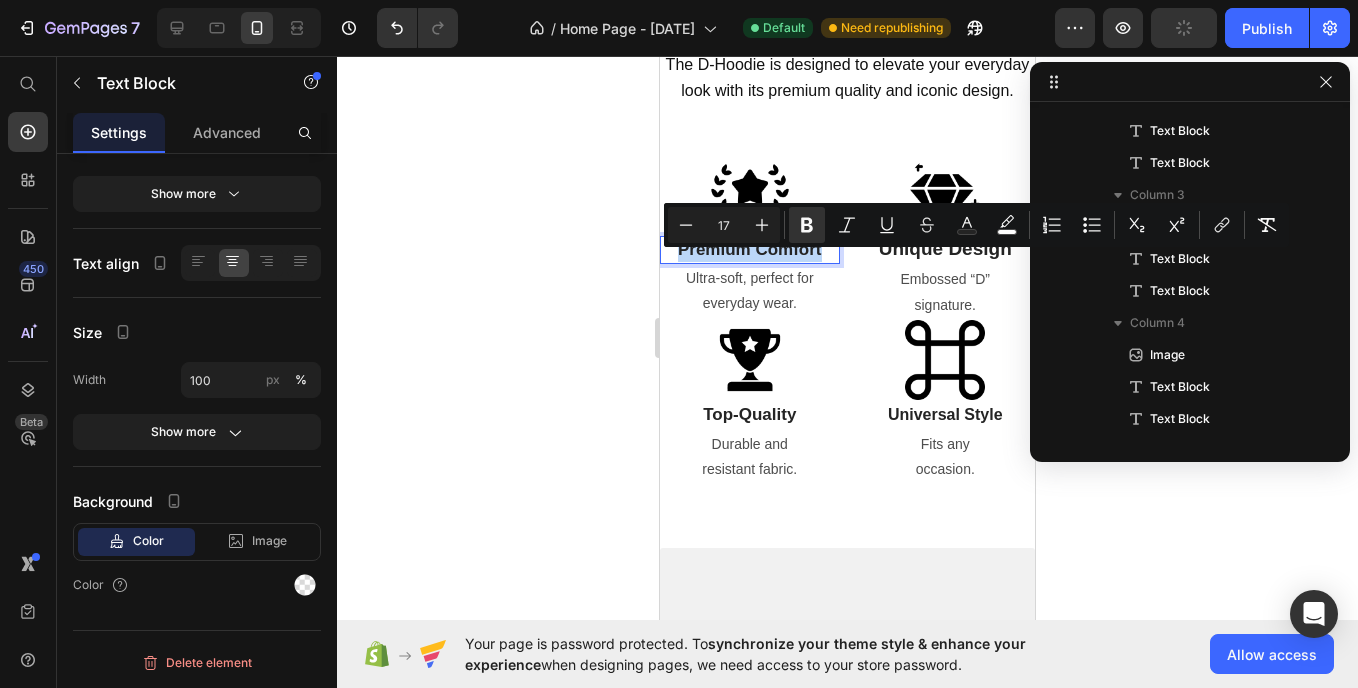 scroll, scrollTop: 187, scrollLeft: 0, axis: vertical 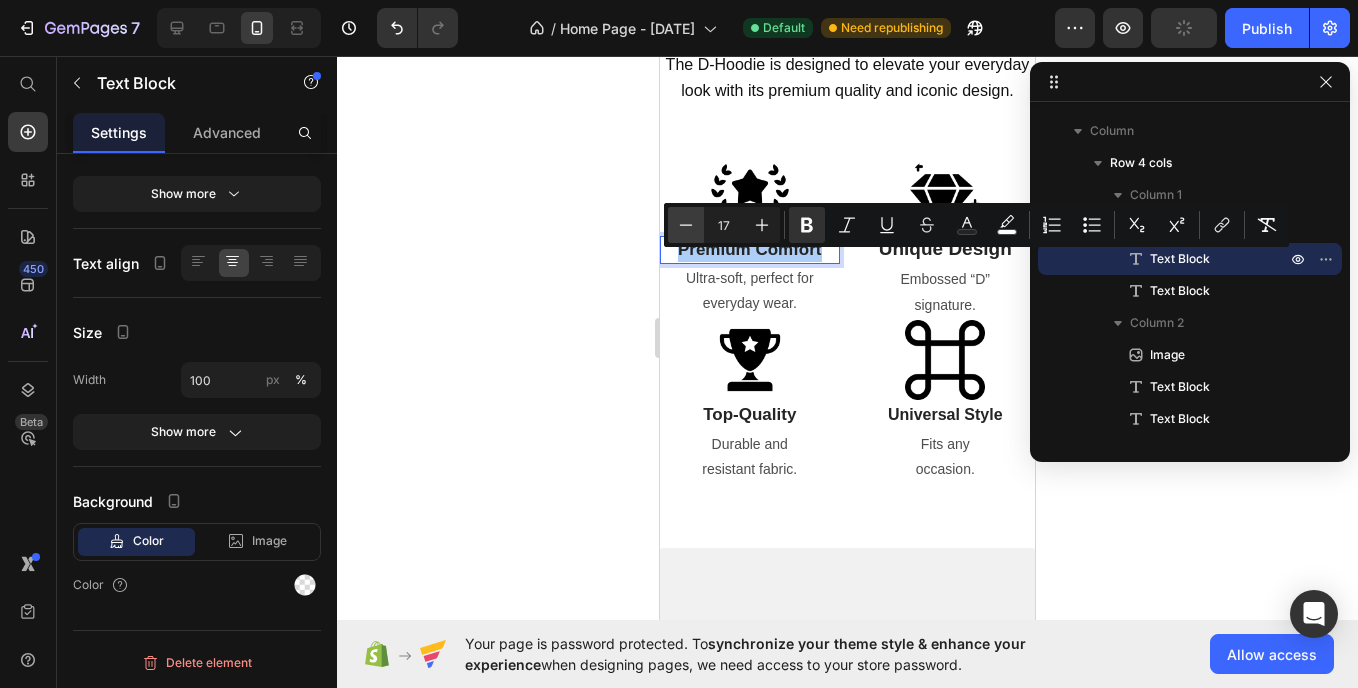 click 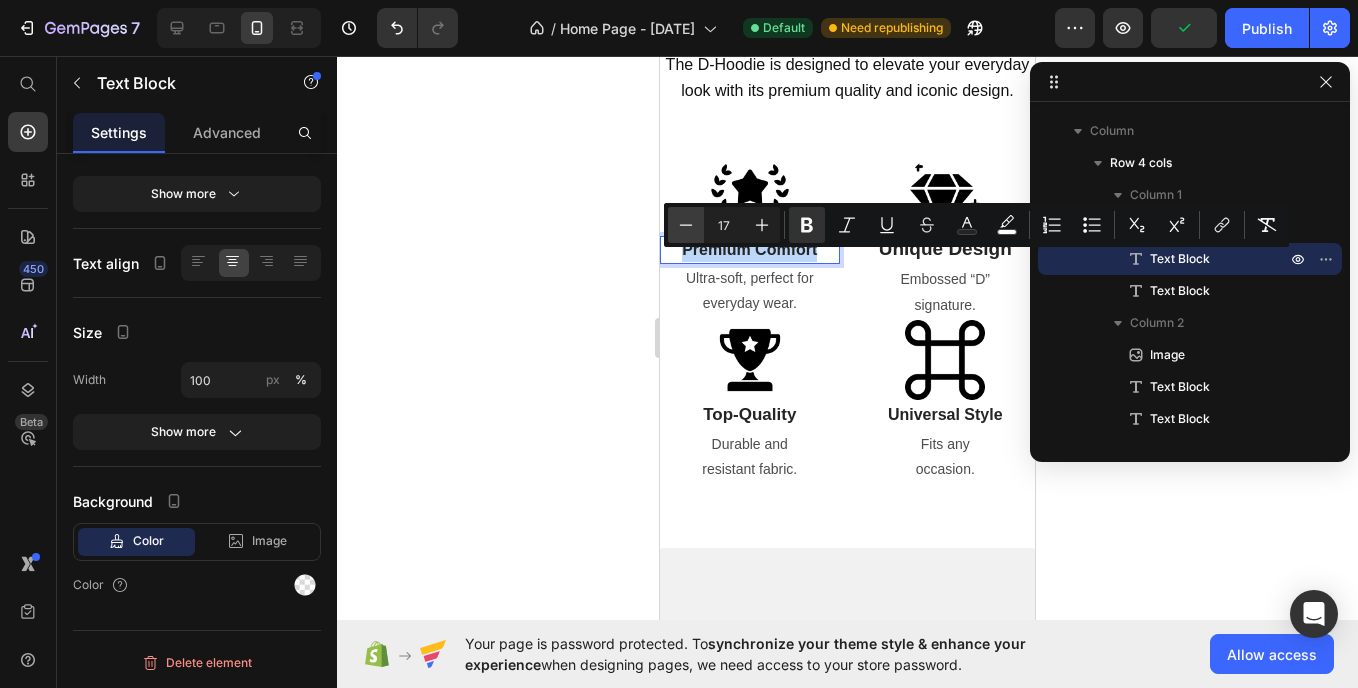 type on "16" 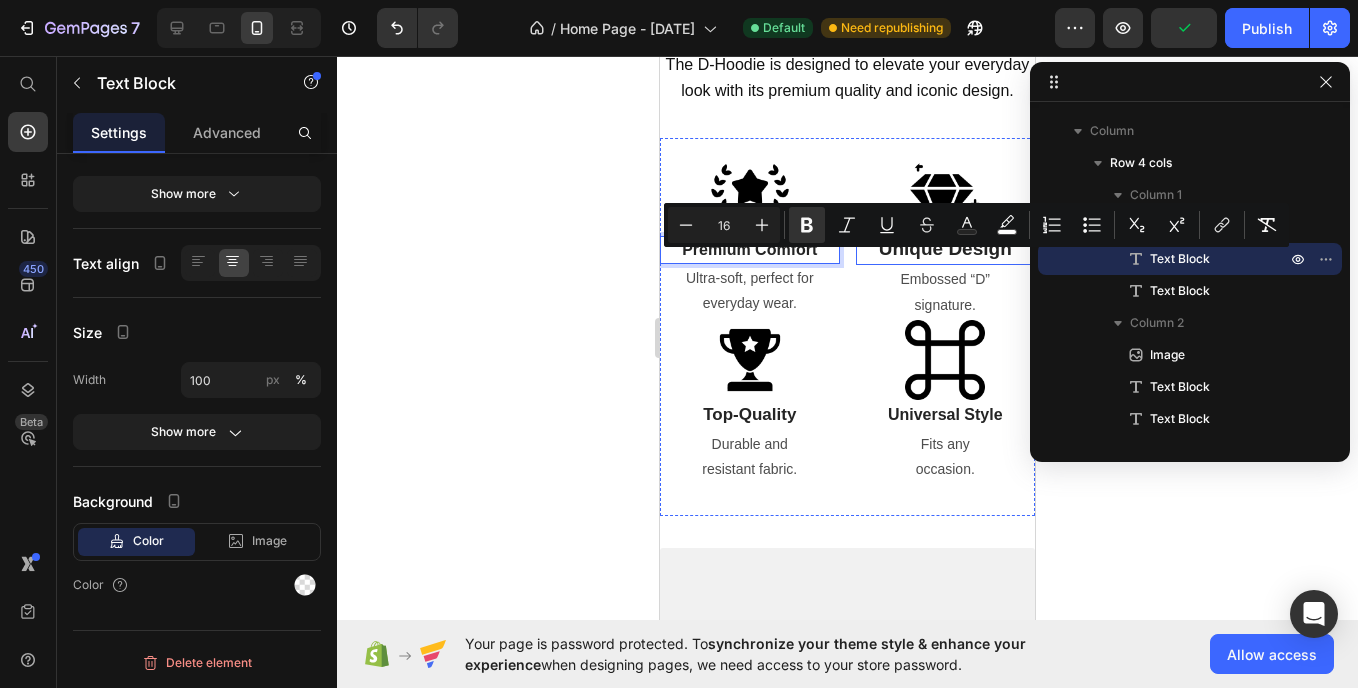 click on "Unique Design" at bounding box center [945, 248] 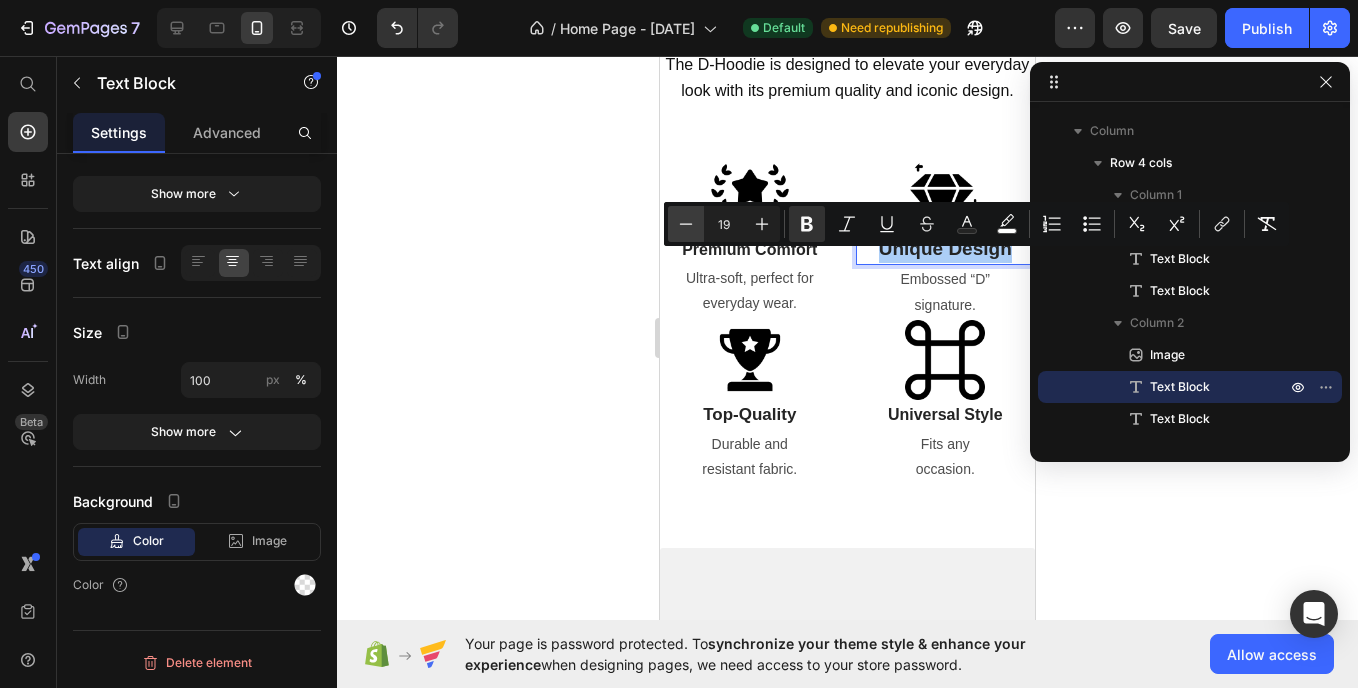 click on "Minus" at bounding box center (686, 224) 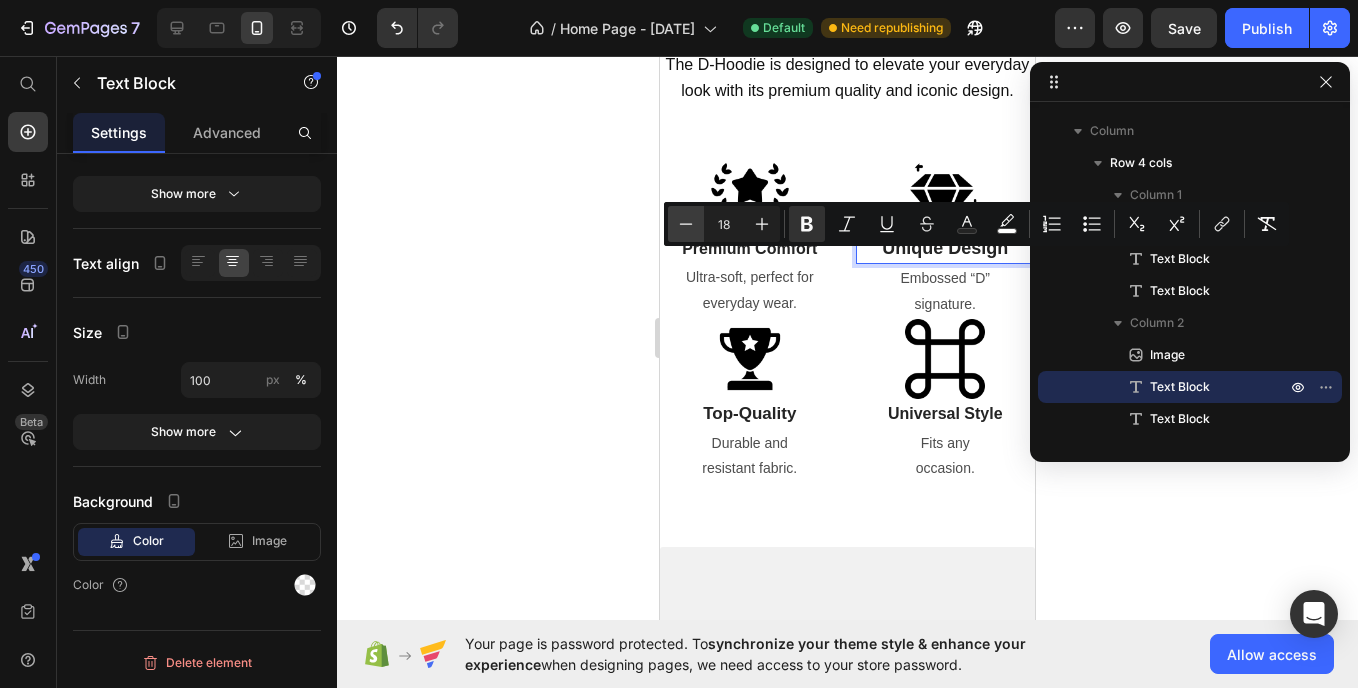 click on "Minus" at bounding box center [686, 224] 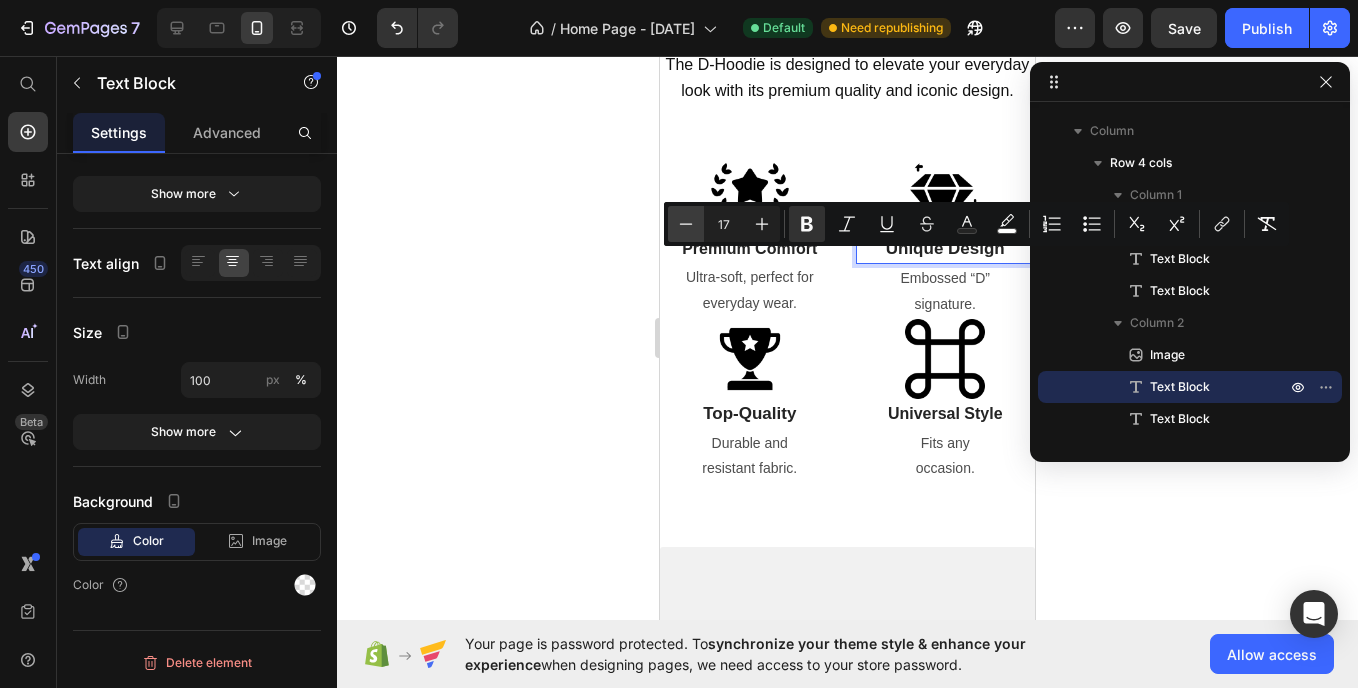 click on "Minus" at bounding box center [686, 224] 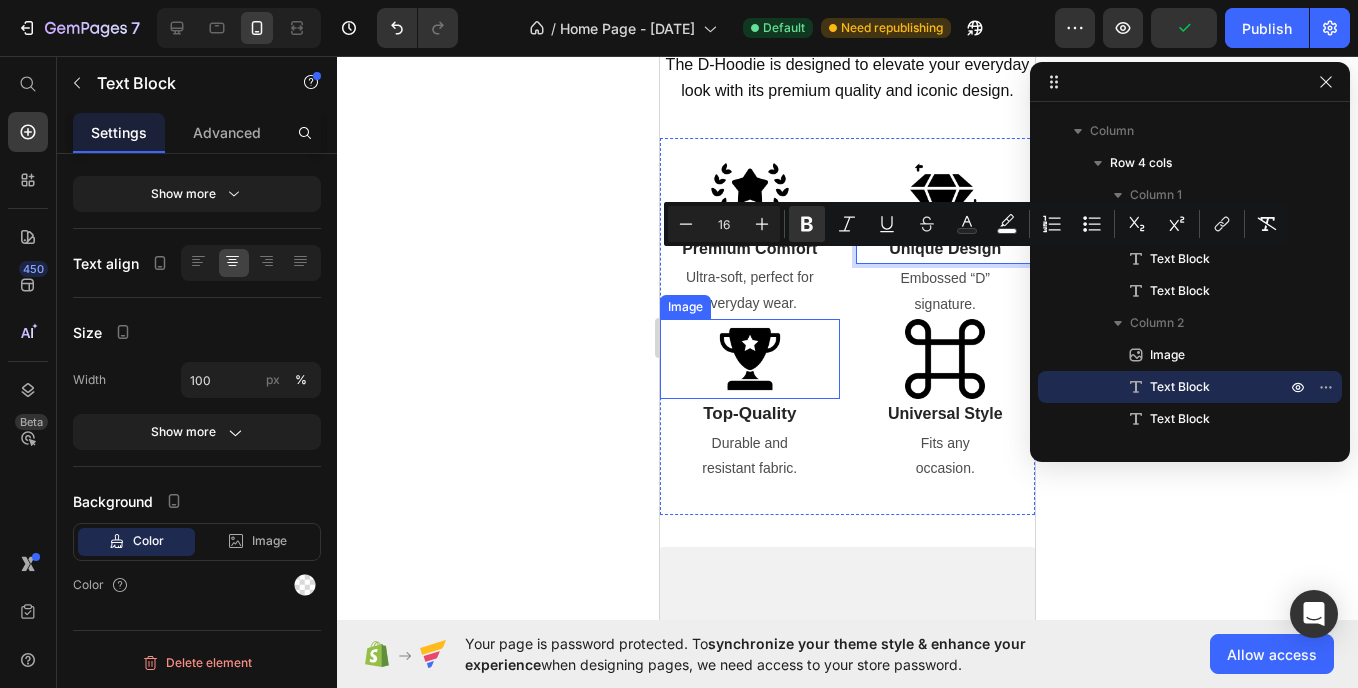click at bounding box center [750, 359] 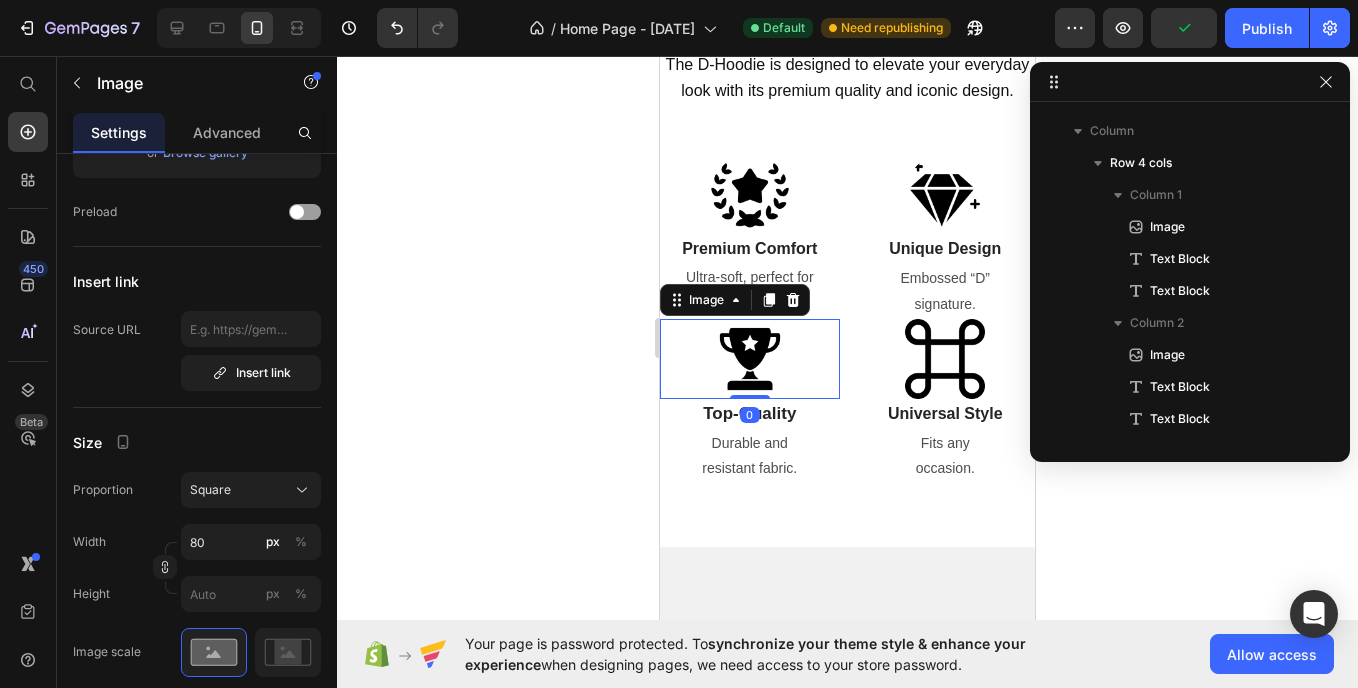 scroll, scrollTop: 411, scrollLeft: 0, axis: vertical 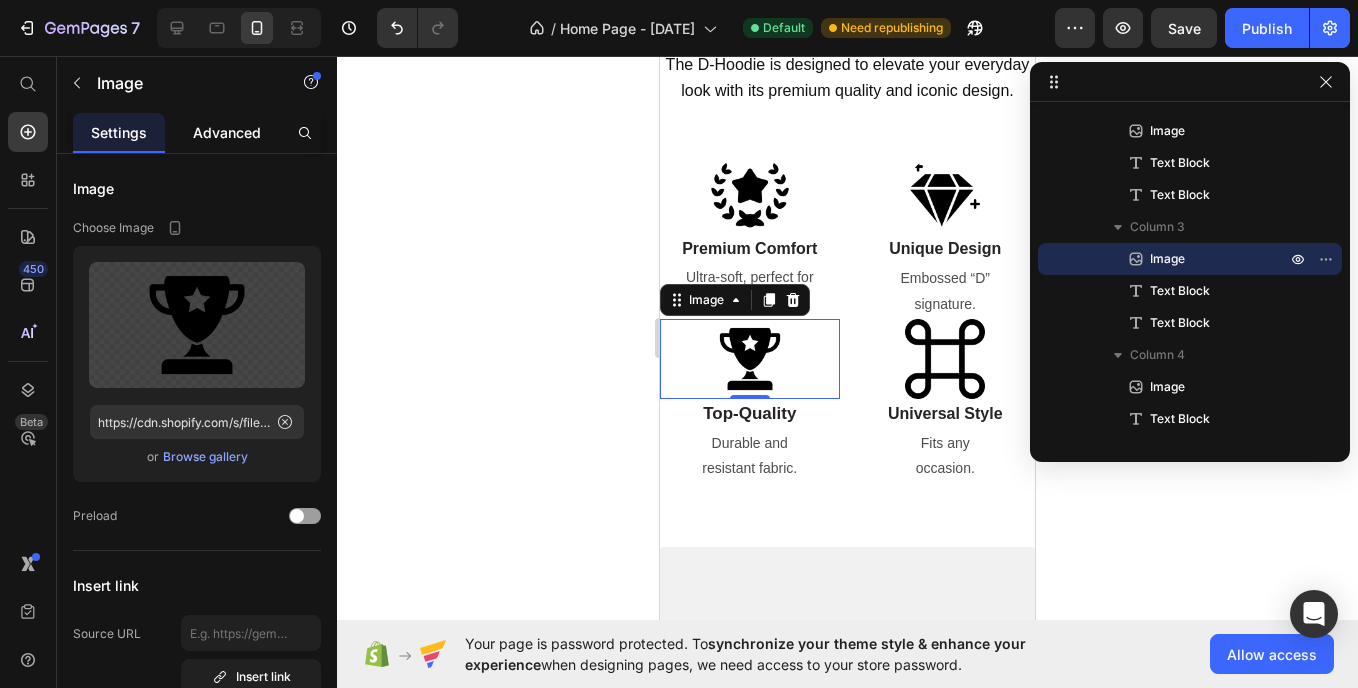 click on "Advanced" at bounding box center (227, 132) 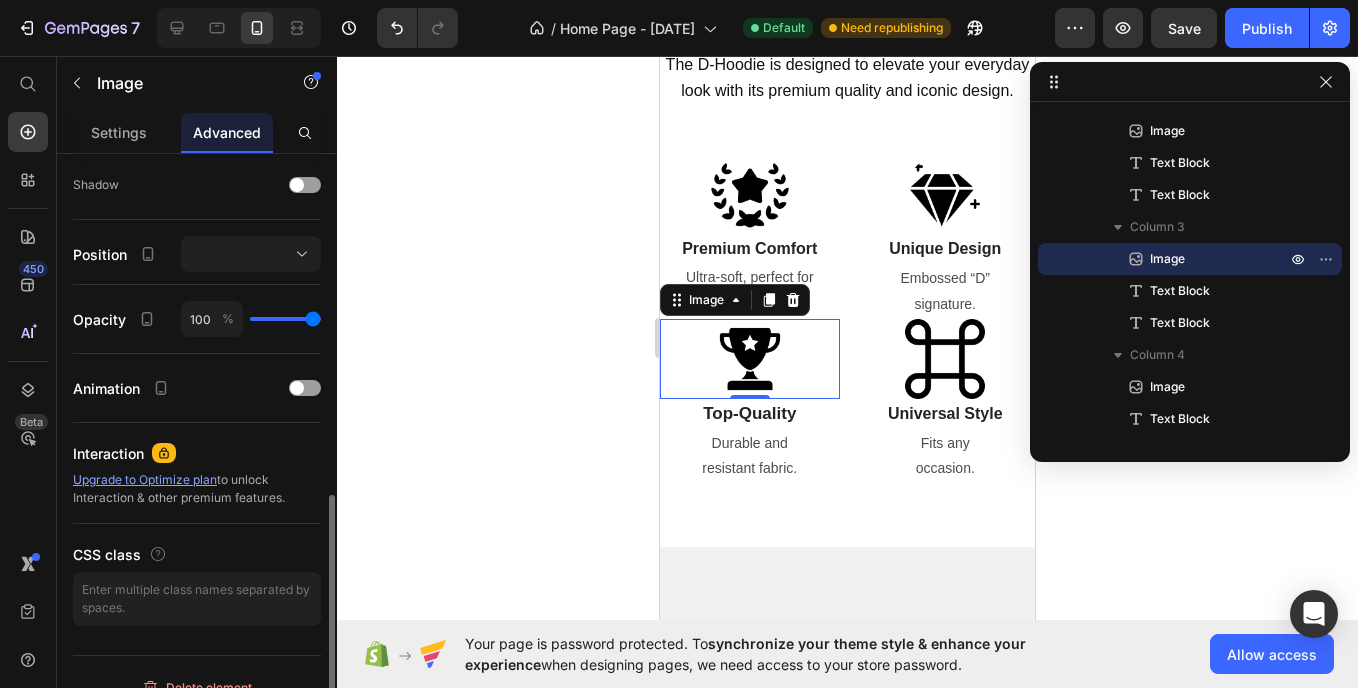 scroll, scrollTop: 678, scrollLeft: 0, axis: vertical 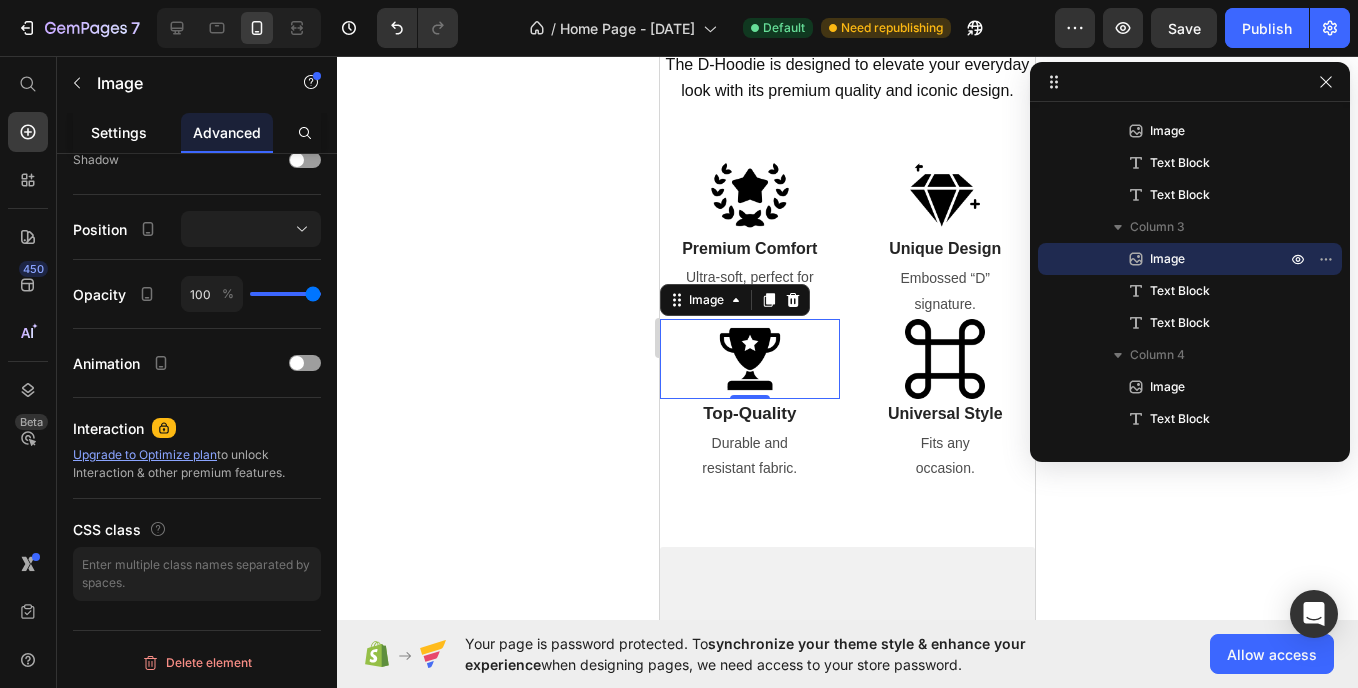 click on "Settings" at bounding box center [119, 132] 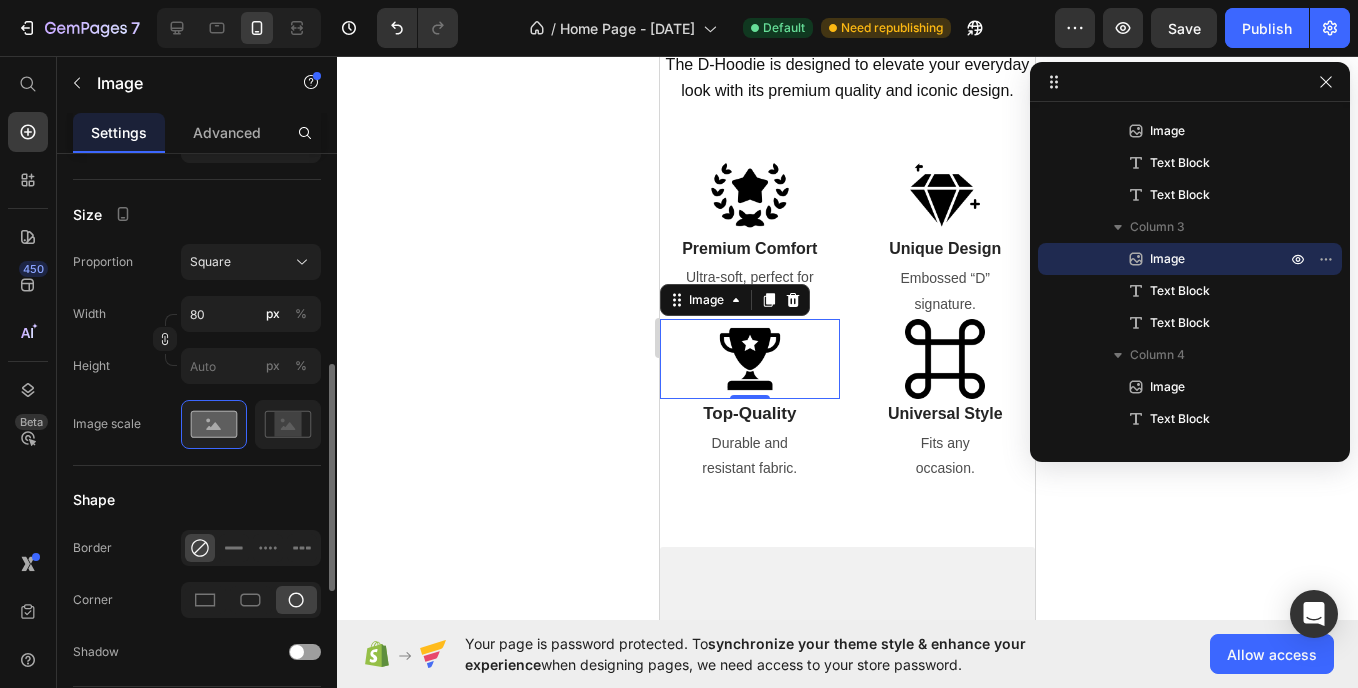scroll, scrollTop: 537, scrollLeft: 0, axis: vertical 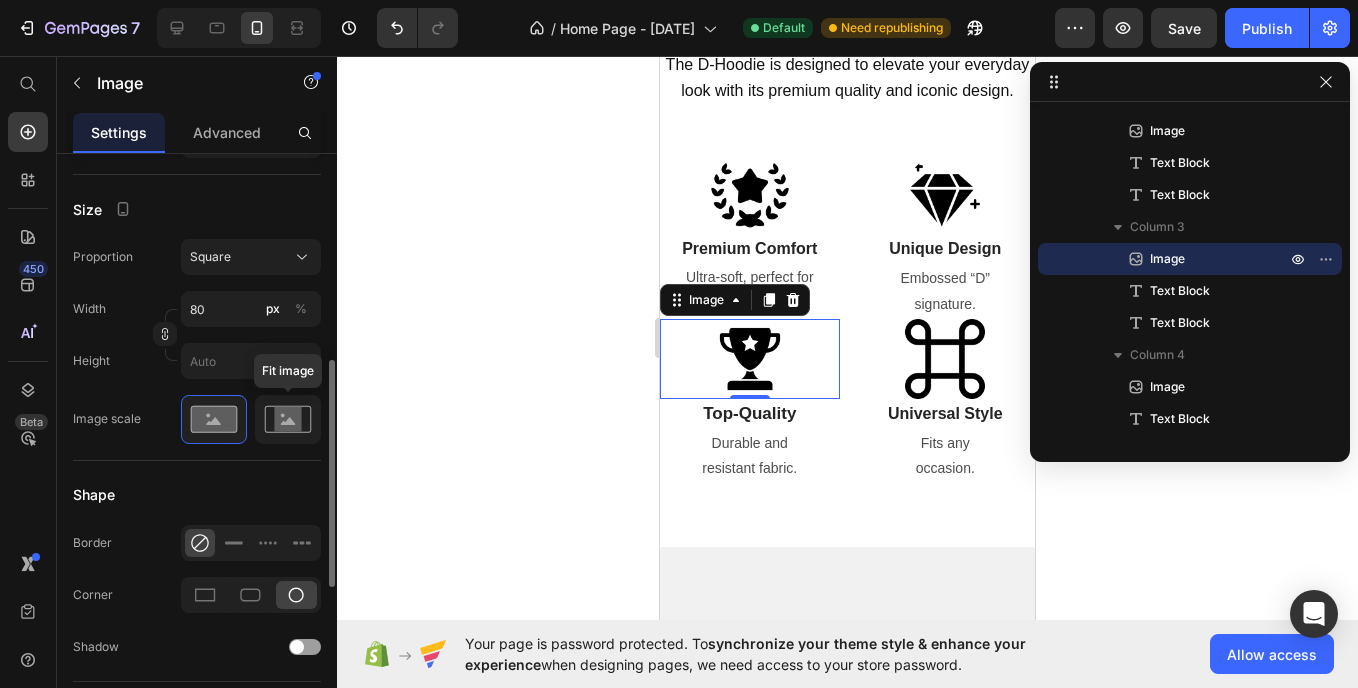 click 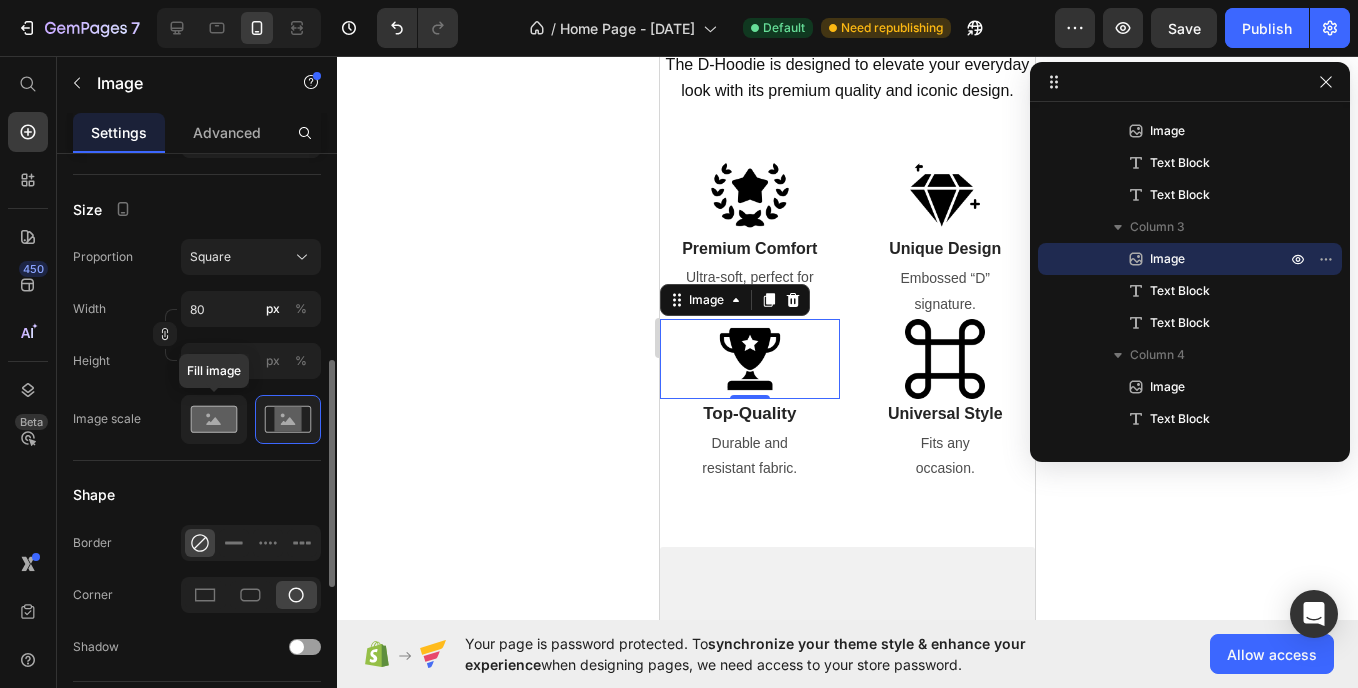 click 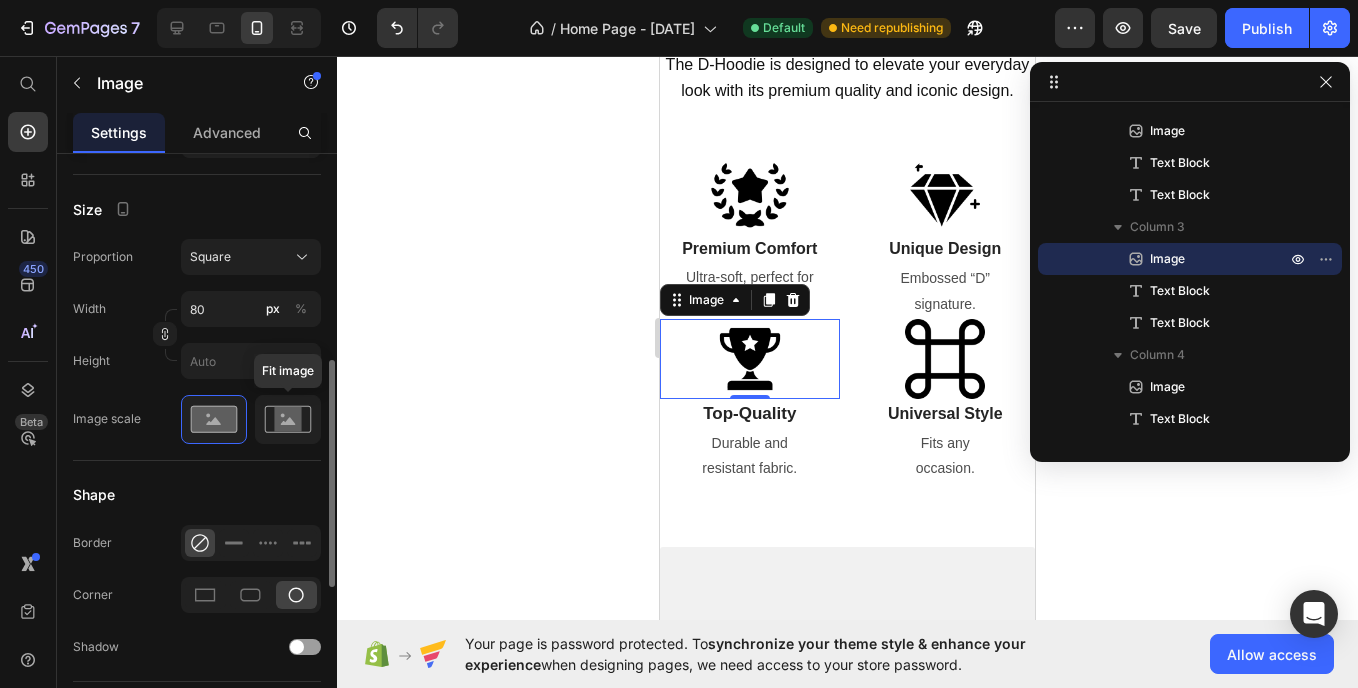click 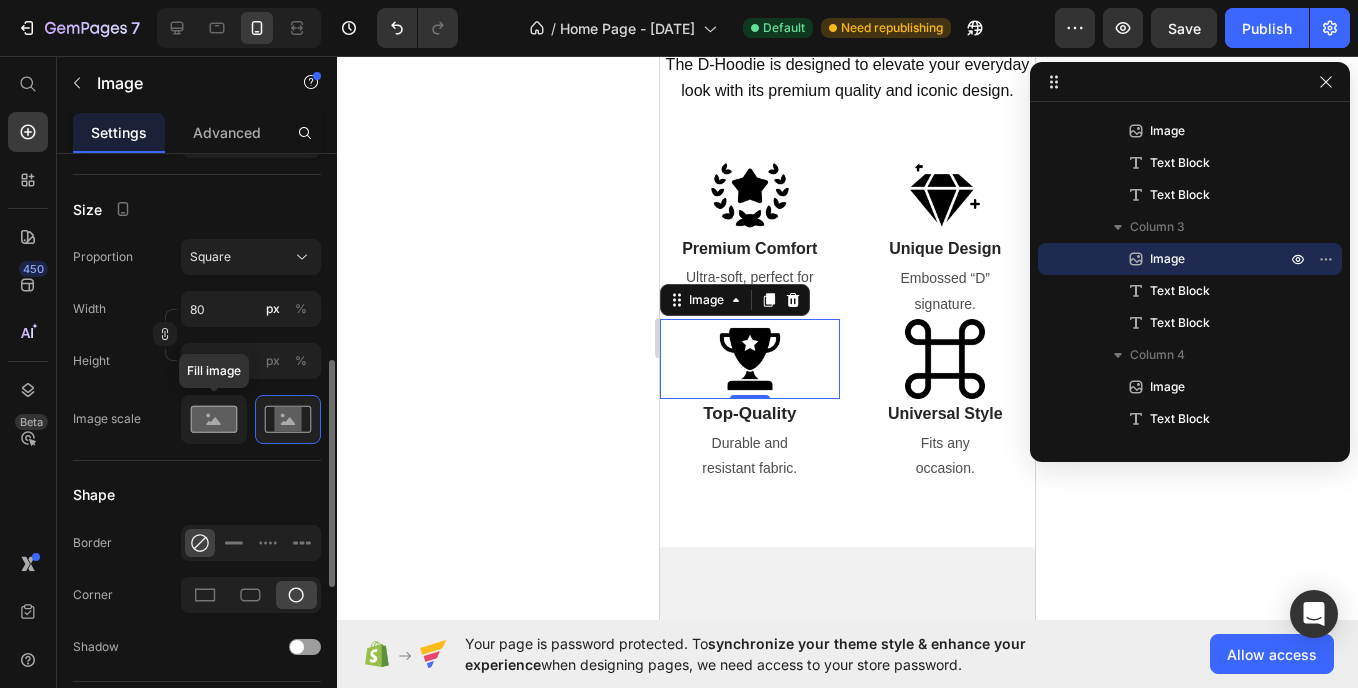 click 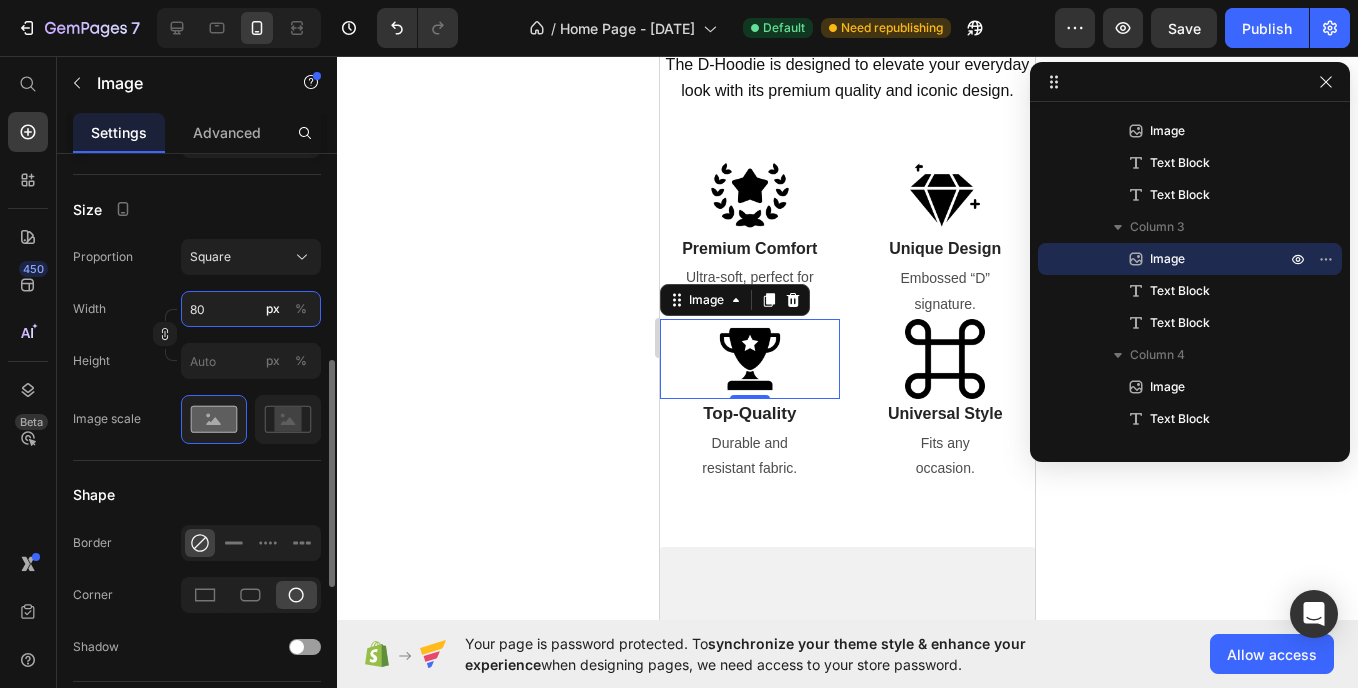 click on "80" at bounding box center [251, 309] 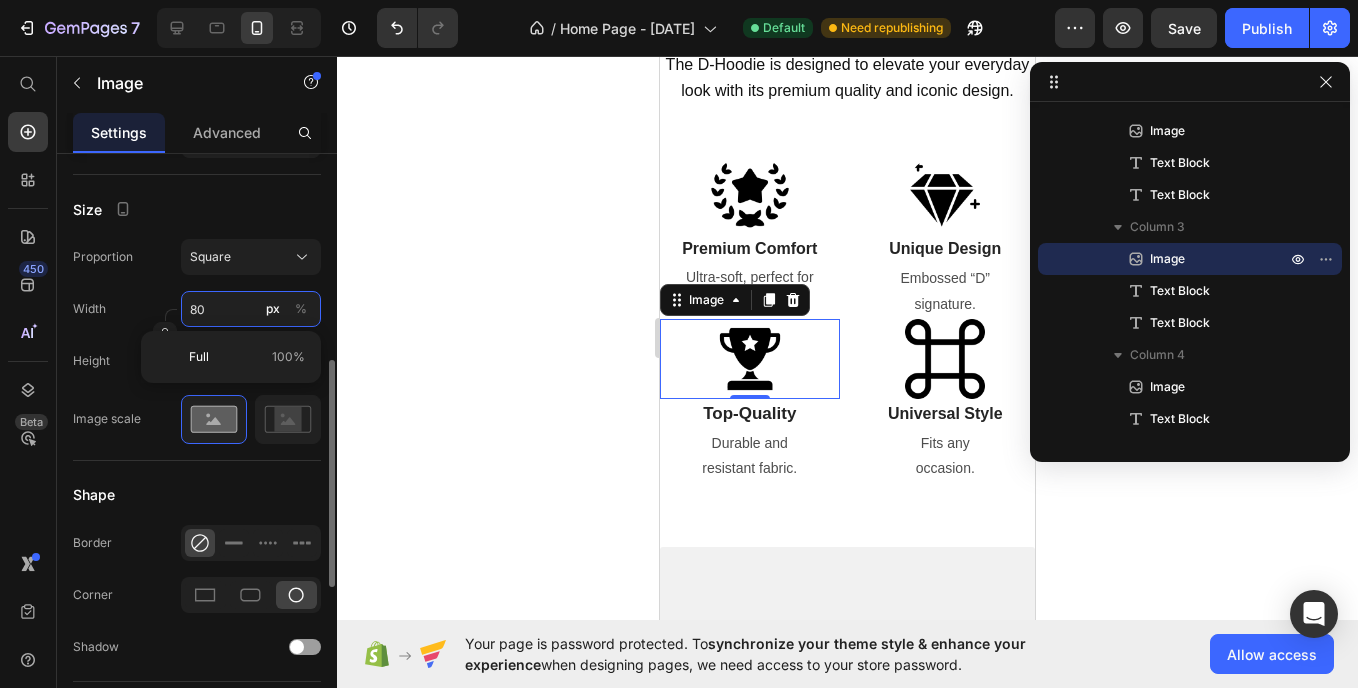 type on "7" 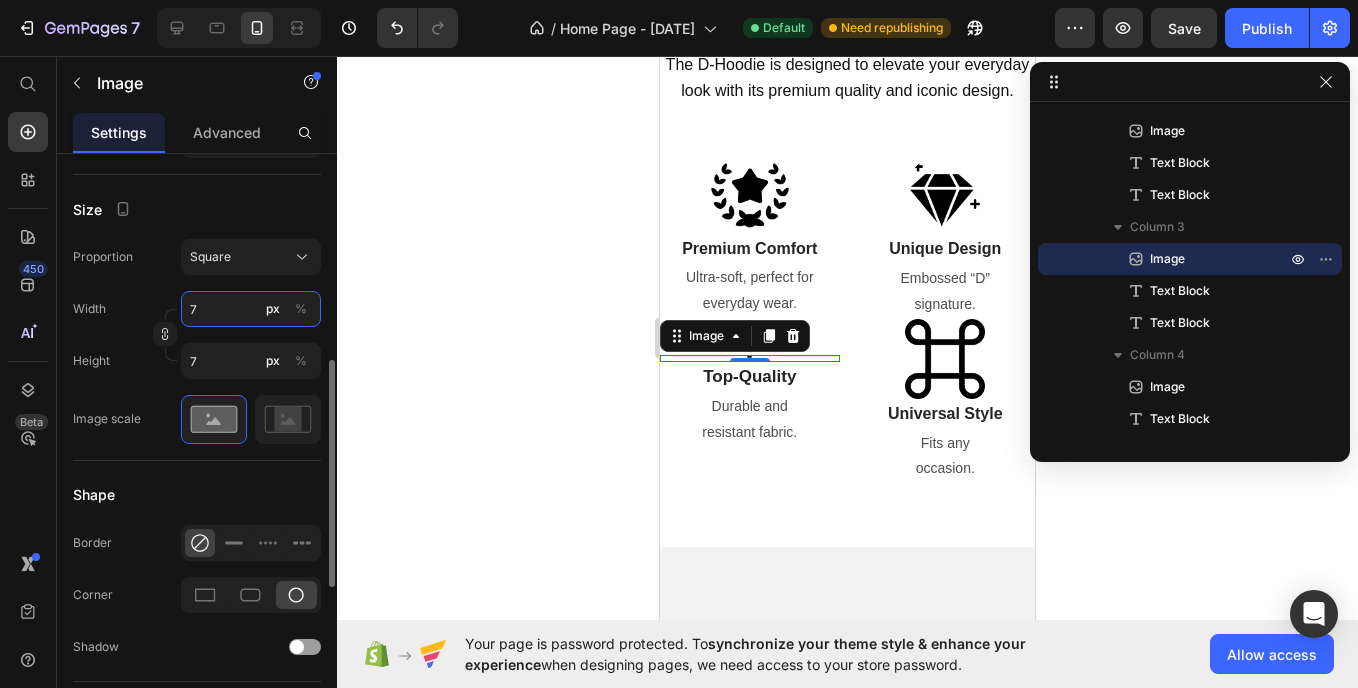 type on "70" 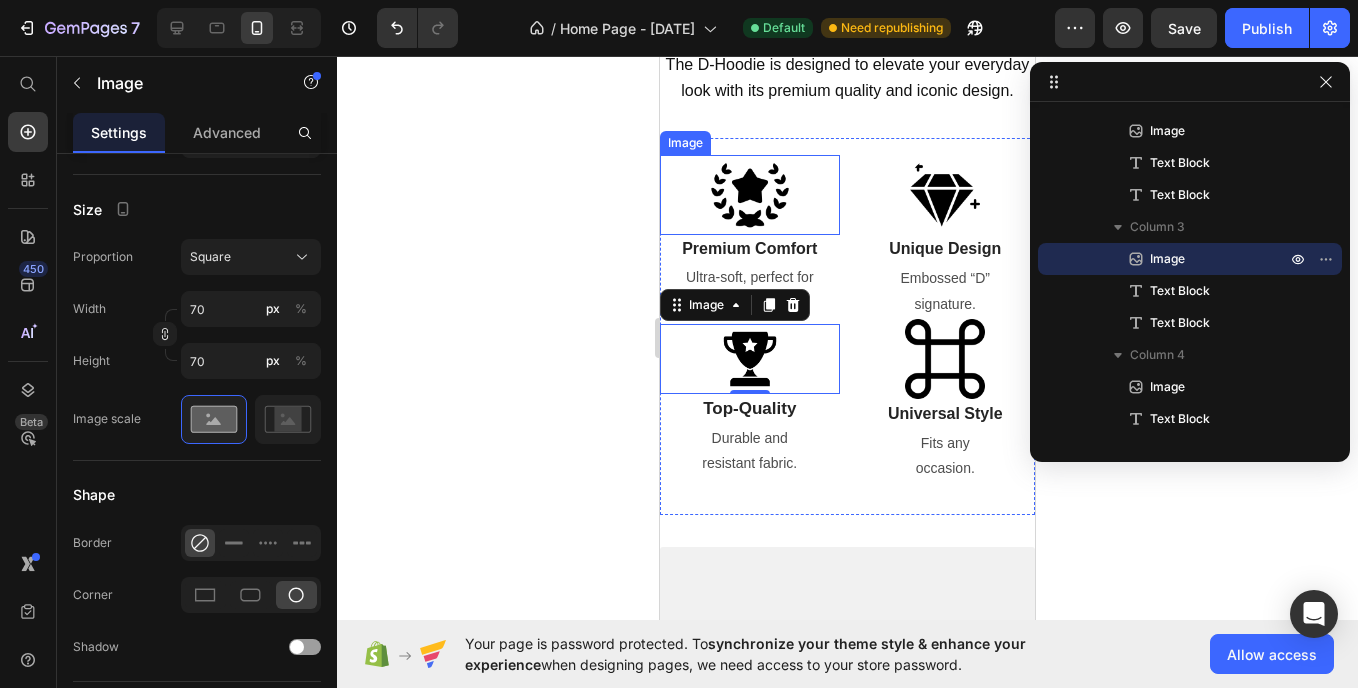 click at bounding box center [750, 195] 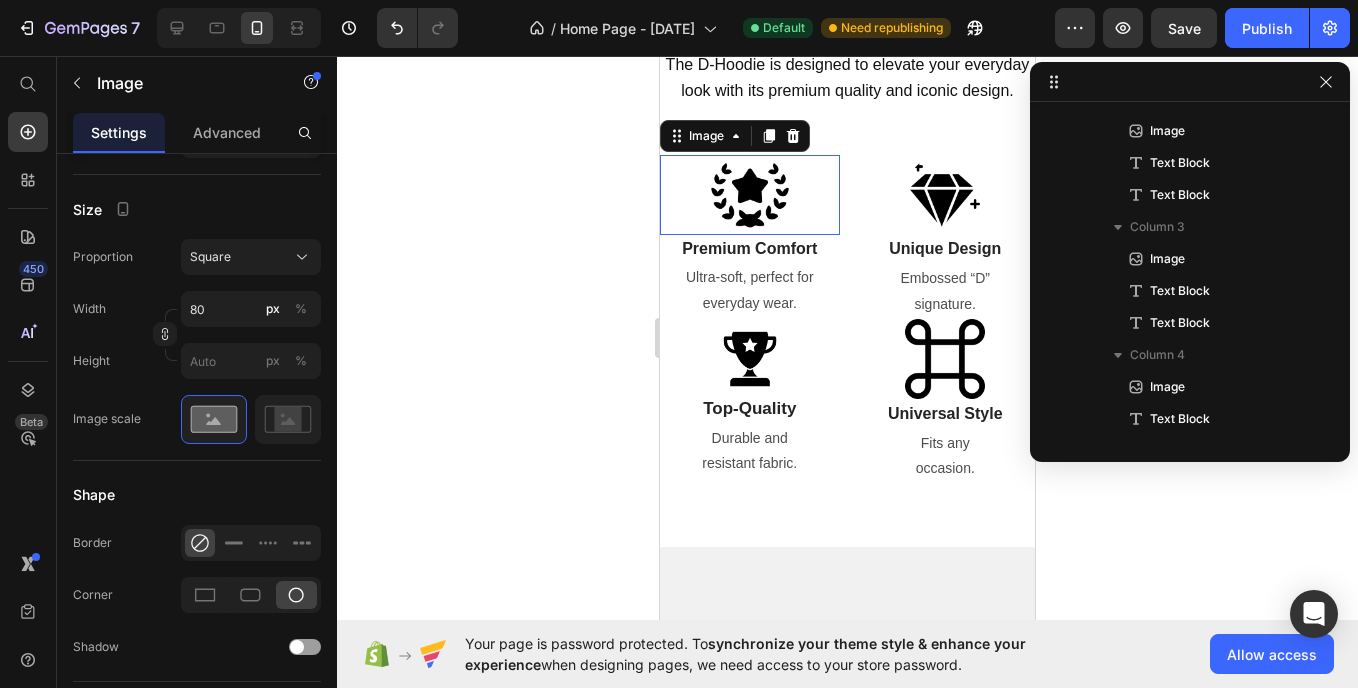 scroll, scrollTop: 155, scrollLeft: 0, axis: vertical 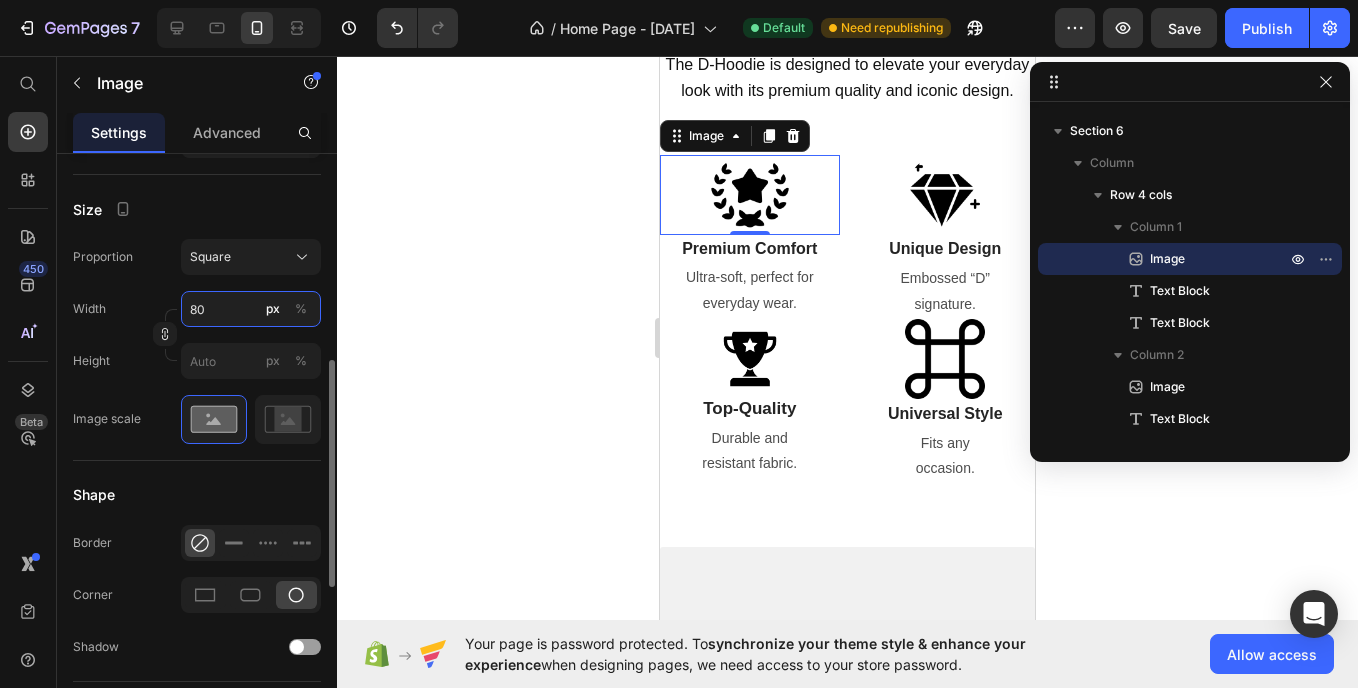 click on "80" at bounding box center [251, 309] 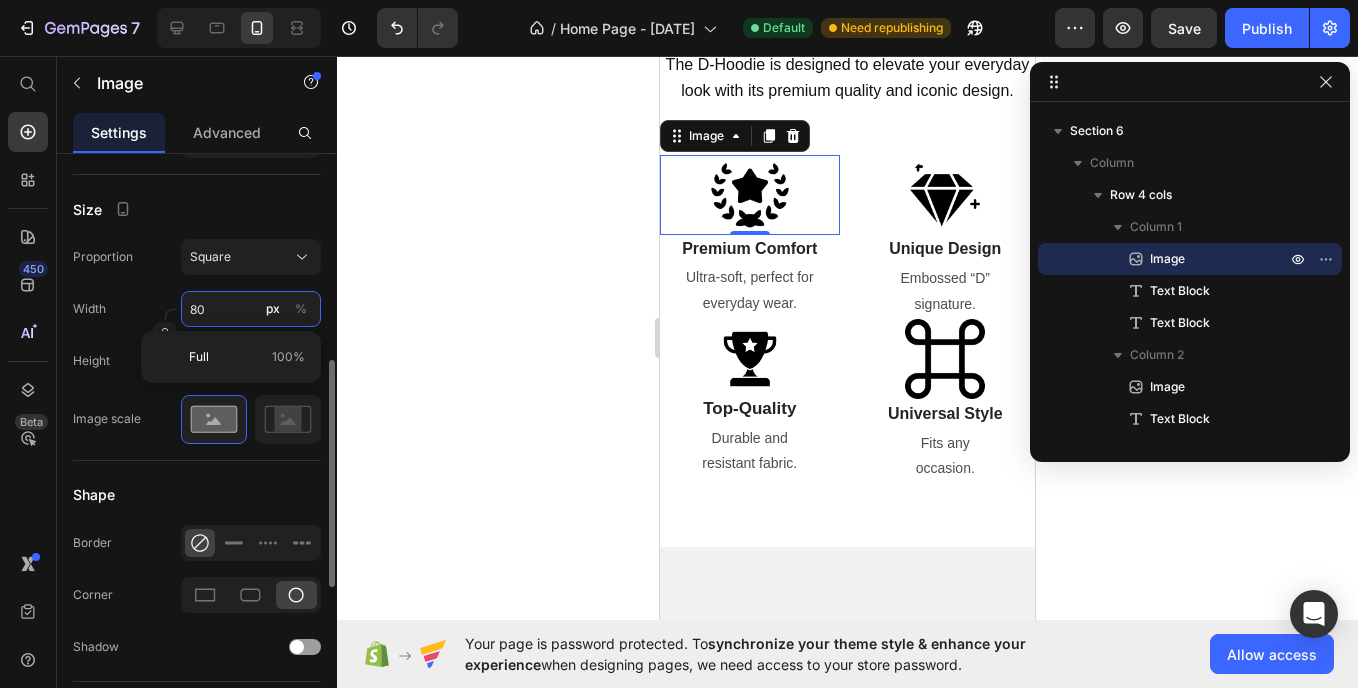 type on "7" 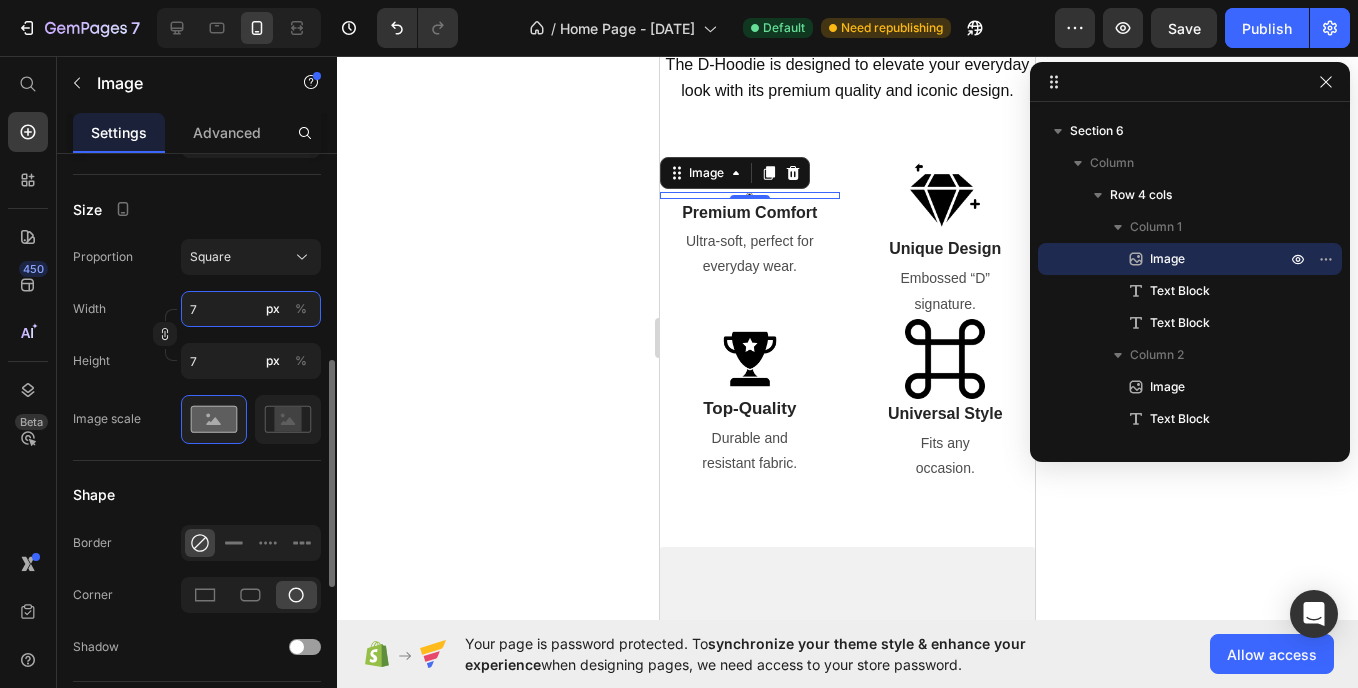 type on "70" 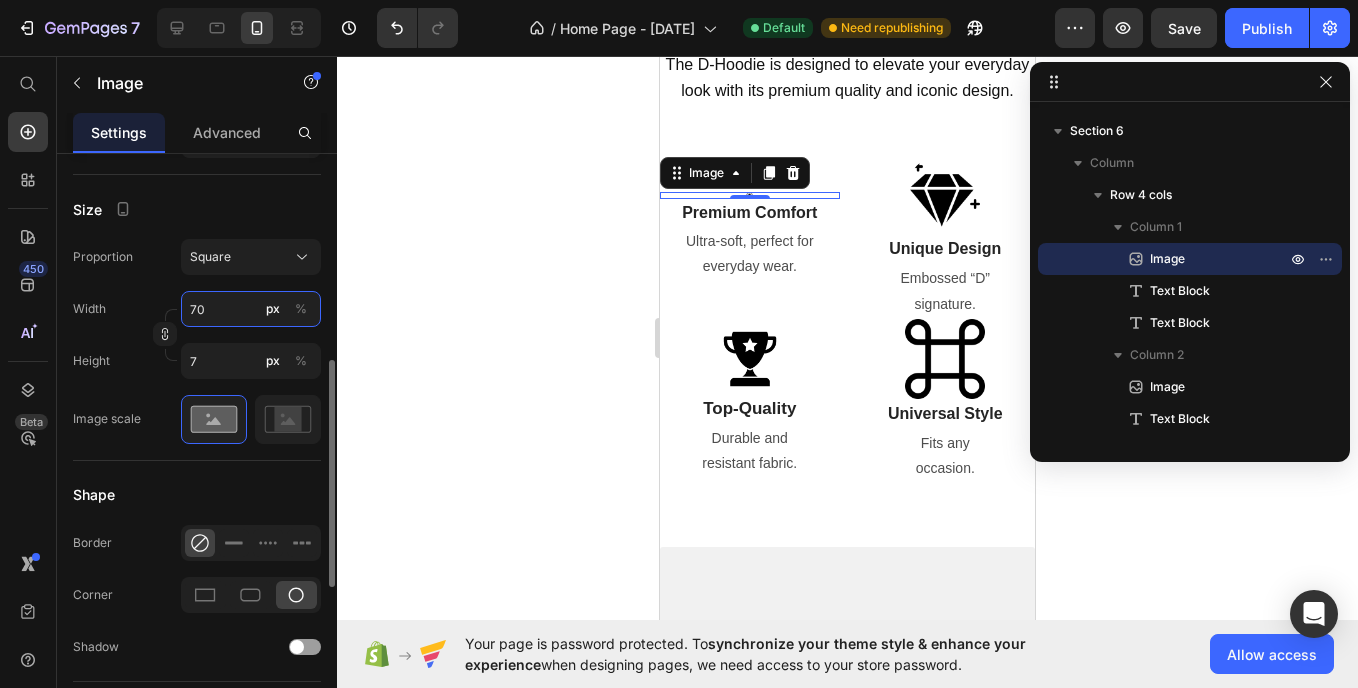 type on "70" 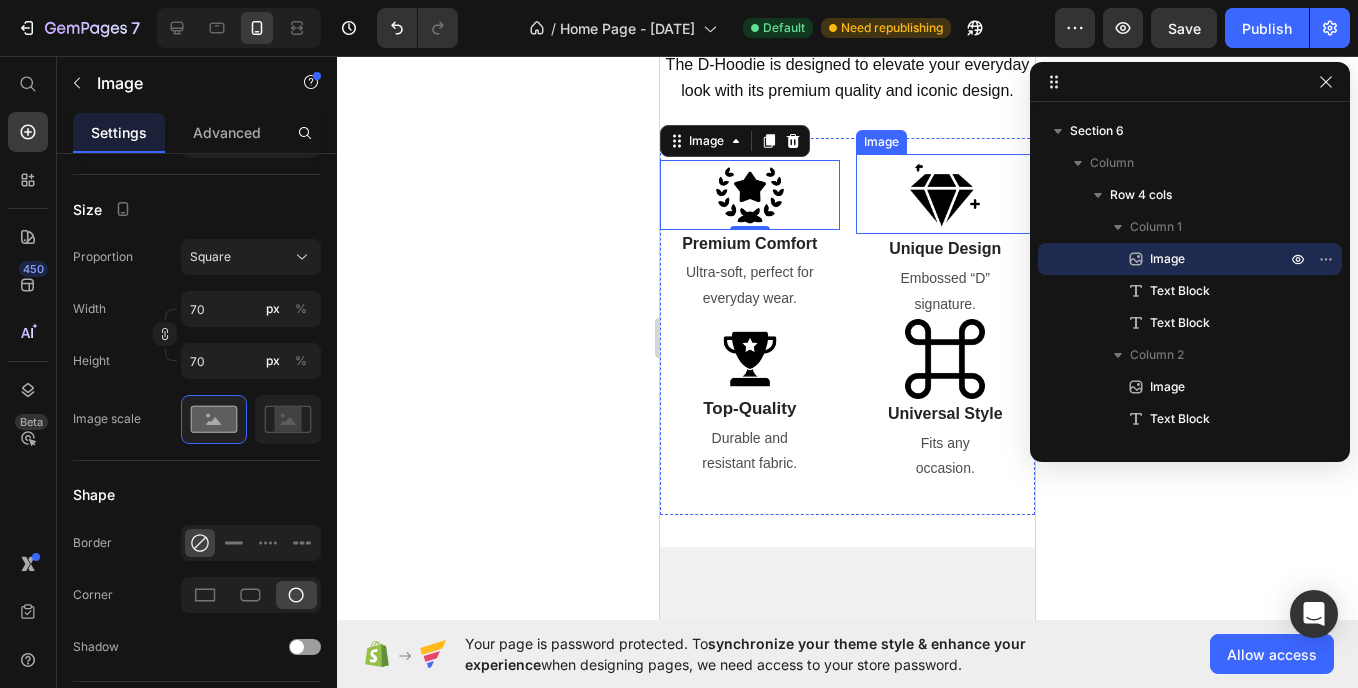 click at bounding box center (946, 194) 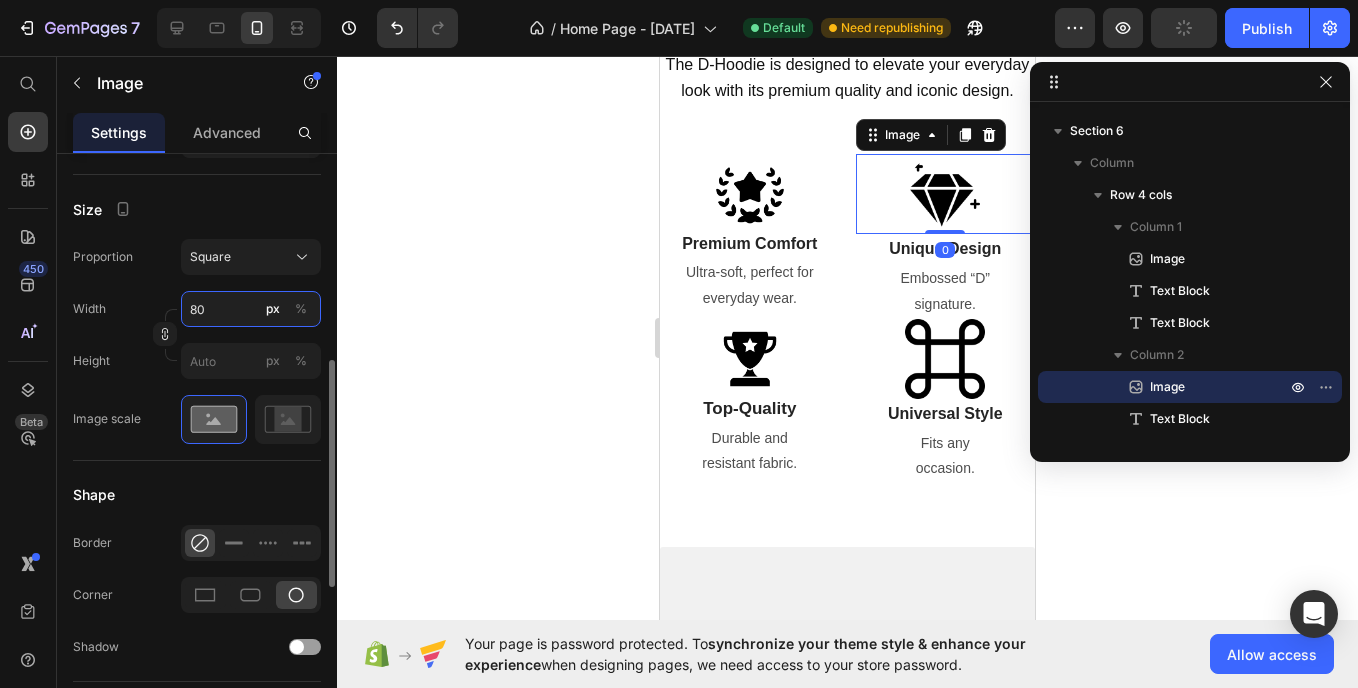 click on "80" at bounding box center (251, 309) 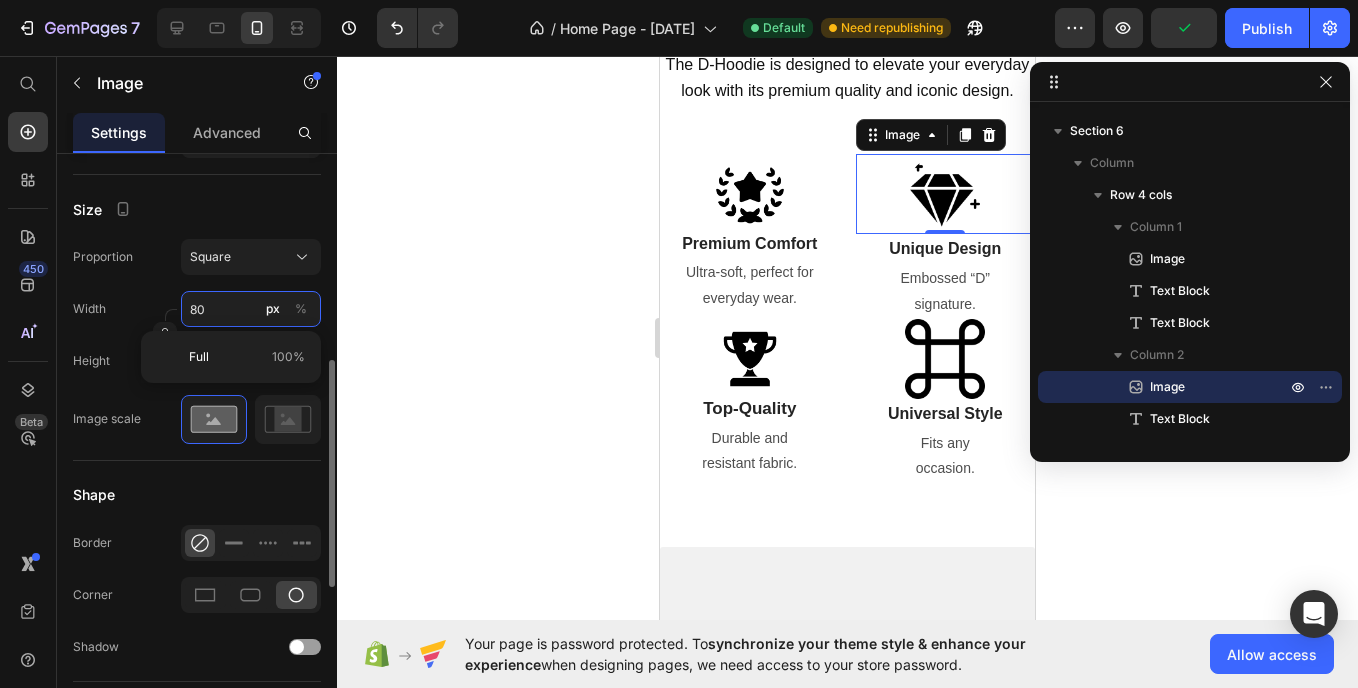 type on "7" 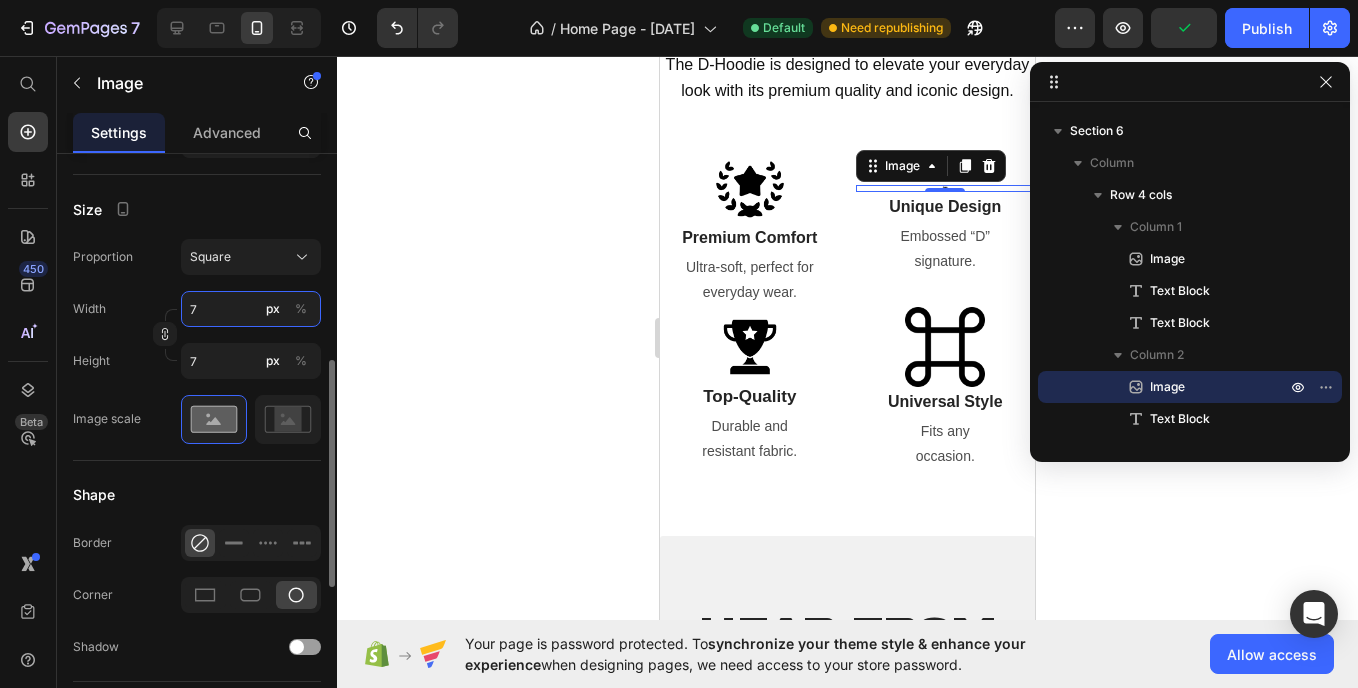 type on "70" 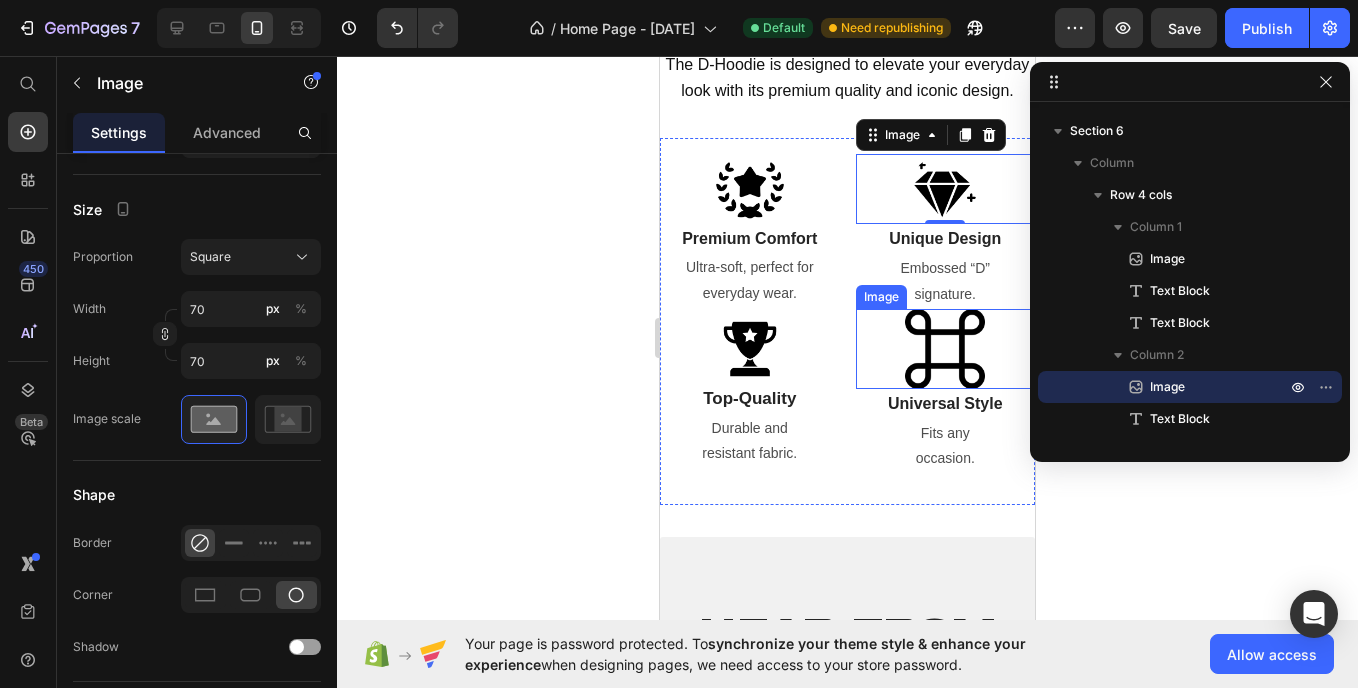 click at bounding box center [946, 349] 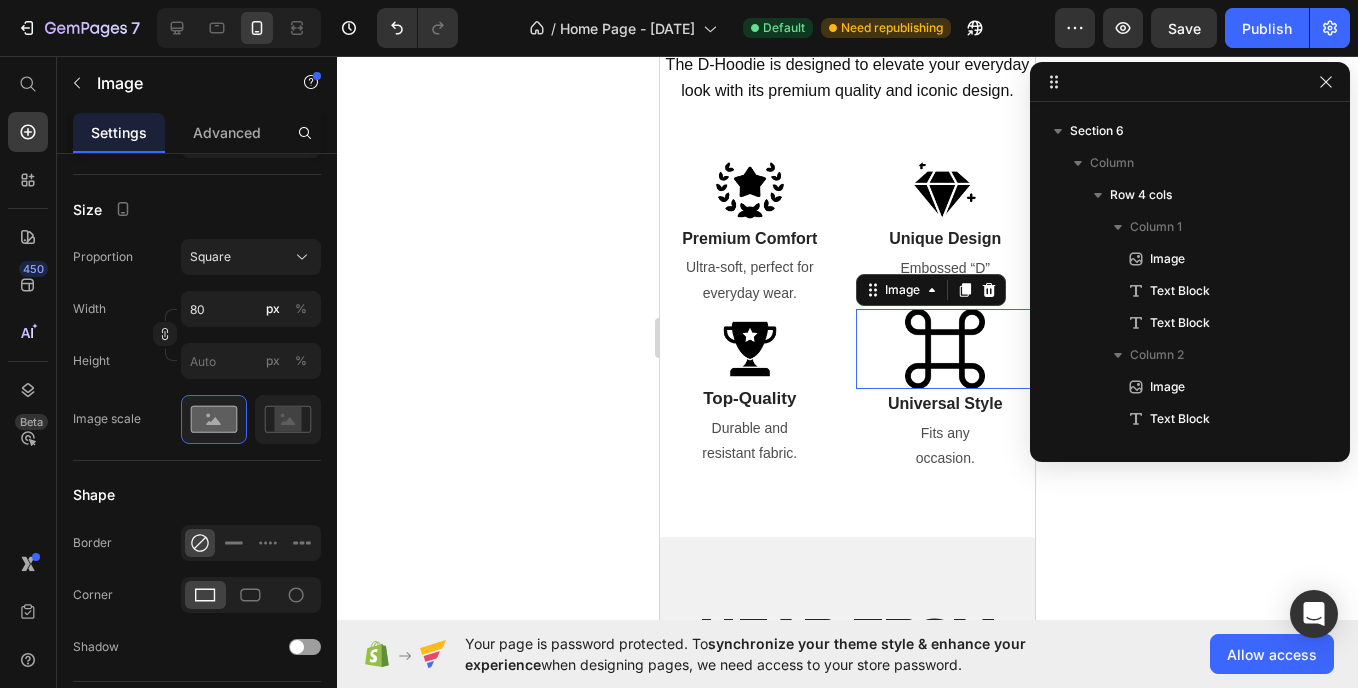 scroll, scrollTop: 539, scrollLeft: 0, axis: vertical 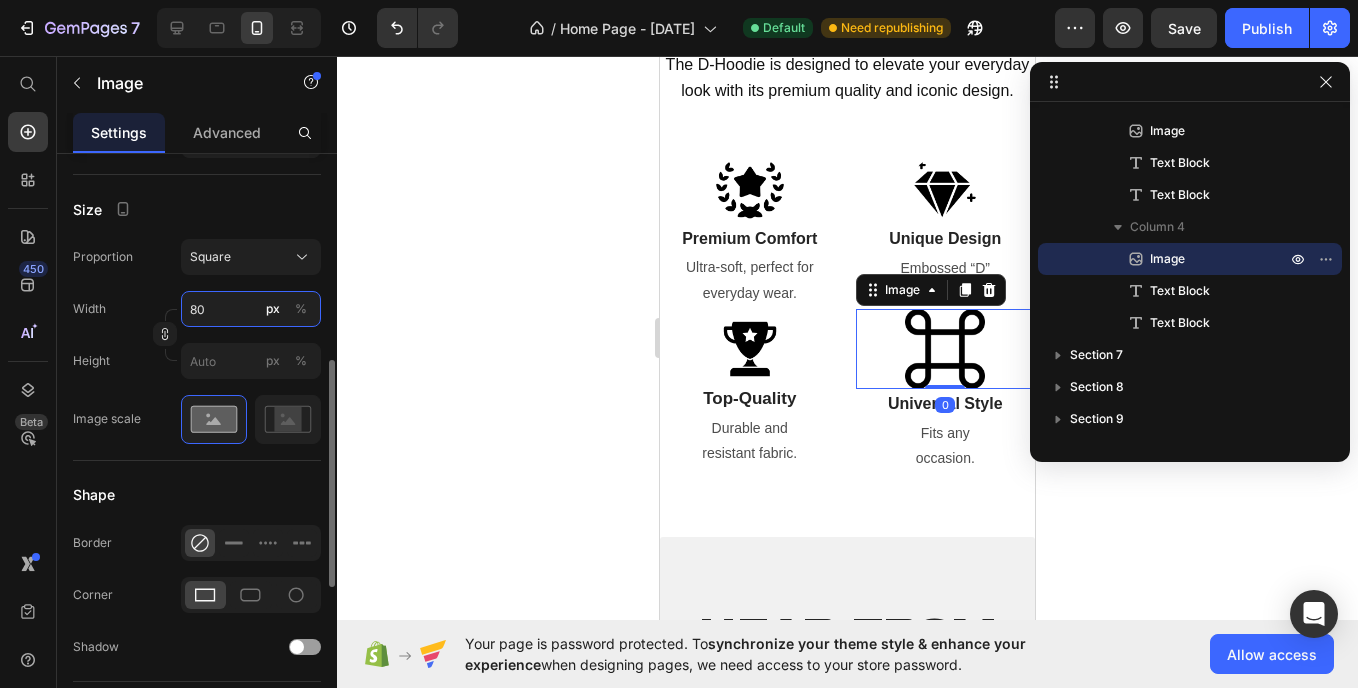 click on "80" at bounding box center (251, 309) 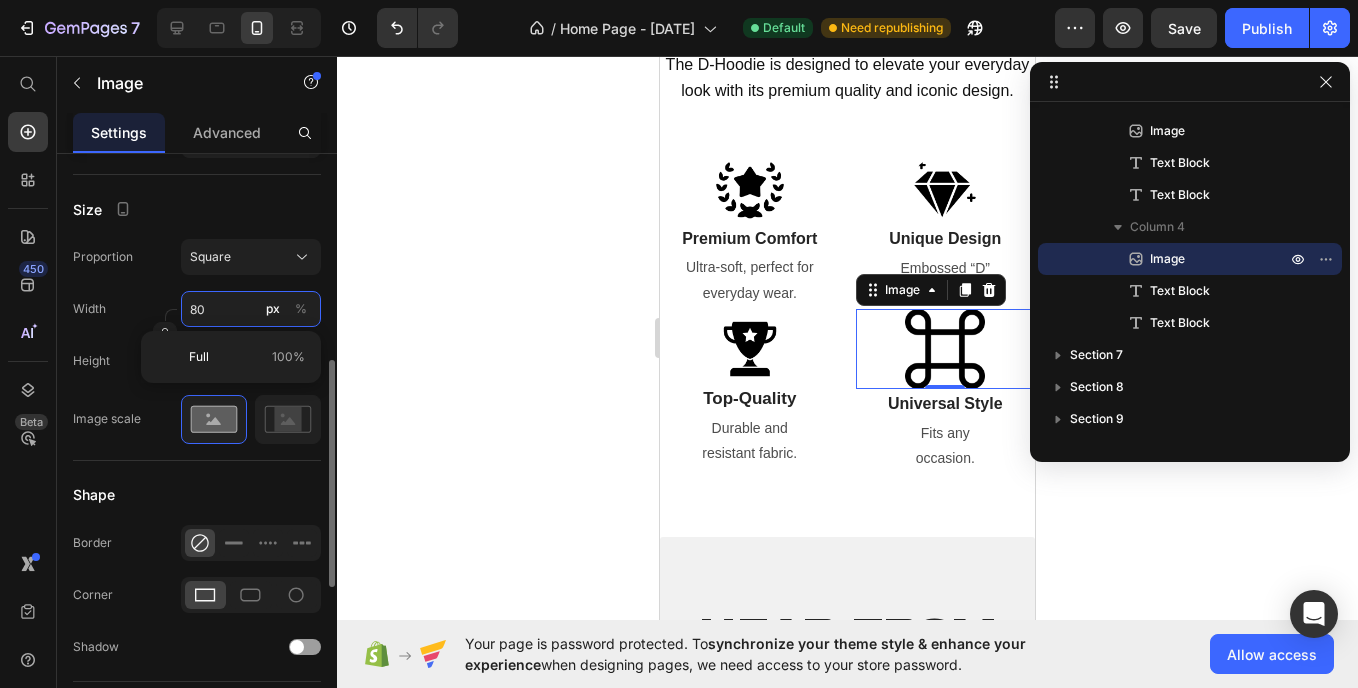 type on "7" 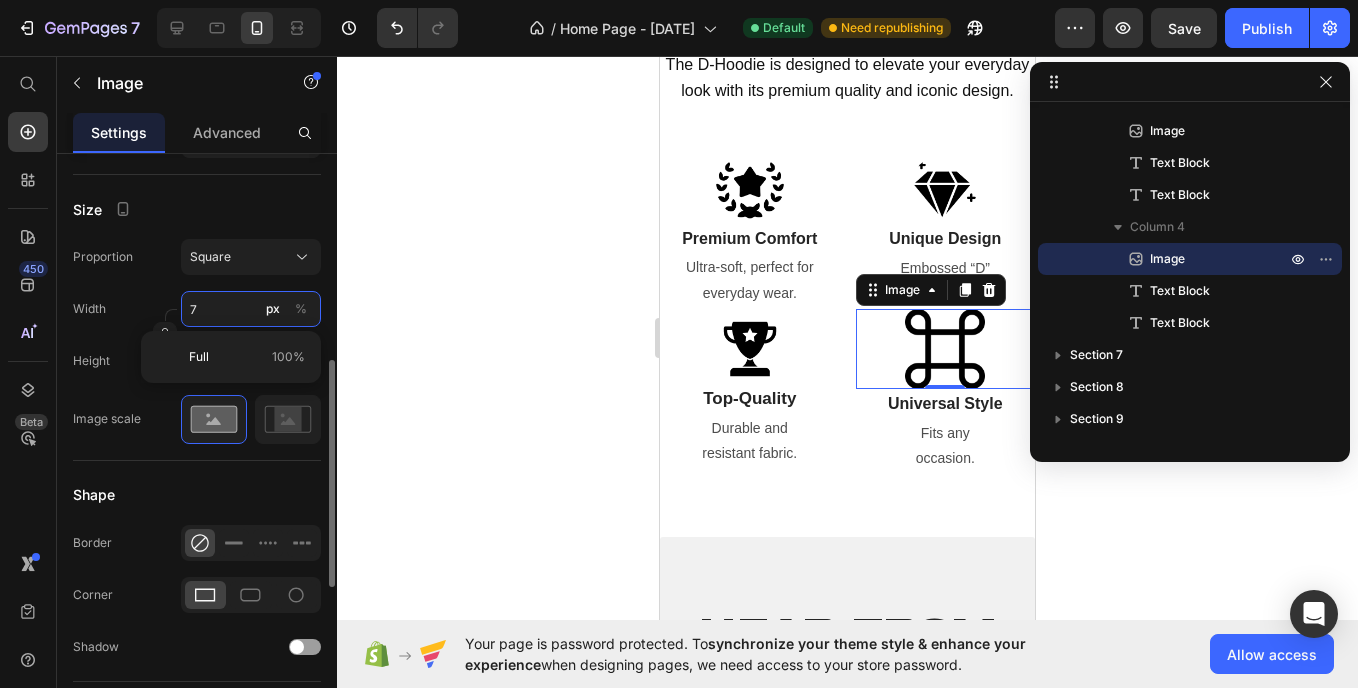 type on "7" 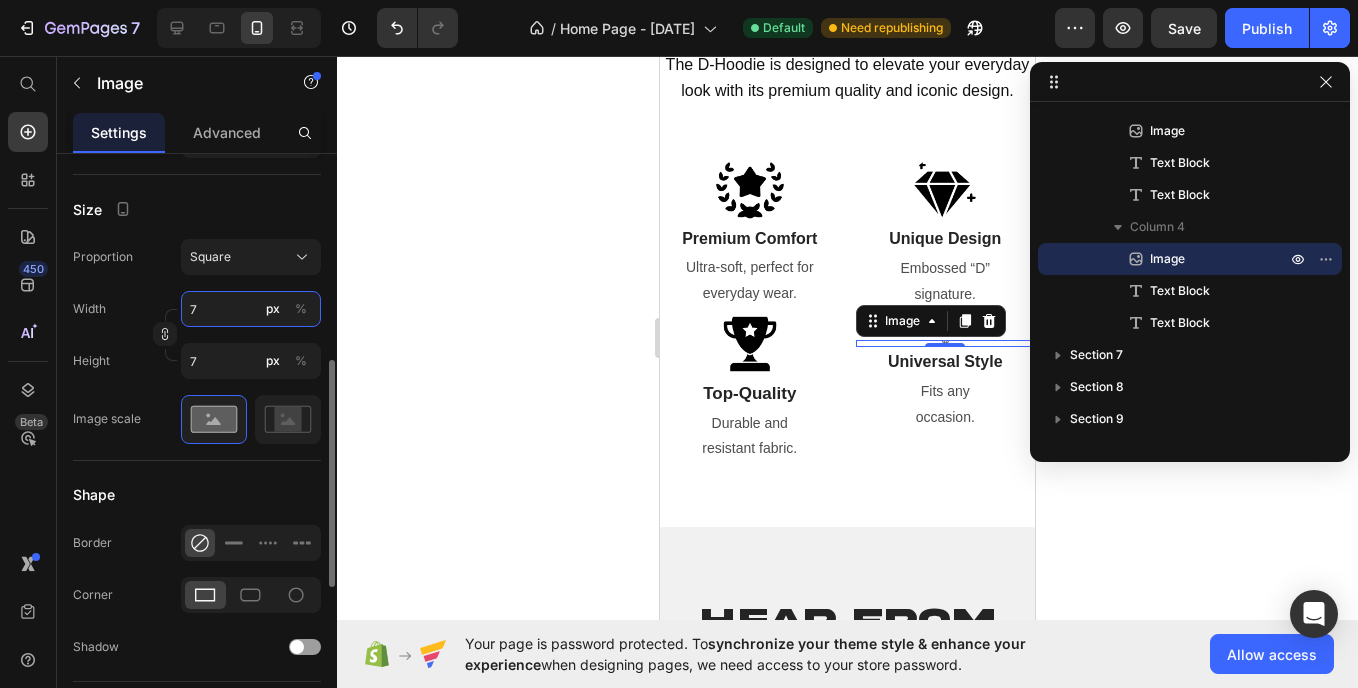 type on "70" 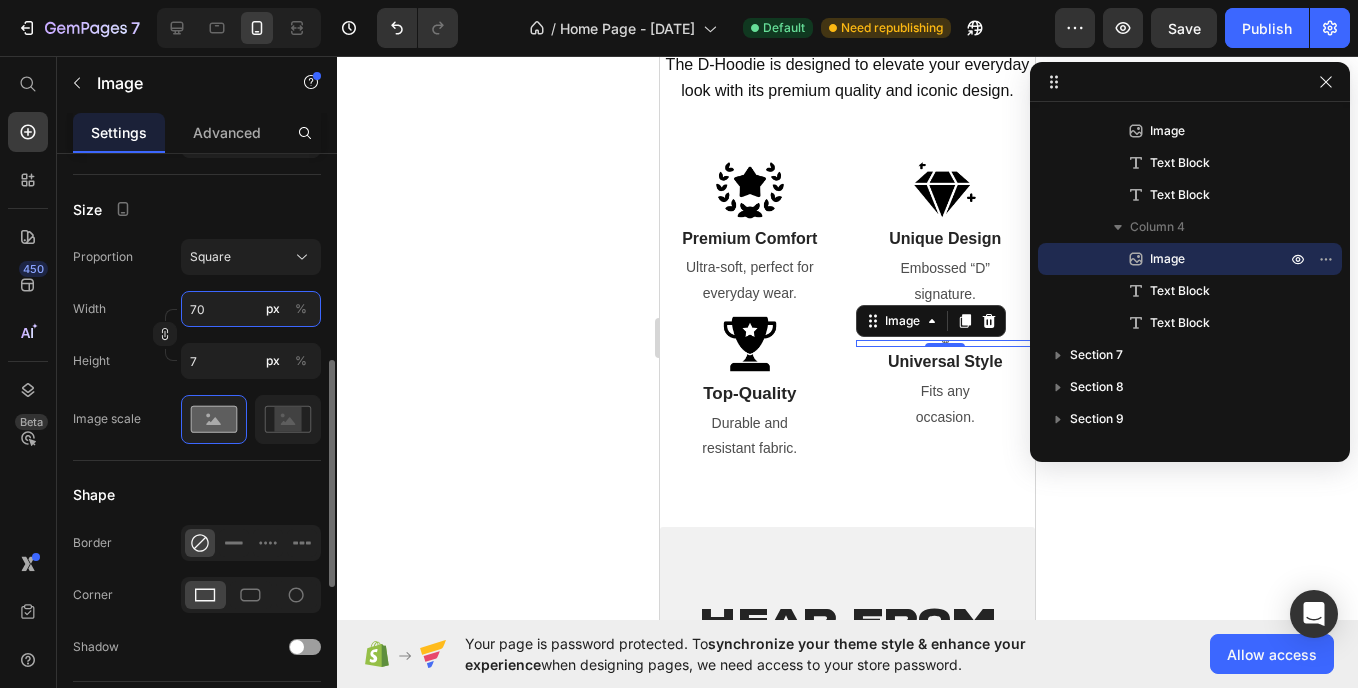 type on "70" 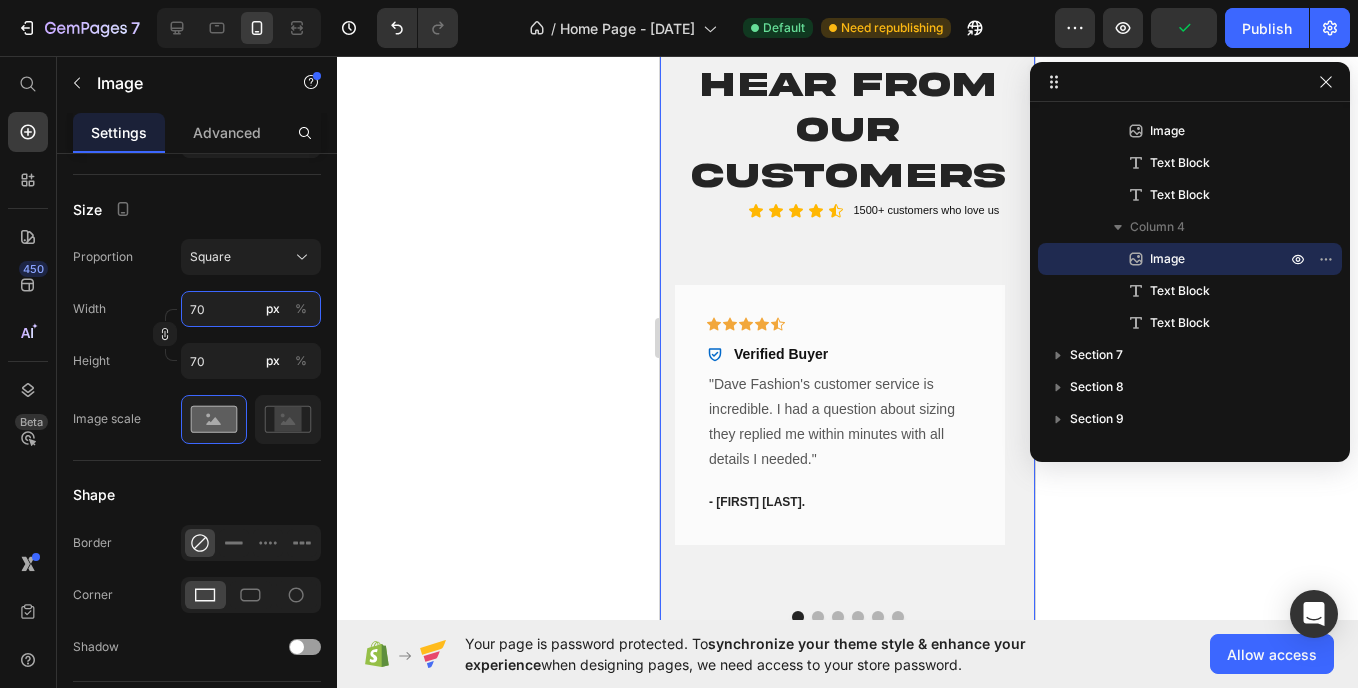 scroll, scrollTop: 2211, scrollLeft: 0, axis: vertical 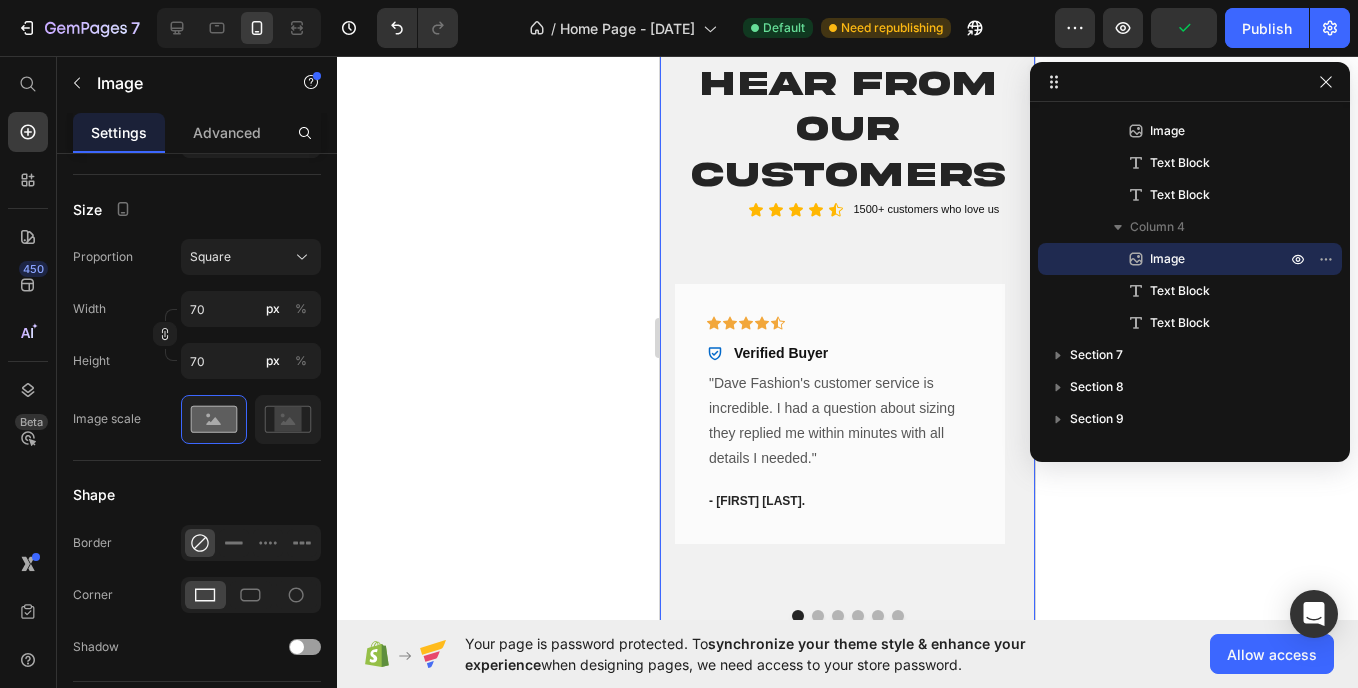 click on "1500+ customers who love us" at bounding box center [927, 209] 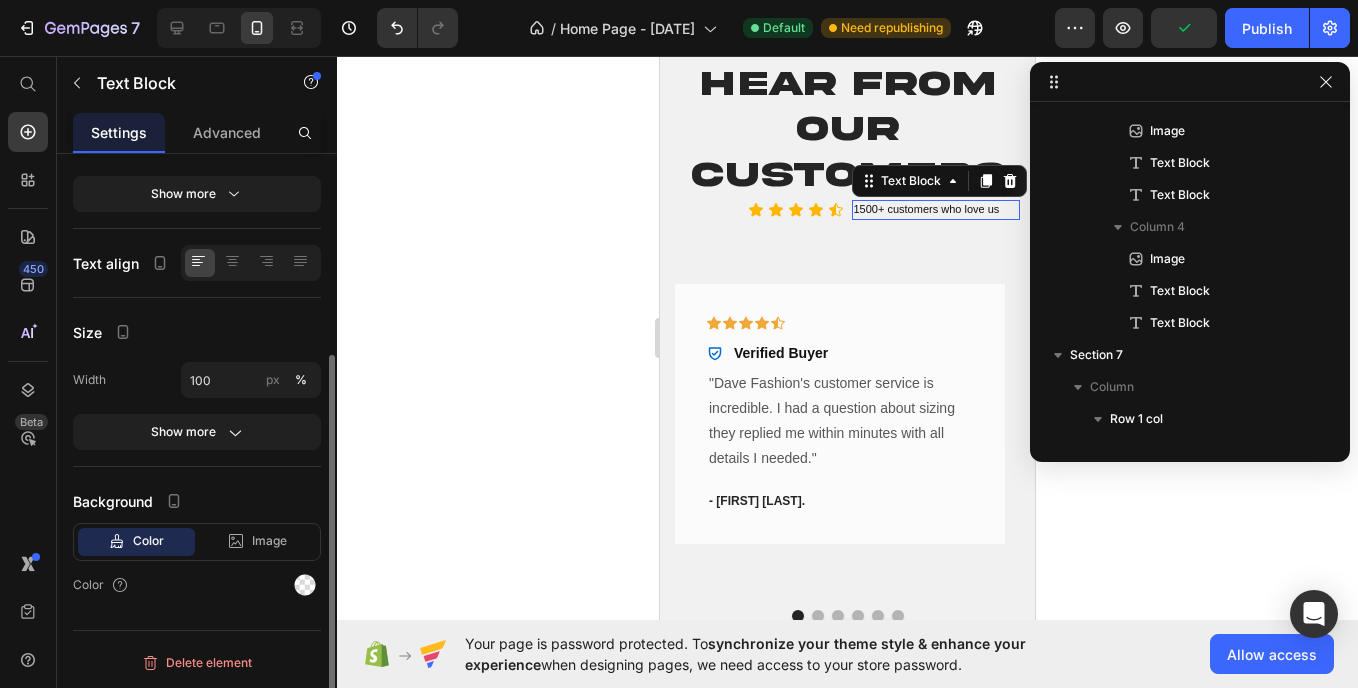 scroll, scrollTop: 923, scrollLeft: 0, axis: vertical 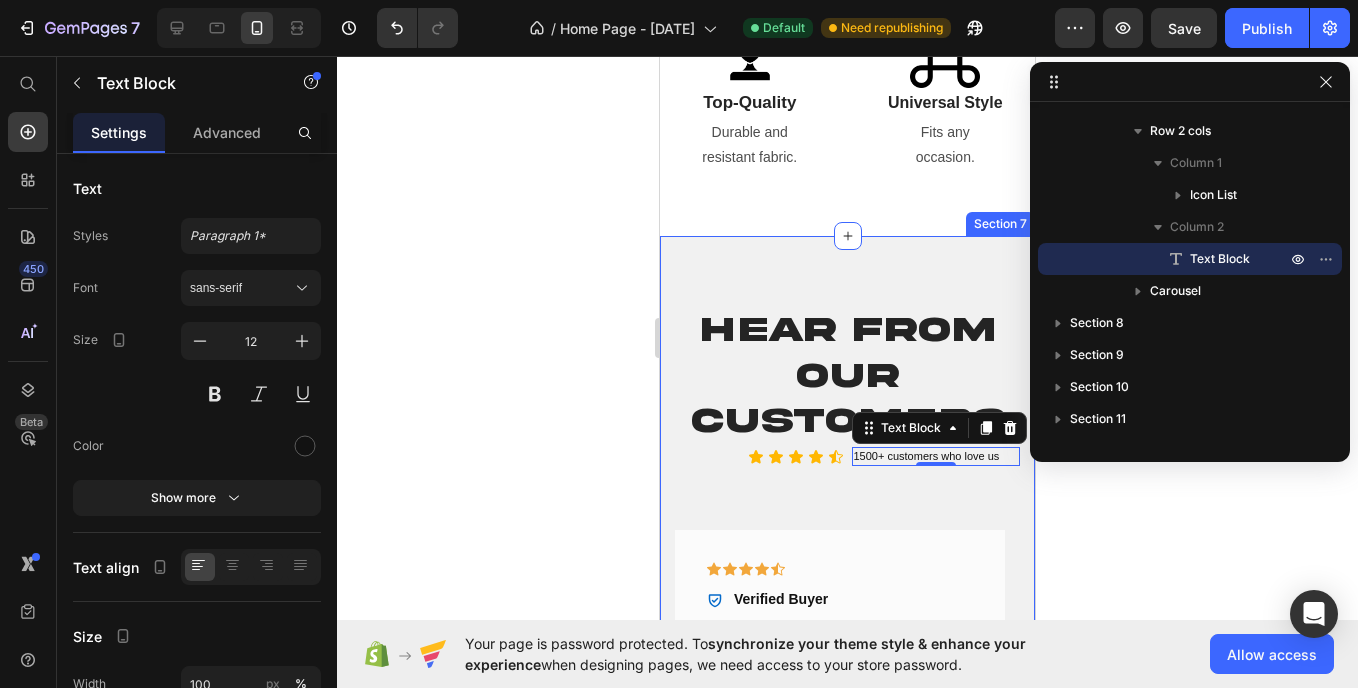 click on "Hear from Our Customers Heading Icon Icon Icon Icon Icon Icon List 1500+ customers who love us Text Block   0 Row
Icon
Icon
Icon
Icon
Icon Row
Verified Buyer Item List Row "Dave Fashion's customer service is incredible. I had a question about sizing they replied me within minutes with all details I needed." Text block - [FIRST] [LAST]. Text block Row
Icon
Icon
Icon
Icon
Icon Row
Verified Buyer Item List "The site is sleek, the process was fast, and my order arrived quicker than I expected. I love the personal touches, and the hoodie is exacltly what I wanted. Will finally be shopping here again !" Text block - [FIRST] [LAST]. Text block Row
Icon
Icon
Icon
Icon
Icon Row
Verified Buyer Item List Text block - [FIRST] [LAST]. Text block Row Icon Icon" at bounding box center [847, 603] 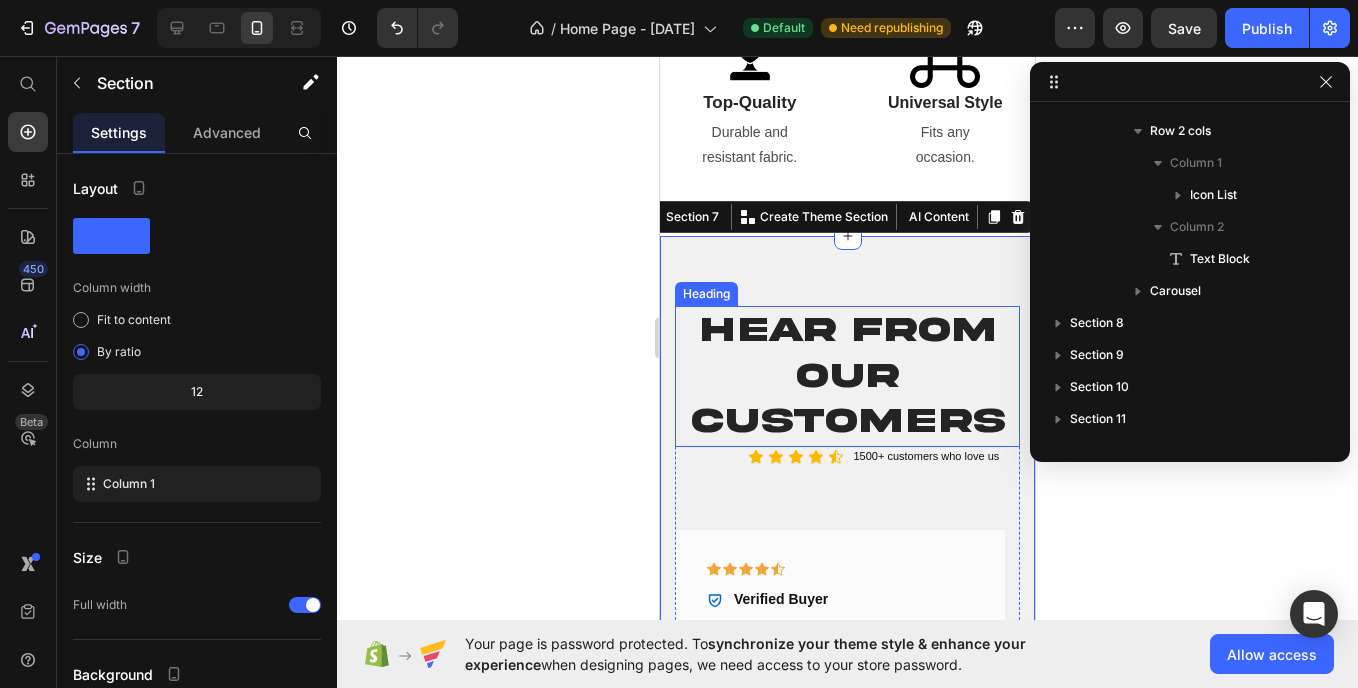 scroll, scrollTop: 635, scrollLeft: 0, axis: vertical 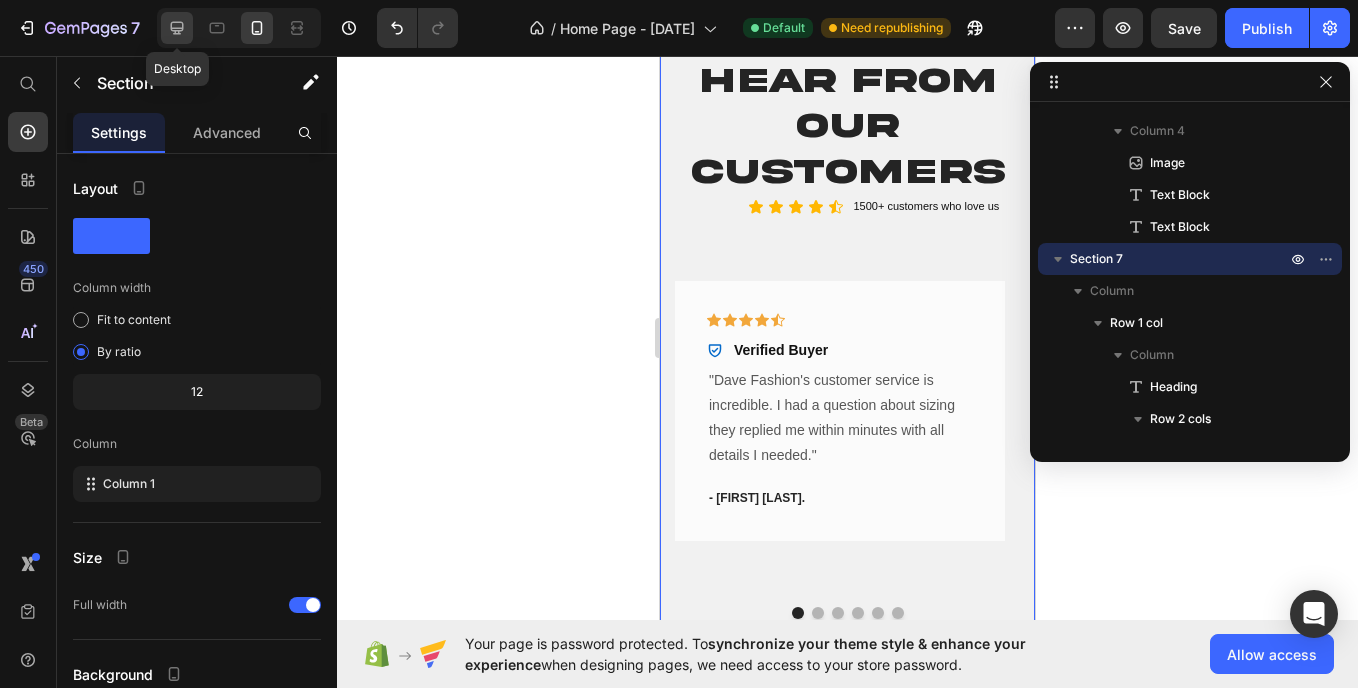 click 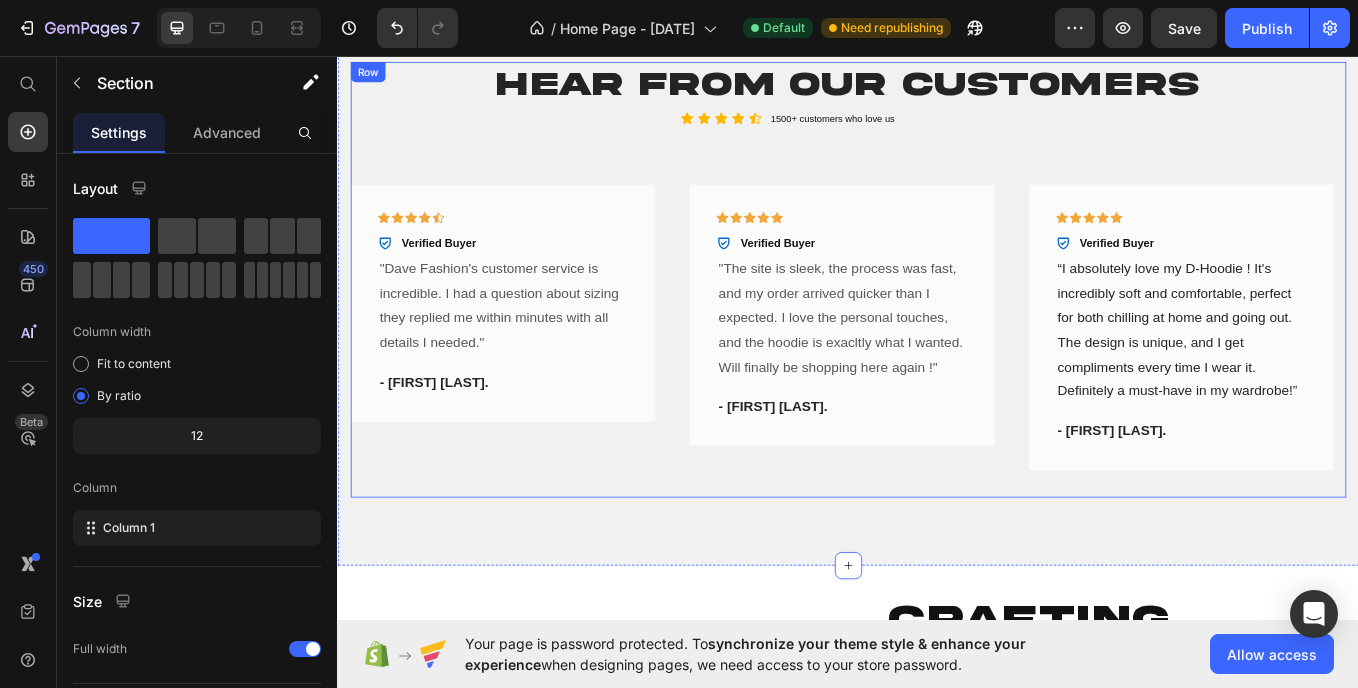 scroll, scrollTop: 1775, scrollLeft: 0, axis: vertical 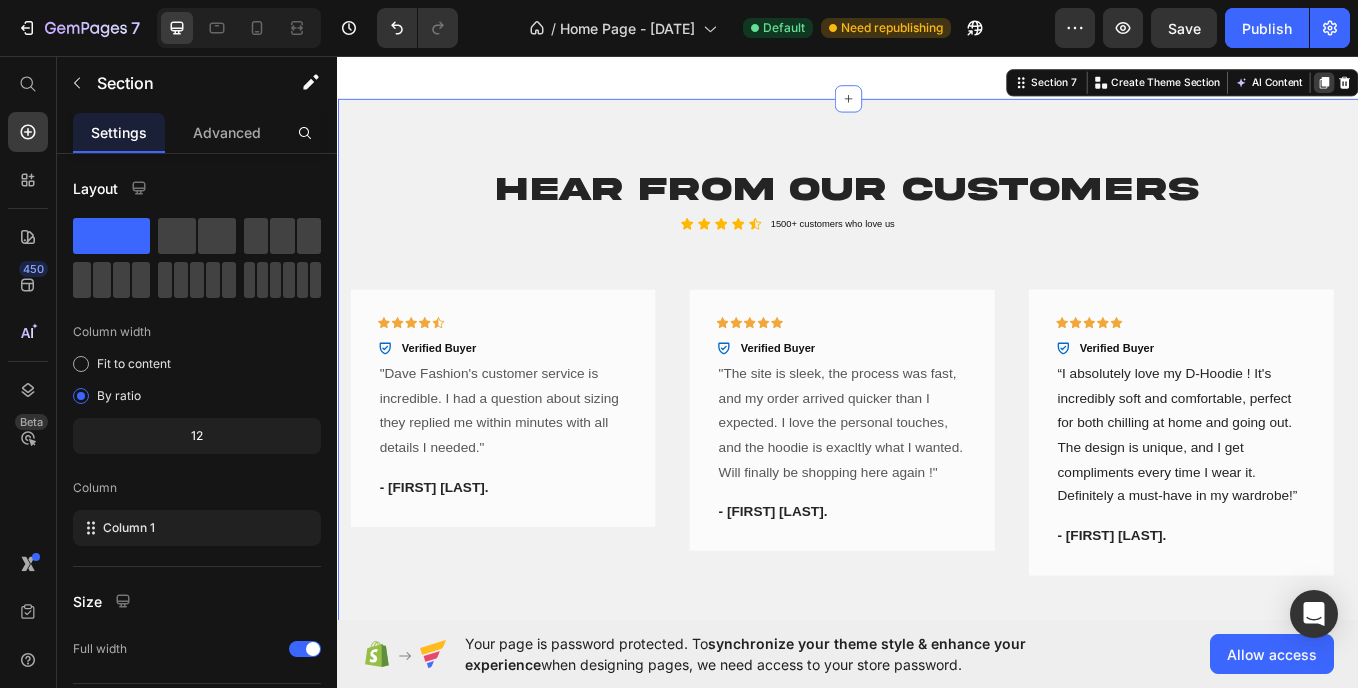click 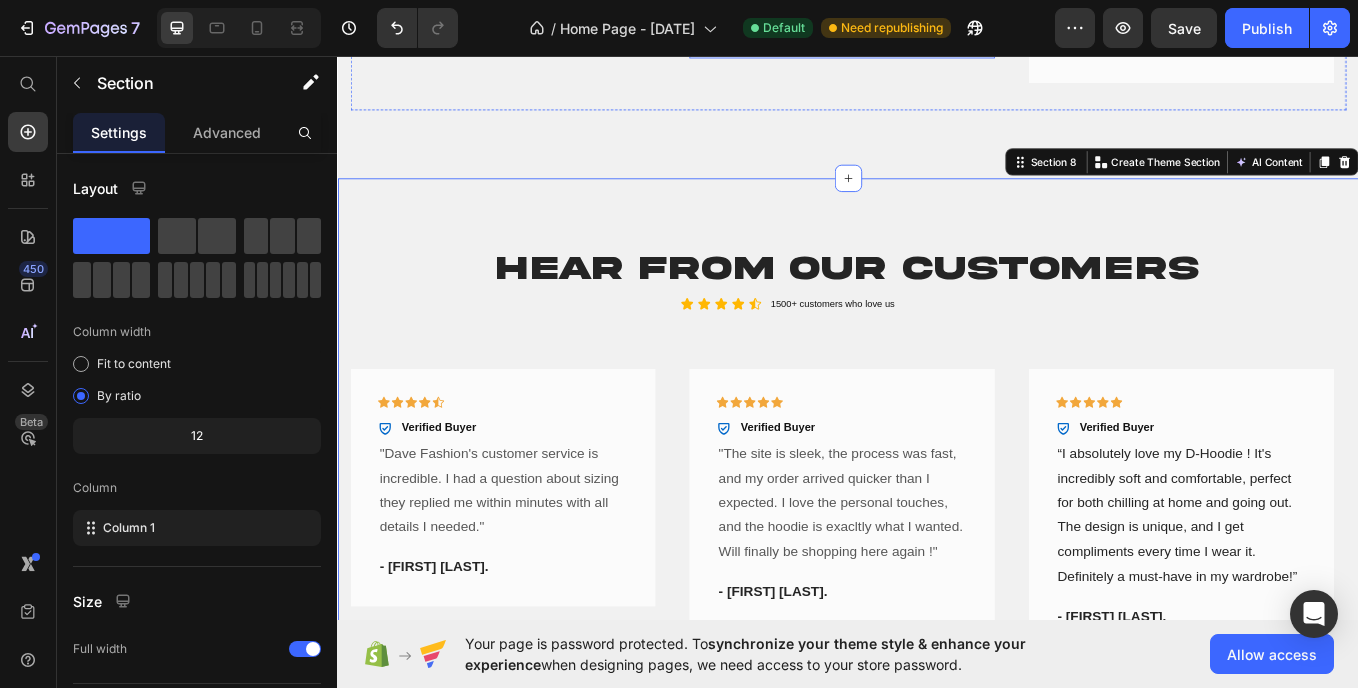 scroll, scrollTop: 2348, scrollLeft: 0, axis: vertical 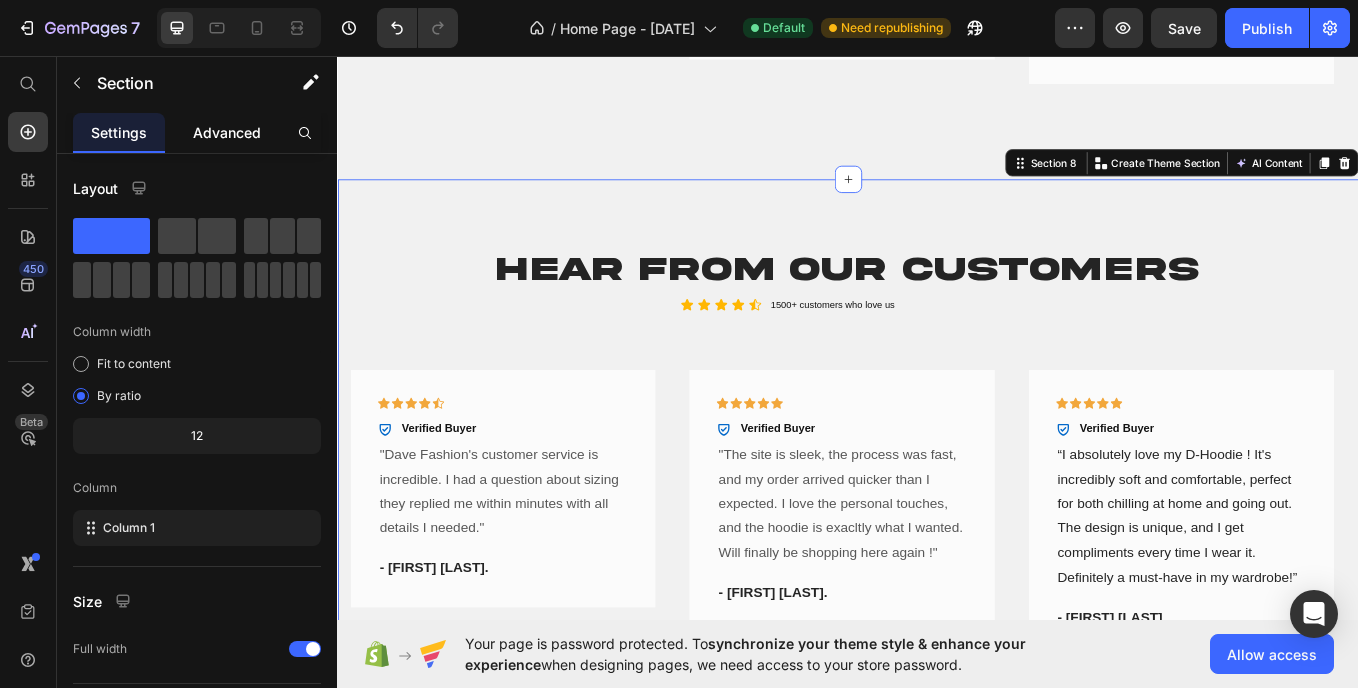 drag, startPoint x: 221, startPoint y: 128, endPoint x: 2, endPoint y: 92, distance: 221.93918 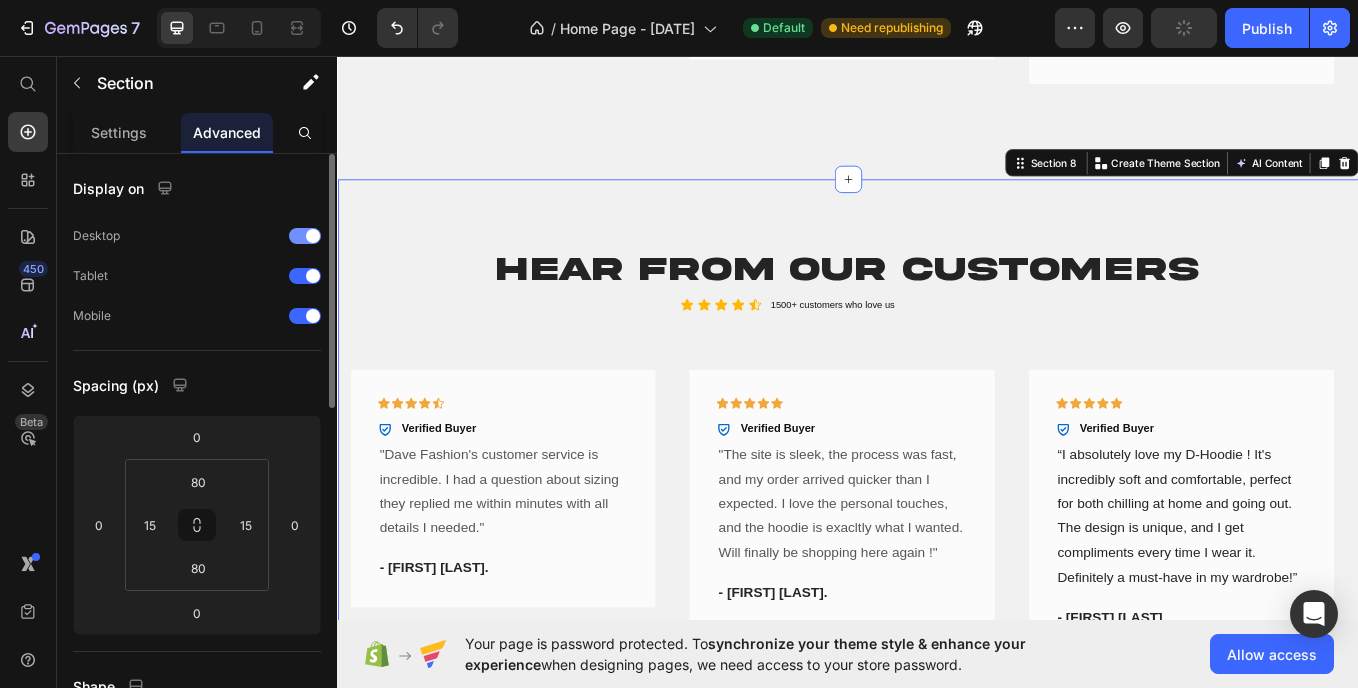 click at bounding box center (305, 236) 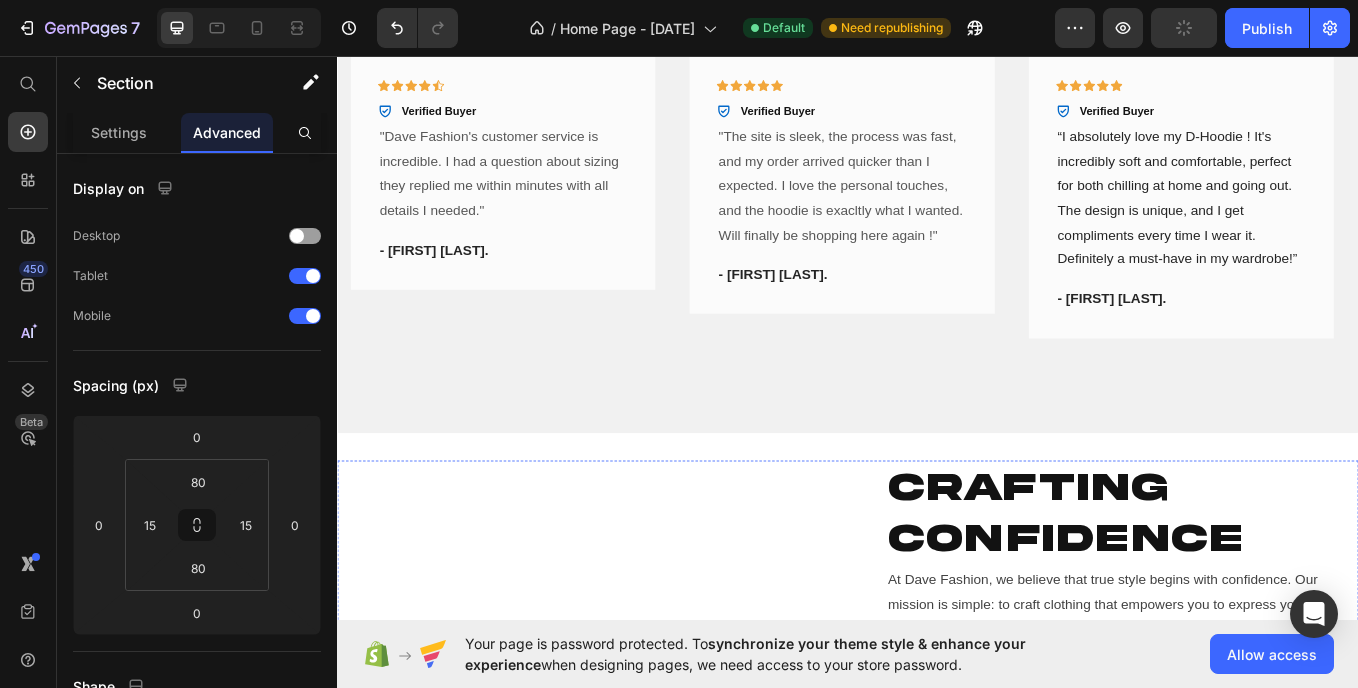 scroll, scrollTop: 1777, scrollLeft: 0, axis: vertical 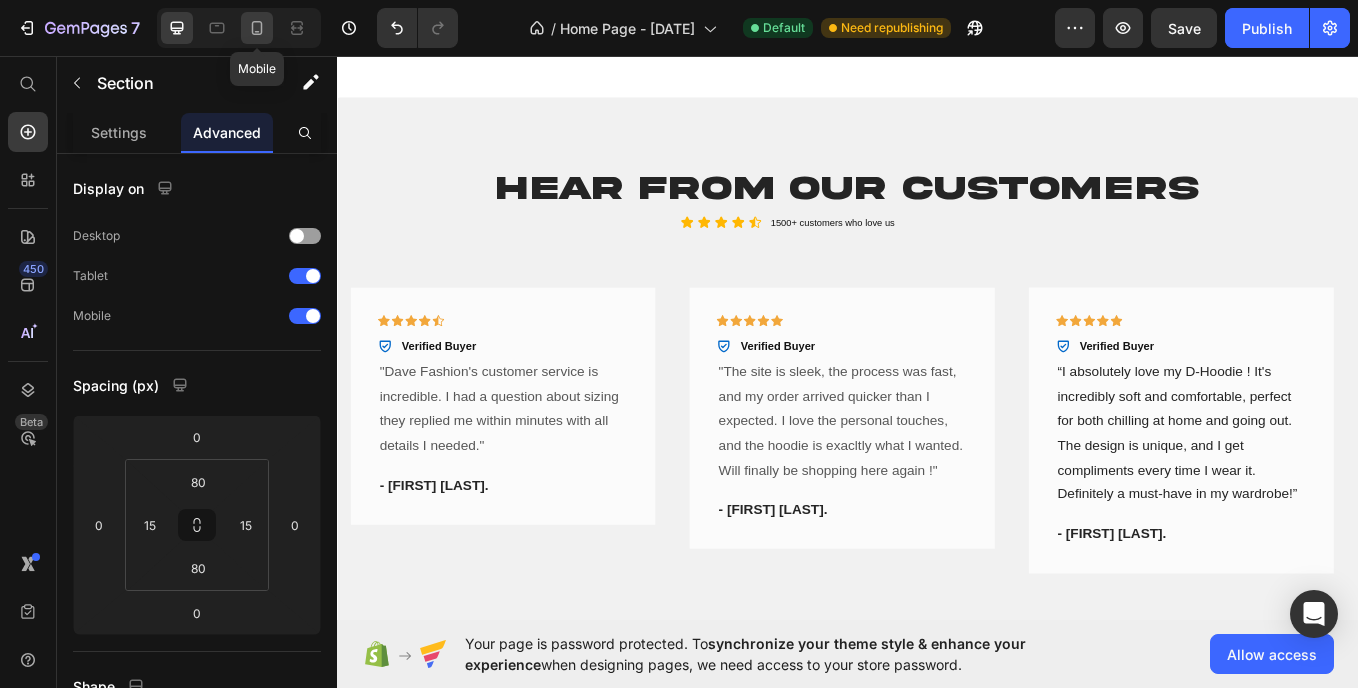 click 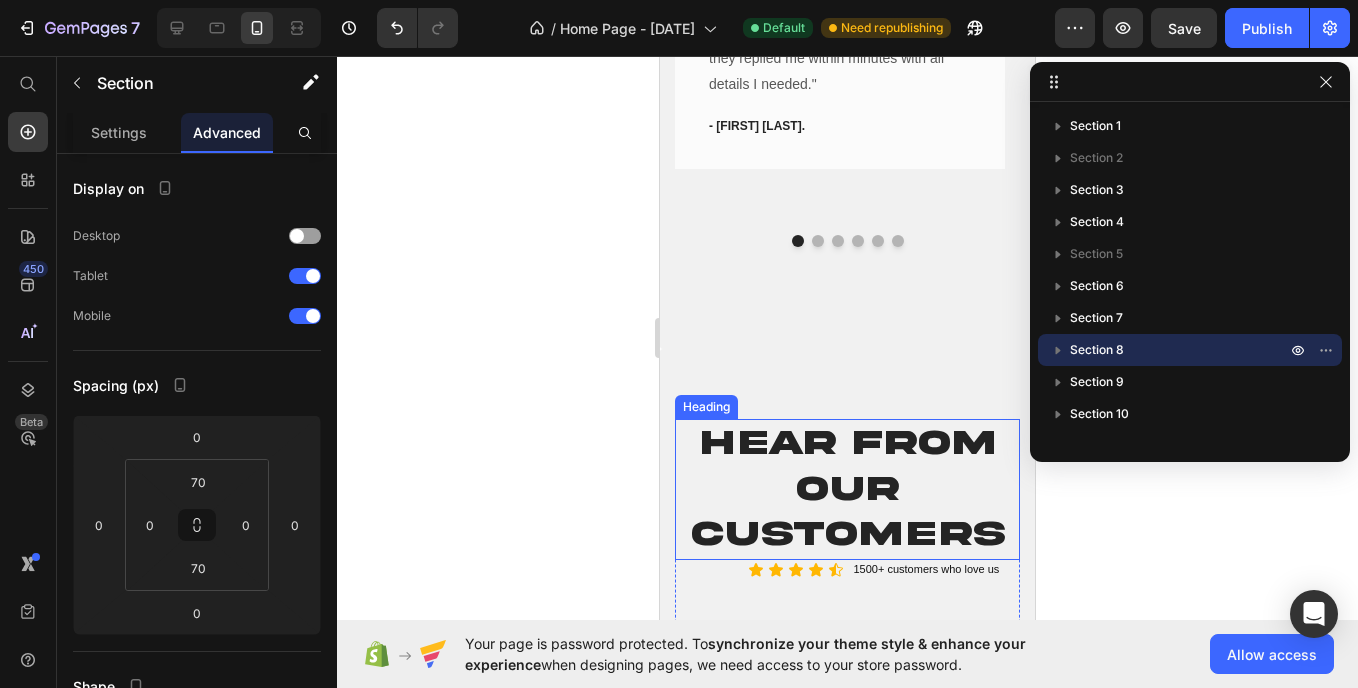 scroll, scrollTop: 2292, scrollLeft: 0, axis: vertical 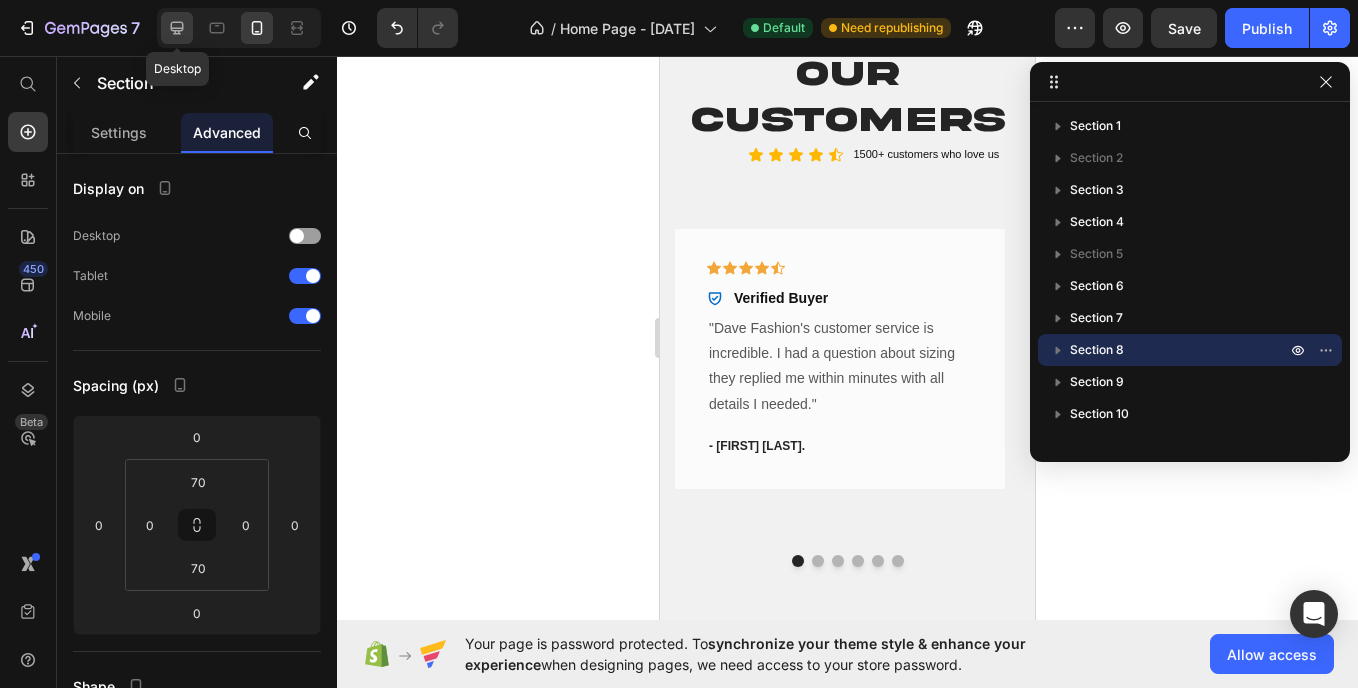 click 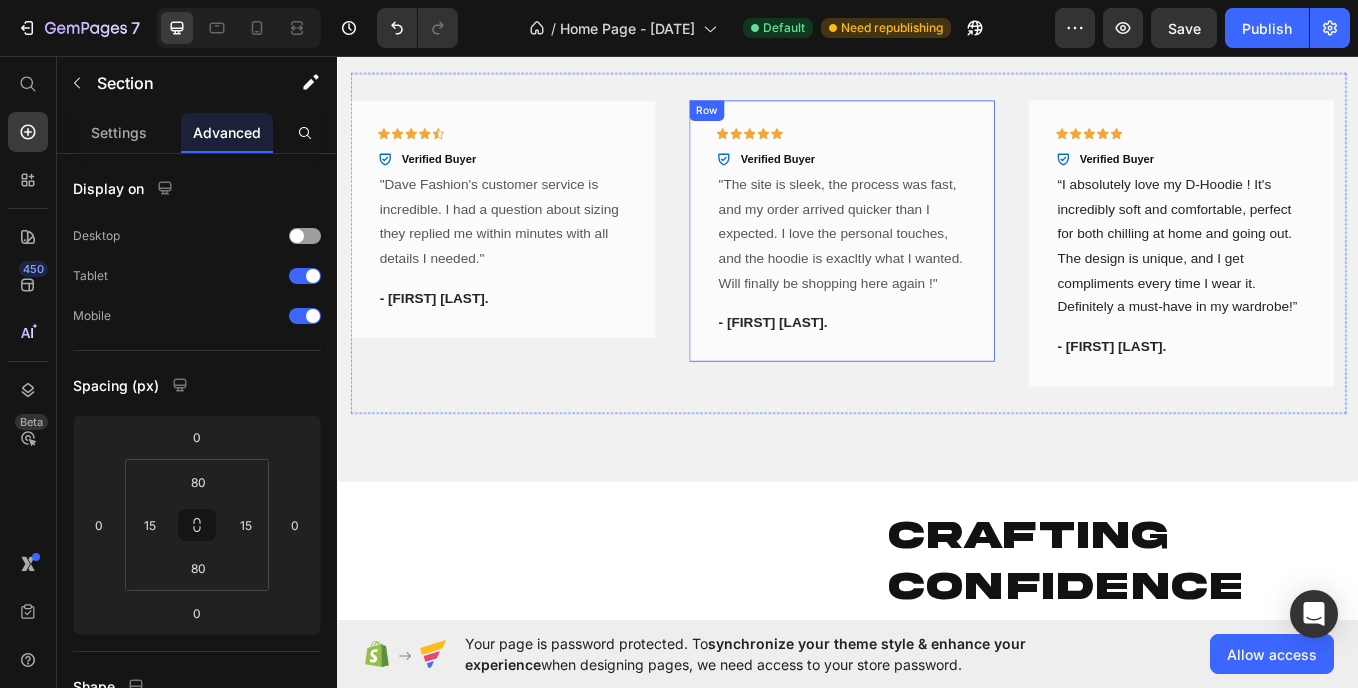 scroll, scrollTop: 1733, scrollLeft: 0, axis: vertical 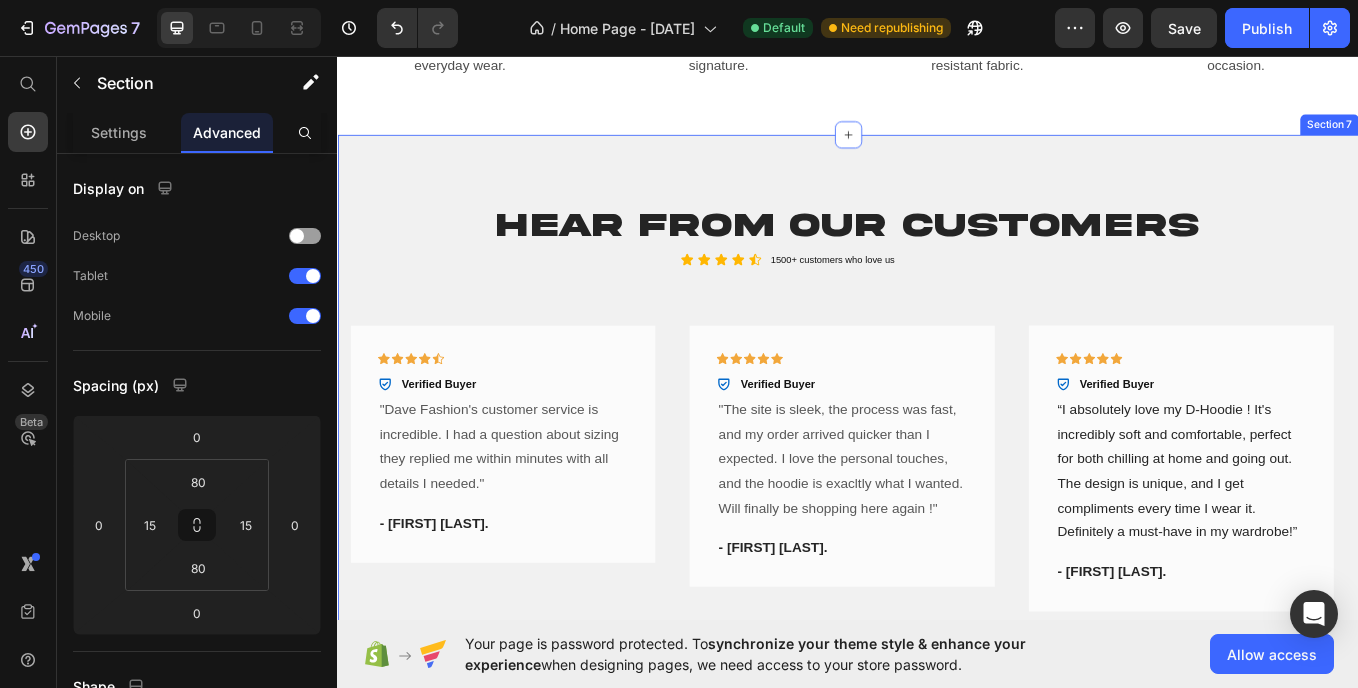 click on "Hear from Our Customers Heading Icon Icon Icon Icon Icon Icon List 1500+ customers who love us Text Block Row
Icon
Icon
Icon
Icon
Icon Row
Verified Buyer Item List Row "Dave Fashion's customer service is incredible. I had a question about sizing they replied me within minutes with all details I needed." Text block - [FIRST] [LAST]. Text block Row
Icon
Icon
Icon
Icon
Icon Row
Verified Buyer Item List "The site is sleek, the process was fast, and my order arrived quicker than I expected. I love the personal touches, and the hoodie is exacltly what I wanted. Will finally be shopping here again !" Text block - [FIRST] [LAST]. Text block Row
Icon
Icon
Icon
Icon
Icon Row
Verified Buyer Item List Text block - [FIRST] [LAST]. Text block Row Icon Icon Icon" at bounding box center (937, 484) 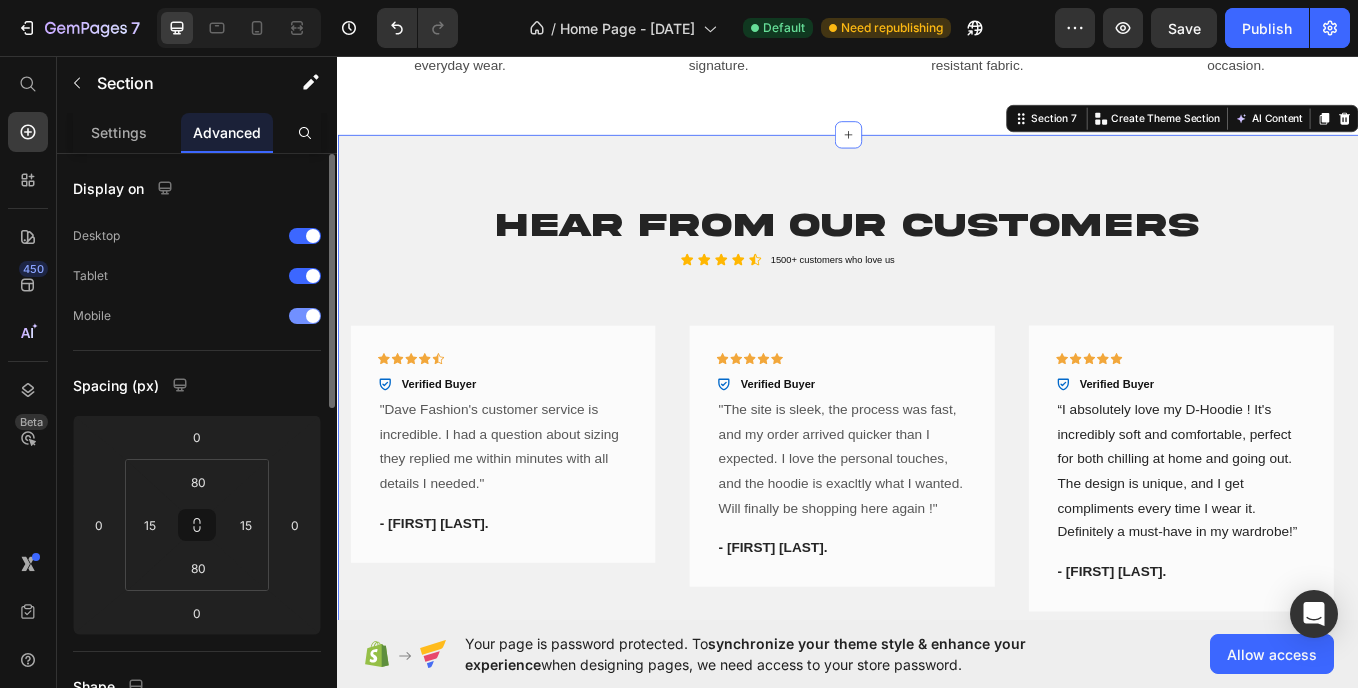 click at bounding box center (305, 316) 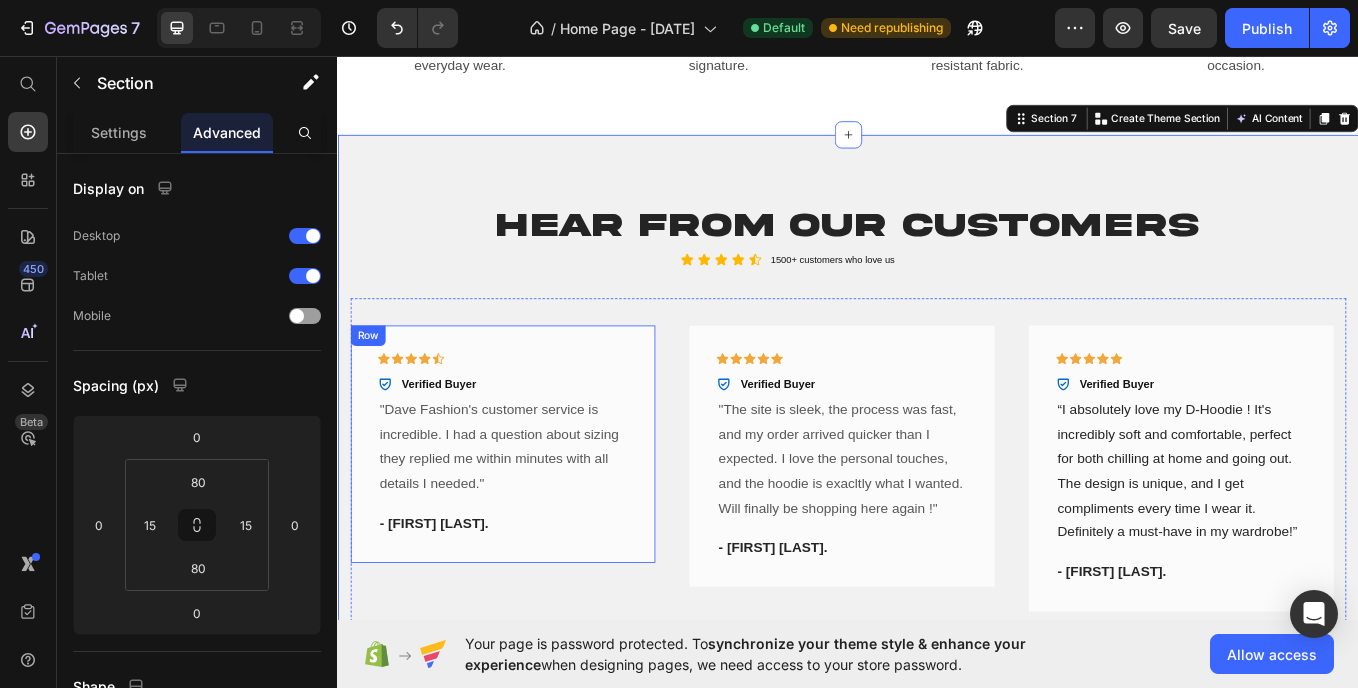 click on "Icon
Icon
Icon
Icon
Icon Row
Verified Buyer Item List Row "Dave Fashion's customer service is incredible. I had a question about sizing they replied me within minutes with all details I needed." Text block - [FIRST] [LAST]. Text block Row" at bounding box center (531, 511) 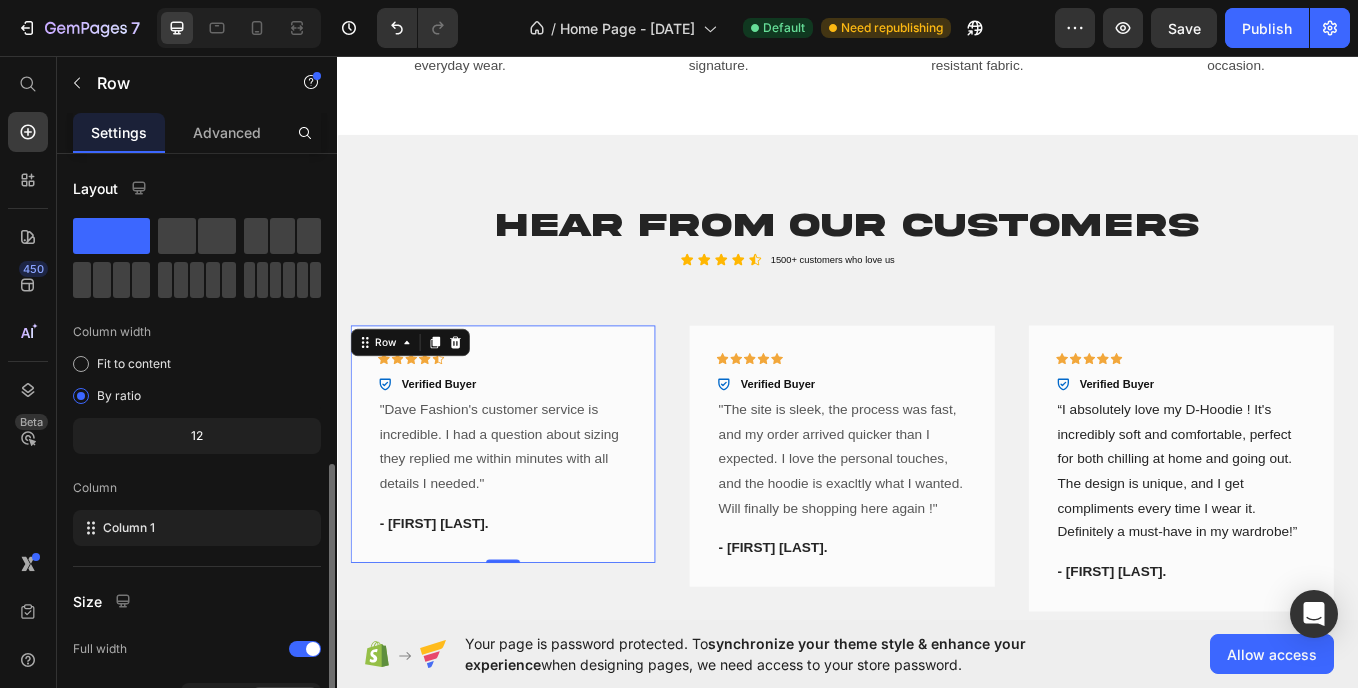 scroll, scrollTop: 269, scrollLeft: 0, axis: vertical 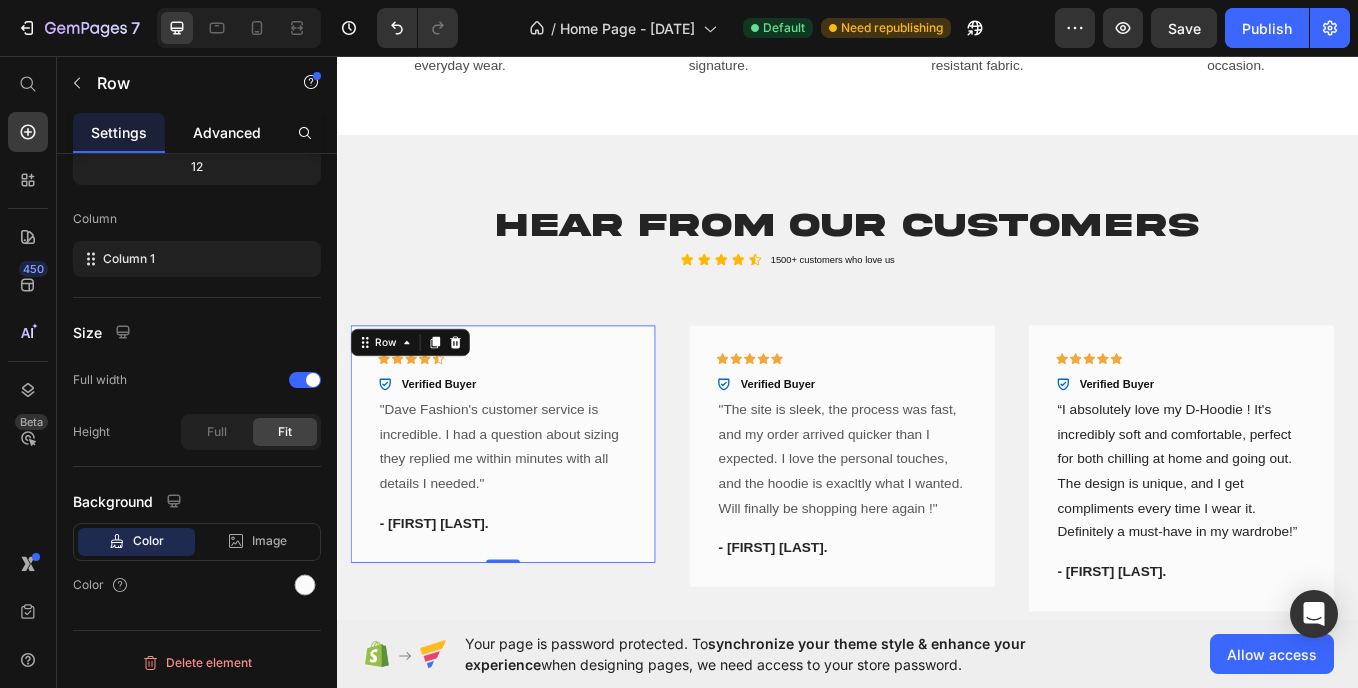 click on "Advanced" at bounding box center (227, 132) 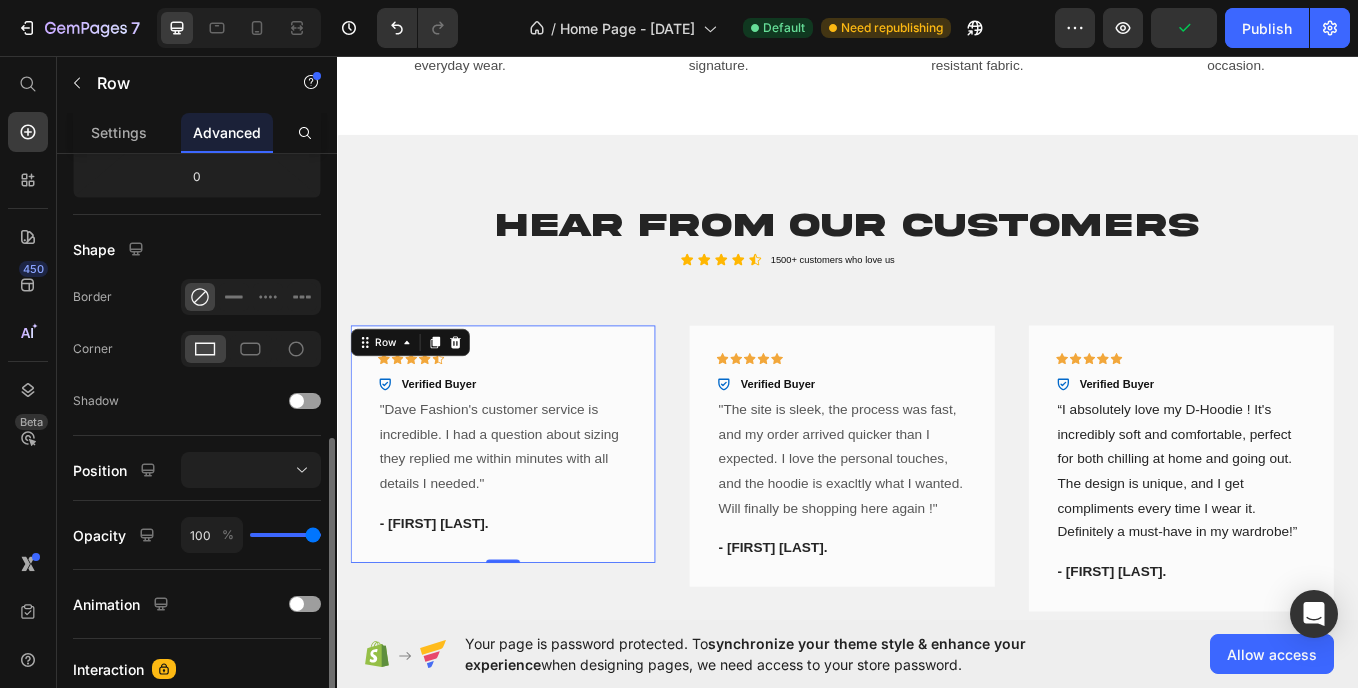 scroll, scrollTop: 492, scrollLeft: 0, axis: vertical 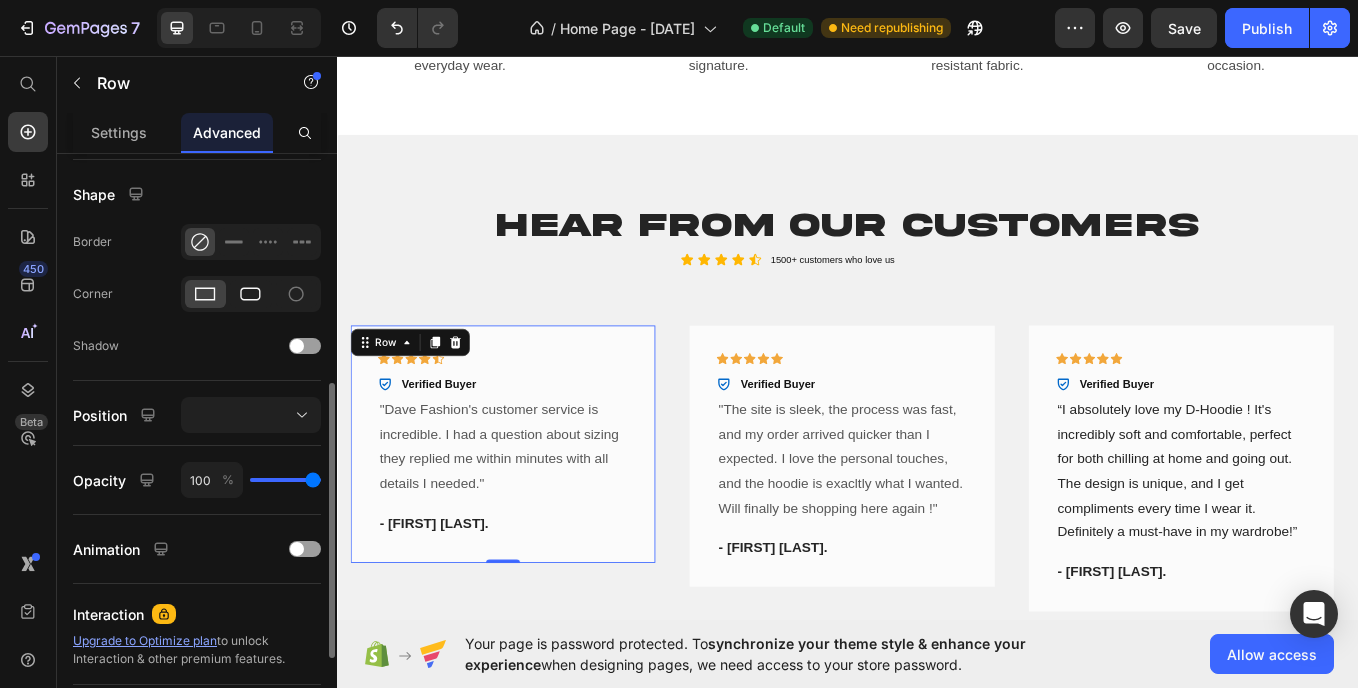 click 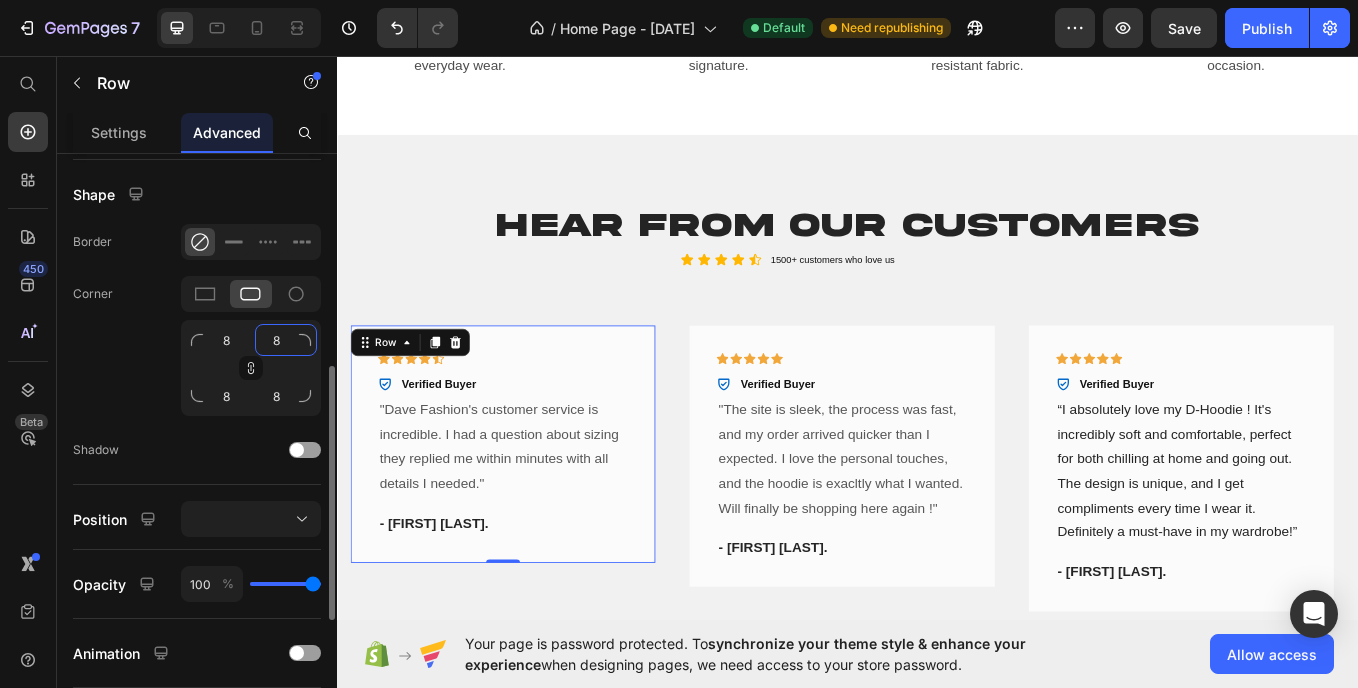 click on "8" 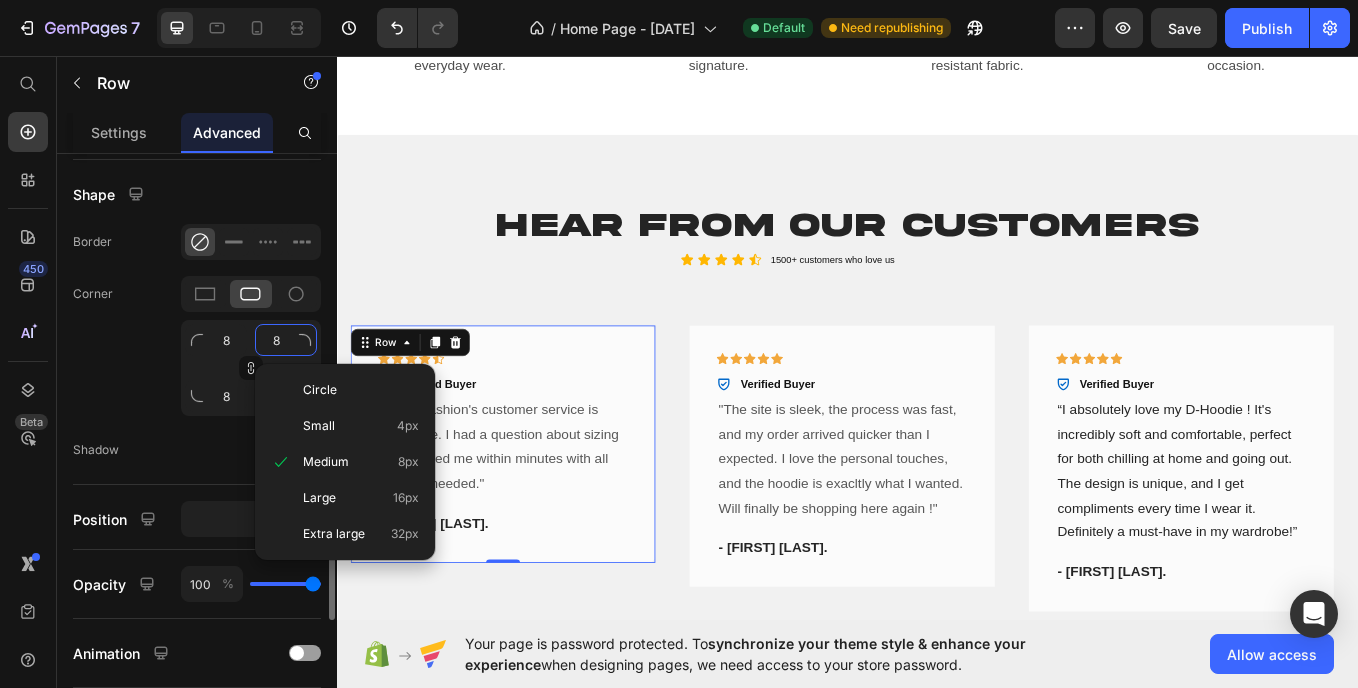 type on "1" 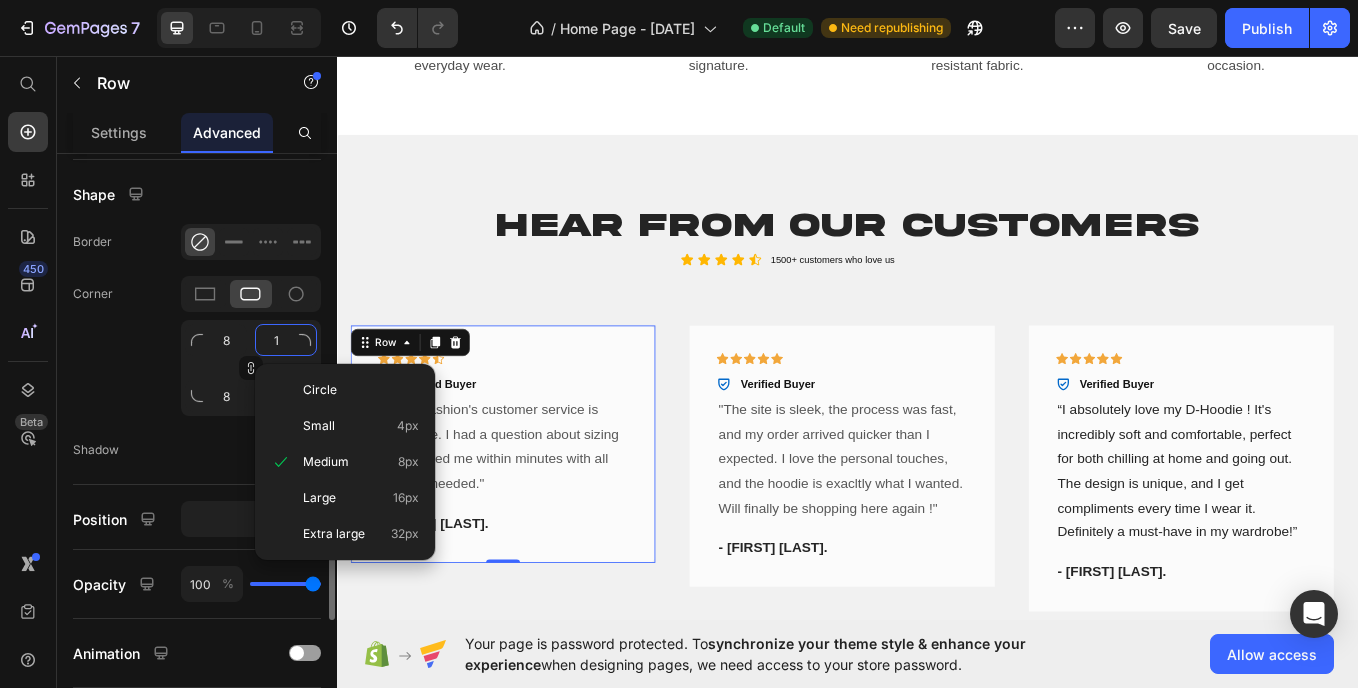 type on "1" 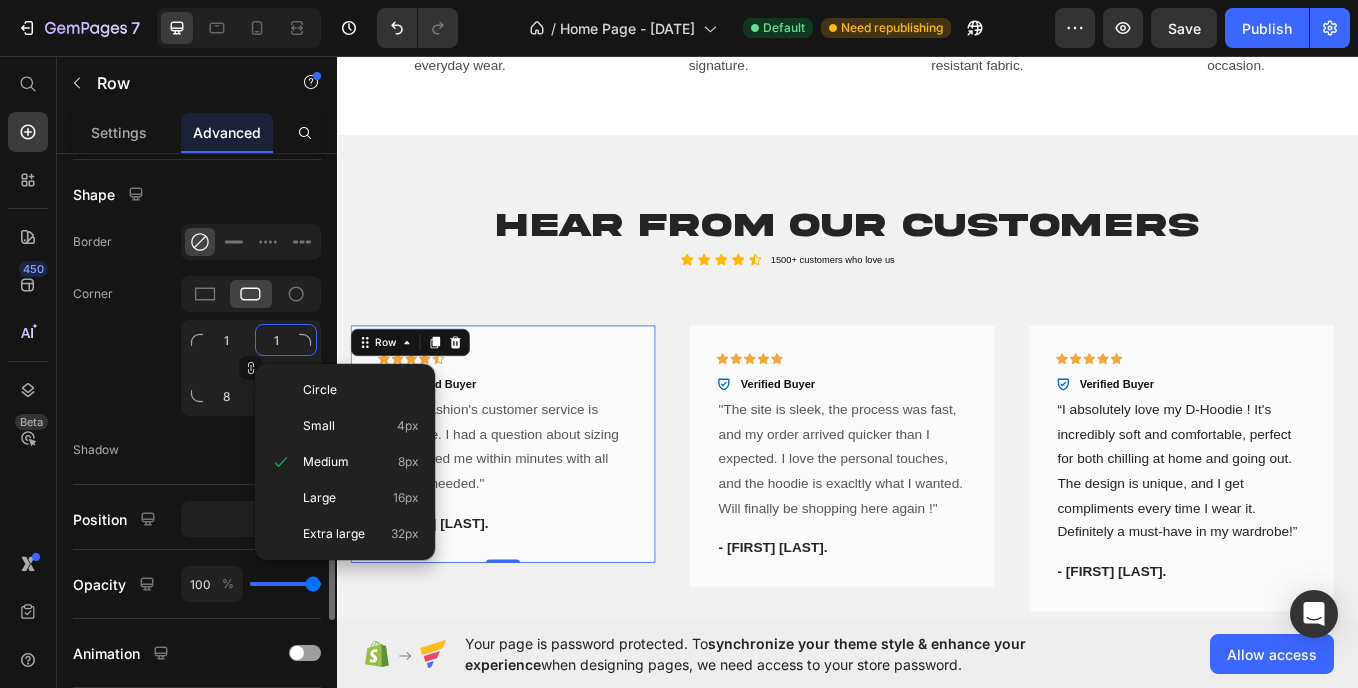 type on "1" 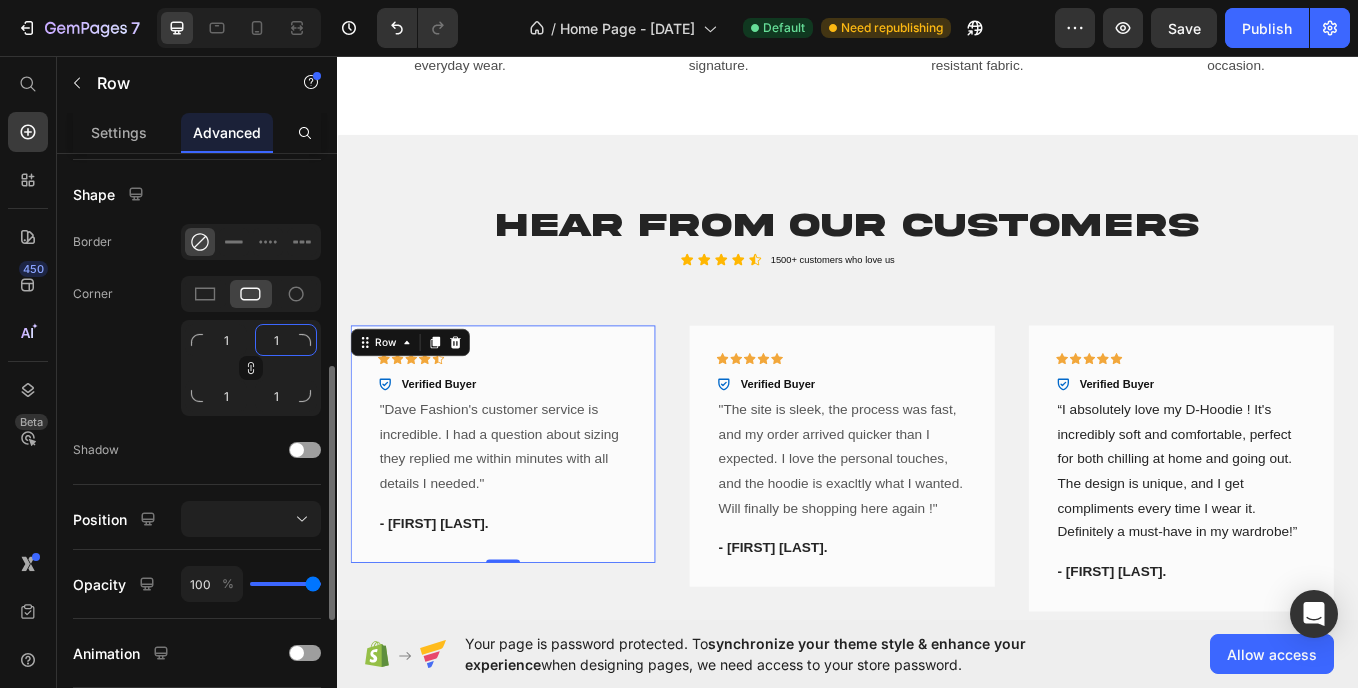 type on "16" 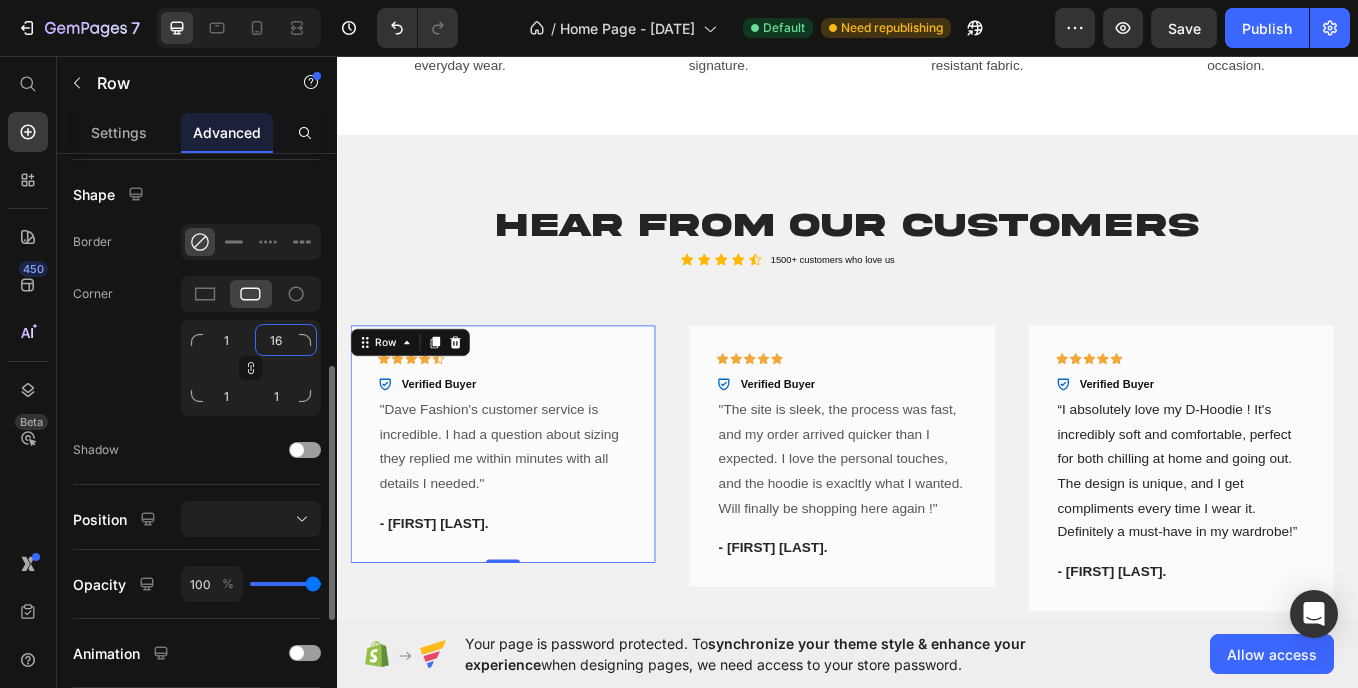 type on "16" 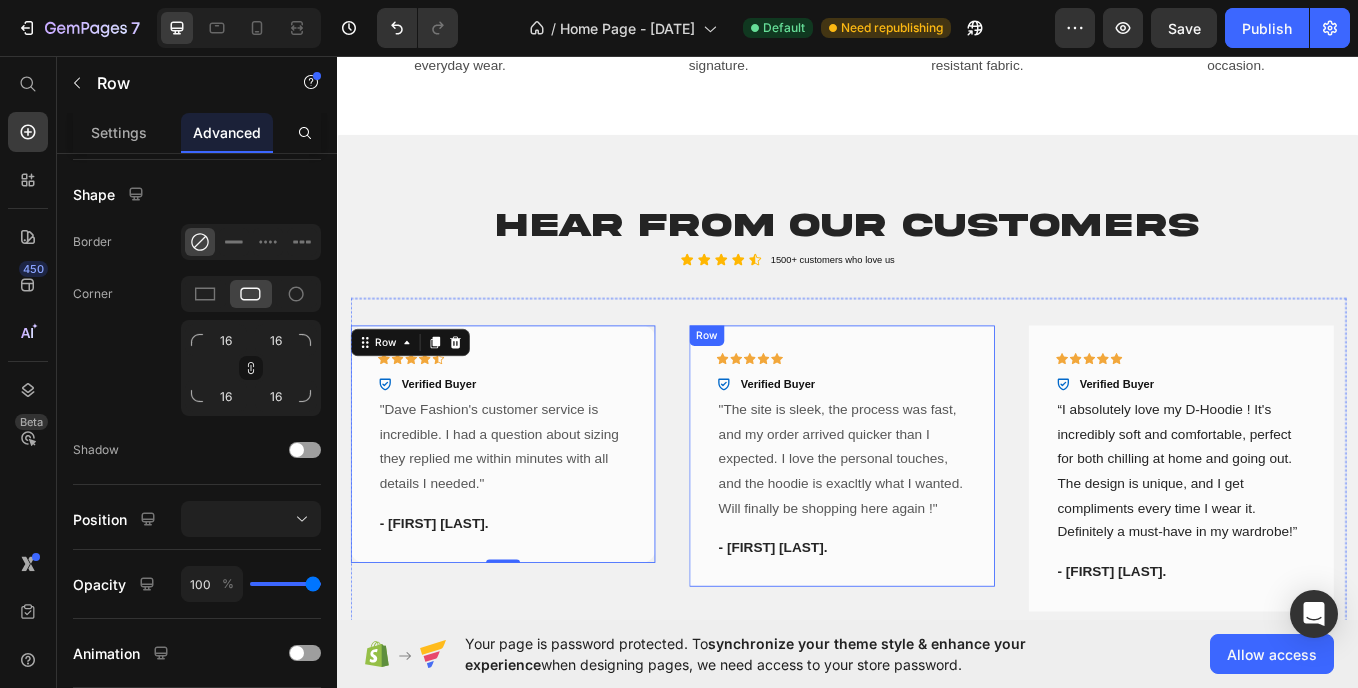 click on "Icon
Icon
Icon
Icon
Icon Row
Verified Buyer Item List "The site is sleek, the process was fast, and my order arrived quicker than I expected. I love the personal touches, and the hoodie is exacltly what I wanted. Will finally be shopping here again !" Text block - [FIRST] [LAST]. Text block Row" at bounding box center [929, 525] 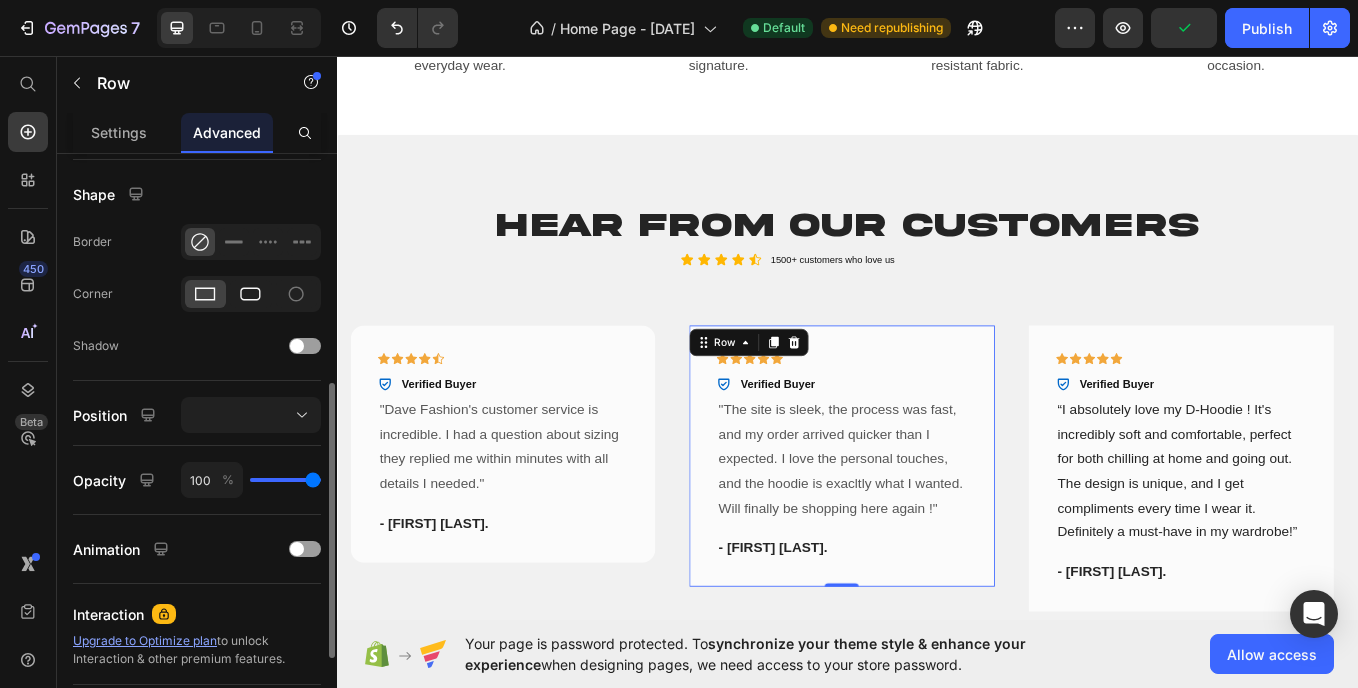 click 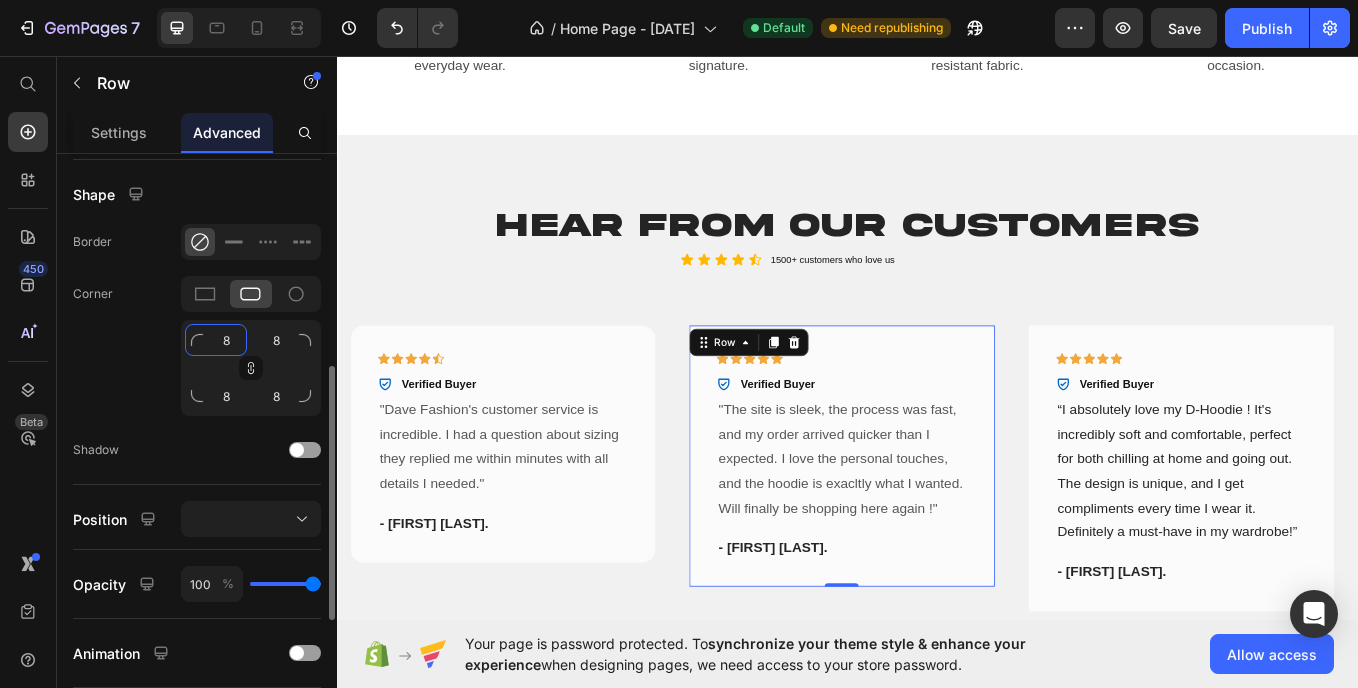click on "8" 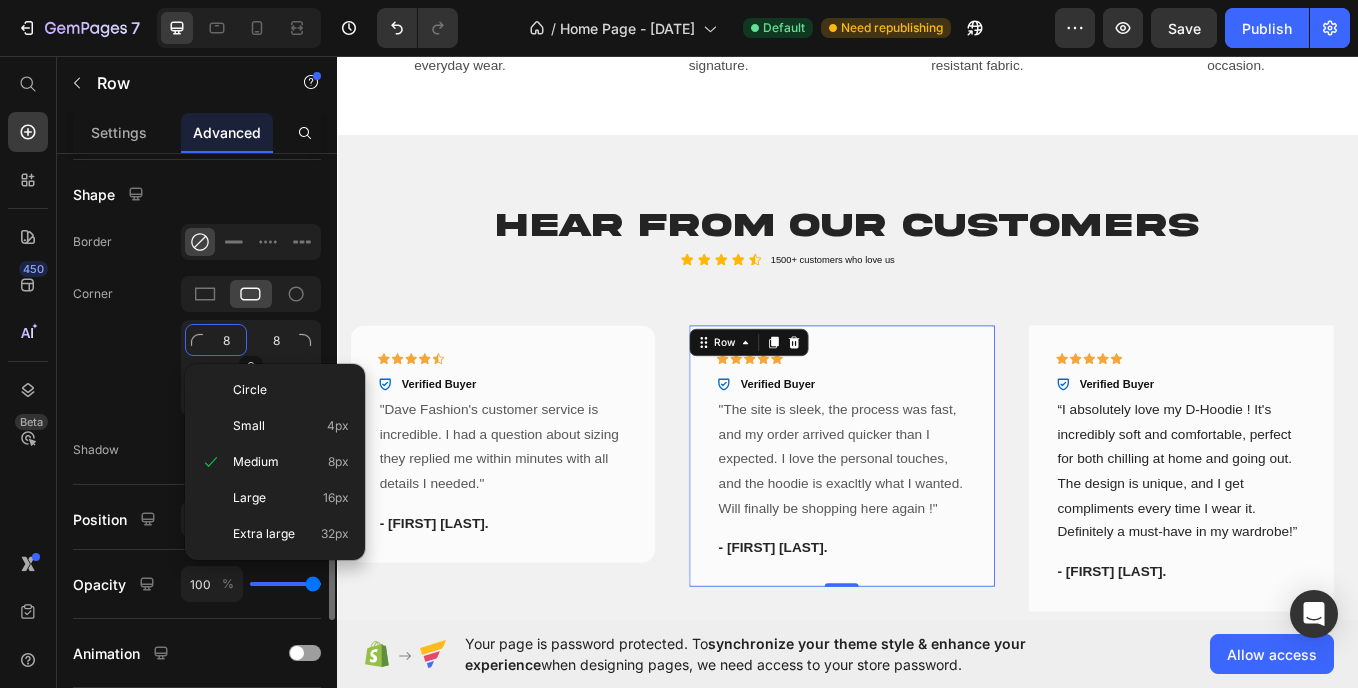 type on "1" 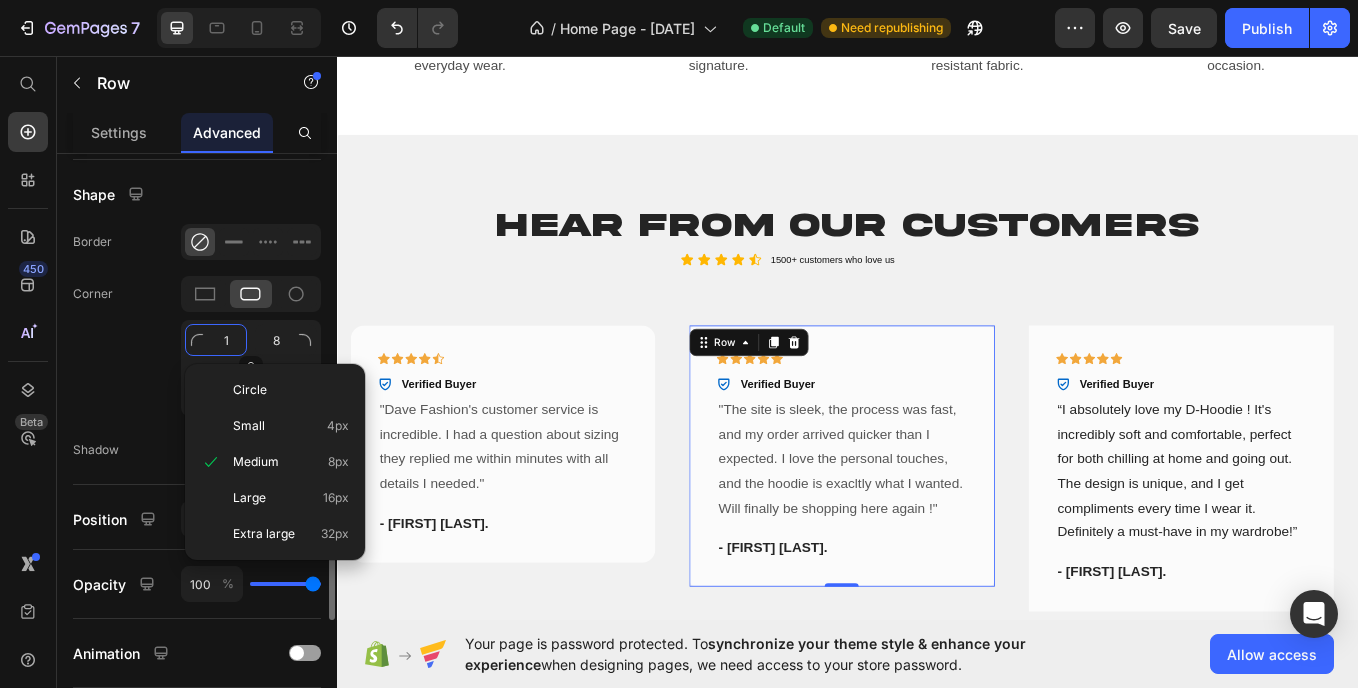 type on "1" 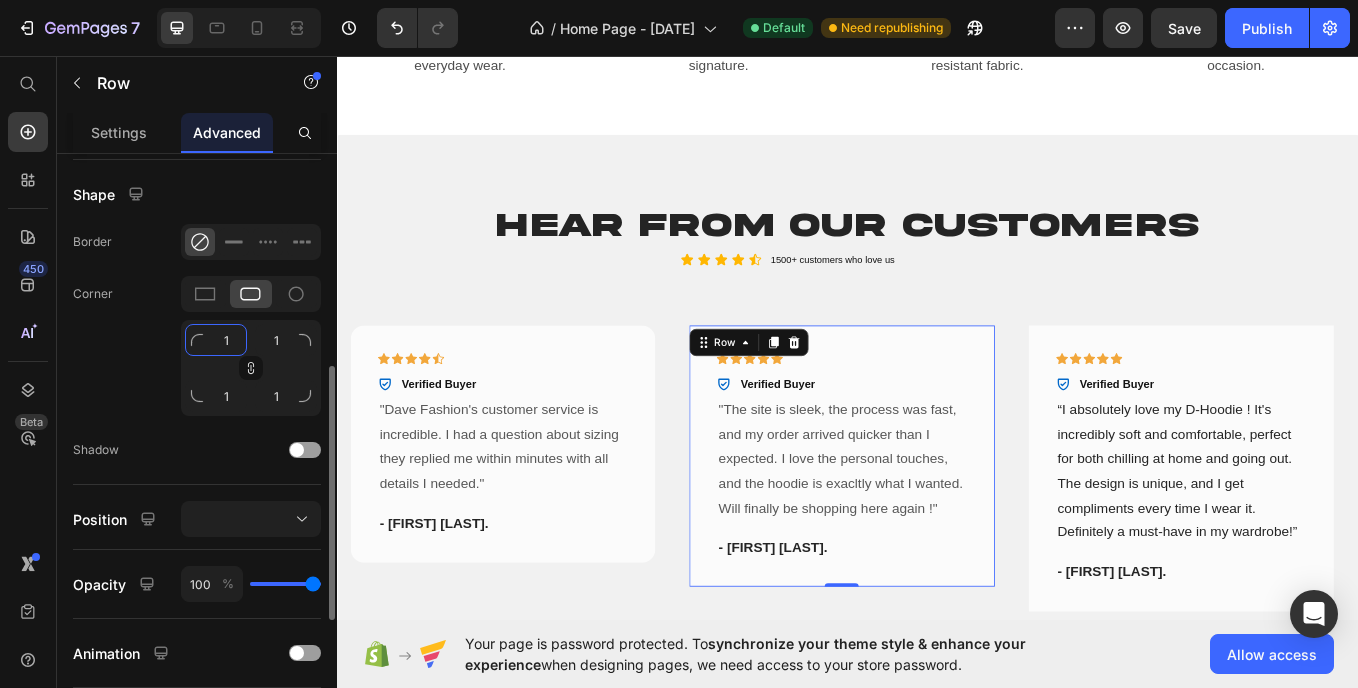 type on "16" 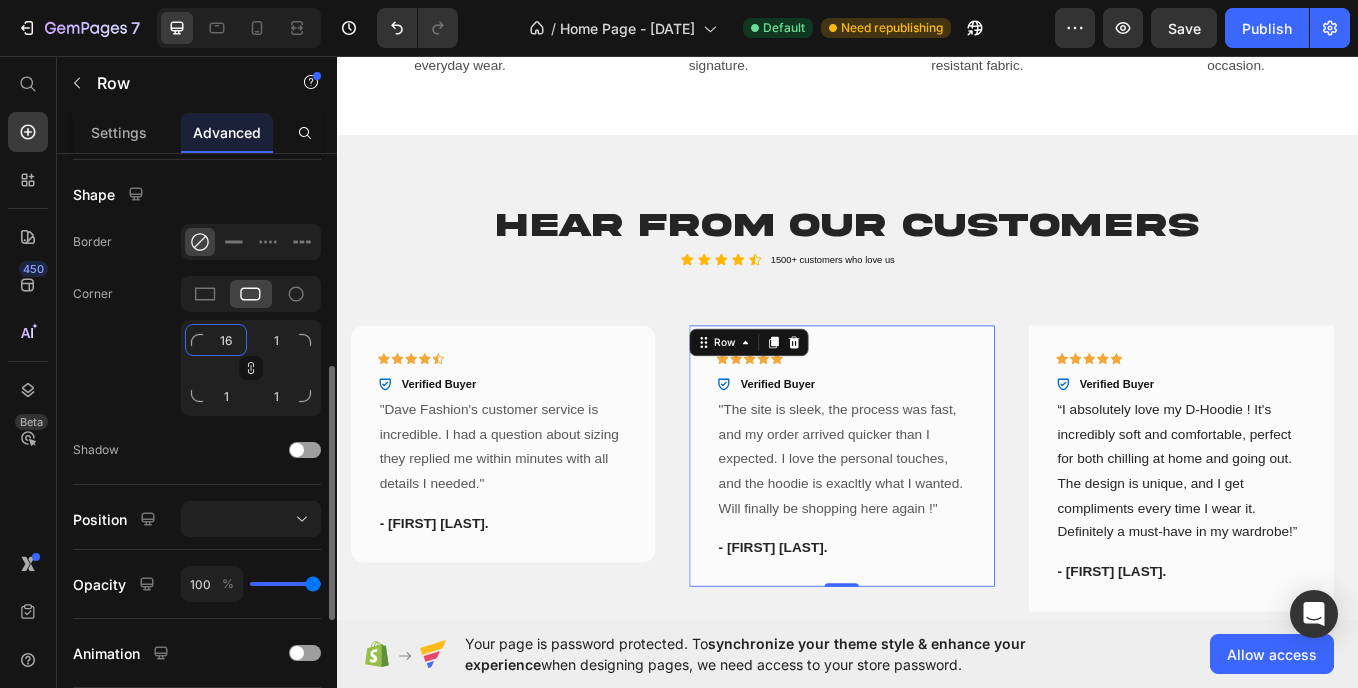 type on "16" 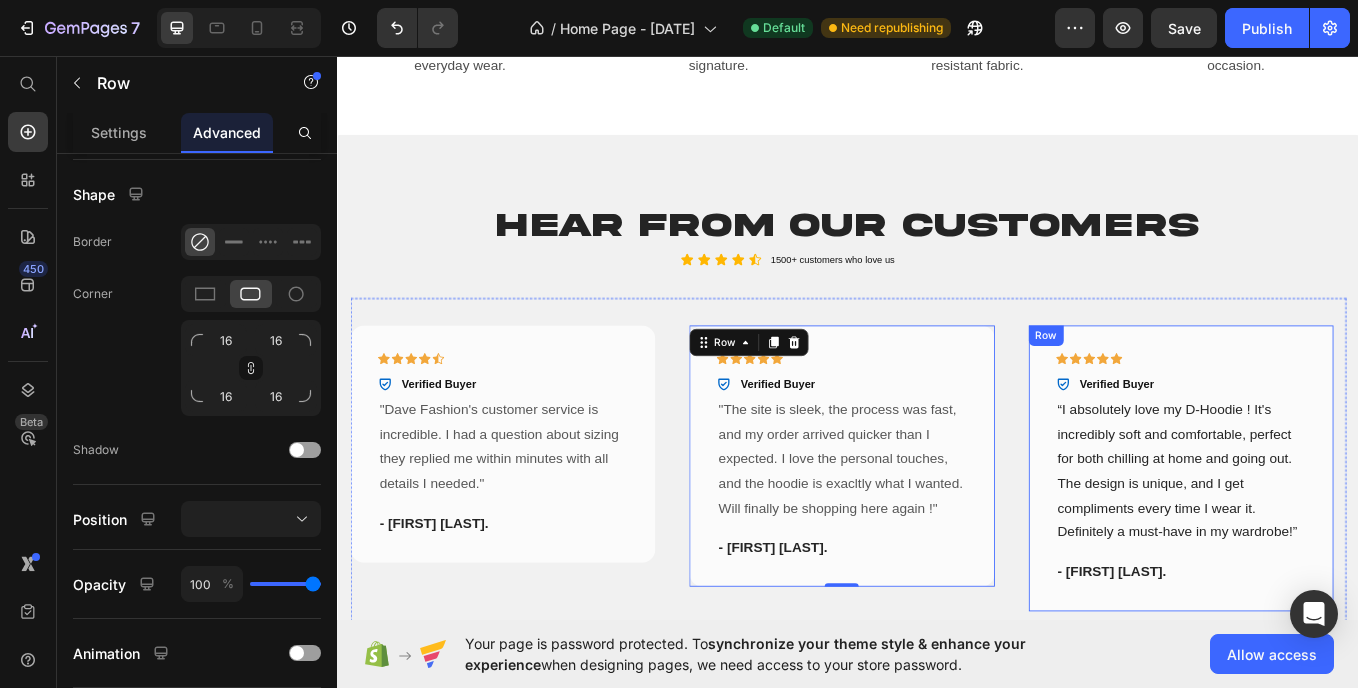 click on "Icon
Icon
Icon
Icon
Icon Row
Verified Buyer Item List “I absolutely love my D-Hoodie ! It's incredibly soft and comfortable, perfect for both chilling at home and going out. The design is unique, and I get compliments every time I wear it. Definitely a must-have in my wardrobe!” Text block - [FIRST] [LAST]. Text block Row" at bounding box center [1328, 540] 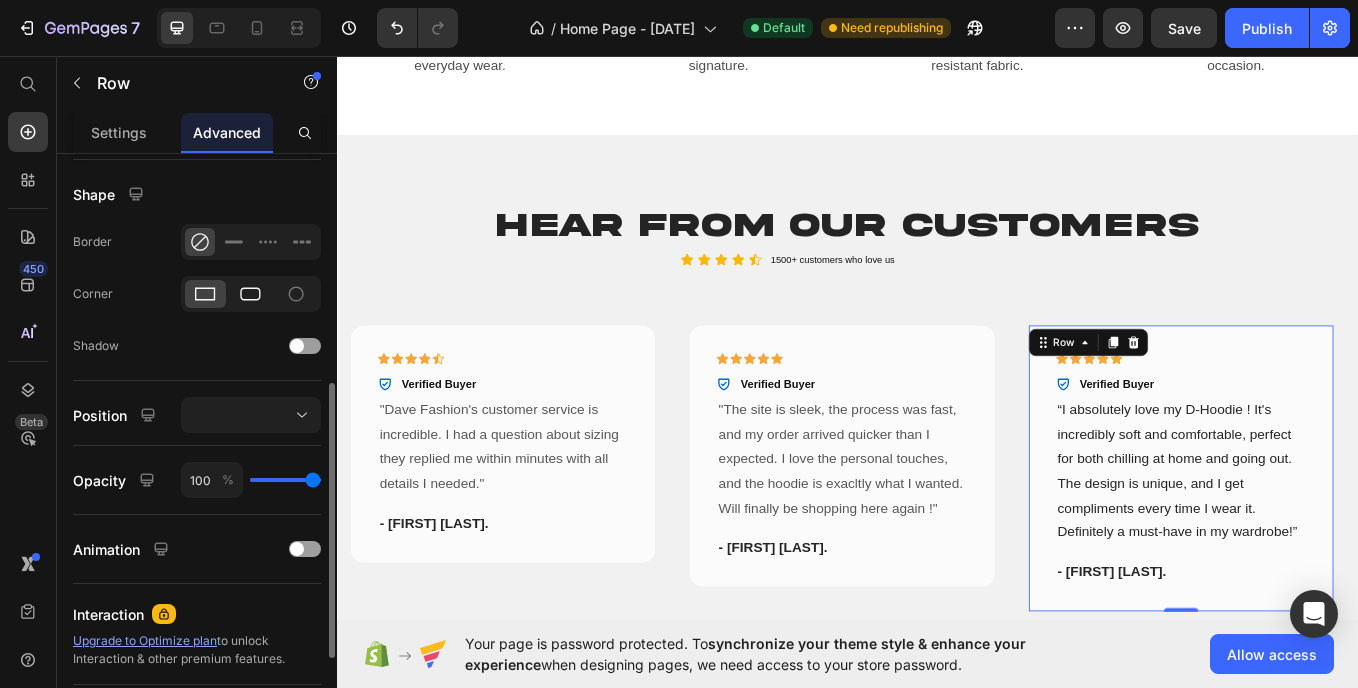 click 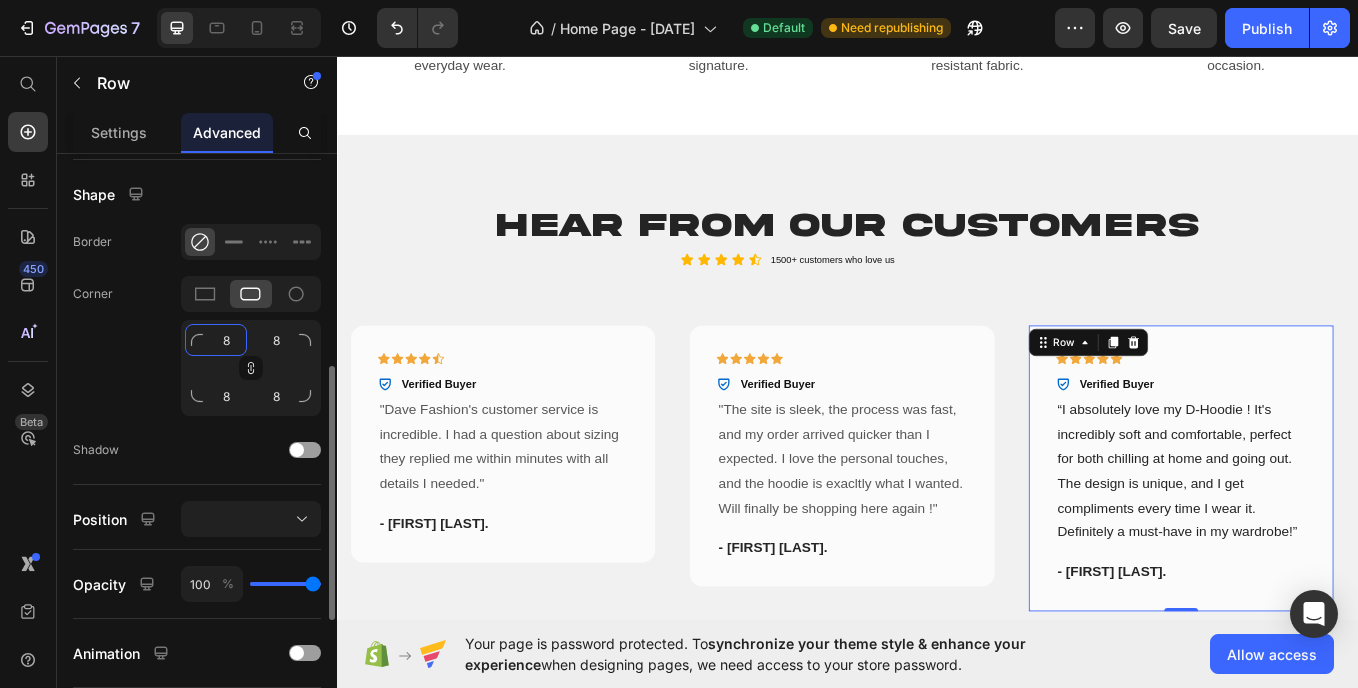 click on "8" 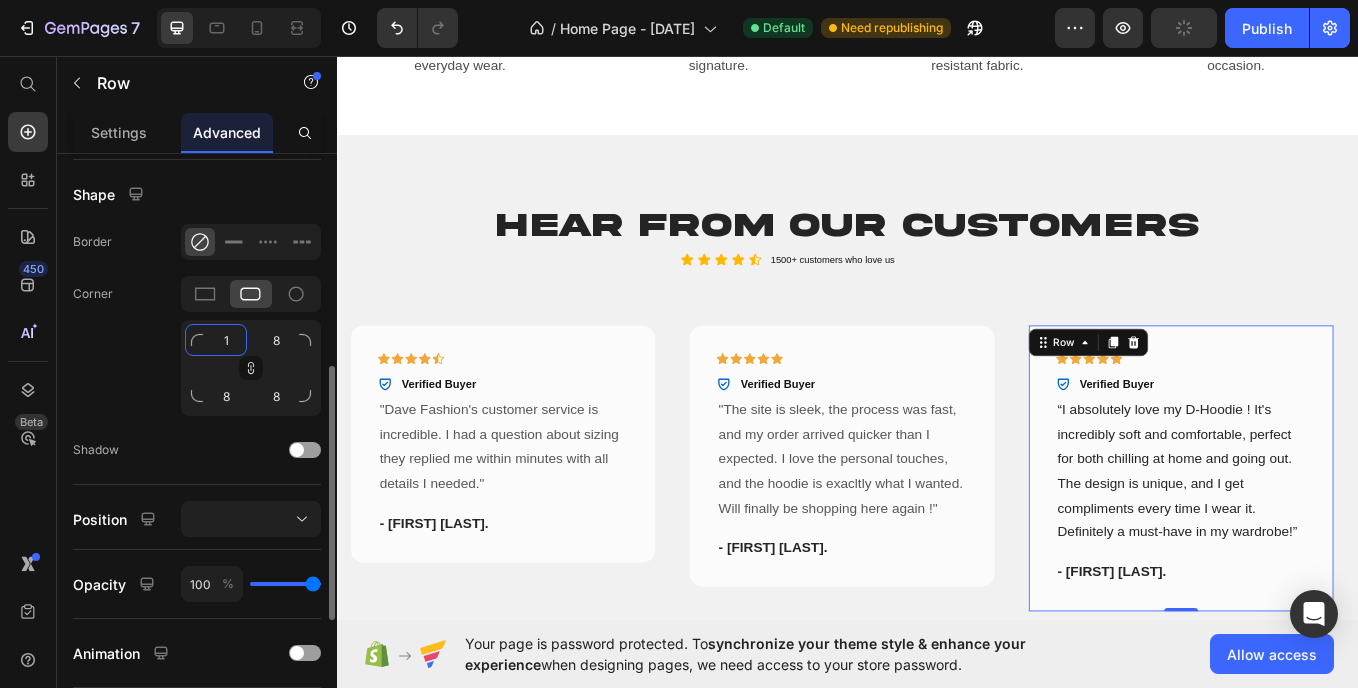 type on "1" 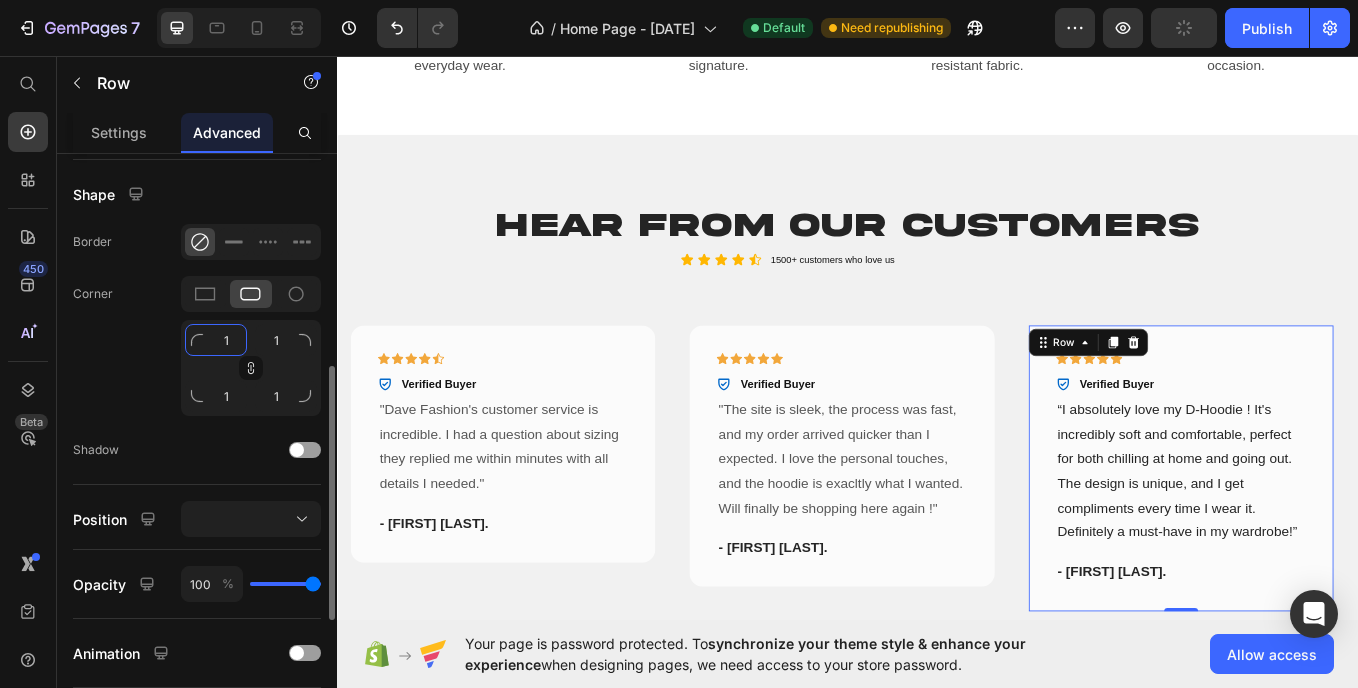 type on "16" 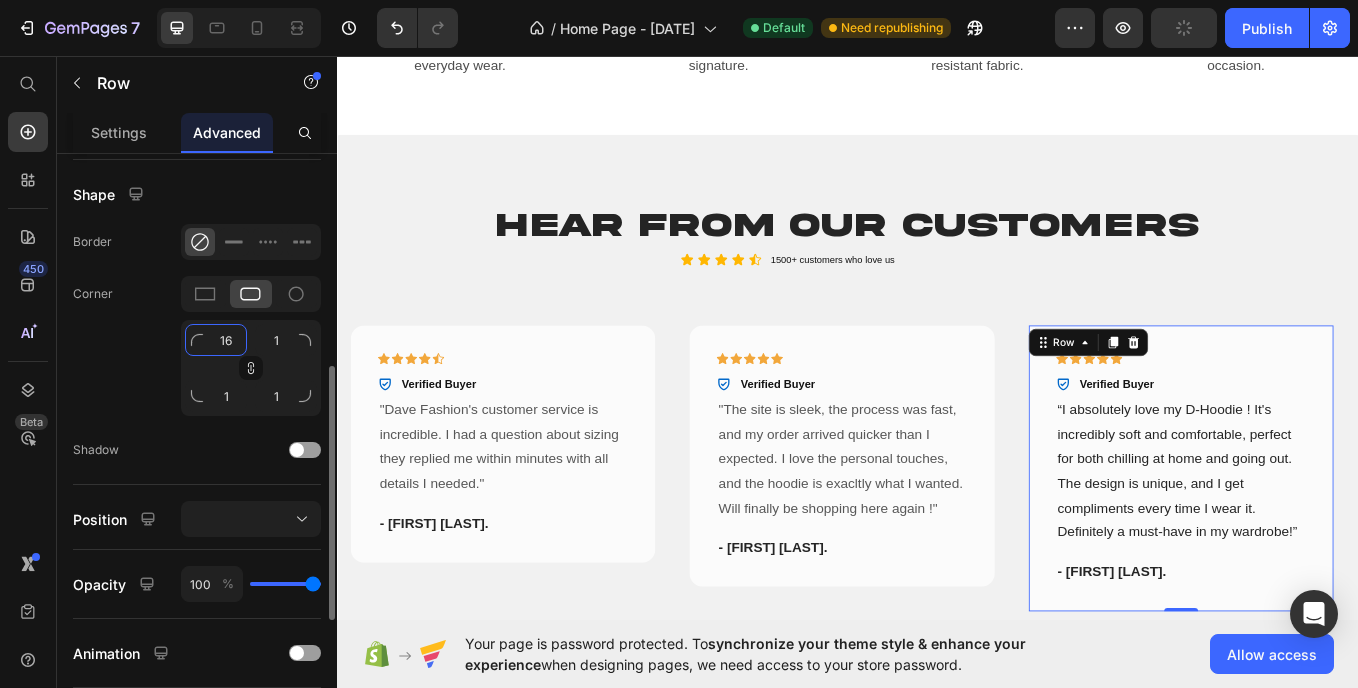 type on "16" 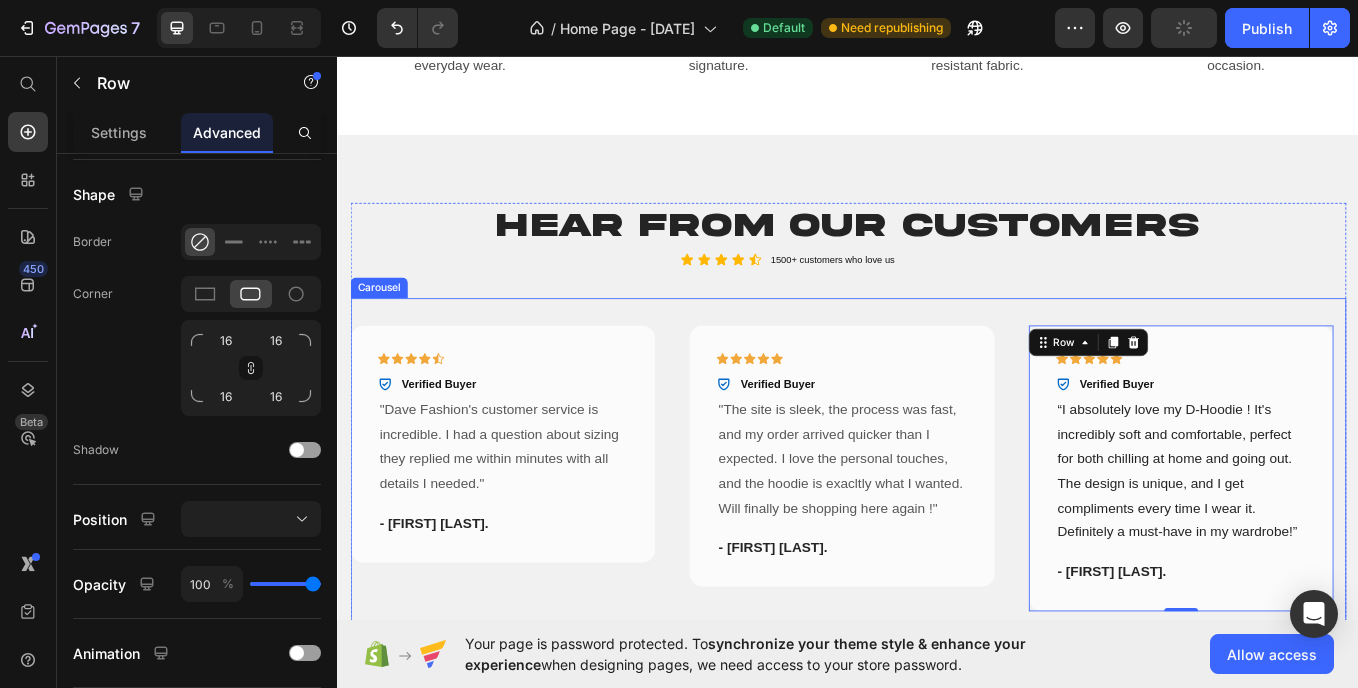 click on "Icon
Icon
Icon
Icon
Icon Row
Verified Buyer Item List Row "Dave Fashion's customer service is incredible. I had a question about sizing they replied me within minutes with all details I needed." Text block - [FIRST] [LAST]. Text block Row
Icon
Icon
Icon
Icon
Icon Row
Verified Buyer Item List "The site is sleek, the process was fast, and my order arrived quicker than I expected. I love the personal touches, and the hoodie is exacltly what I wanted. Will finally be shopping here again !" Text block - [FIRST] [LAST]. Text block Row
Icon
Icon
Icon
Icon
Icon Row
Verified Buyer Item List Text block - [FIRST] [LAST]. Text block Row   0
Icon
Icon
Icon
Icon
Icon Row Item List" at bounding box center [937, 540] 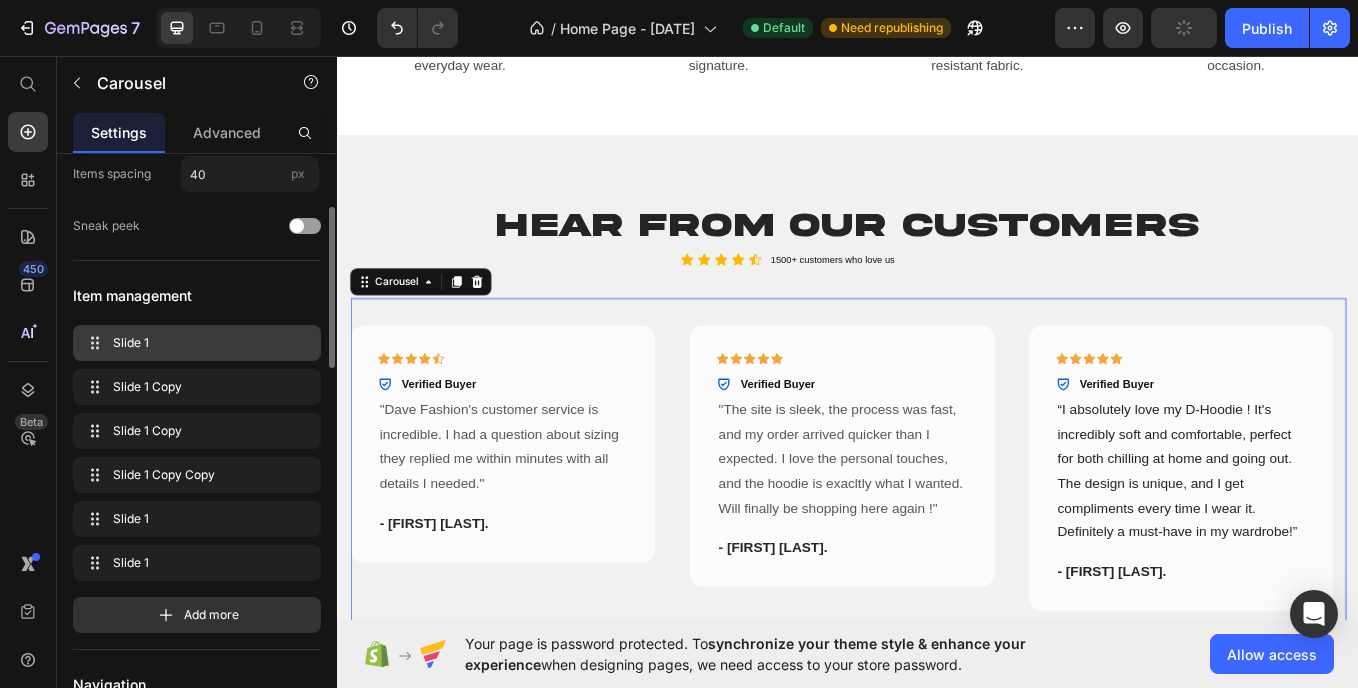 scroll, scrollTop: 192, scrollLeft: 0, axis: vertical 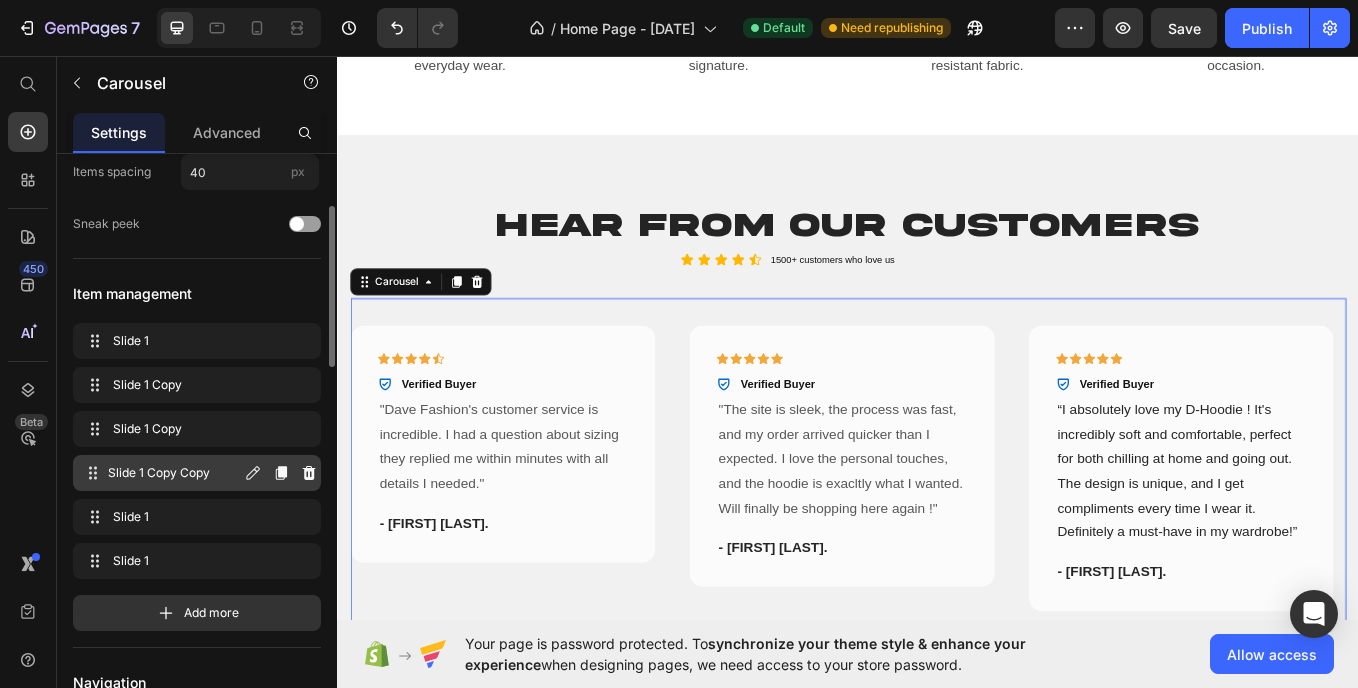 click on "Slide 1 Copy Copy Slide 1 Copy Copy" at bounding box center (161, 473) 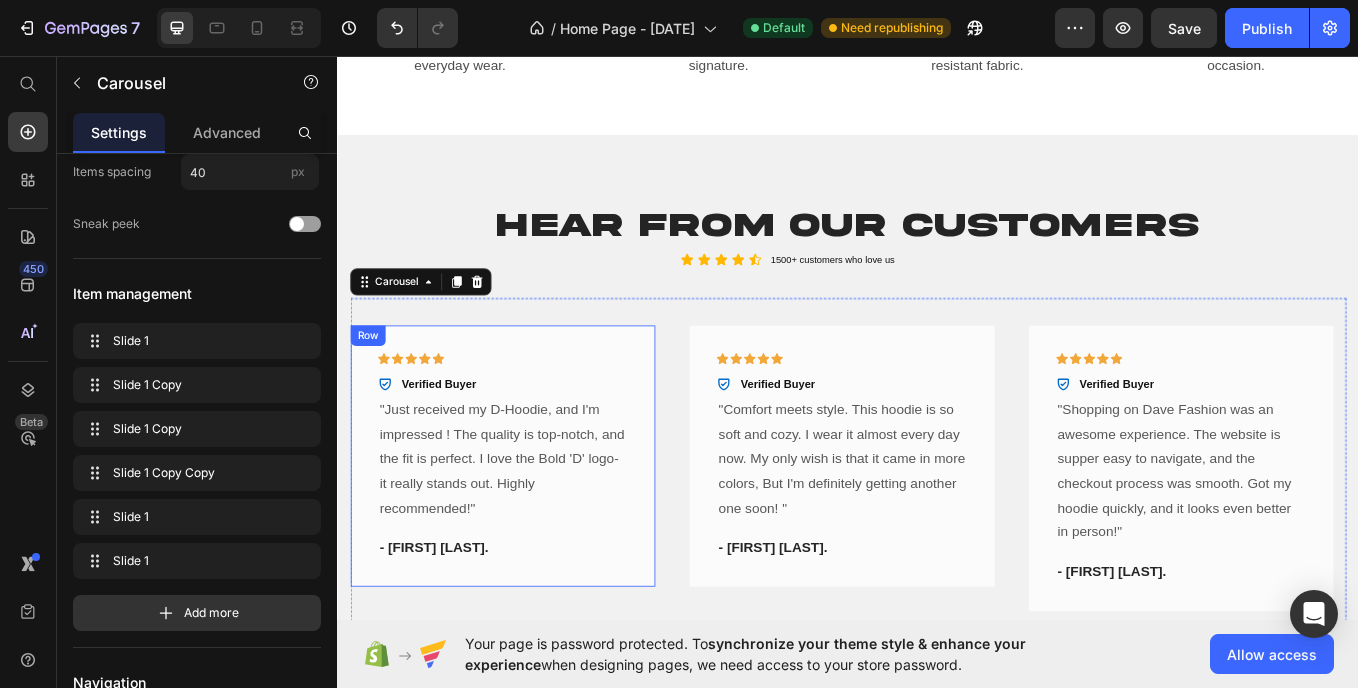 click on "Icon
Icon
Icon
Icon
Icon Row
Verified Buyer Item List "Just received my D-Hoodie, and I'm impressed ! The quality is top-notch, and the fit is perfect. I love the Bold 'D' logo- it really stands out. Highly recommended!" Text block - [FIRST] [LAST]. Text block Row" at bounding box center (531, 525) 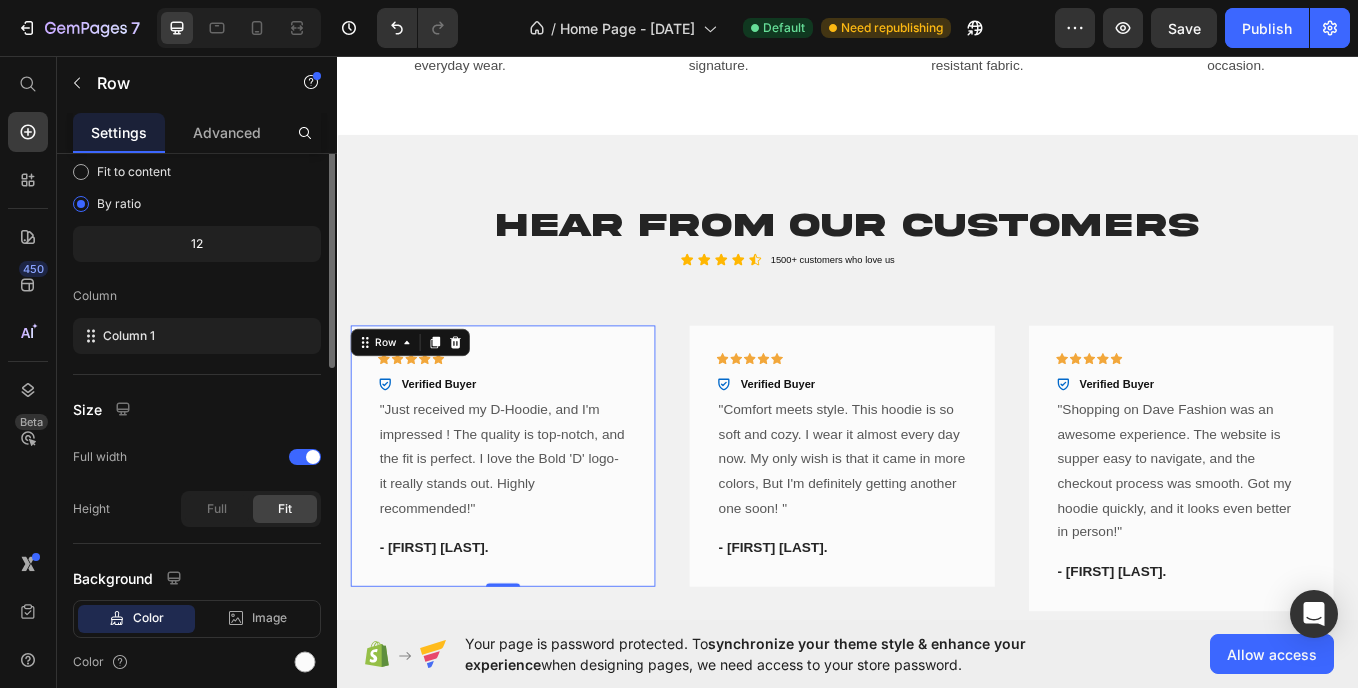 scroll, scrollTop: 0, scrollLeft: 0, axis: both 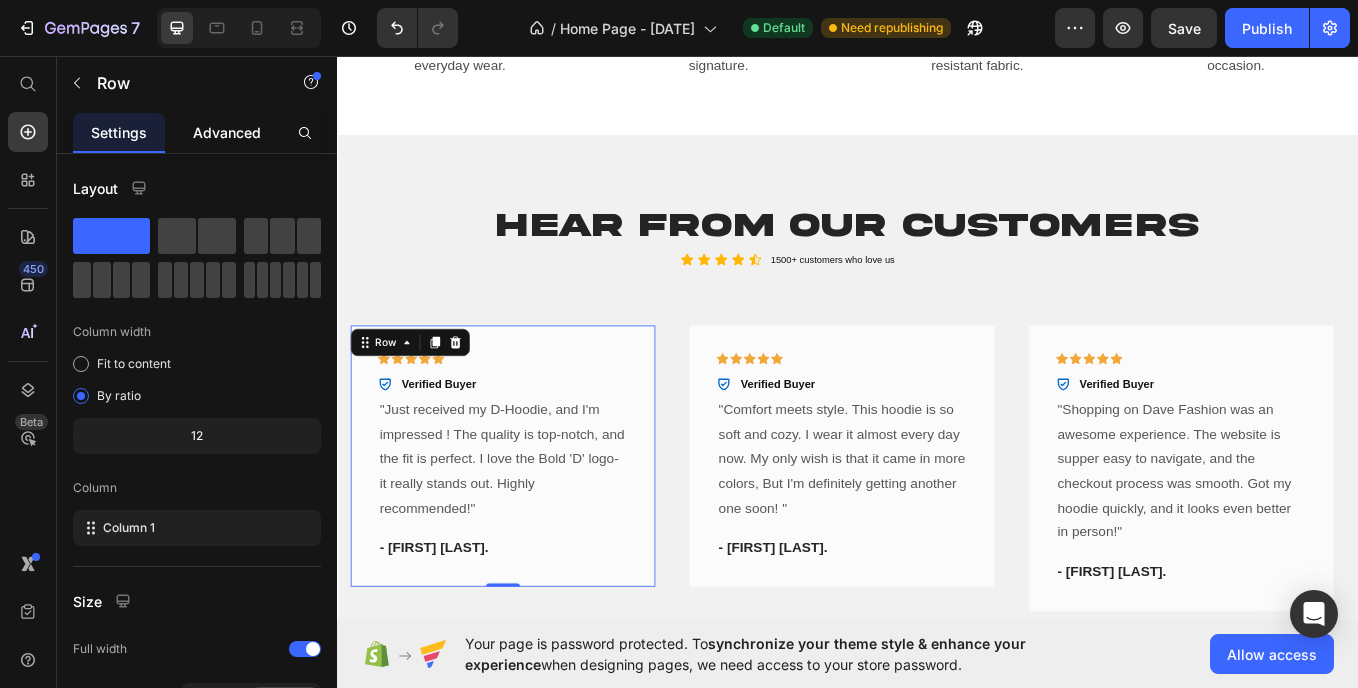 click on "Advanced" 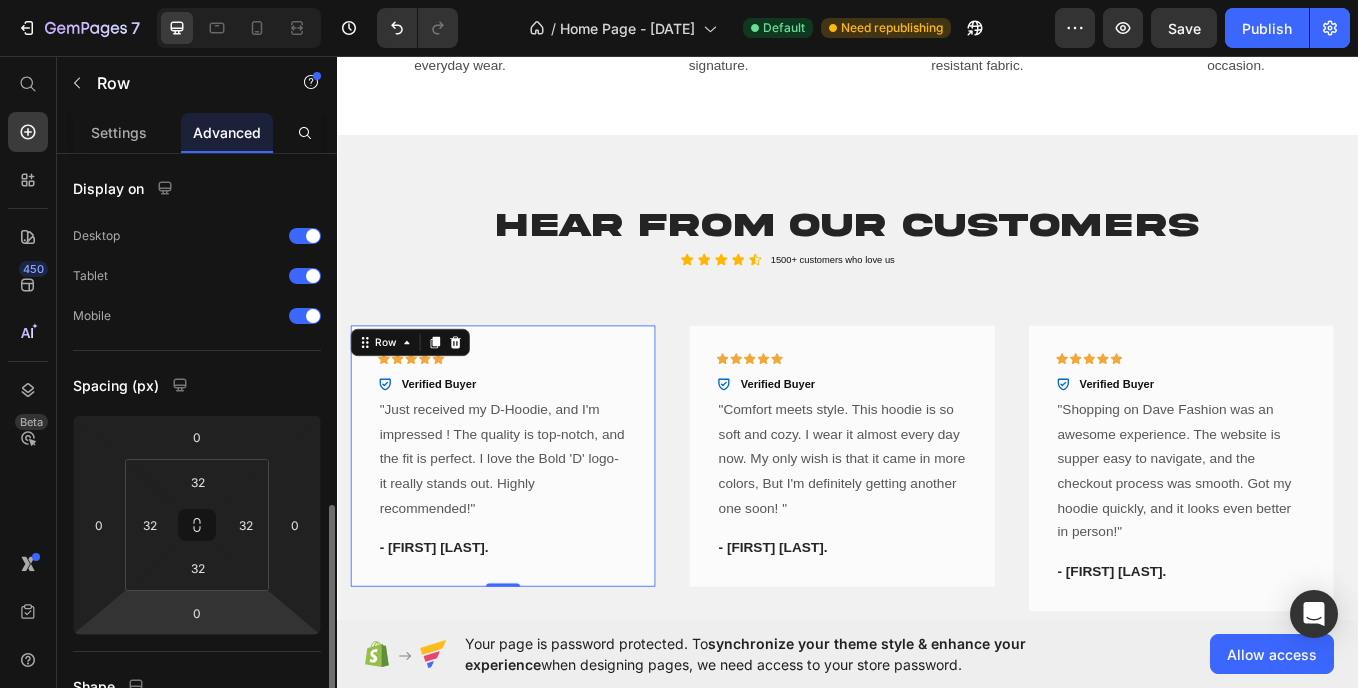 scroll, scrollTop: 249, scrollLeft: 0, axis: vertical 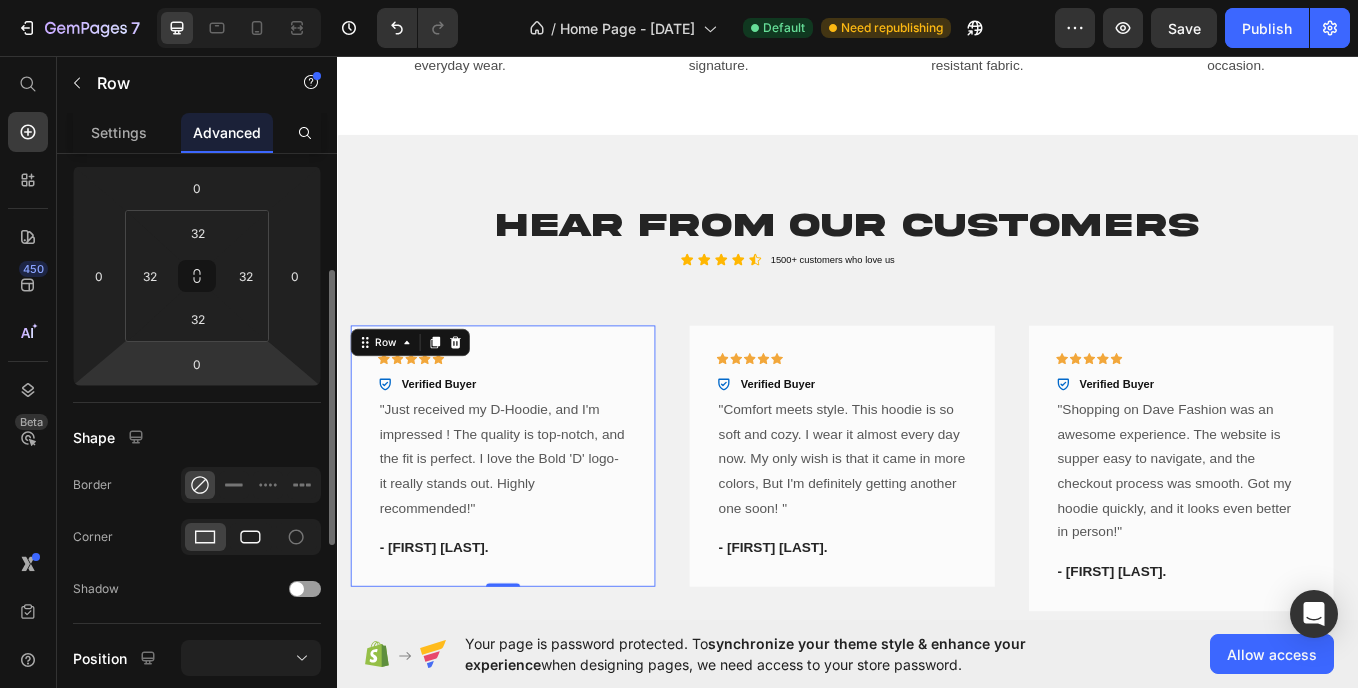 click 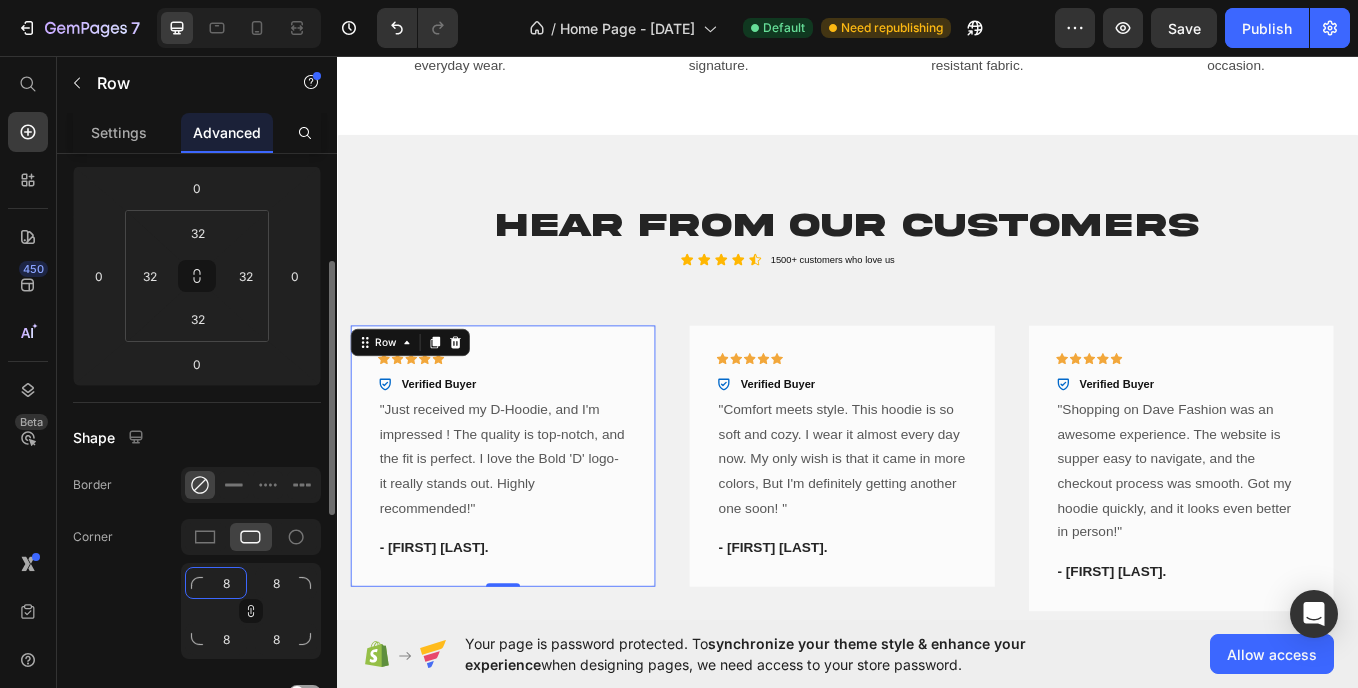 click on "8" 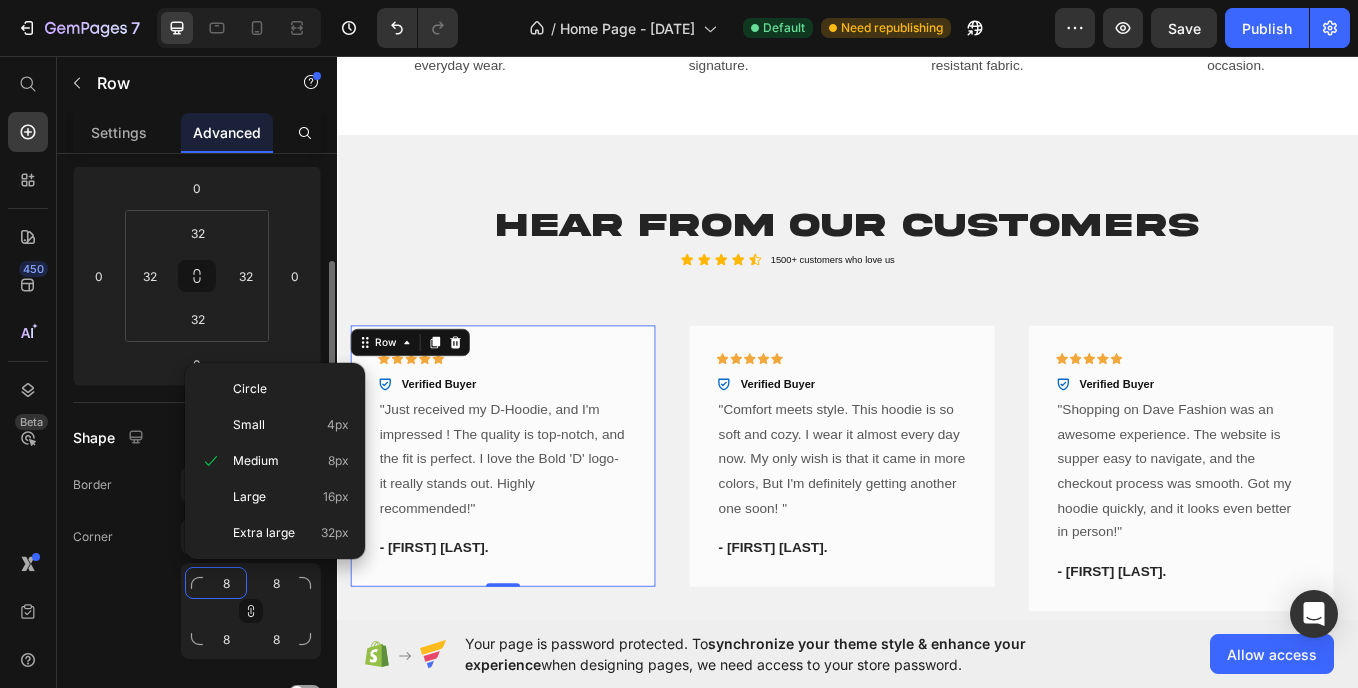 type on "1" 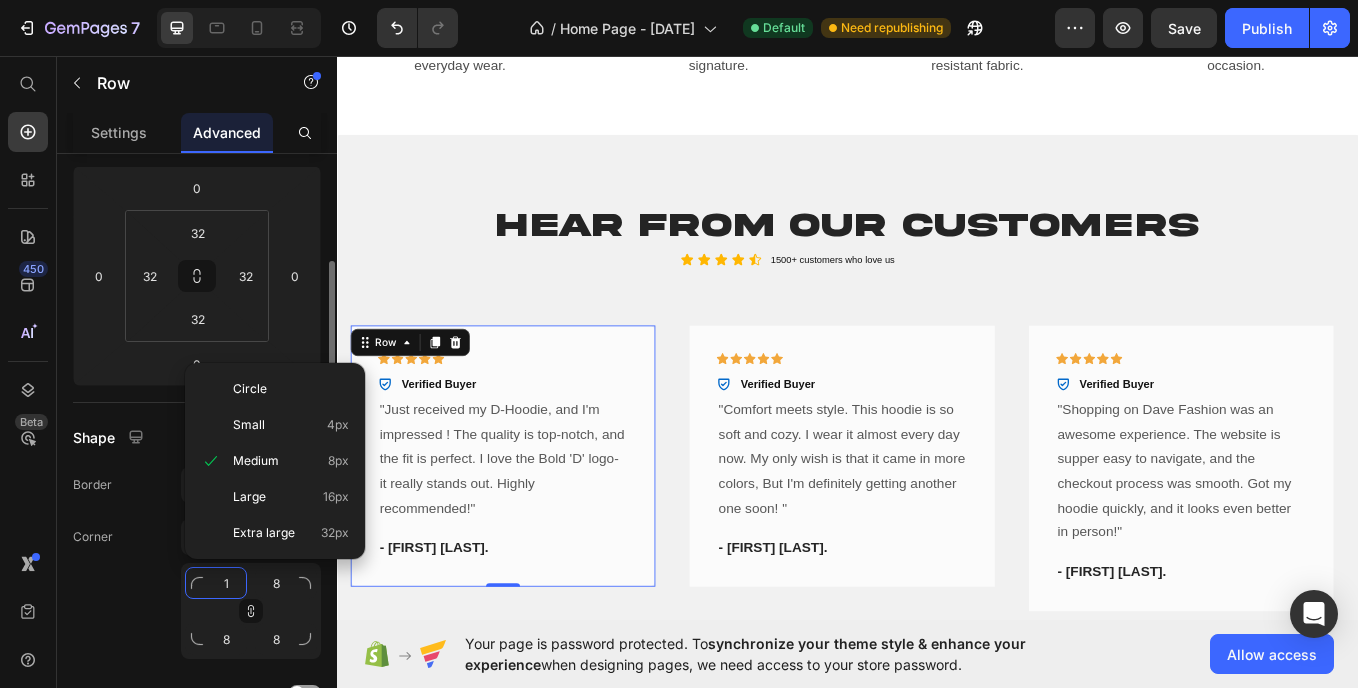 type on "1" 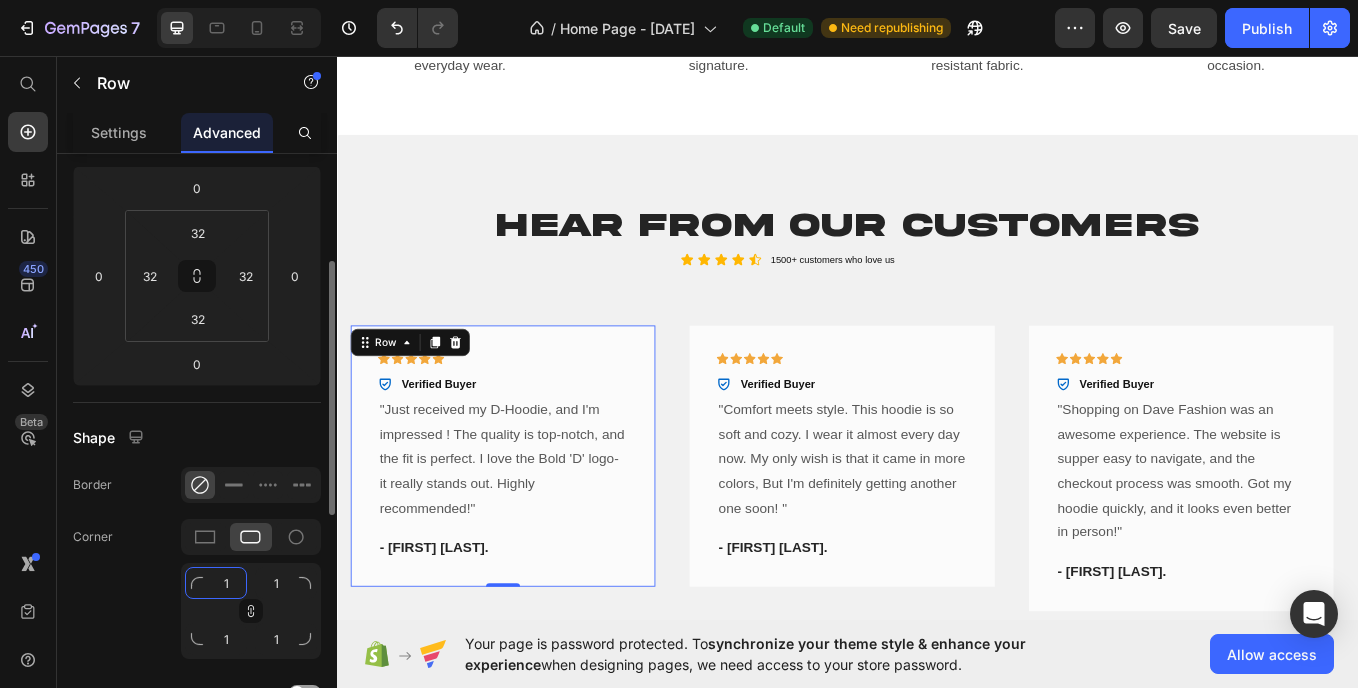 type on "16" 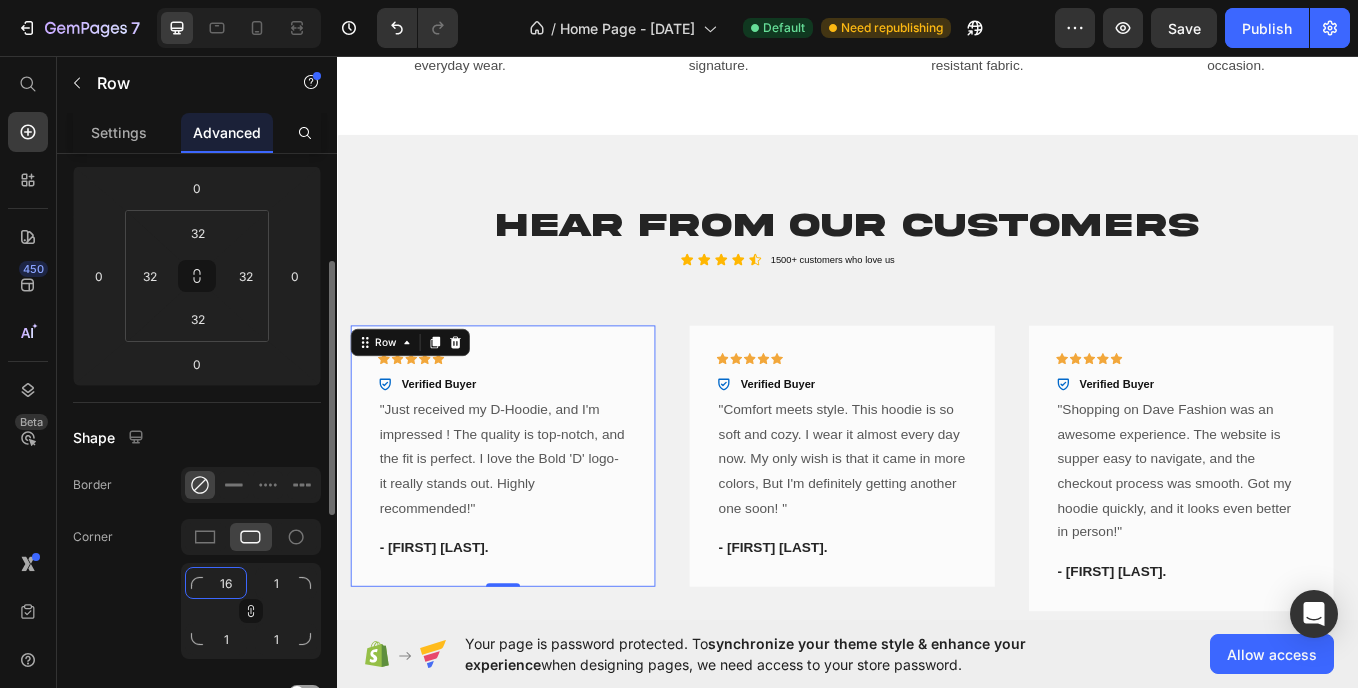 type on "16" 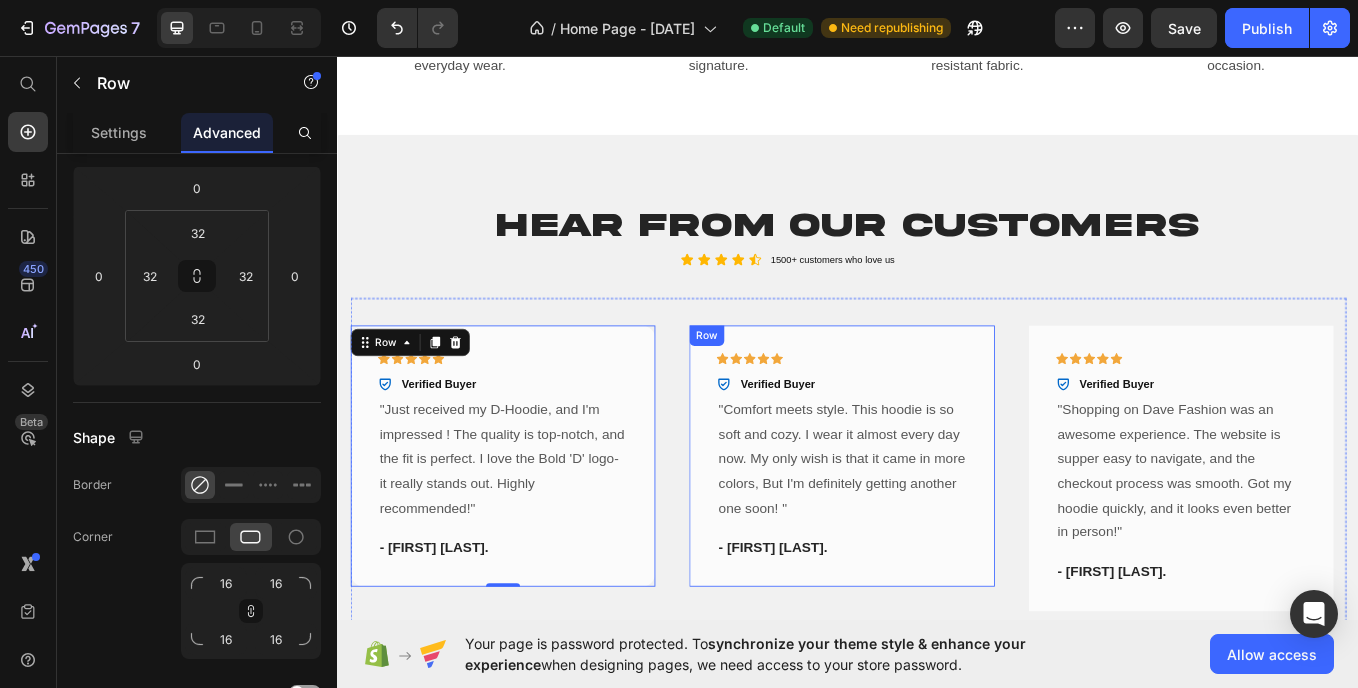 click on "Icon
Icon
Icon
Icon
Icon Row
Verified Buyer Item List "Comfort meets style. This hoodie is so soft and cozy. I wear it almost every day now. My only wish is that it came in more colors, But I'm definitely getting another one soon! " Text block - [FIRST] [LAST]. Text block Row" at bounding box center [929, 525] 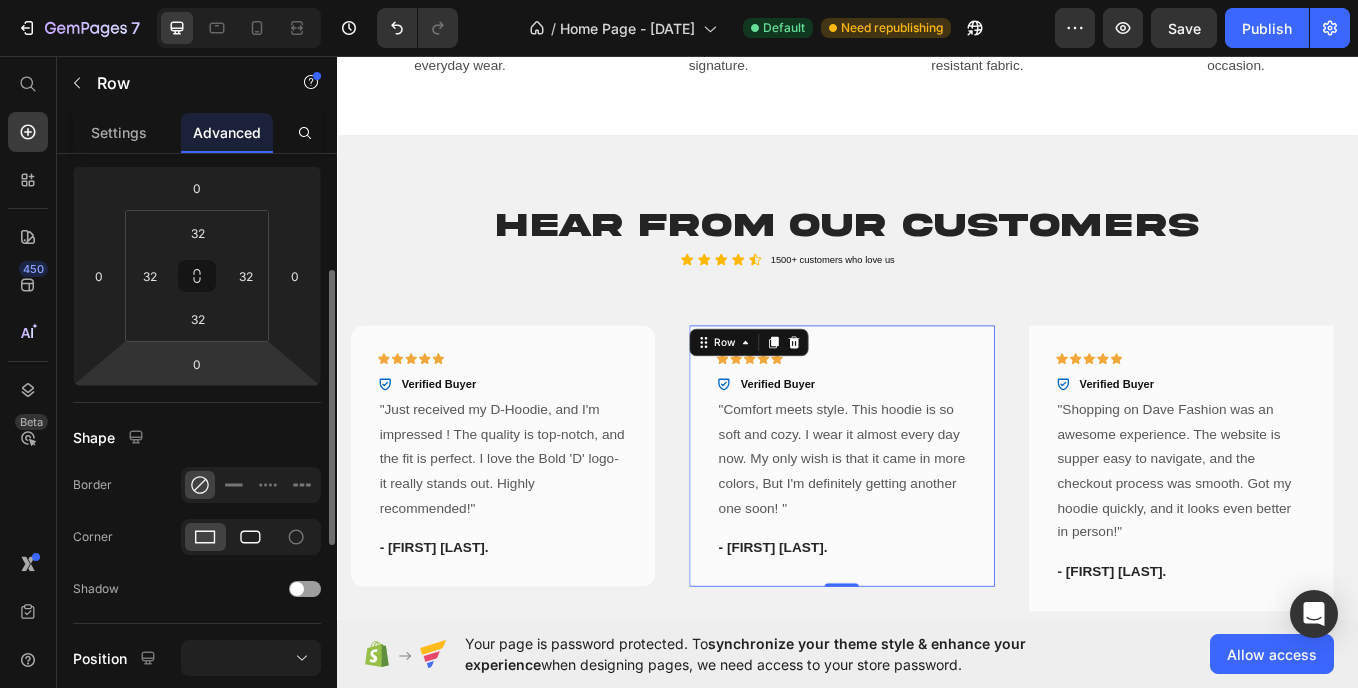 click 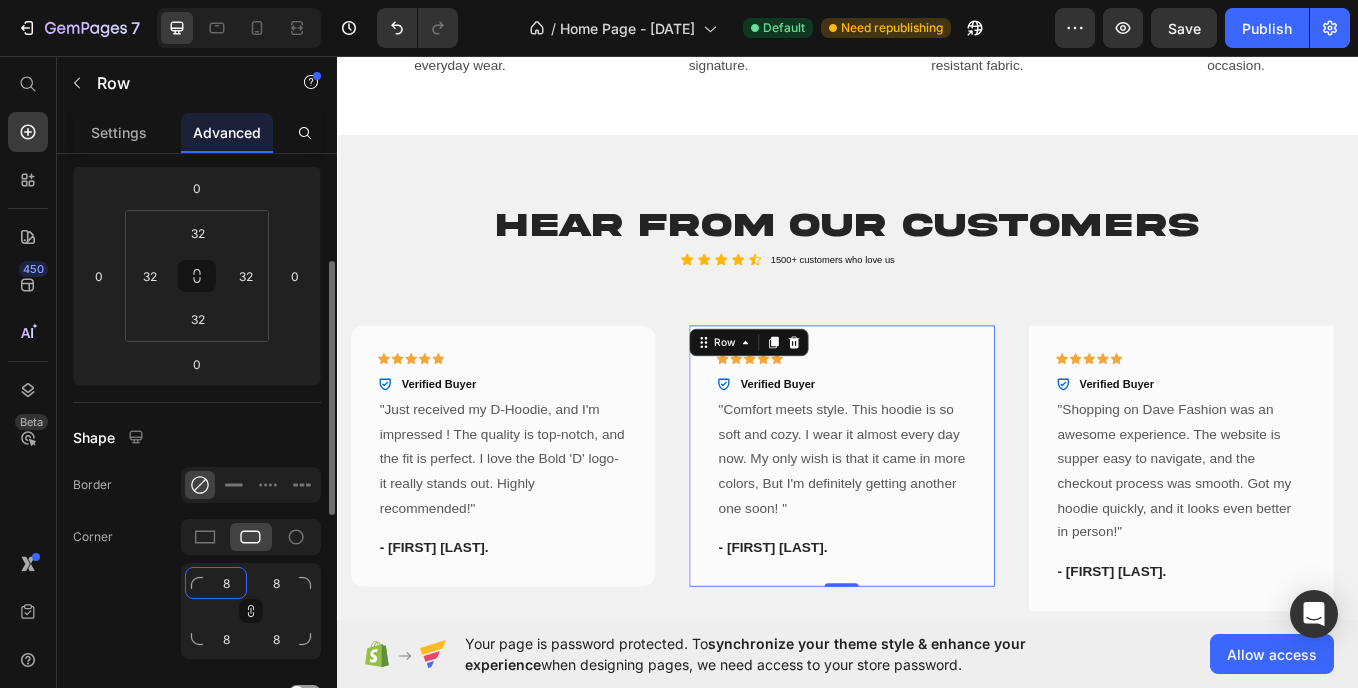 click on "8" 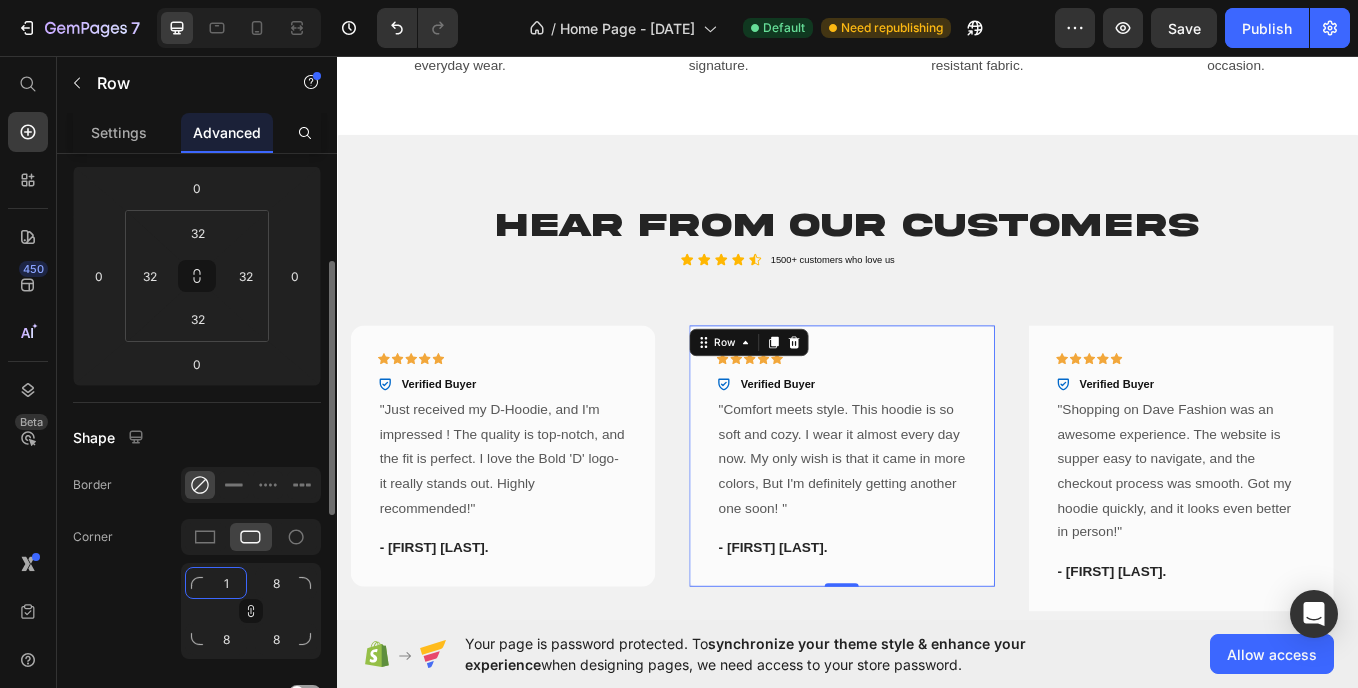 type on "1" 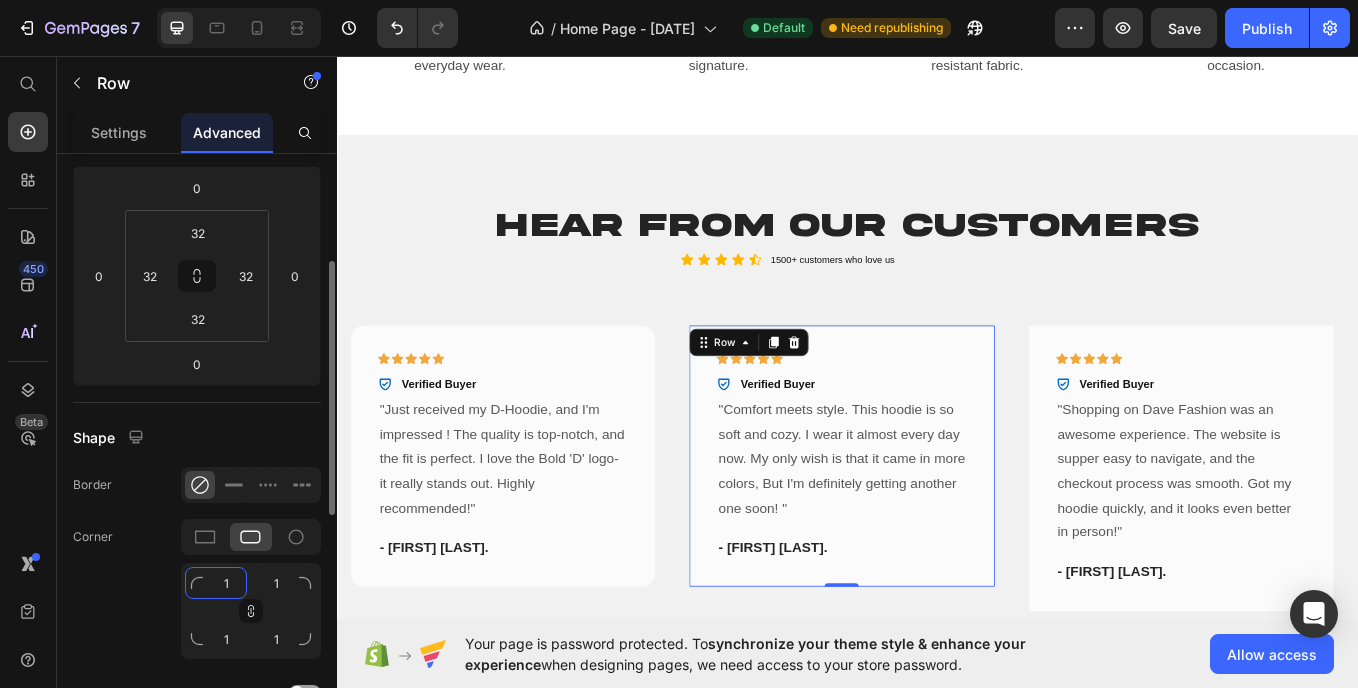 type on "16" 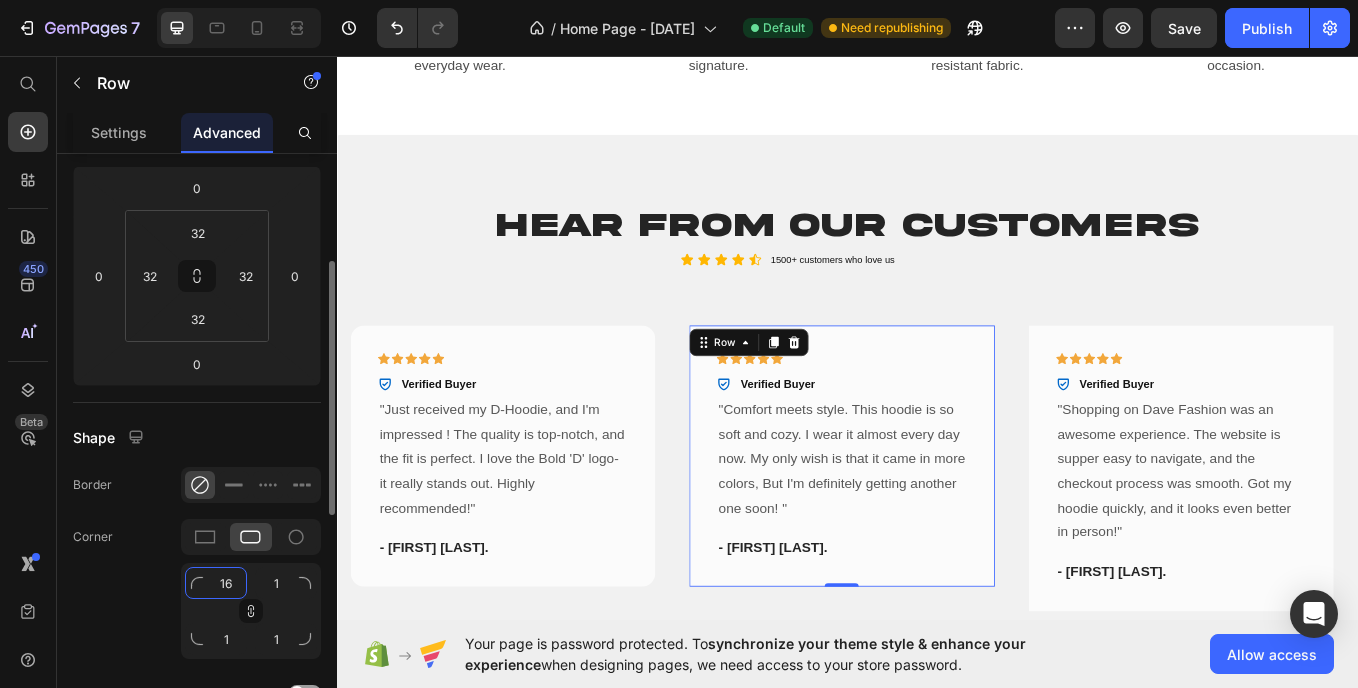 type on "16" 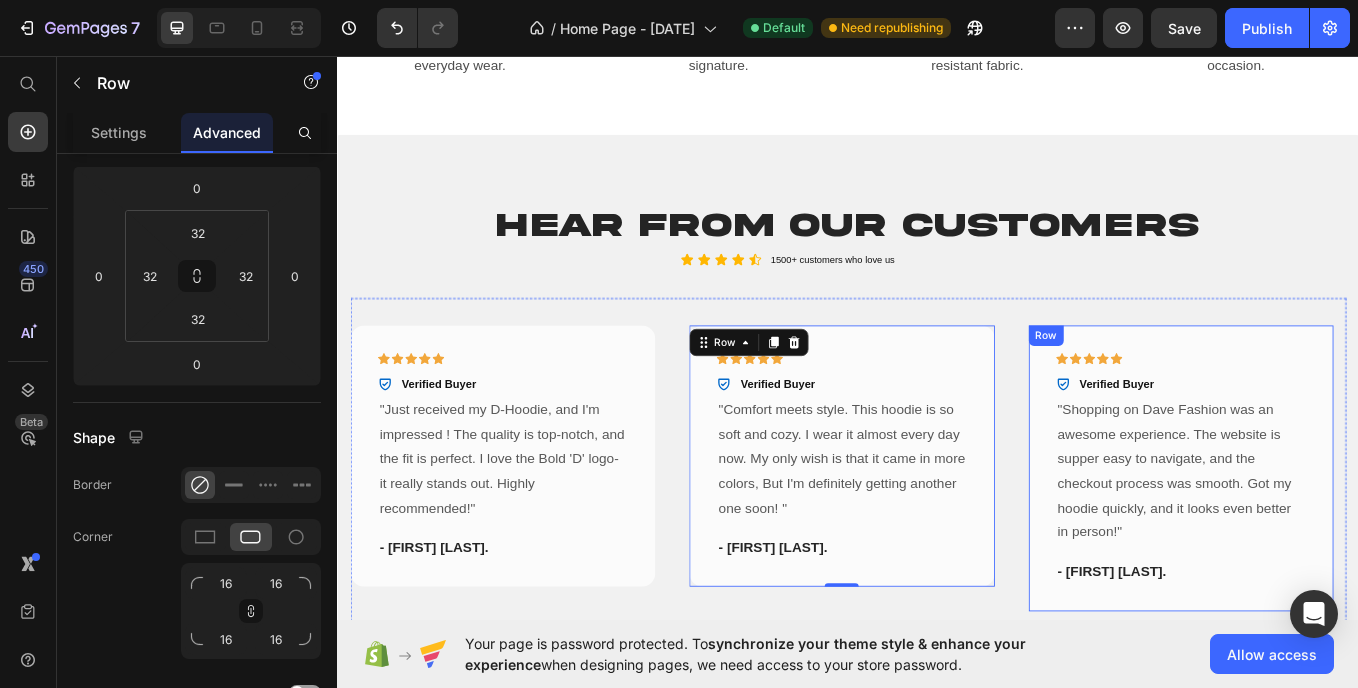 click on "Icon
Icon
Icon
Icon
Icon Row
Verified Buyer Item List "Shopping on Dave Fashion was an awesome experience. The website is supper easy to navigate, and the checkout process was smooth. Got my hoodie quickly, and it looks even better in person!" Text block - [FIRST] [LAST]. Text block Row" at bounding box center (1328, 540) 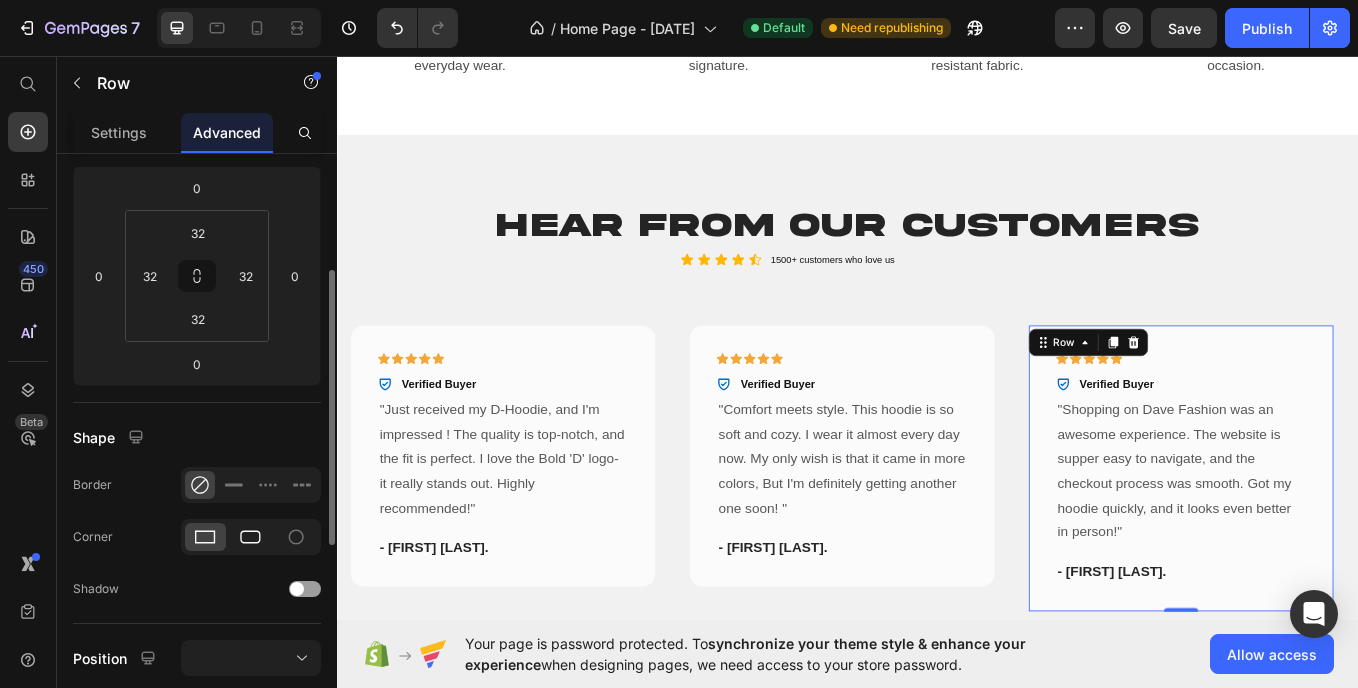 click 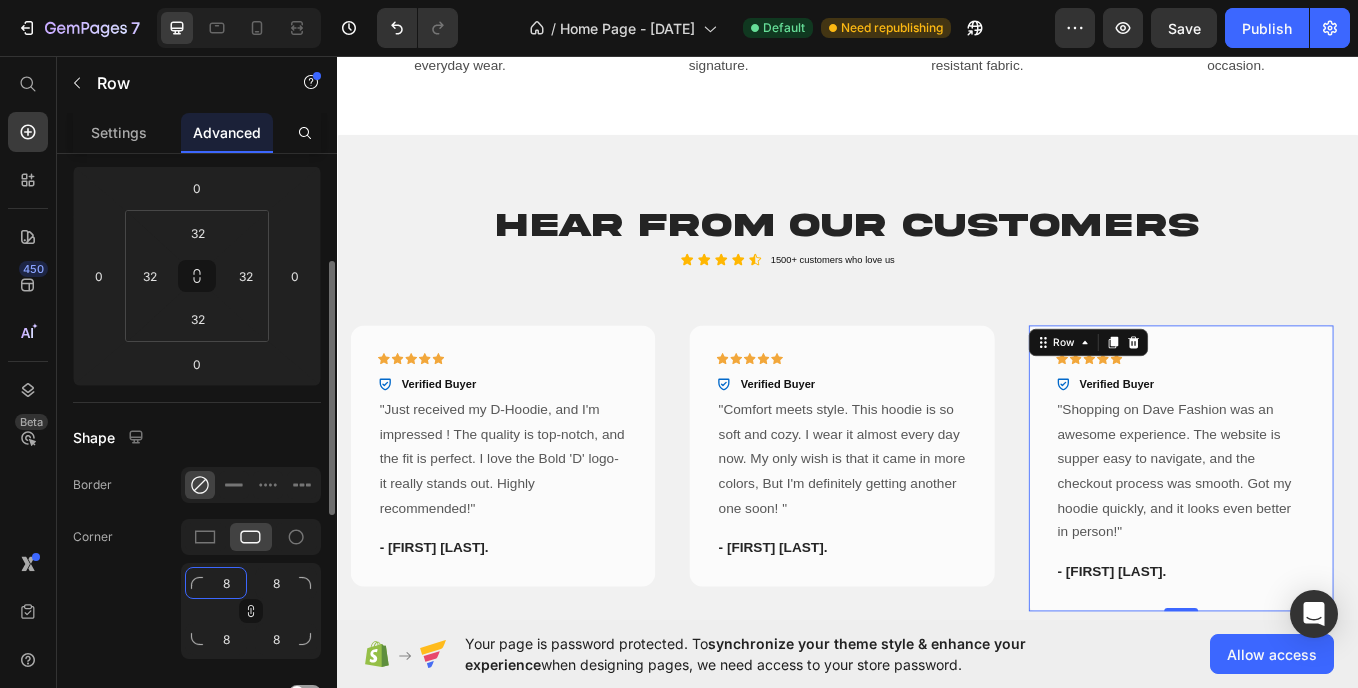 click on "8" 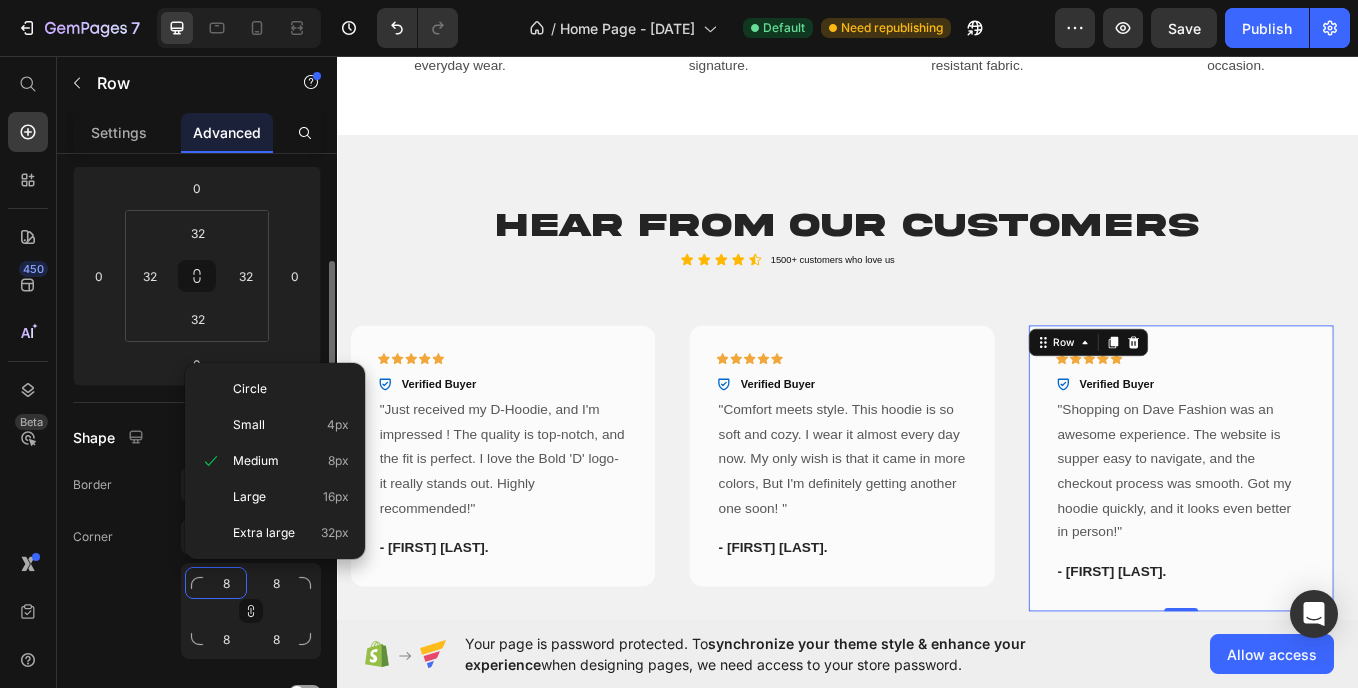 type on "1" 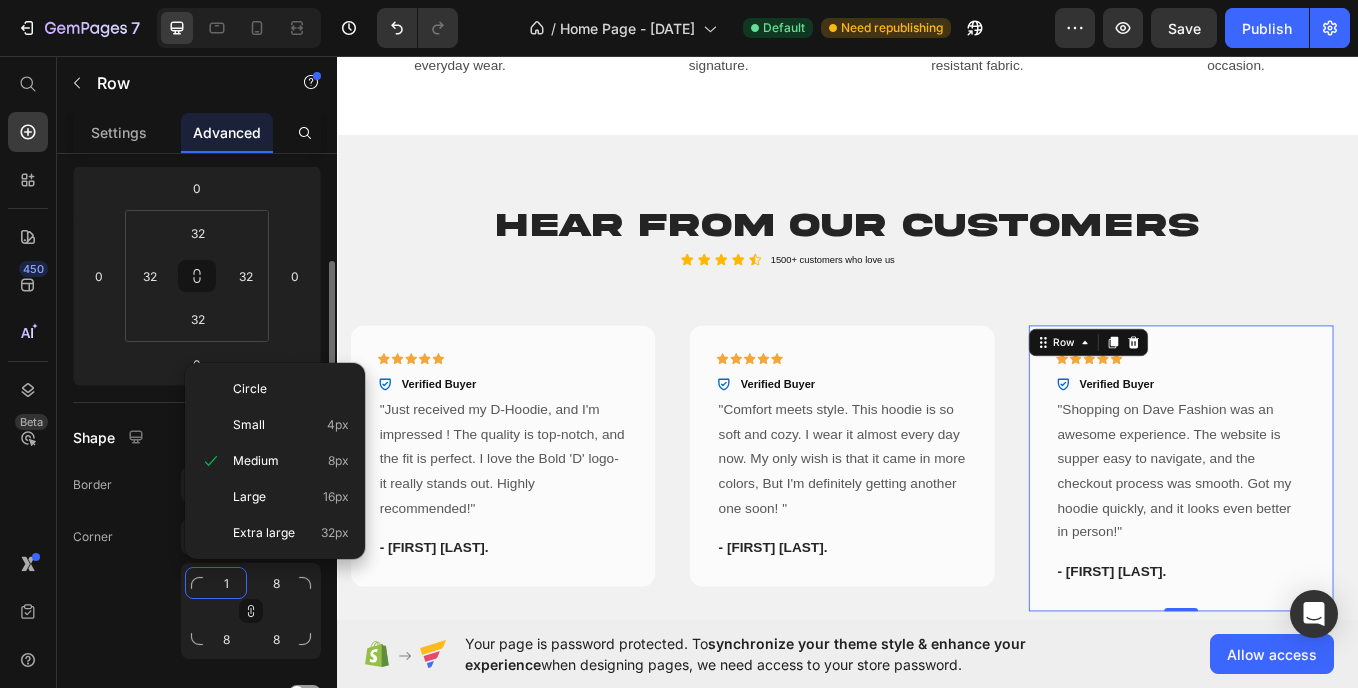 type on "1" 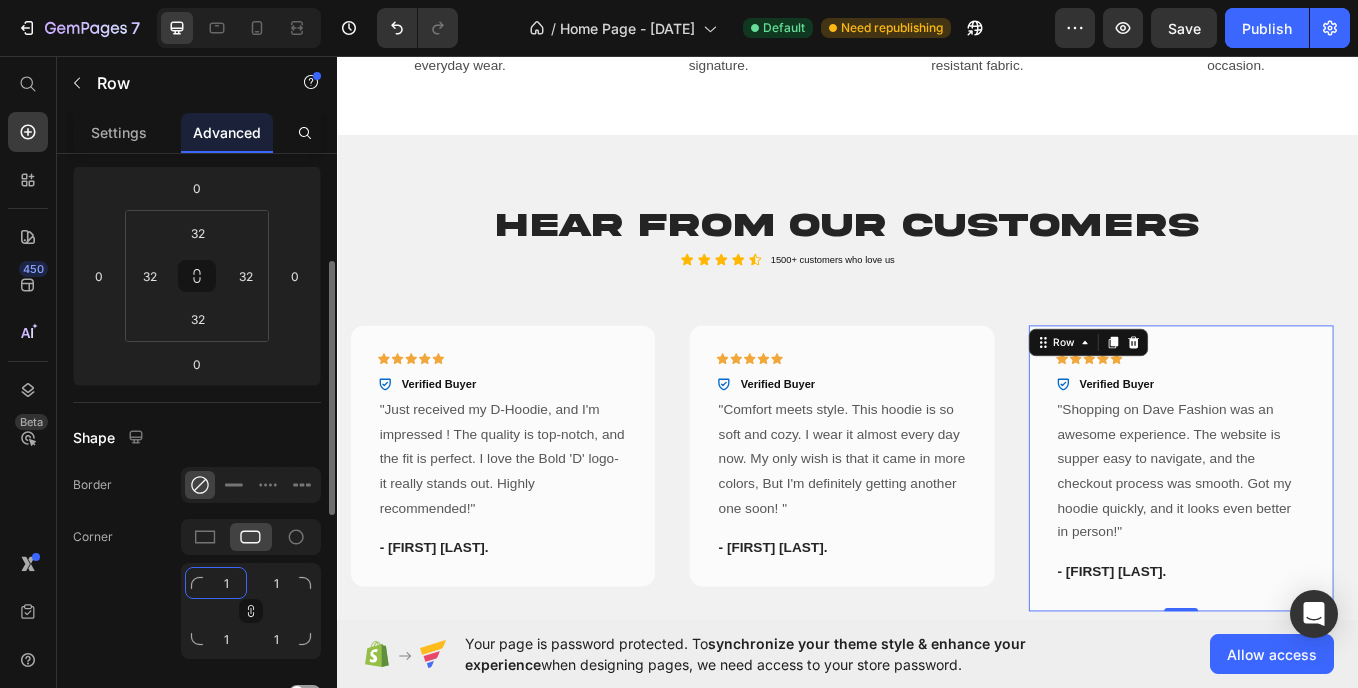 type on "16" 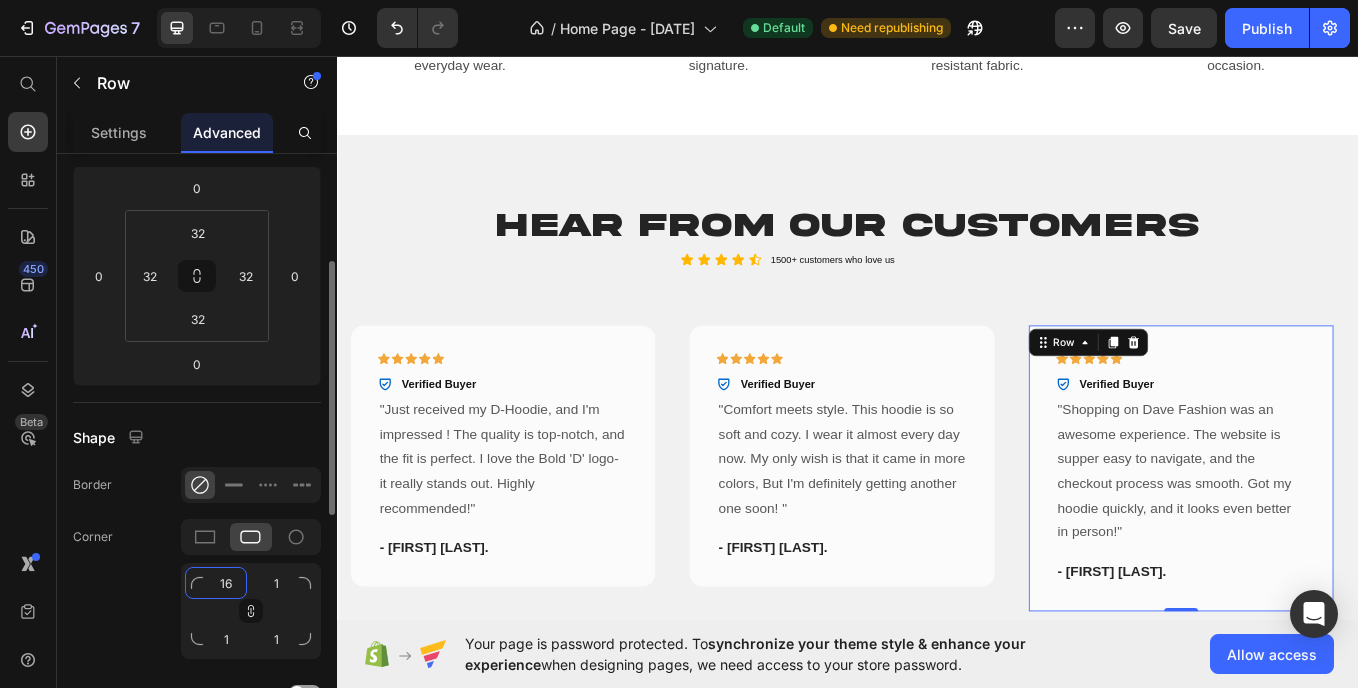 type on "16" 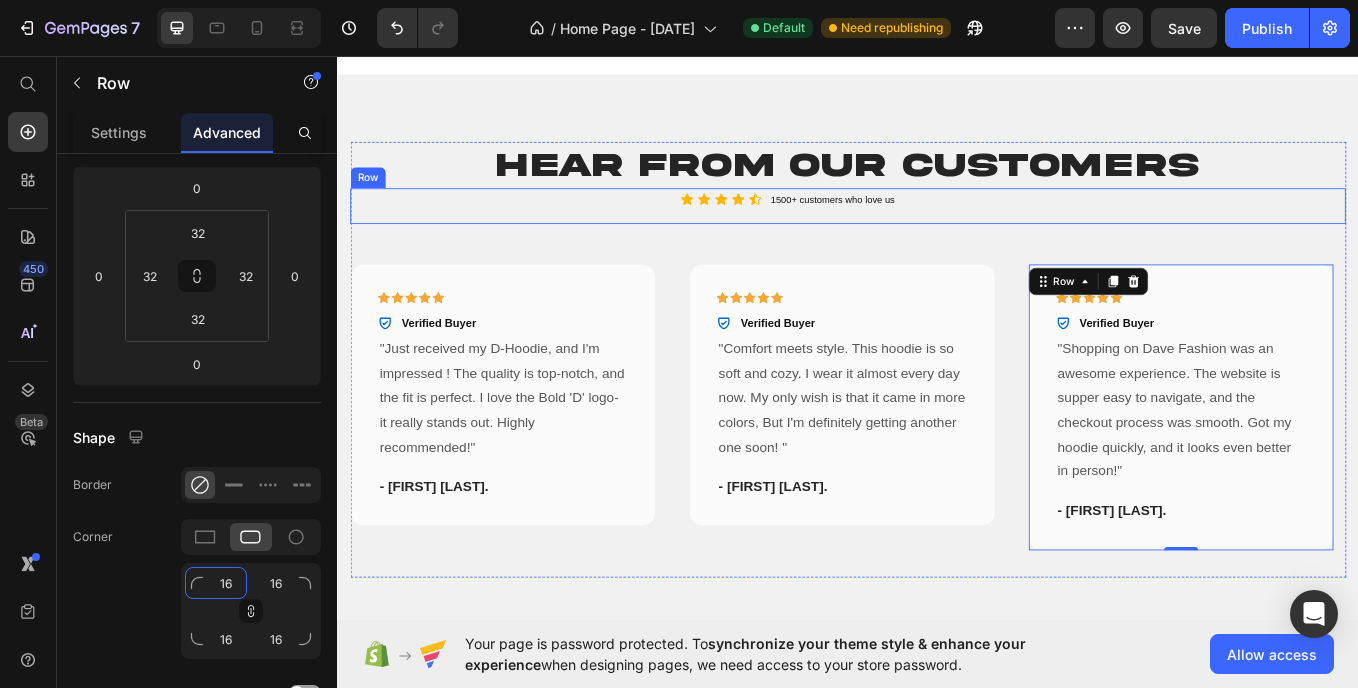 scroll, scrollTop: 1805, scrollLeft: 0, axis: vertical 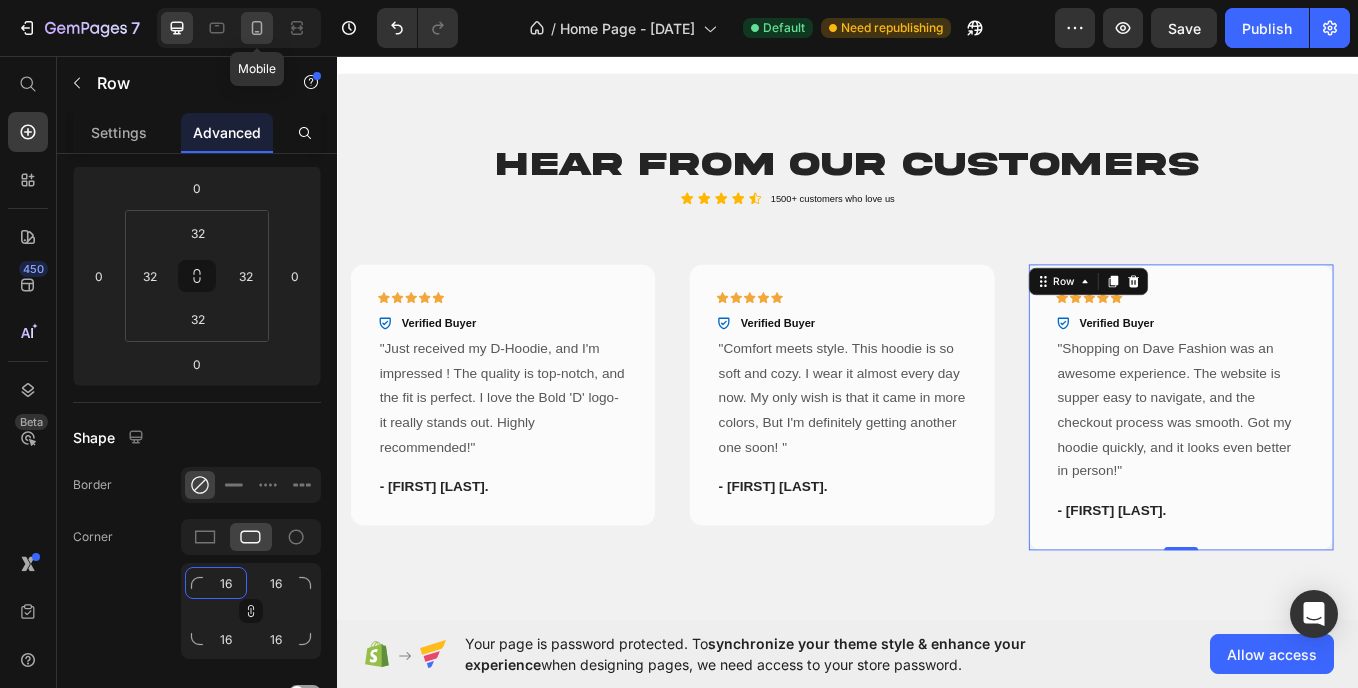 type on "16" 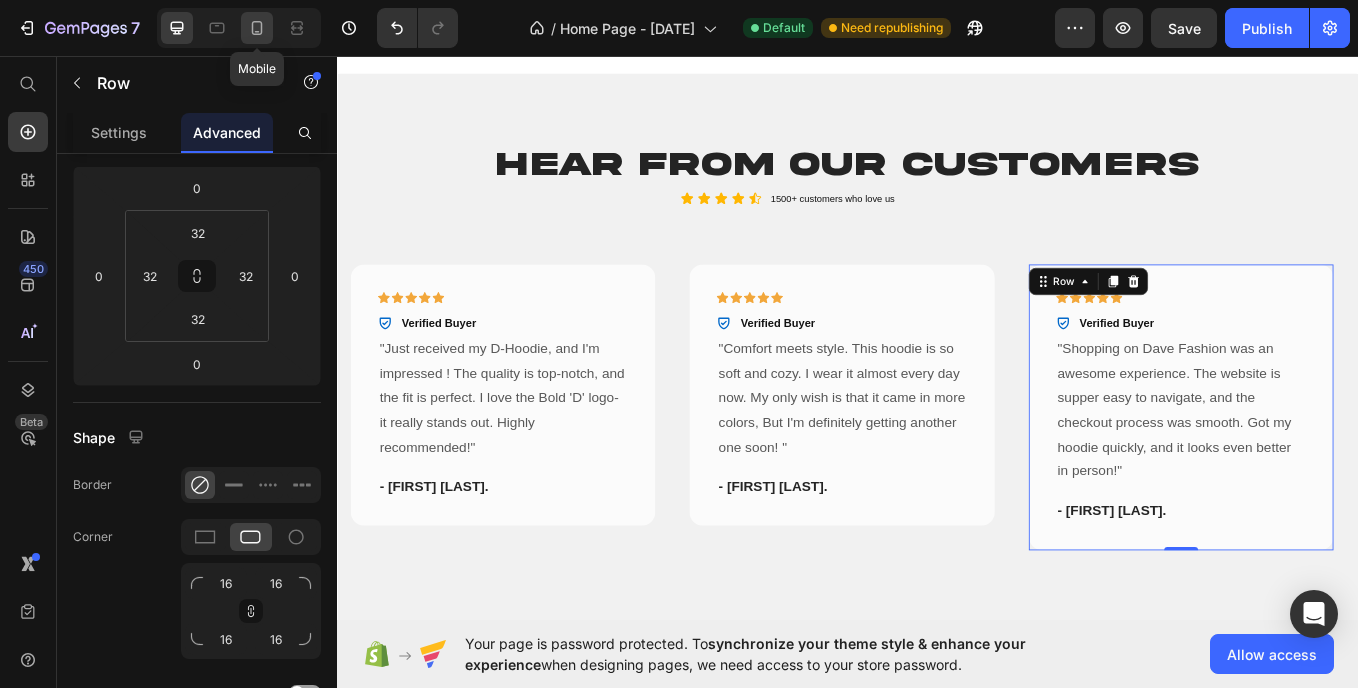 drag, startPoint x: 260, startPoint y: 32, endPoint x: 186, endPoint y: 19, distance: 75.13322 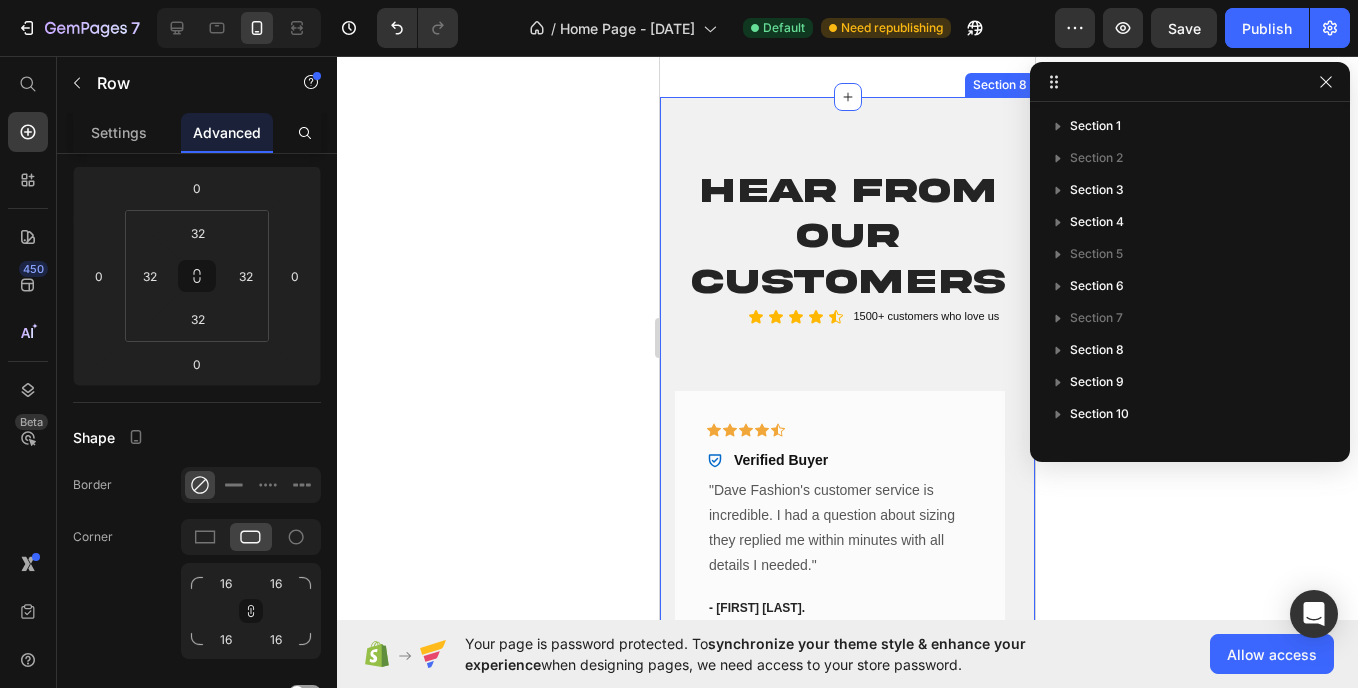 scroll, scrollTop: 2130, scrollLeft: 0, axis: vertical 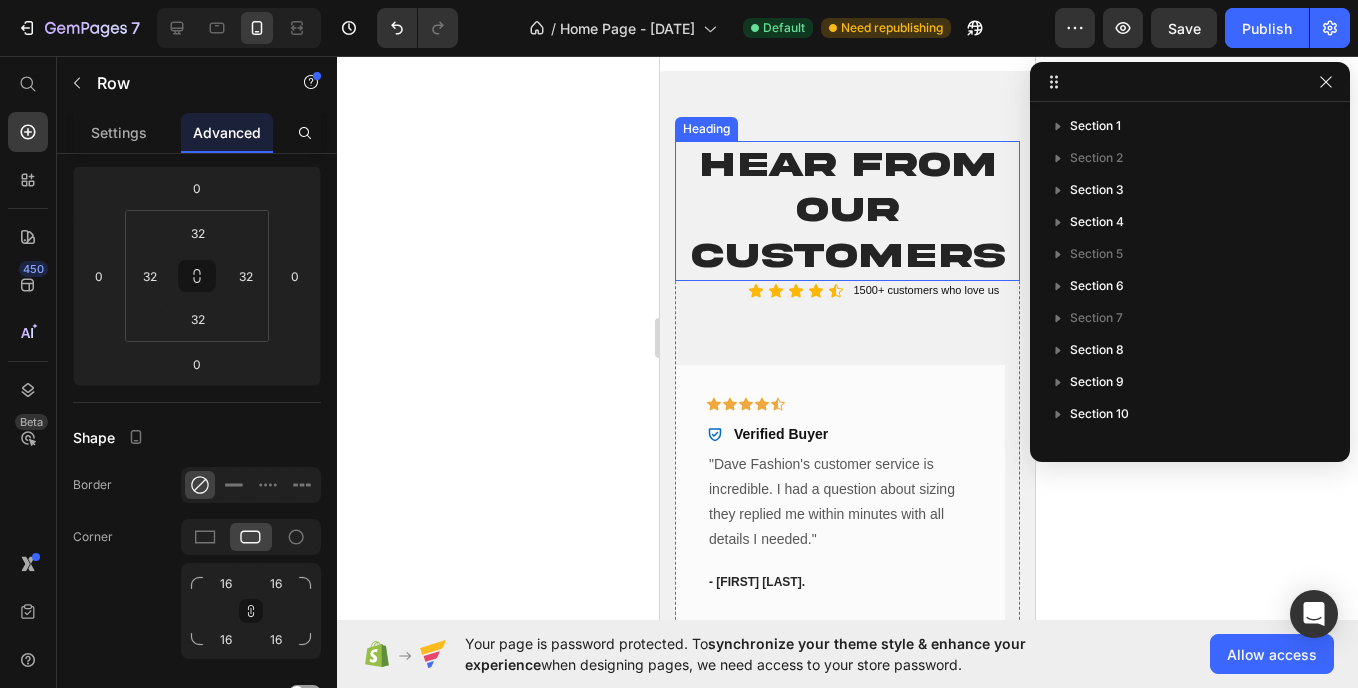 click on "Hear from Our Customers" at bounding box center (847, 211) 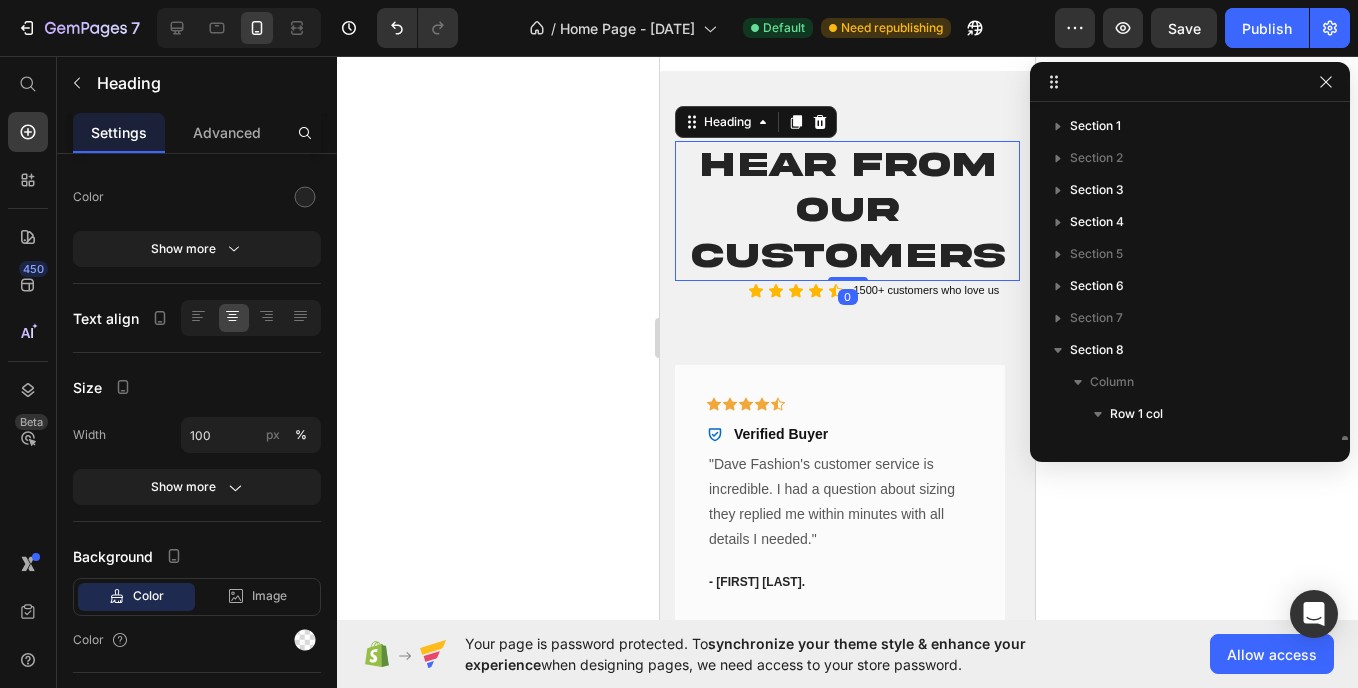 scroll, scrollTop: 219, scrollLeft: 0, axis: vertical 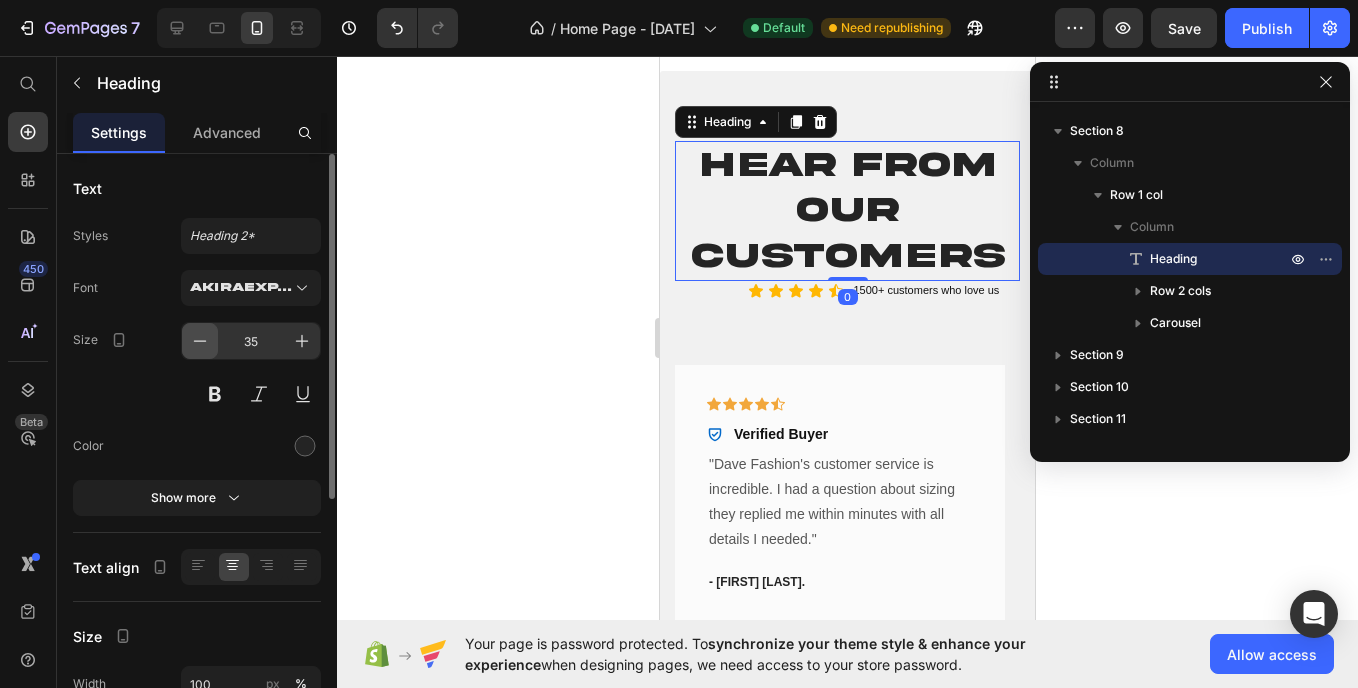 click 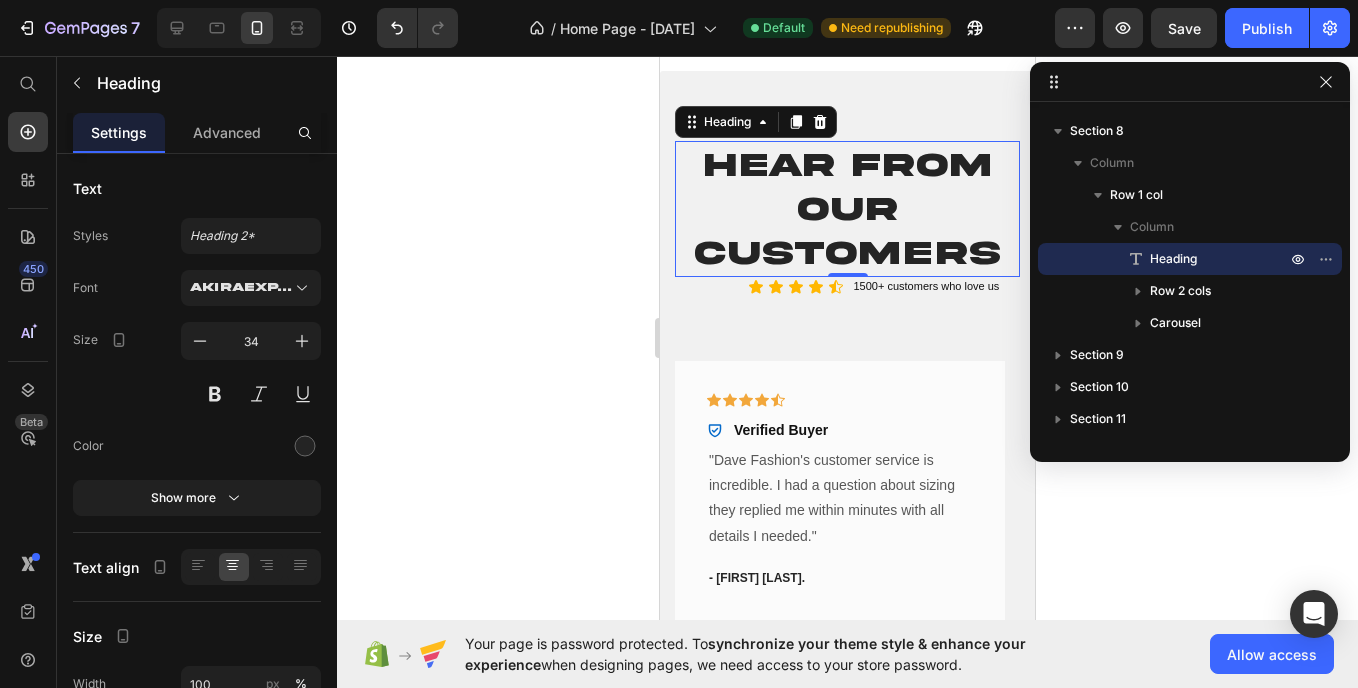 click on "Hear from Our Customers" at bounding box center (847, 209) 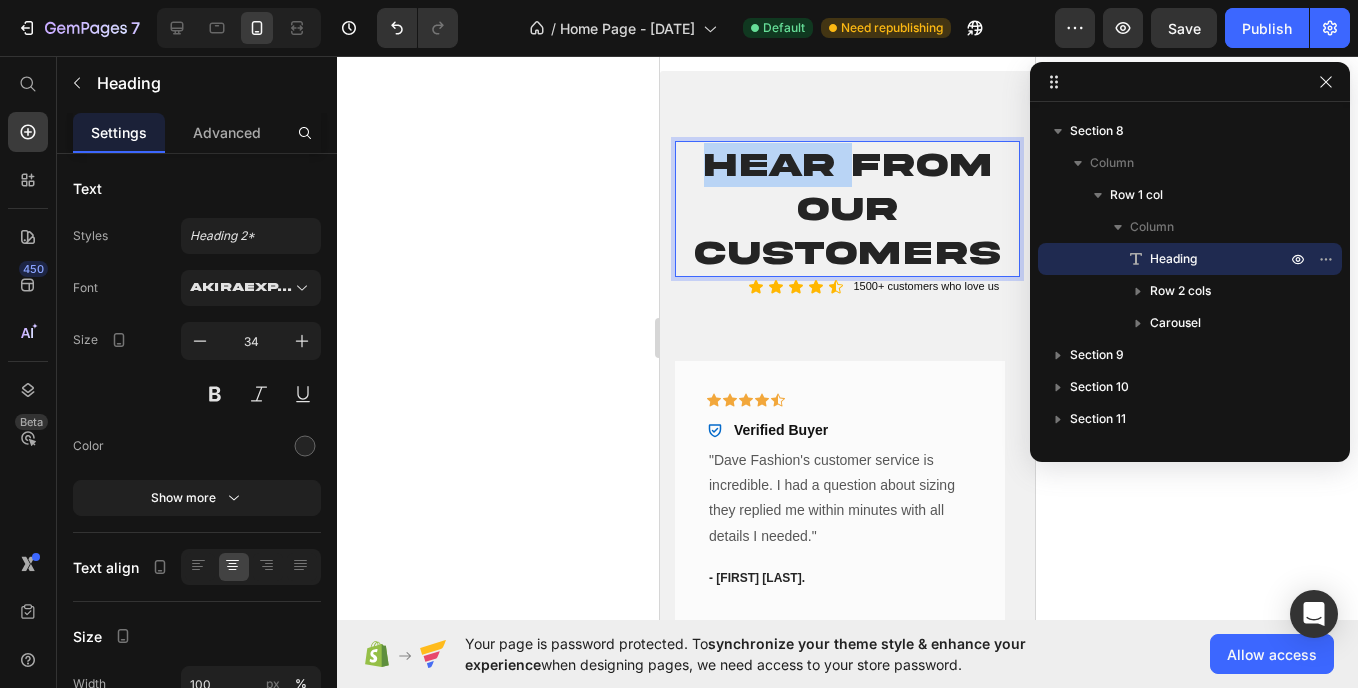 click on "Hear from Our Customers" at bounding box center (847, 209) 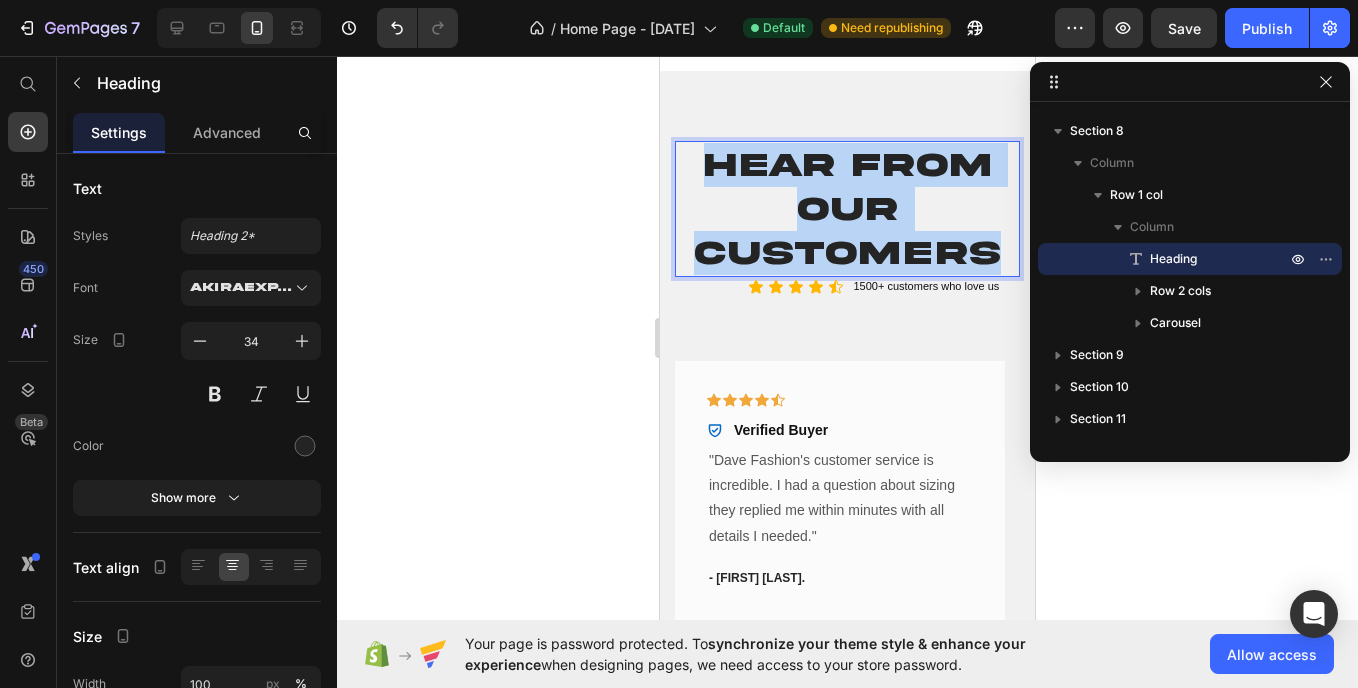 click on "Hear from Our Customers" at bounding box center (847, 209) 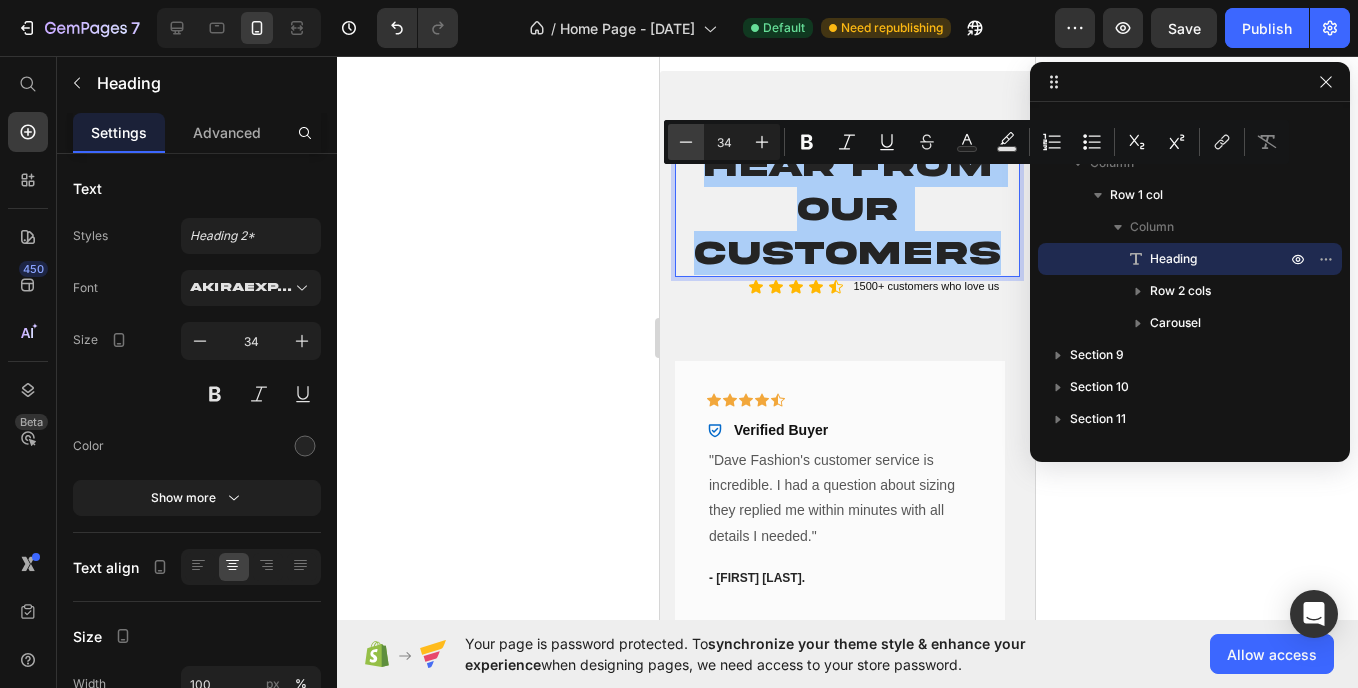 click on "Minus" at bounding box center (686, 142) 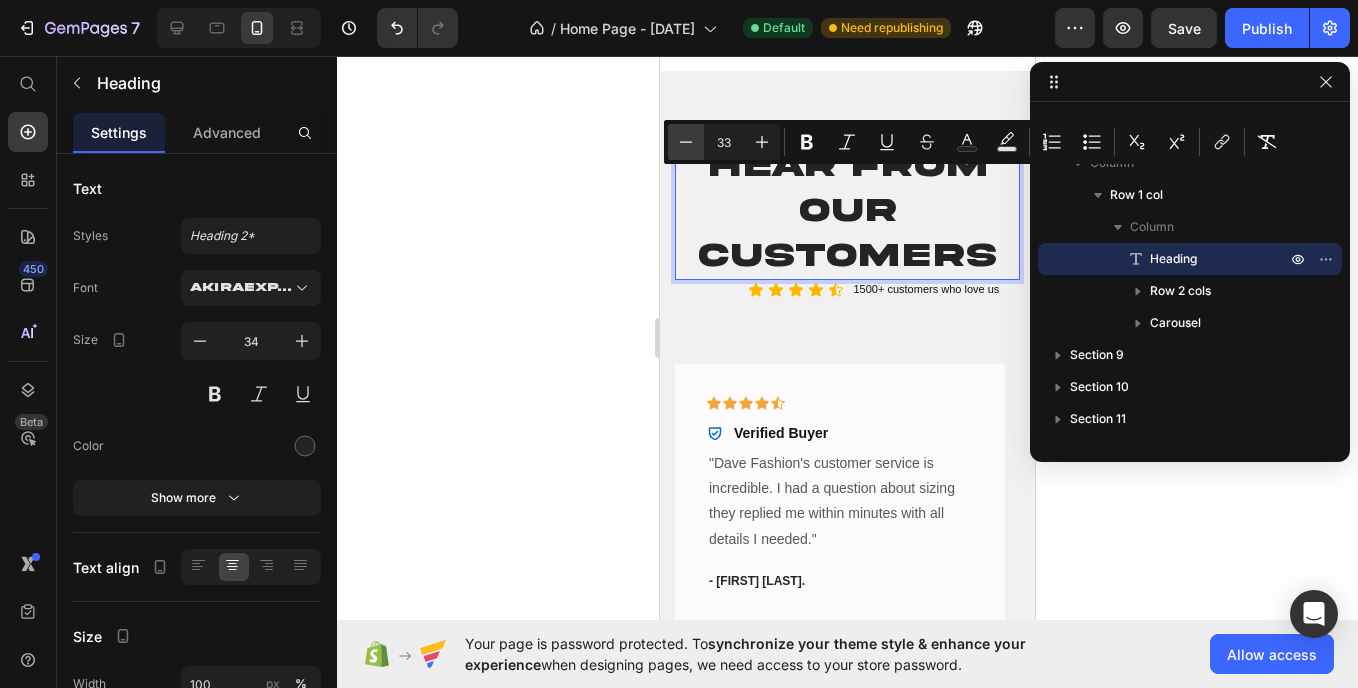click on "Minus" at bounding box center (686, 142) 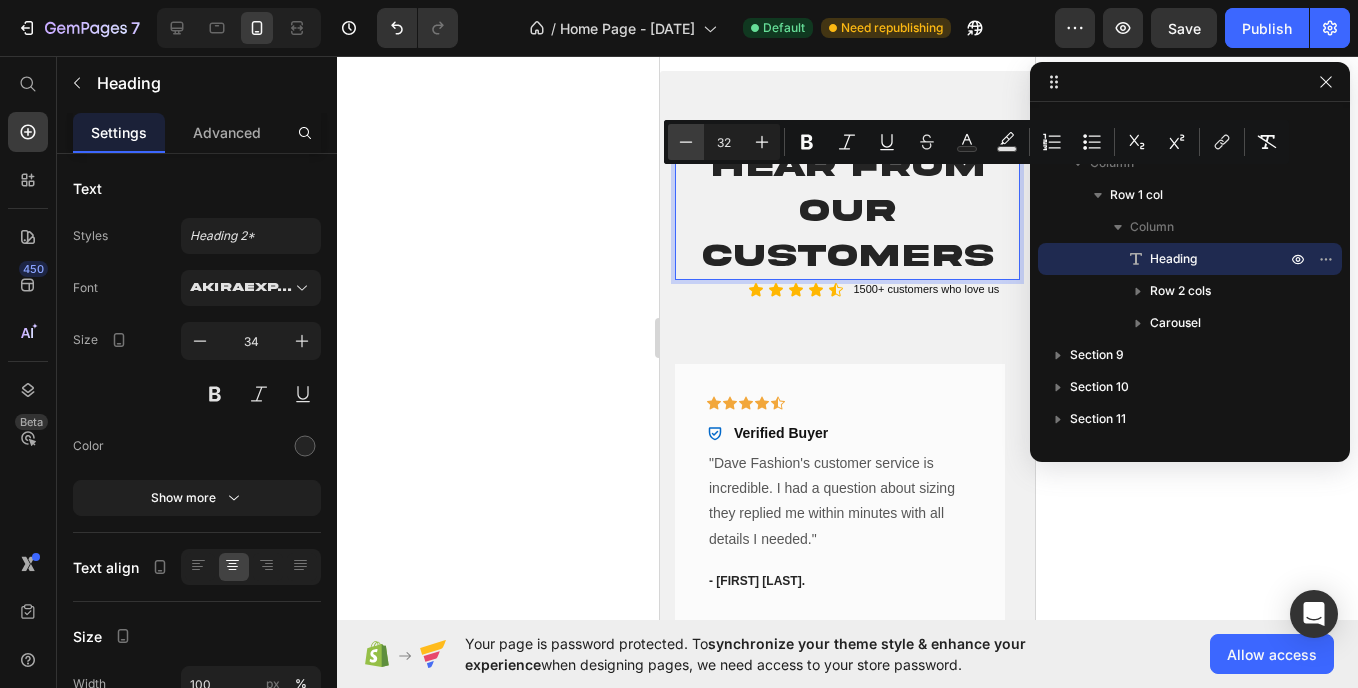 click on "Minus" at bounding box center (686, 142) 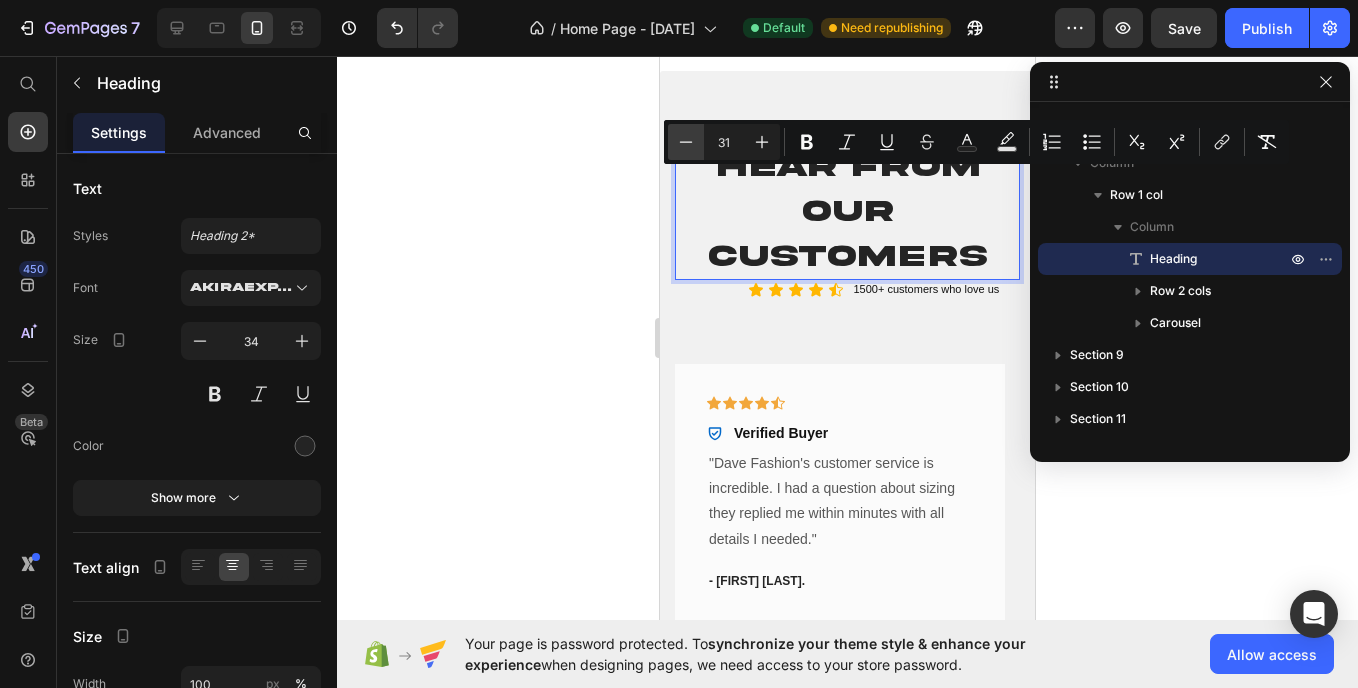 click on "Minus" at bounding box center [686, 142] 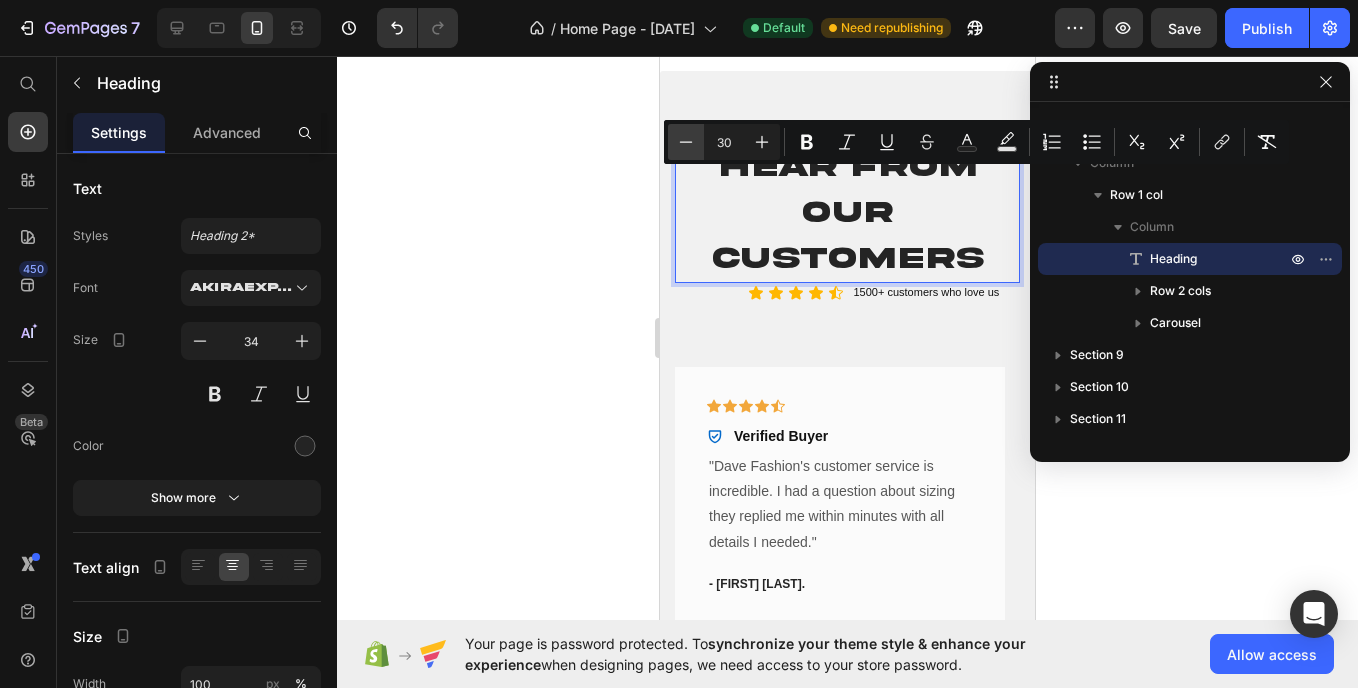 click on "Minus" at bounding box center [686, 142] 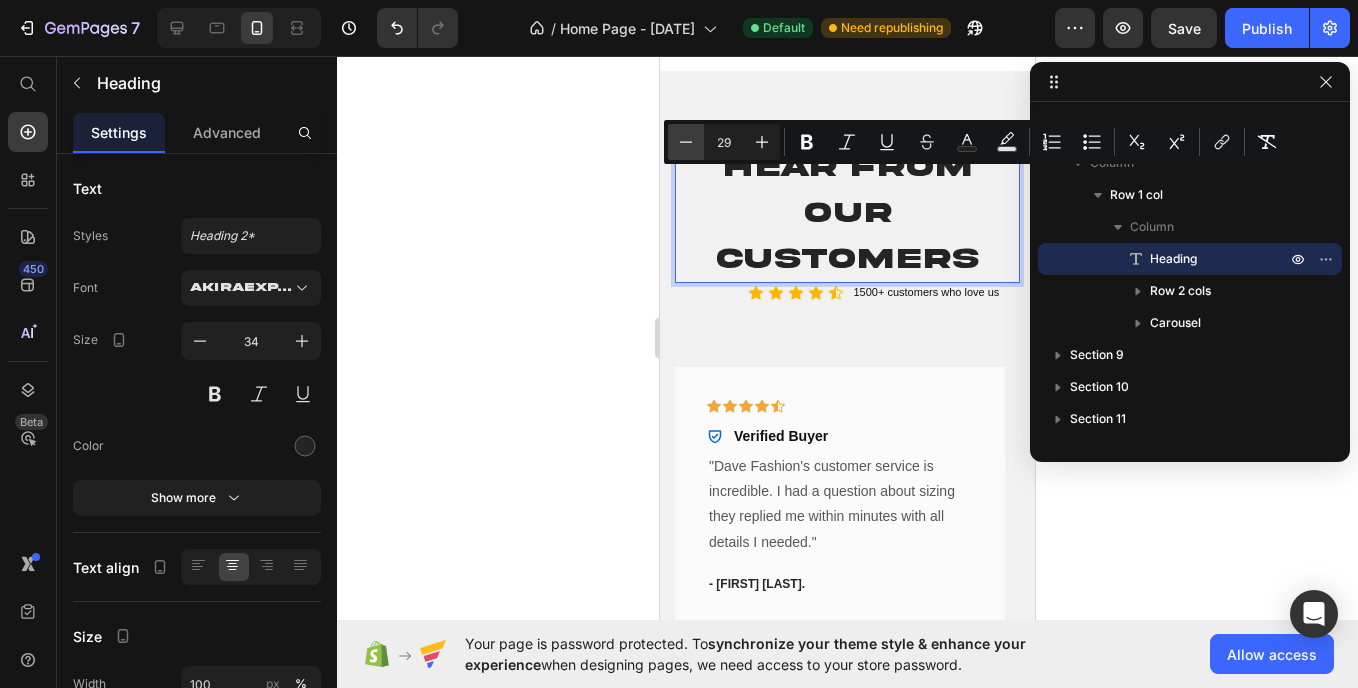 click on "Minus" at bounding box center [686, 142] 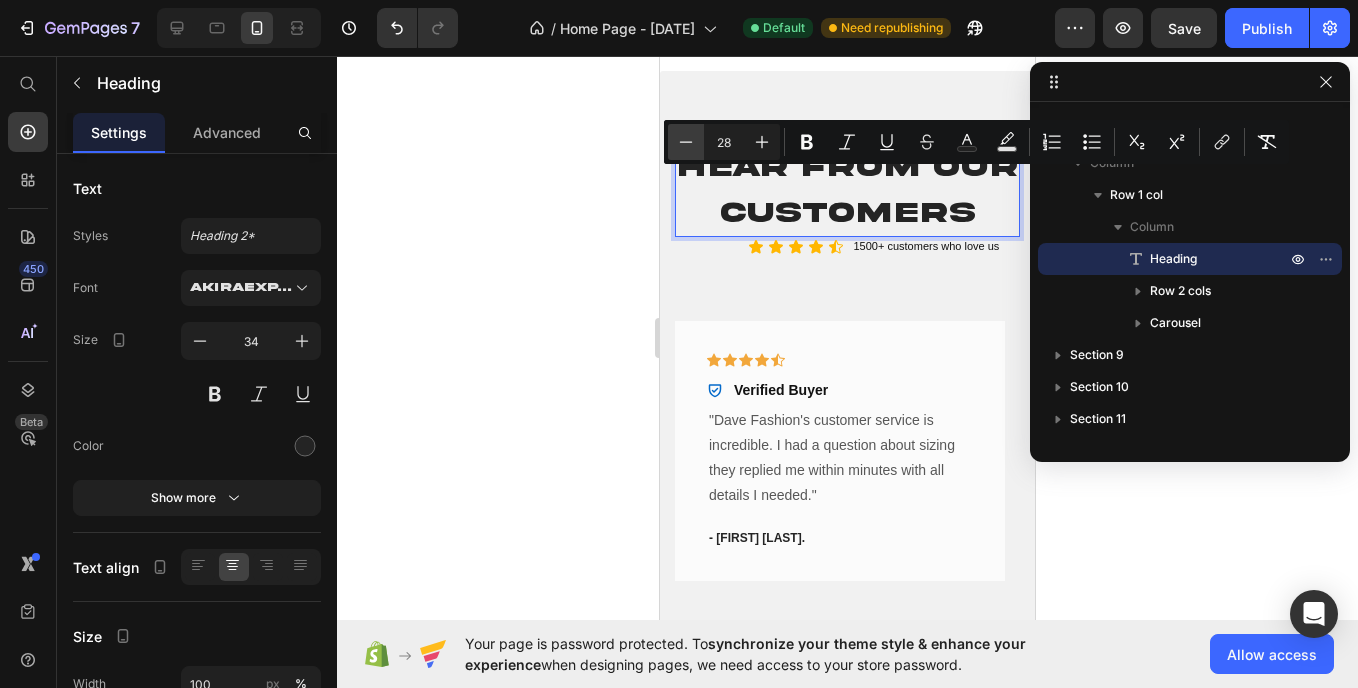 click on "Minus" at bounding box center (686, 142) 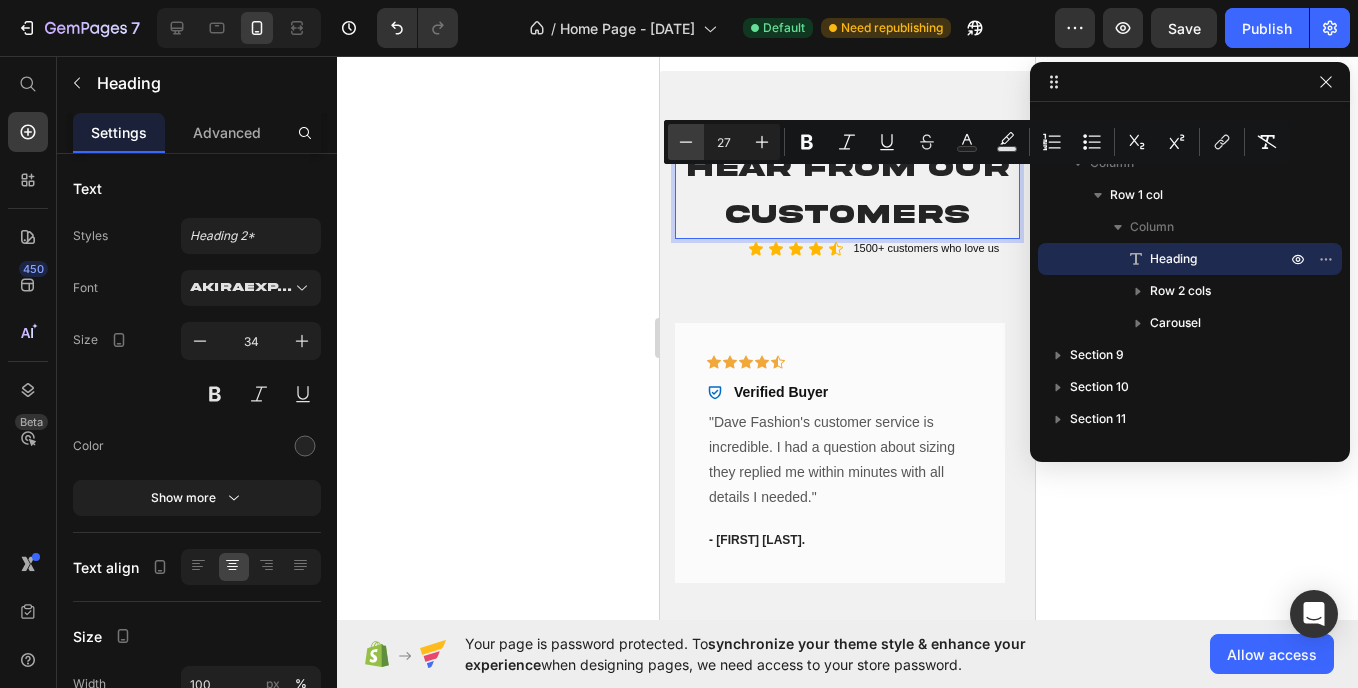 click on "Minus" at bounding box center (686, 142) 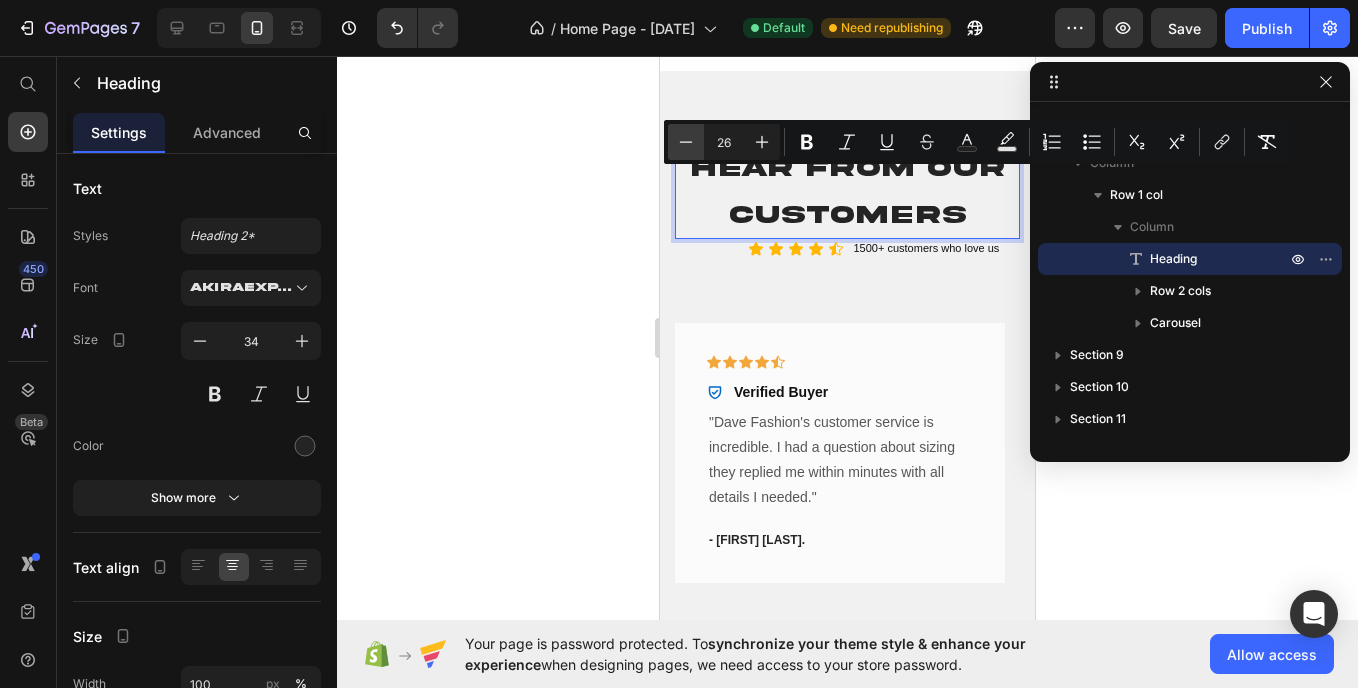 click on "Minus" at bounding box center (686, 142) 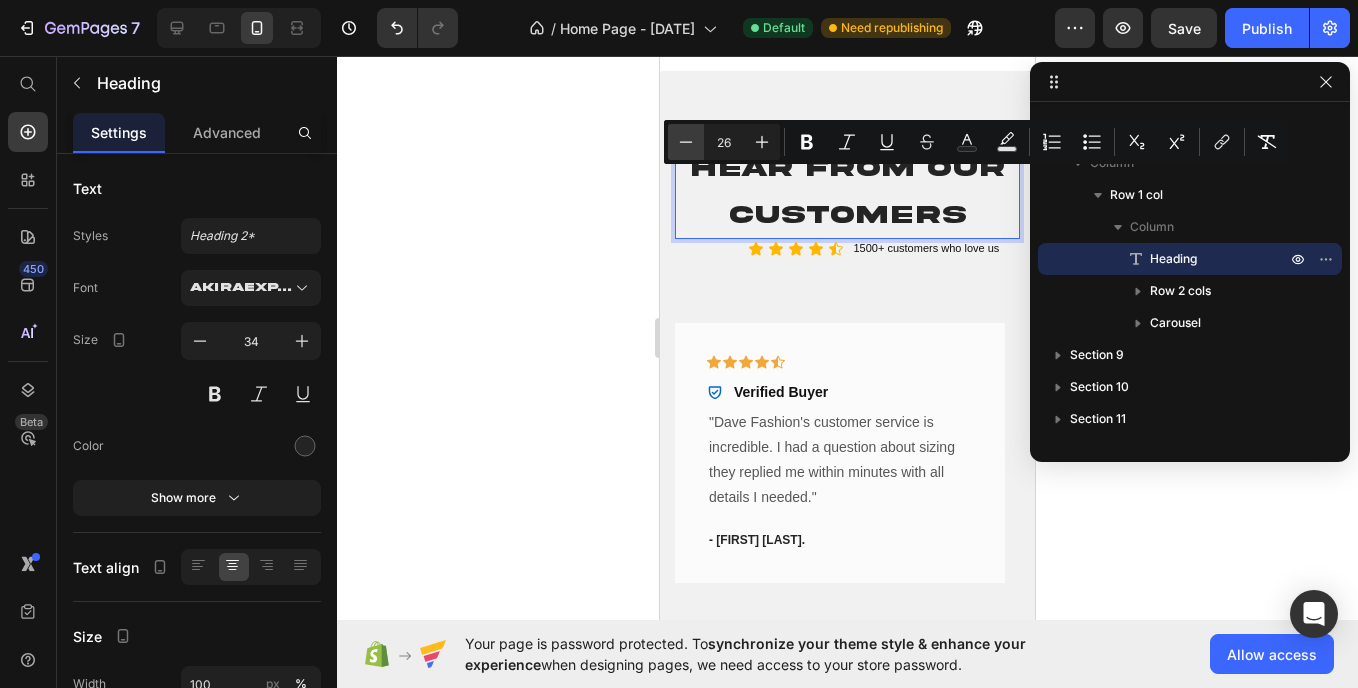 type on "25" 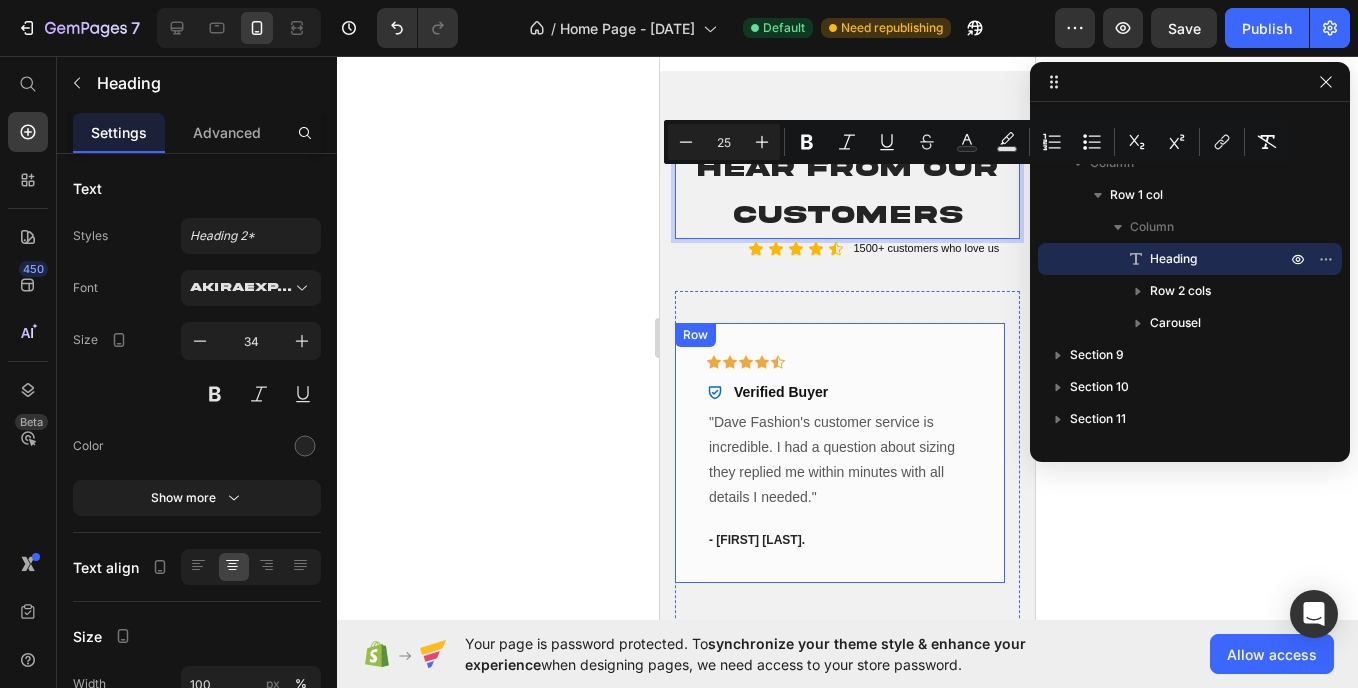 click on "Icon
Icon
Icon
Icon
Icon Row
Verified Buyer Item List Row "Dave Fashion's customer service is incredible. I had a question about sizing they replied me within minutes with all details I needed." Text block - [FIRST] [LAST]. Text block Row" at bounding box center (840, 453) 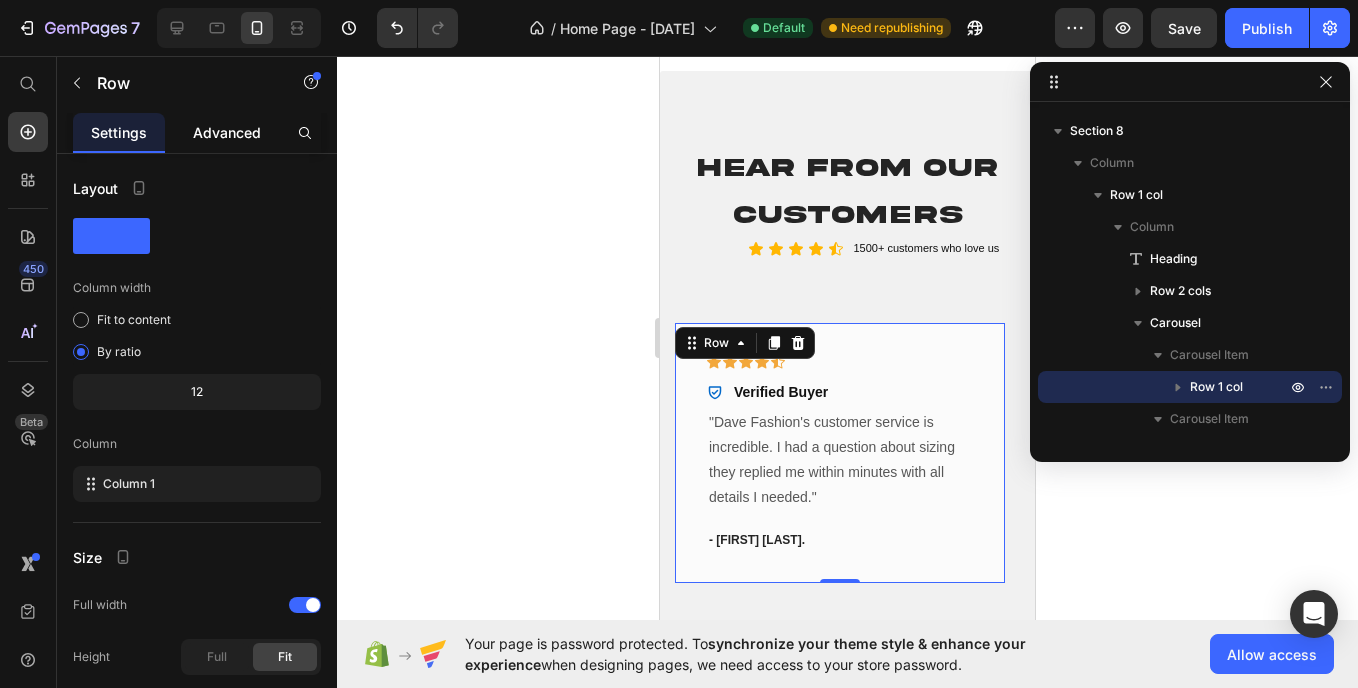 click on "Advanced" 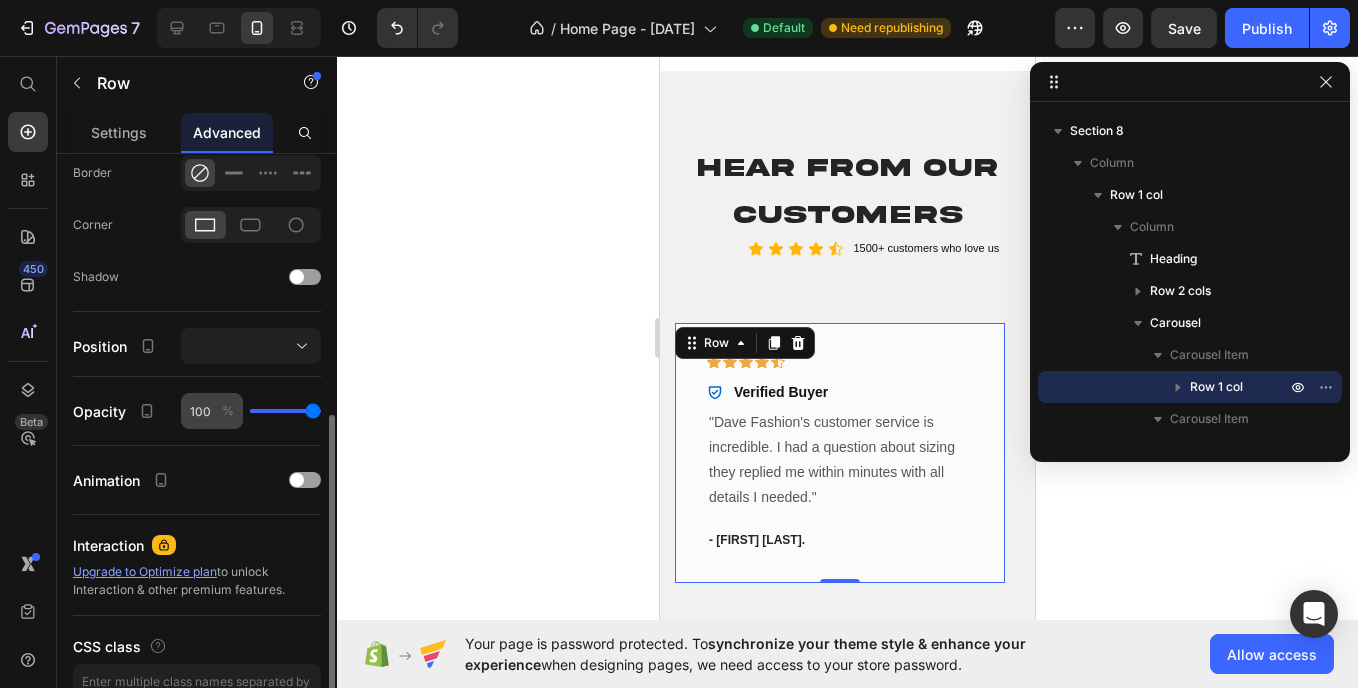 scroll, scrollTop: 562, scrollLeft: 0, axis: vertical 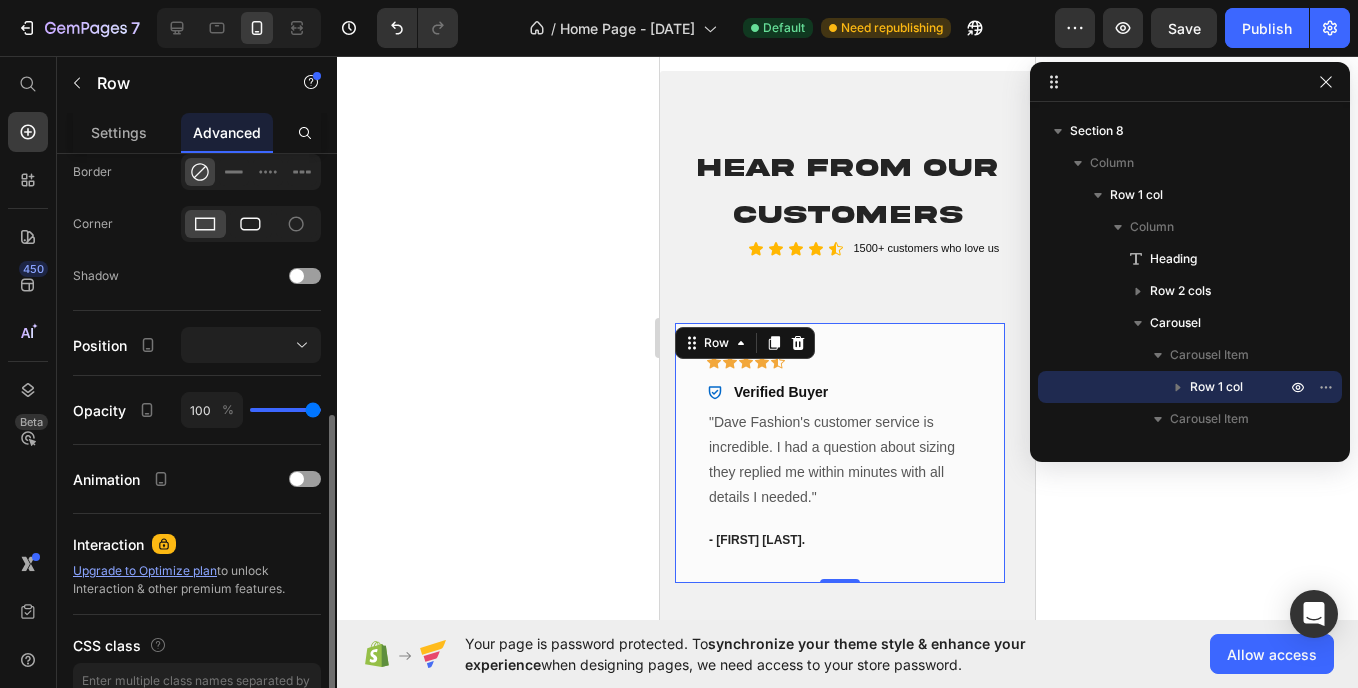 click 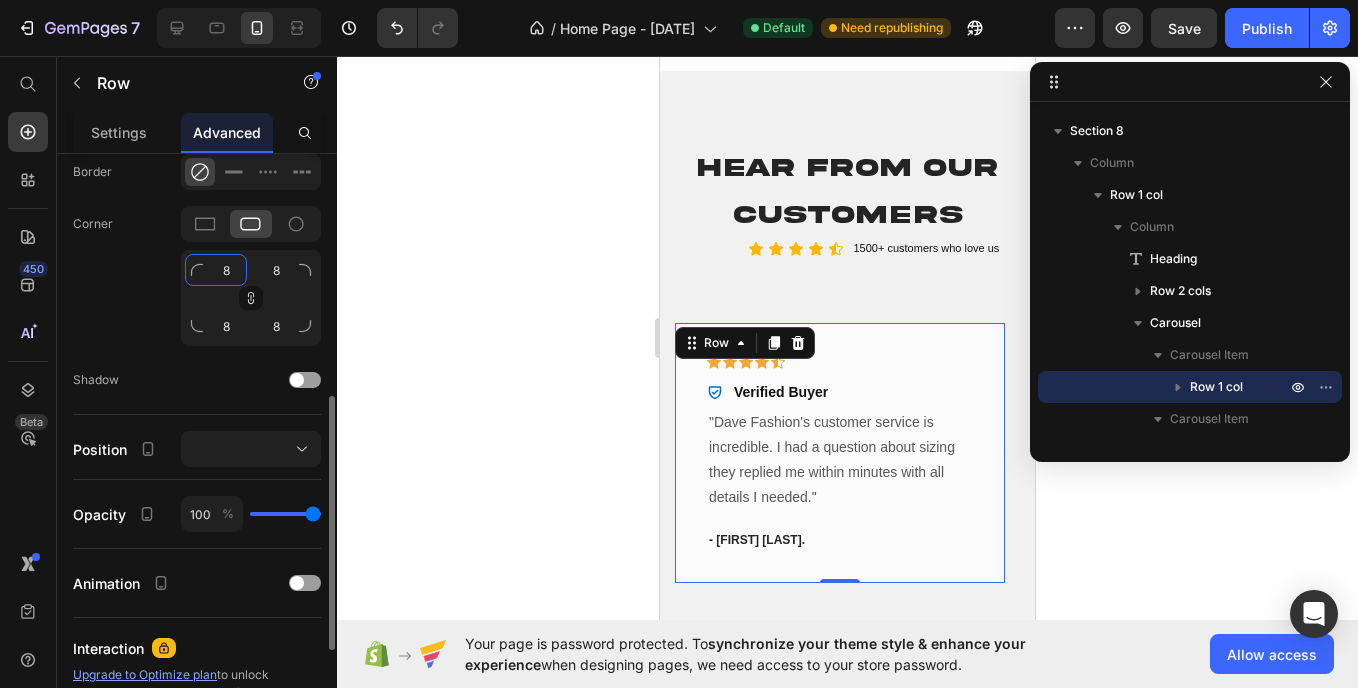 click on "8" 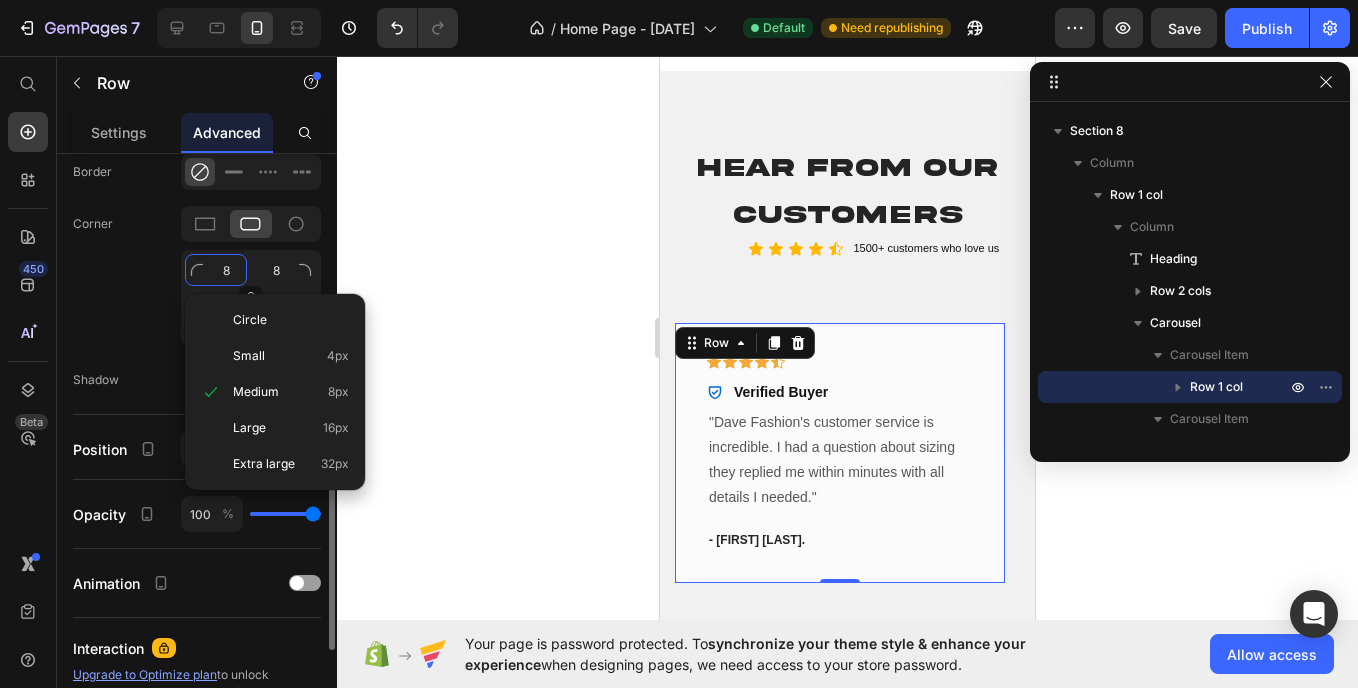 type on "3" 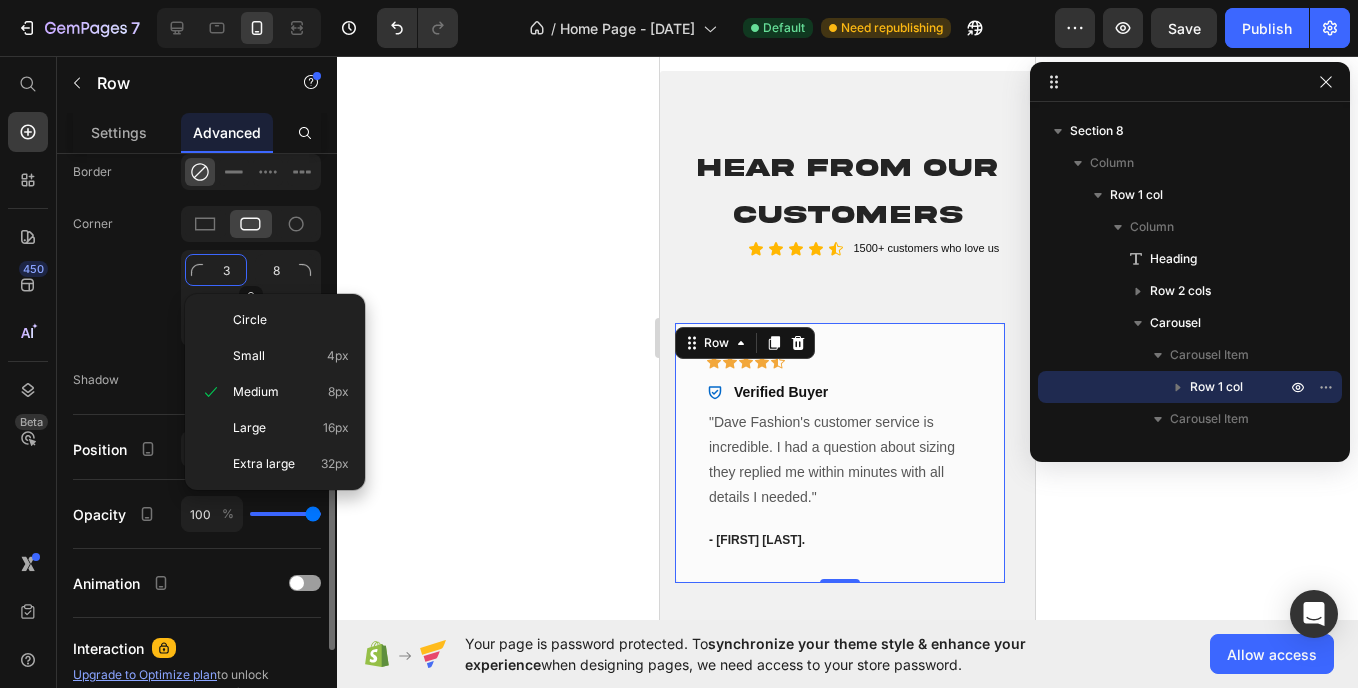 type on "3" 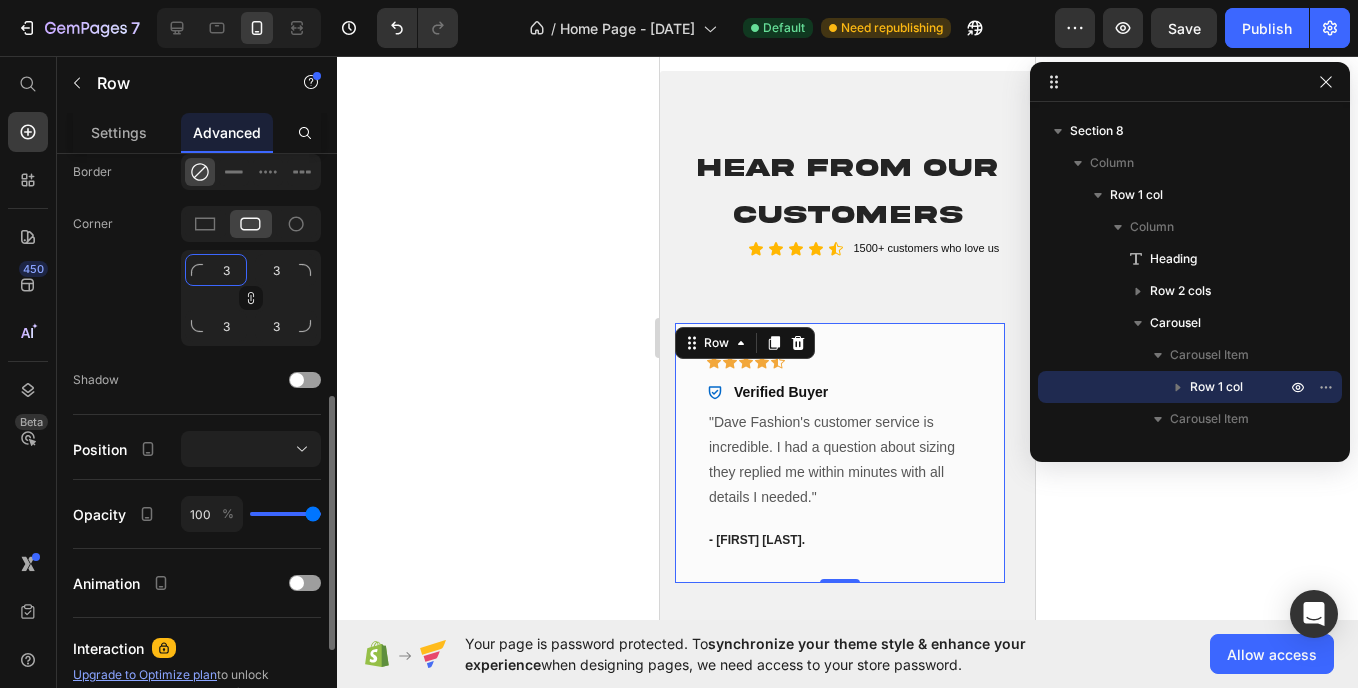 type on "32" 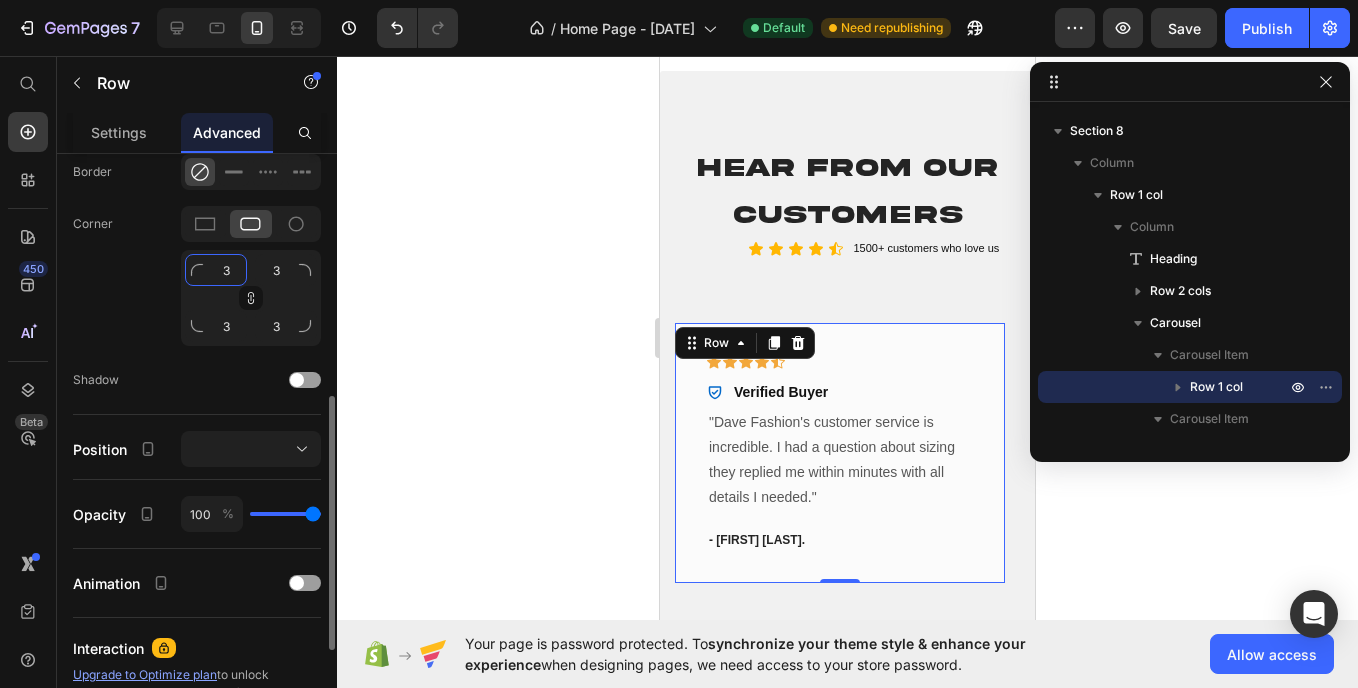 type on "32" 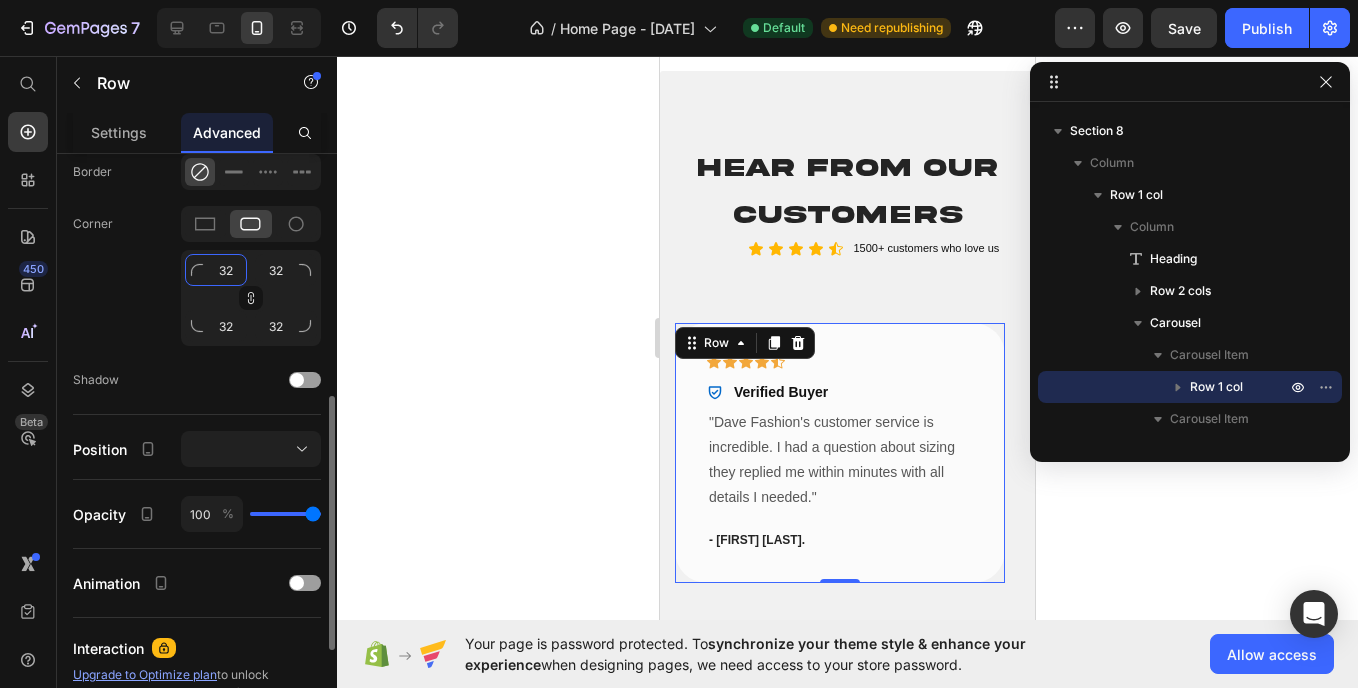 type on "3" 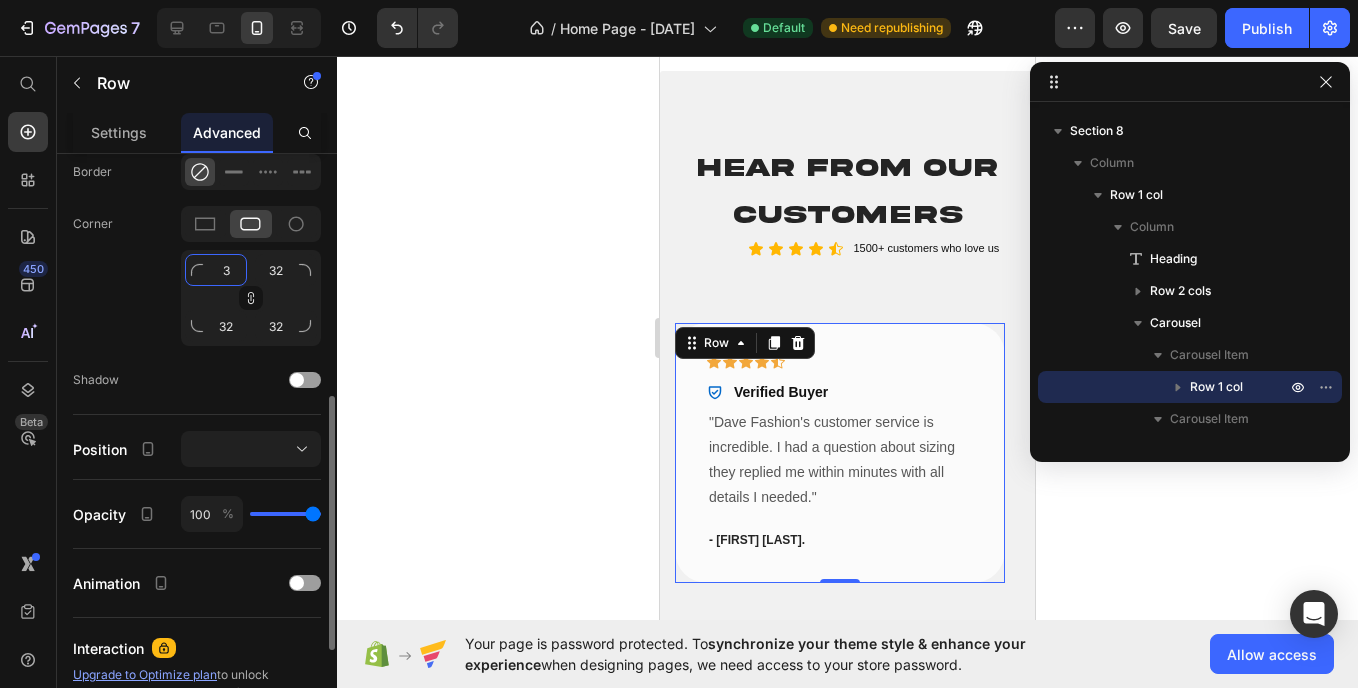 type on "3" 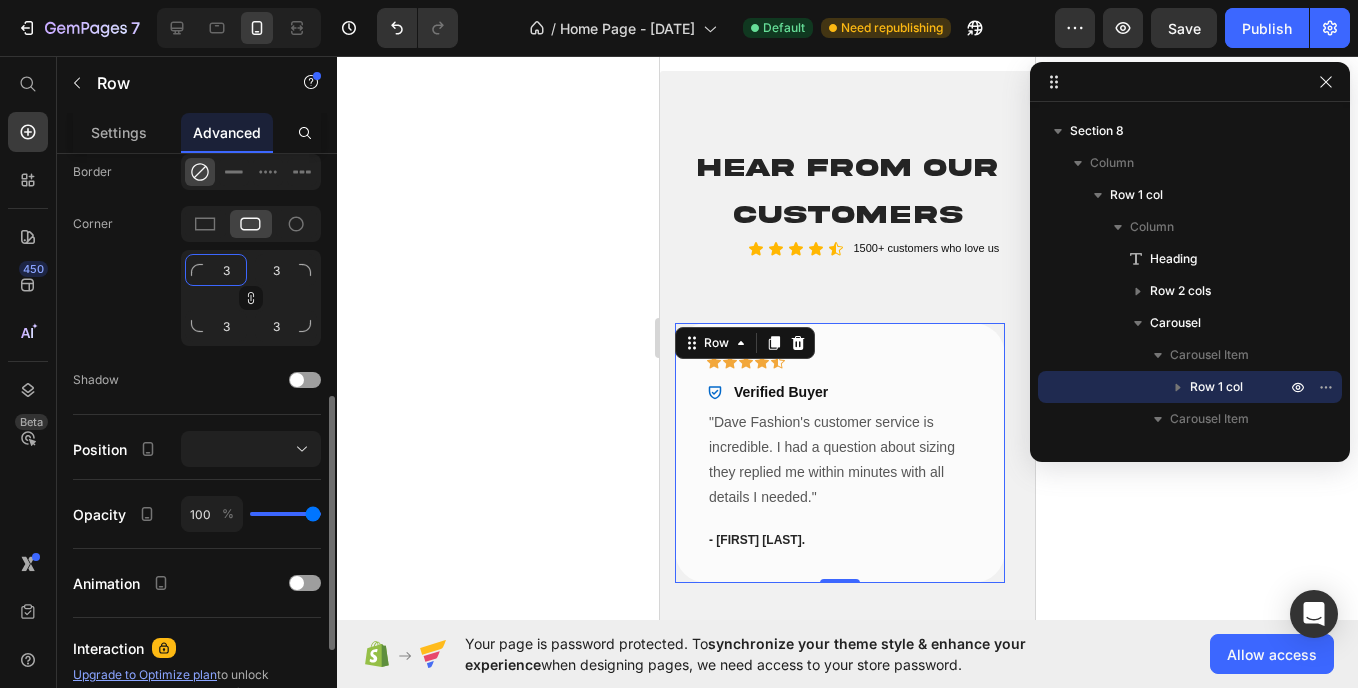 type 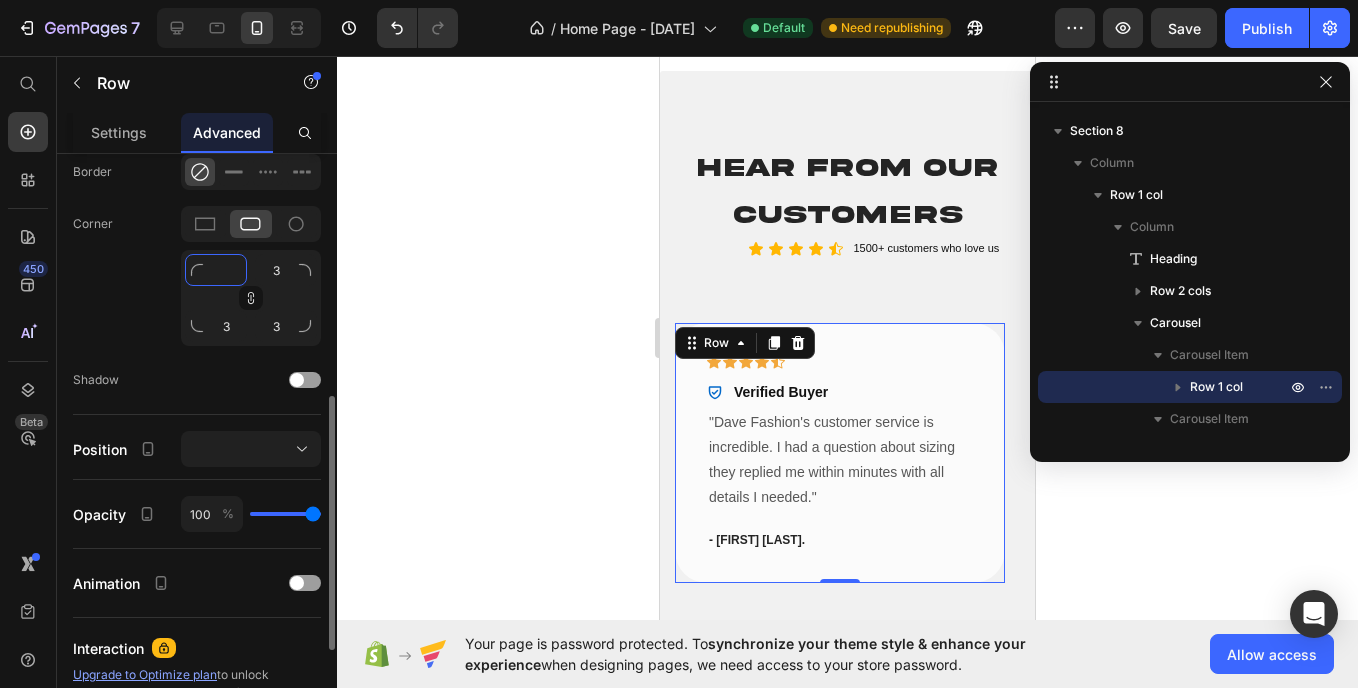 type 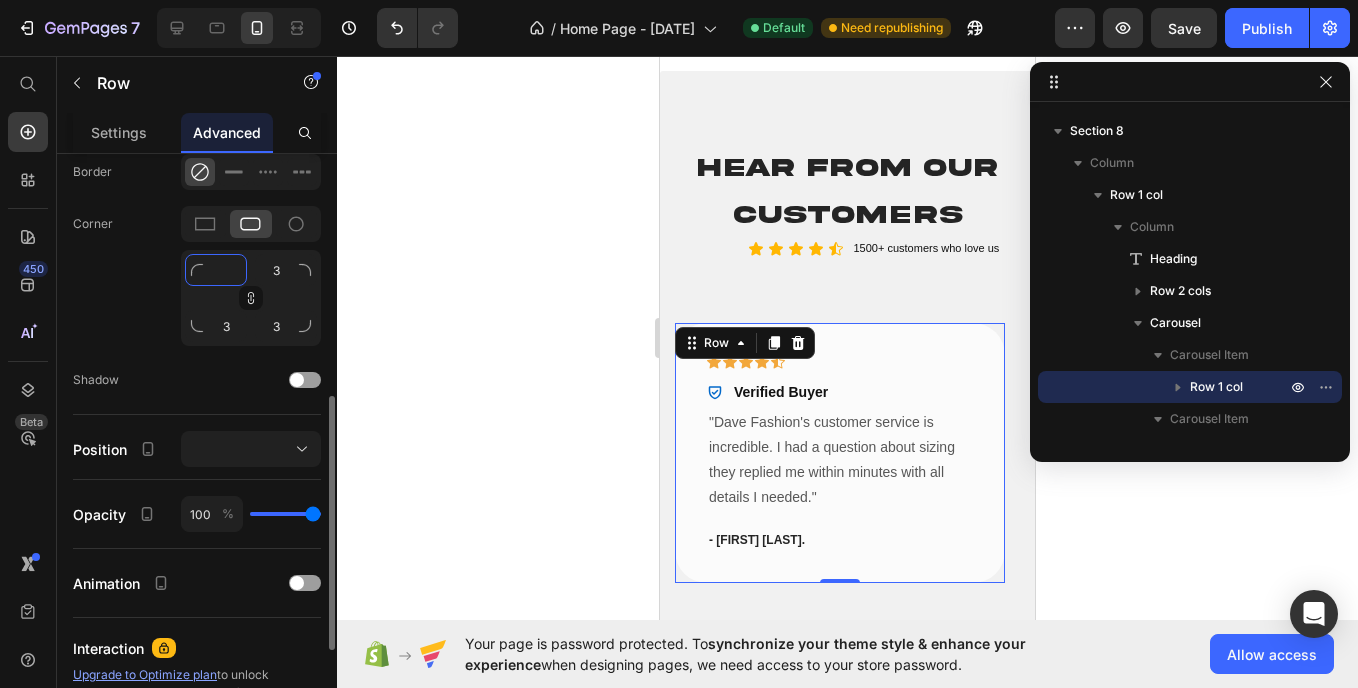 type 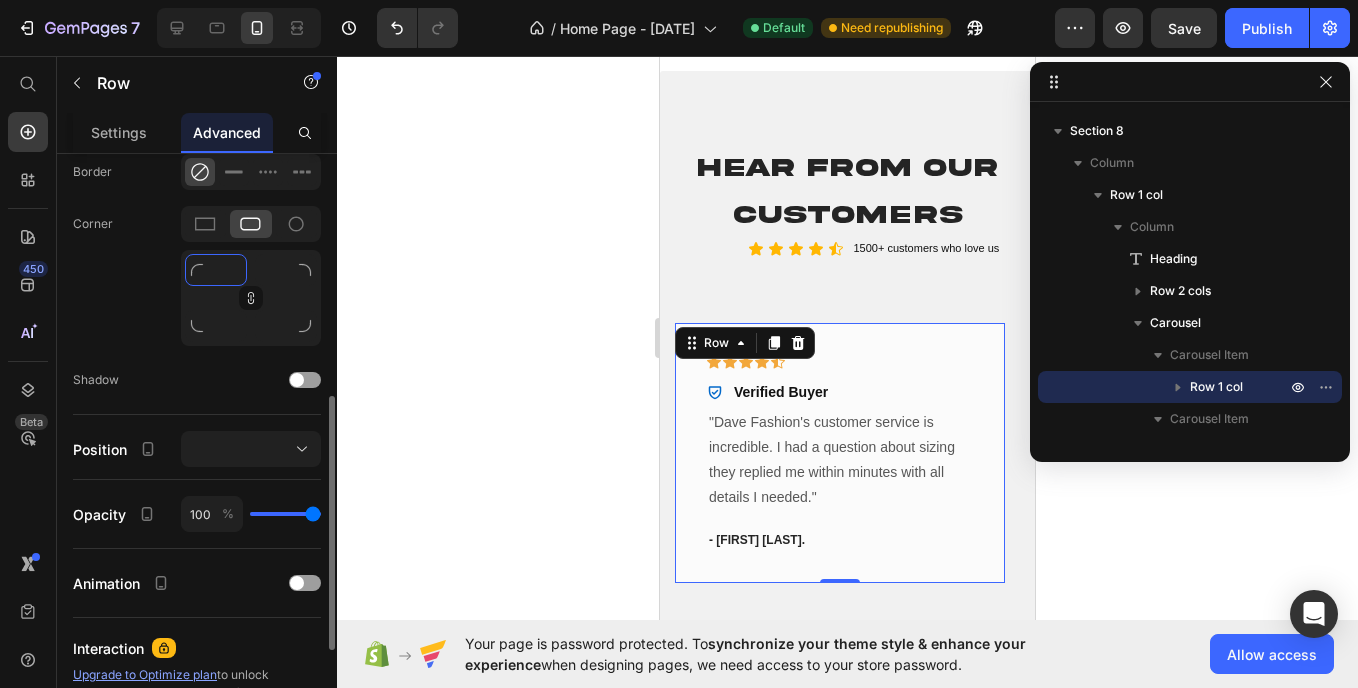 type on "1" 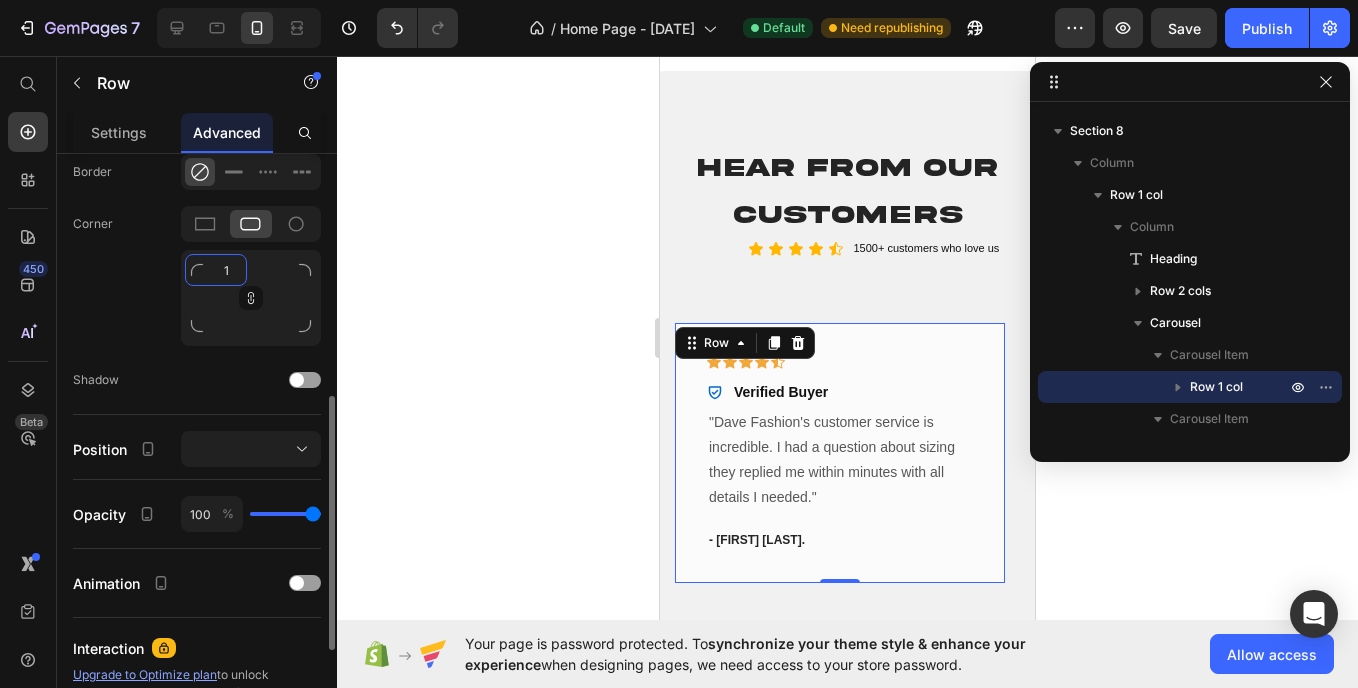 type on "1" 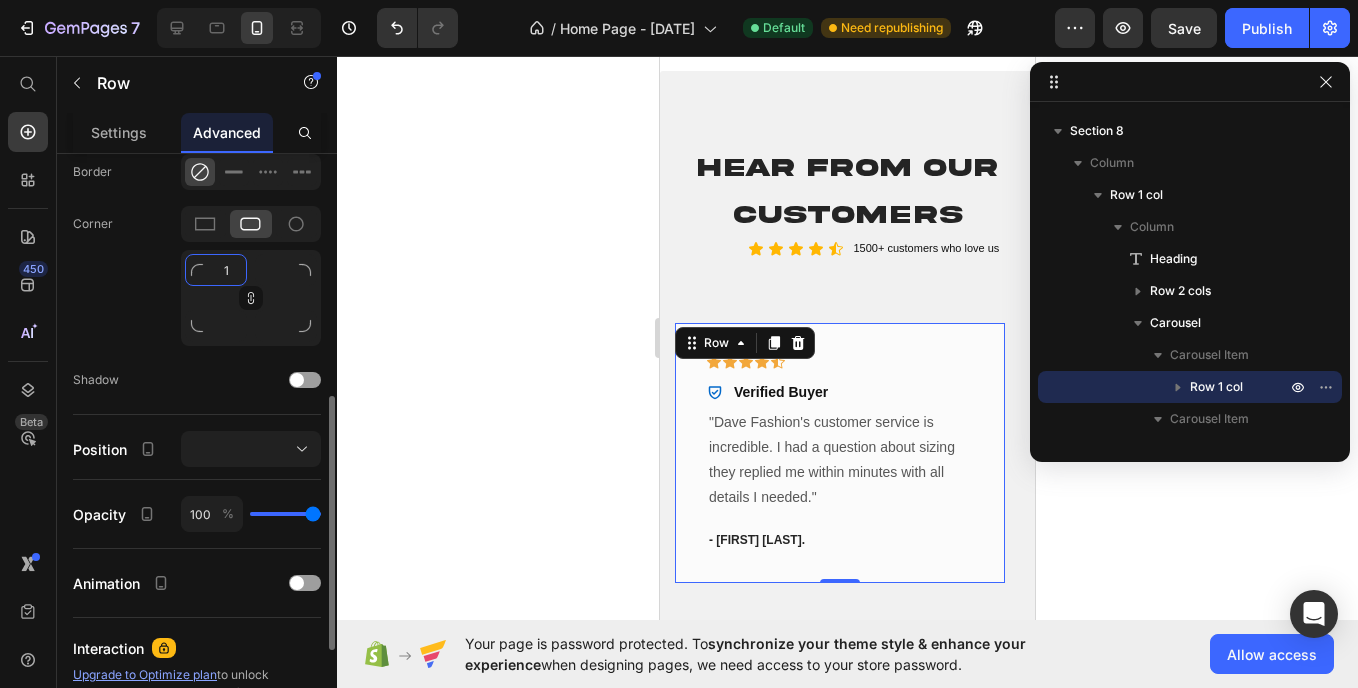 type on "1" 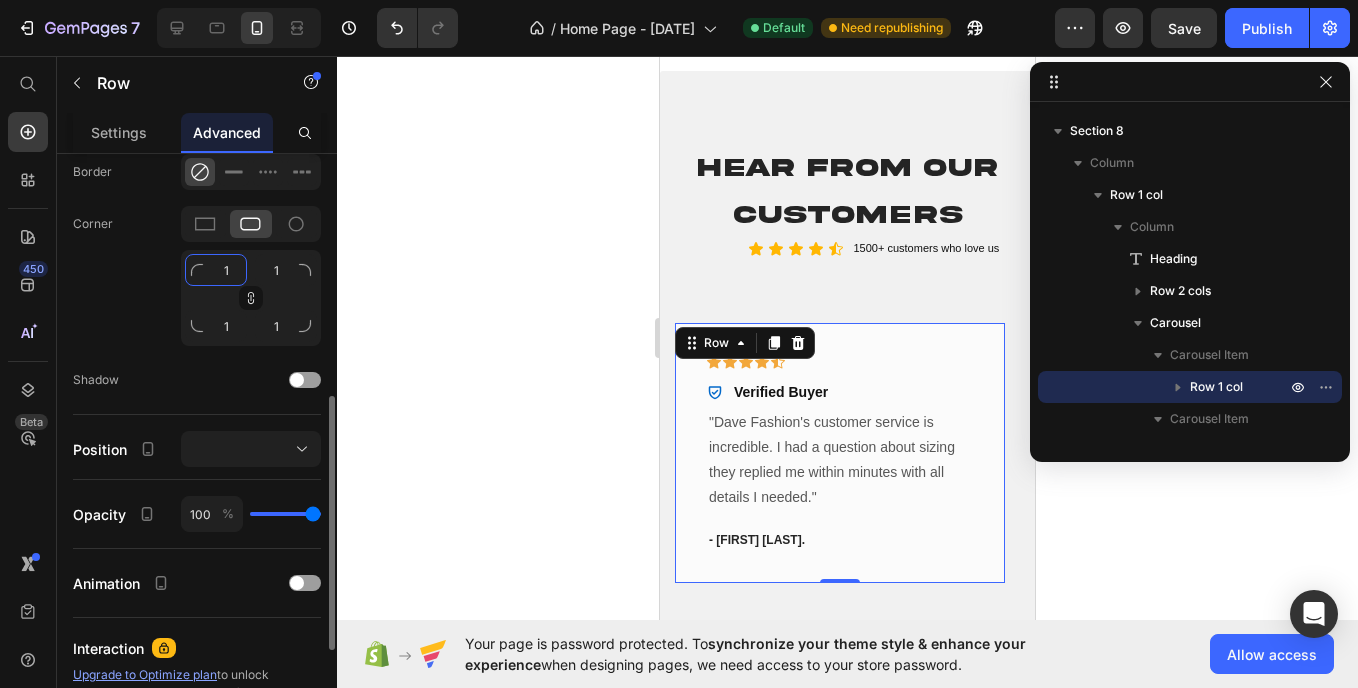 type on "16" 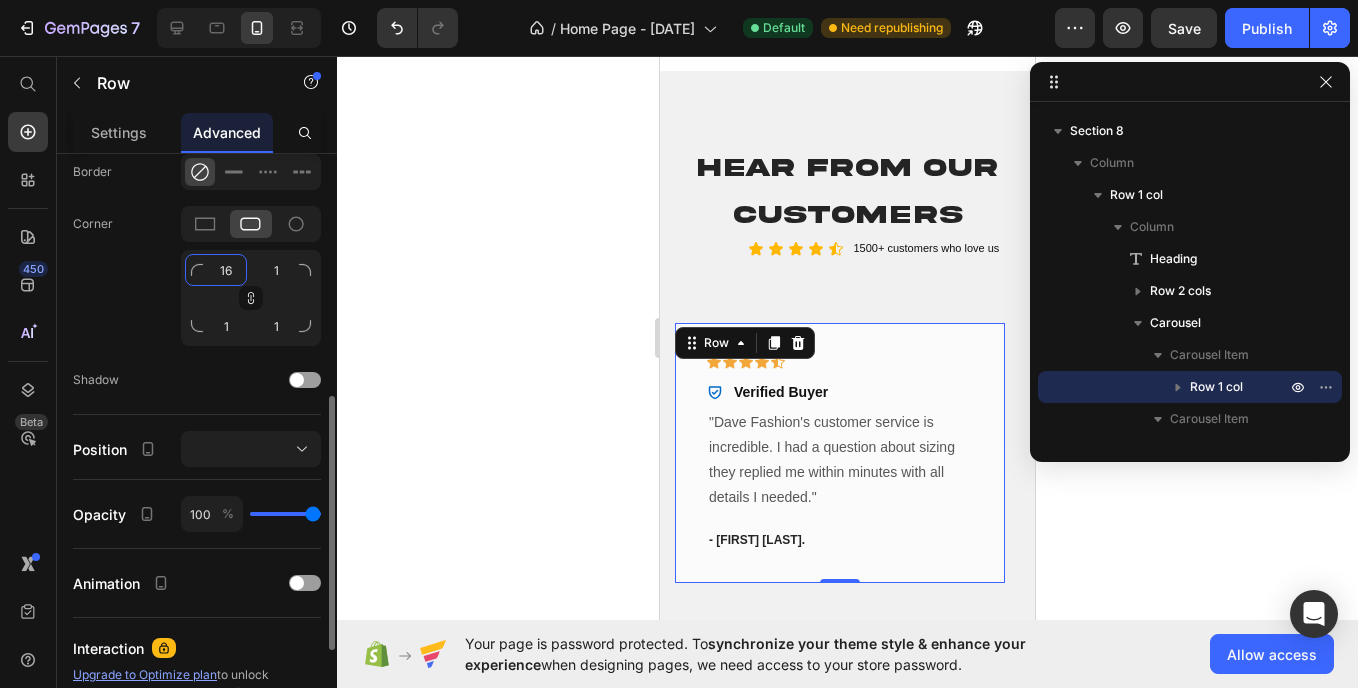 type on "16" 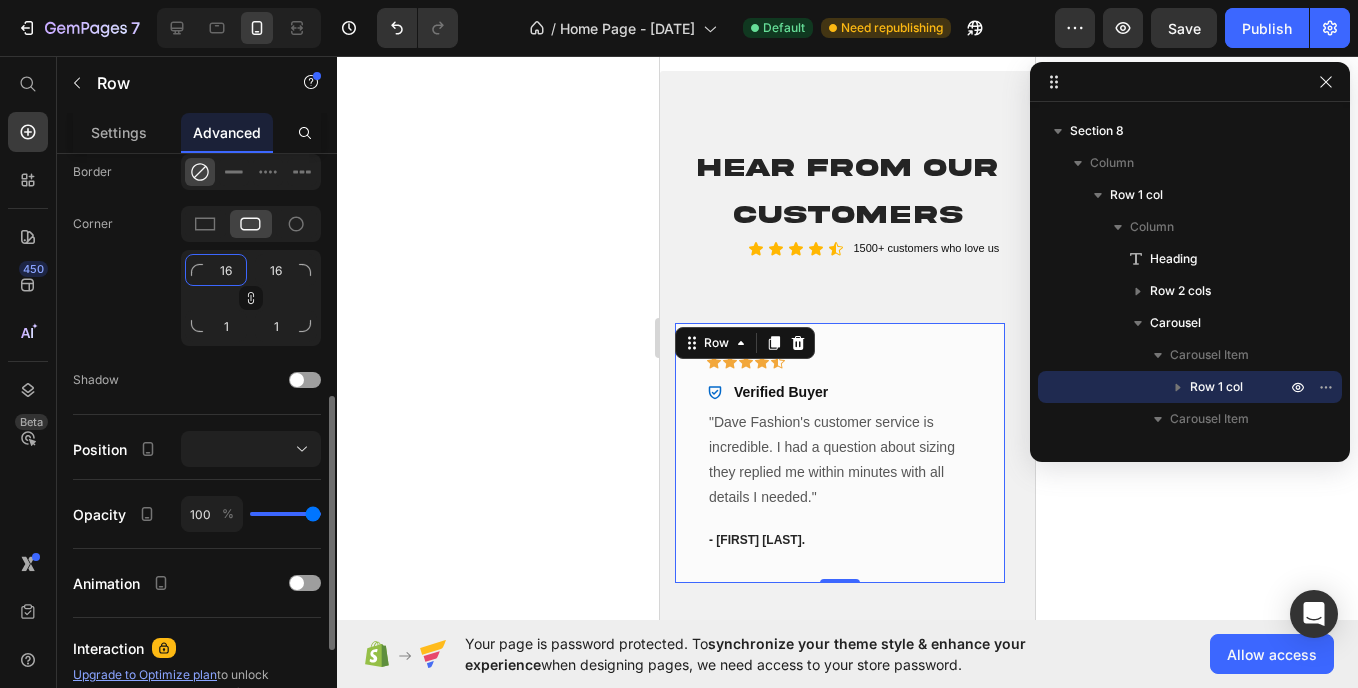 type on "16" 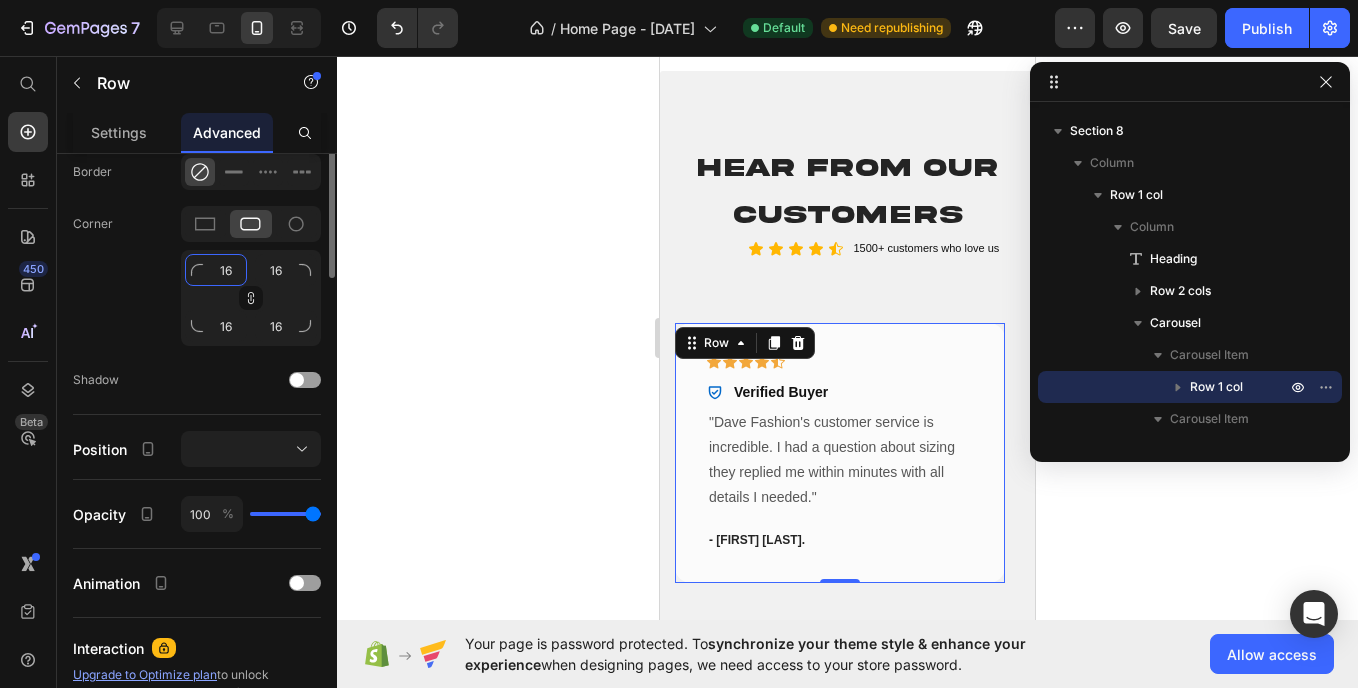 scroll, scrollTop: 302, scrollLeft: 0, axis: vertical 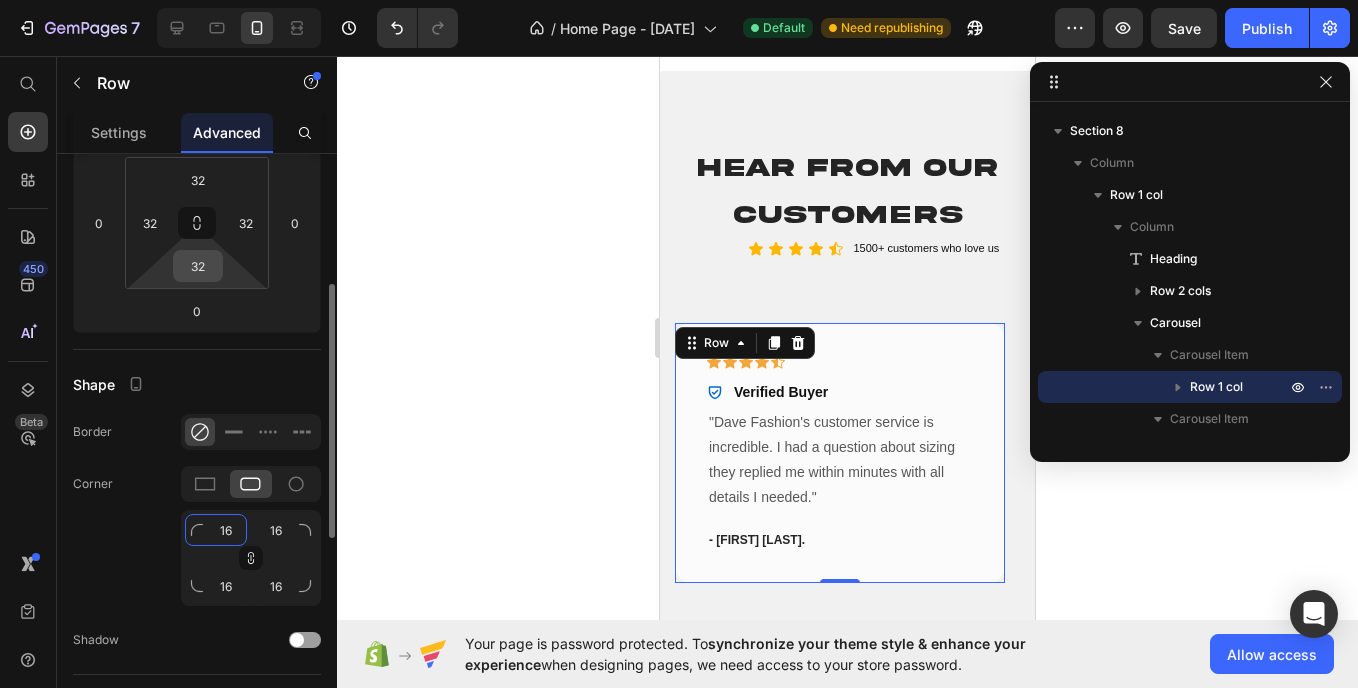 type on "16" 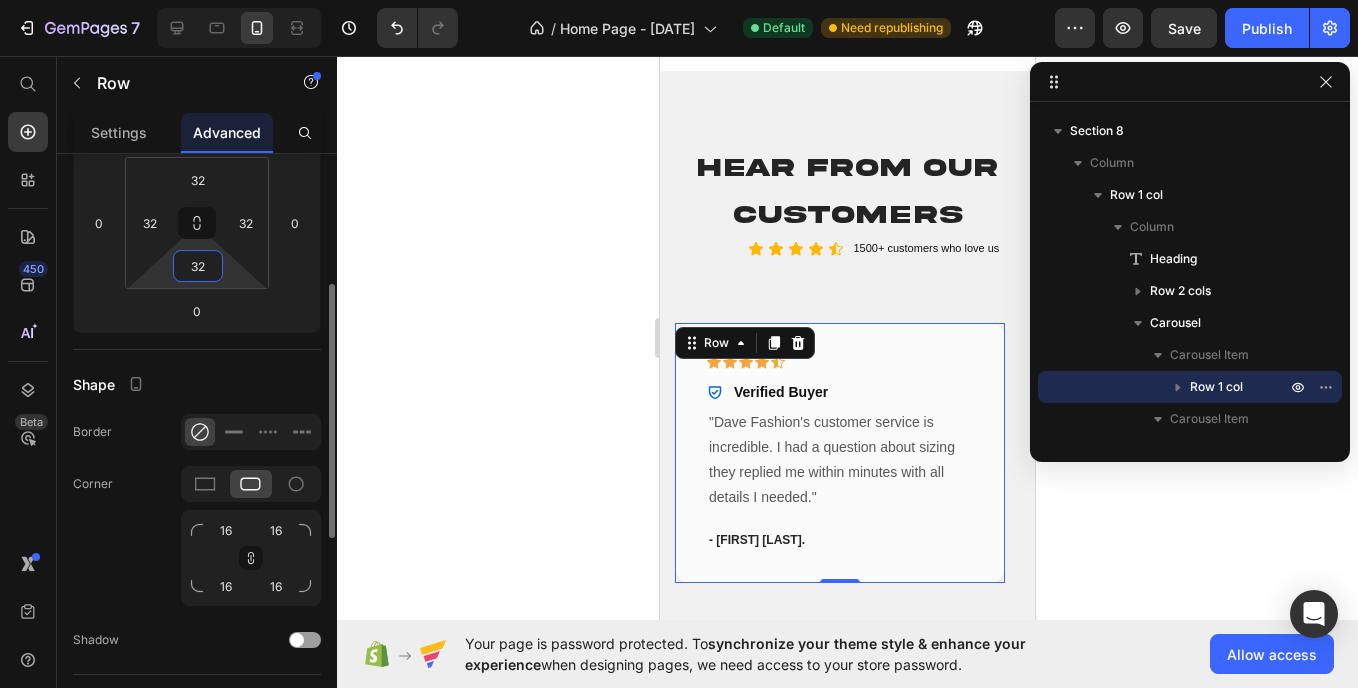 click on "32" at bounding box center [198, 266] 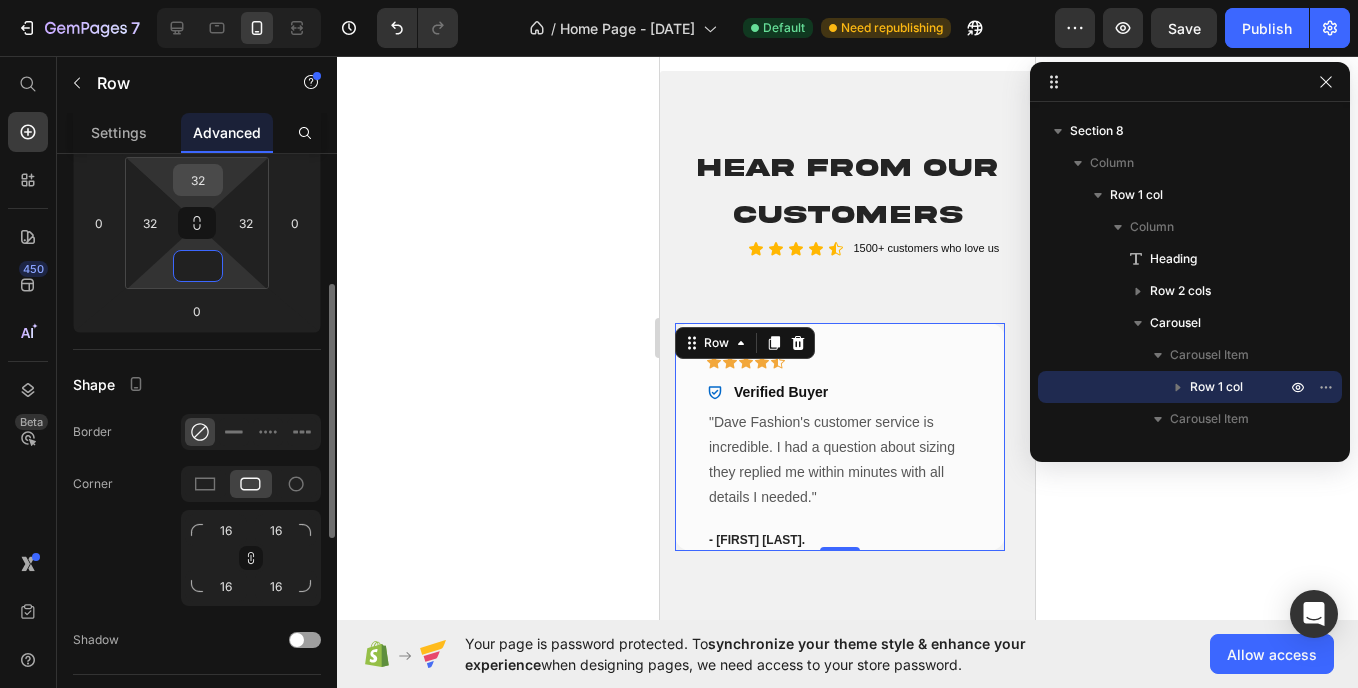 type on "0" 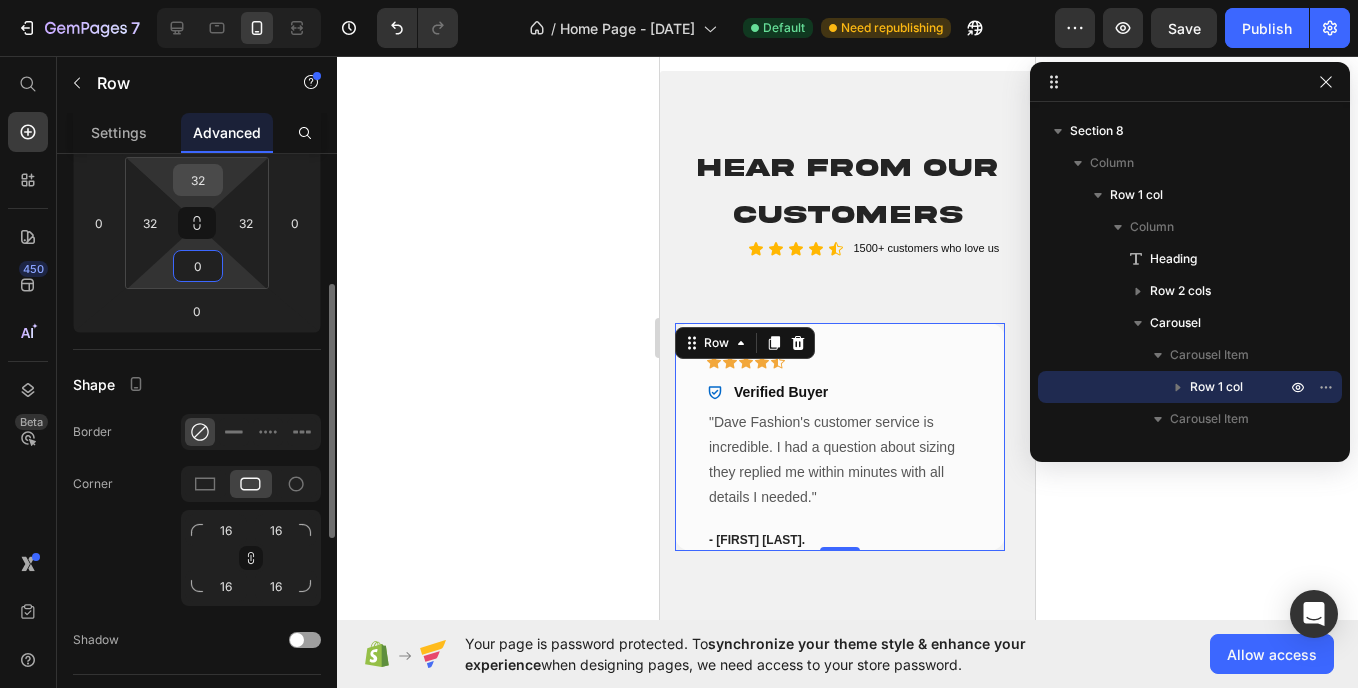 click on "32" at bounding box center (198, 180) 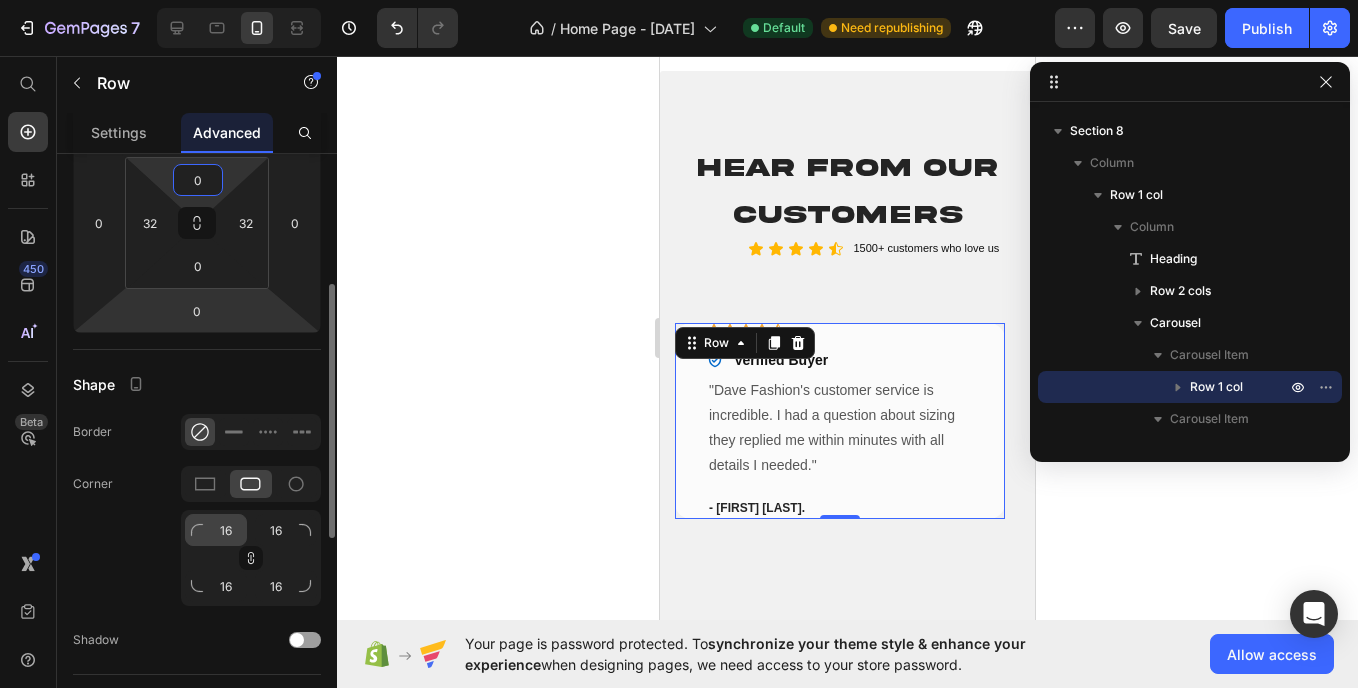type on "0" 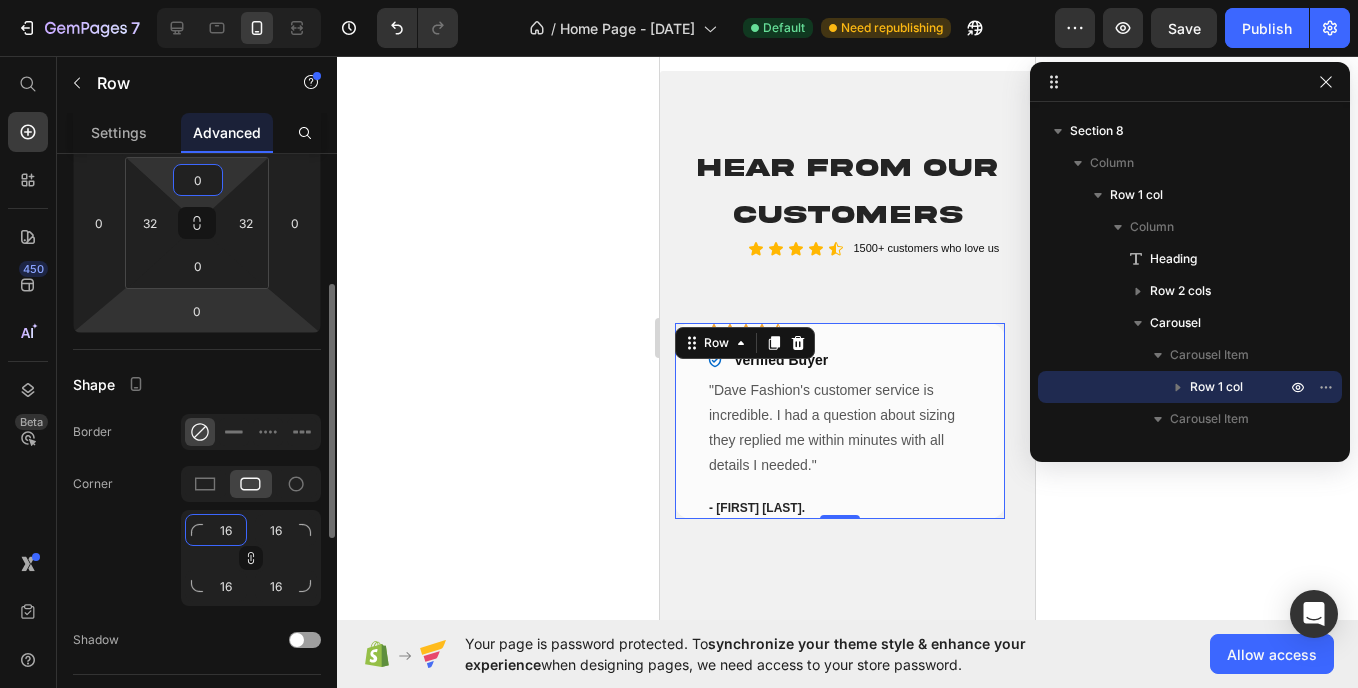 click on "16" 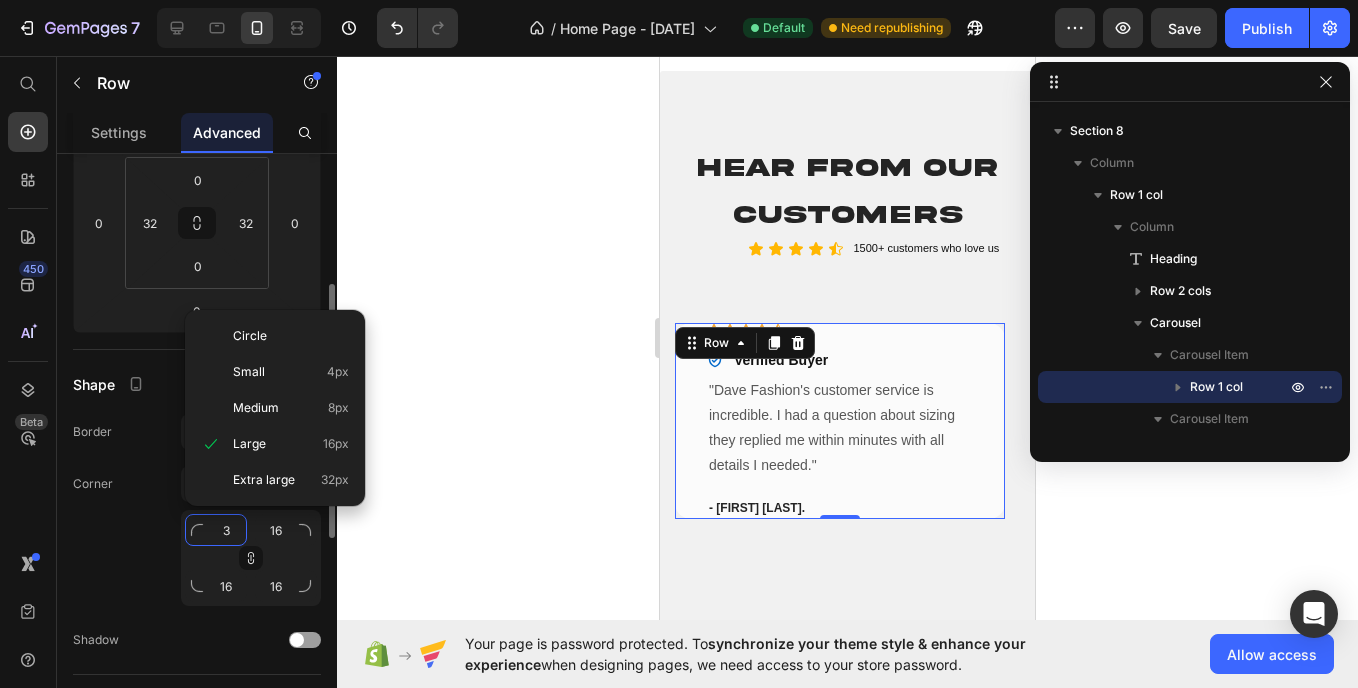 type on "32" 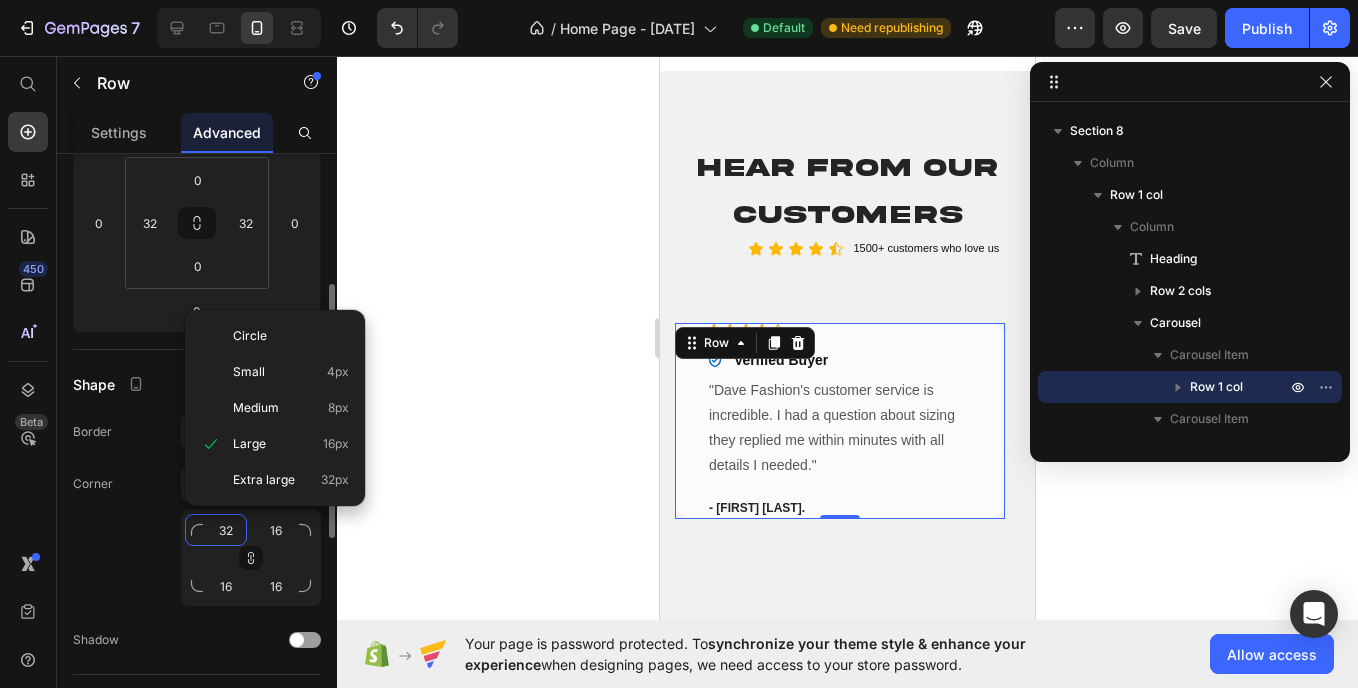 type on "32" 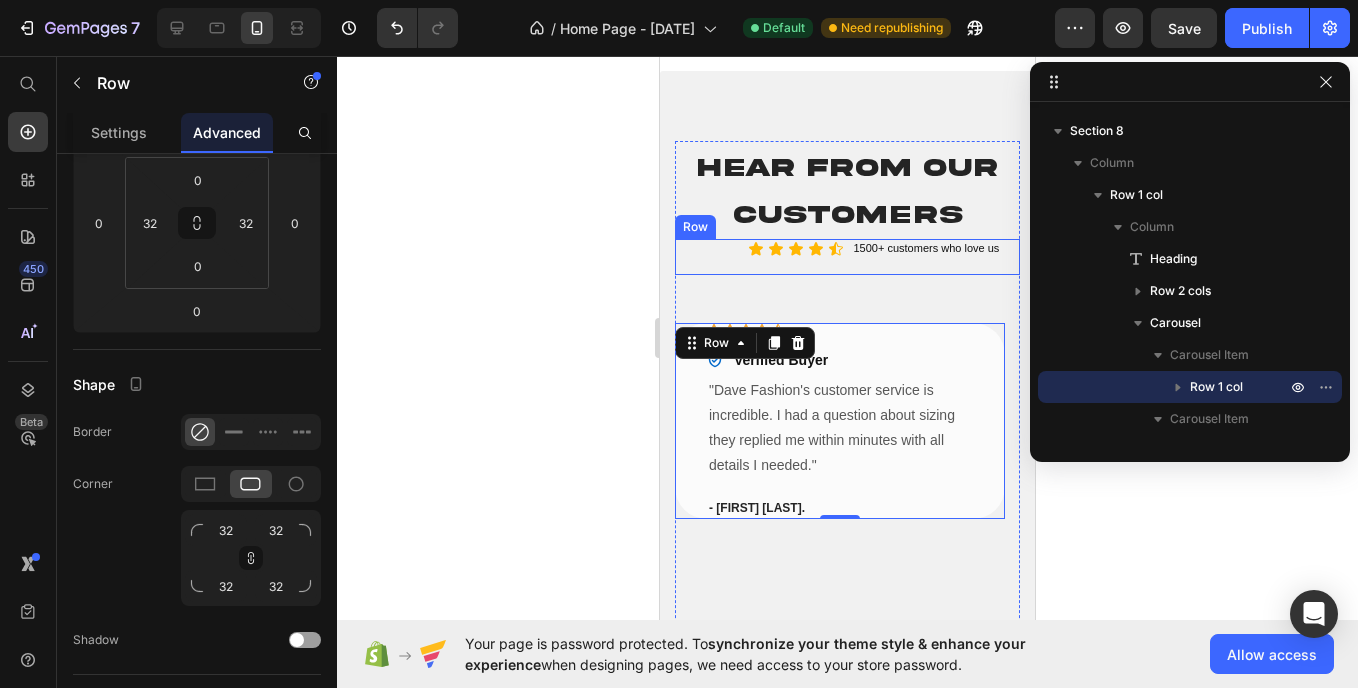 click on "Icon Icon Icon Icon Icon Icon List 1500+ customers who love us Text Block Row" at bounding box center (847, 257) 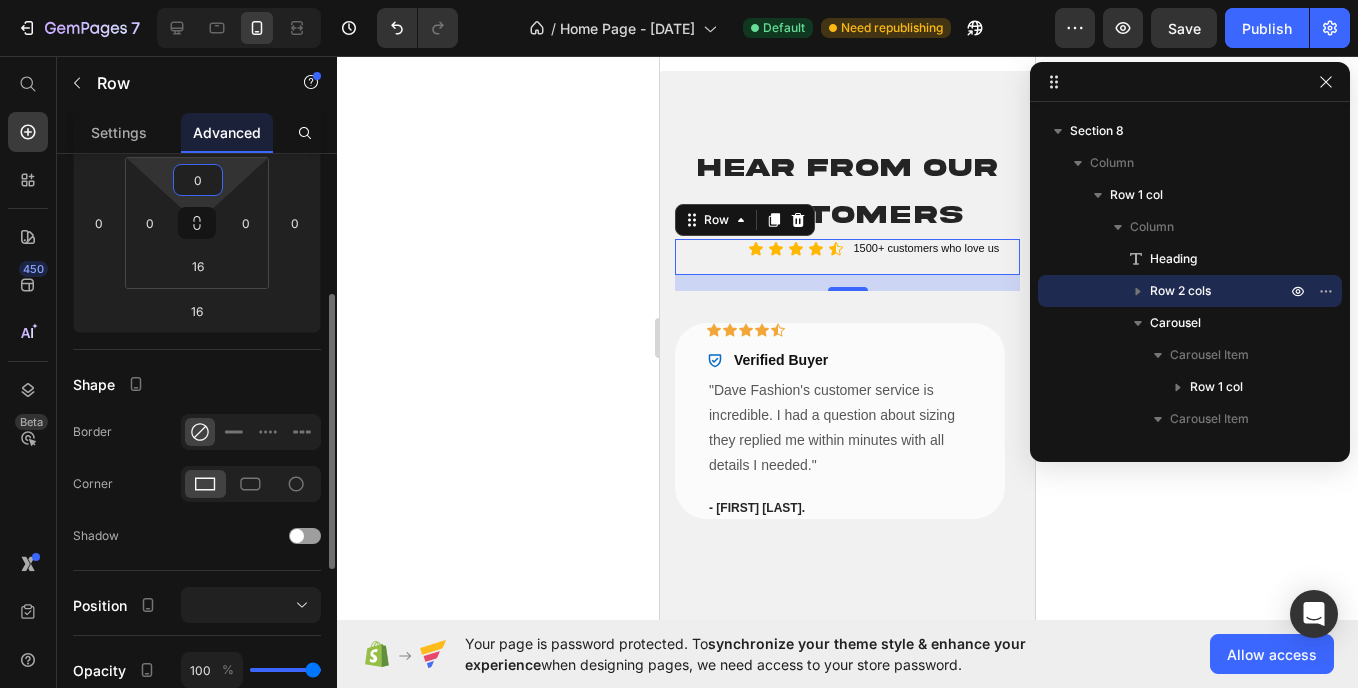 click on "0" at bounding box center [198, 180] 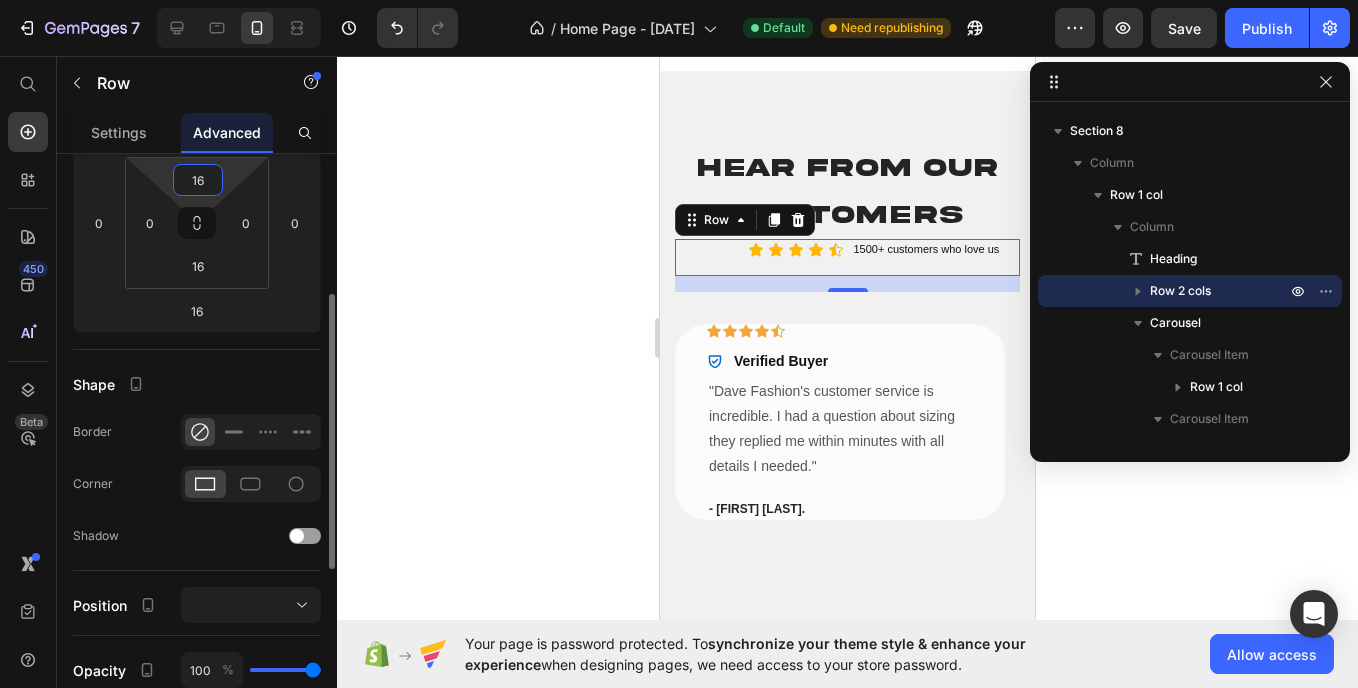type on "1" 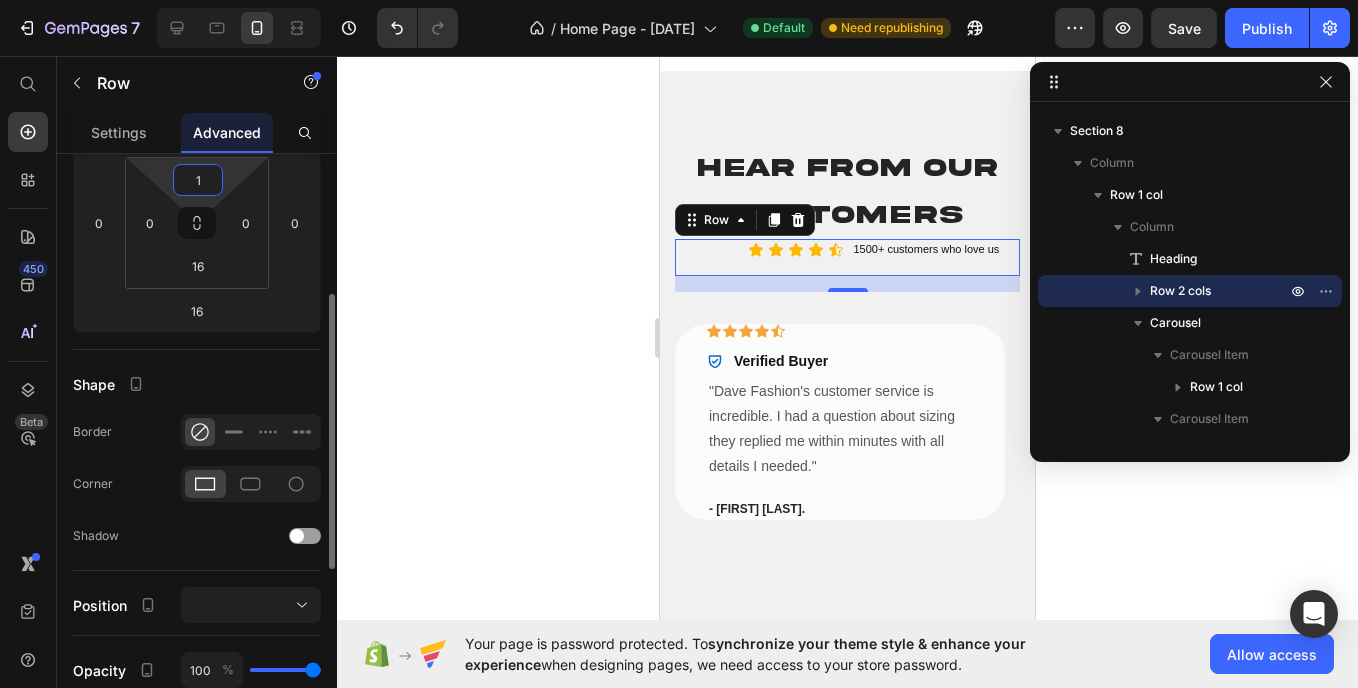 type 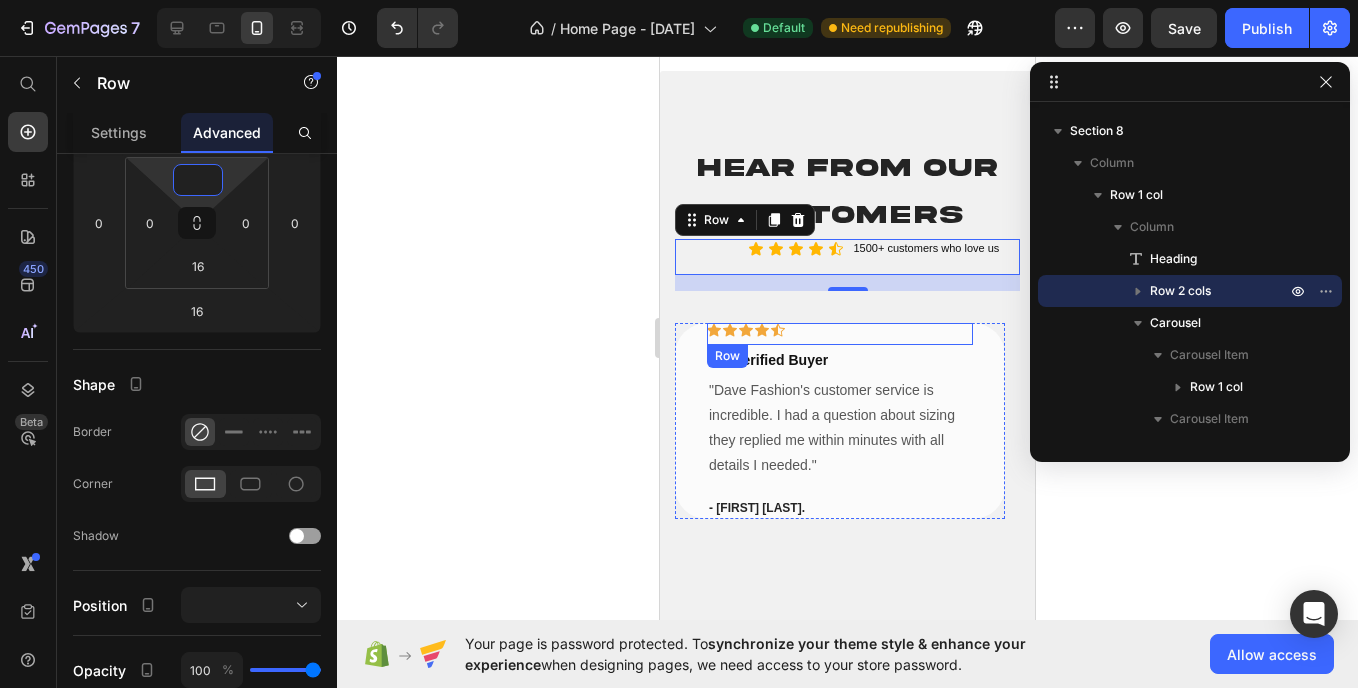 click on "Icon
Icon
Icon
Icon
Icon Row" at bounding box center [840, 334] 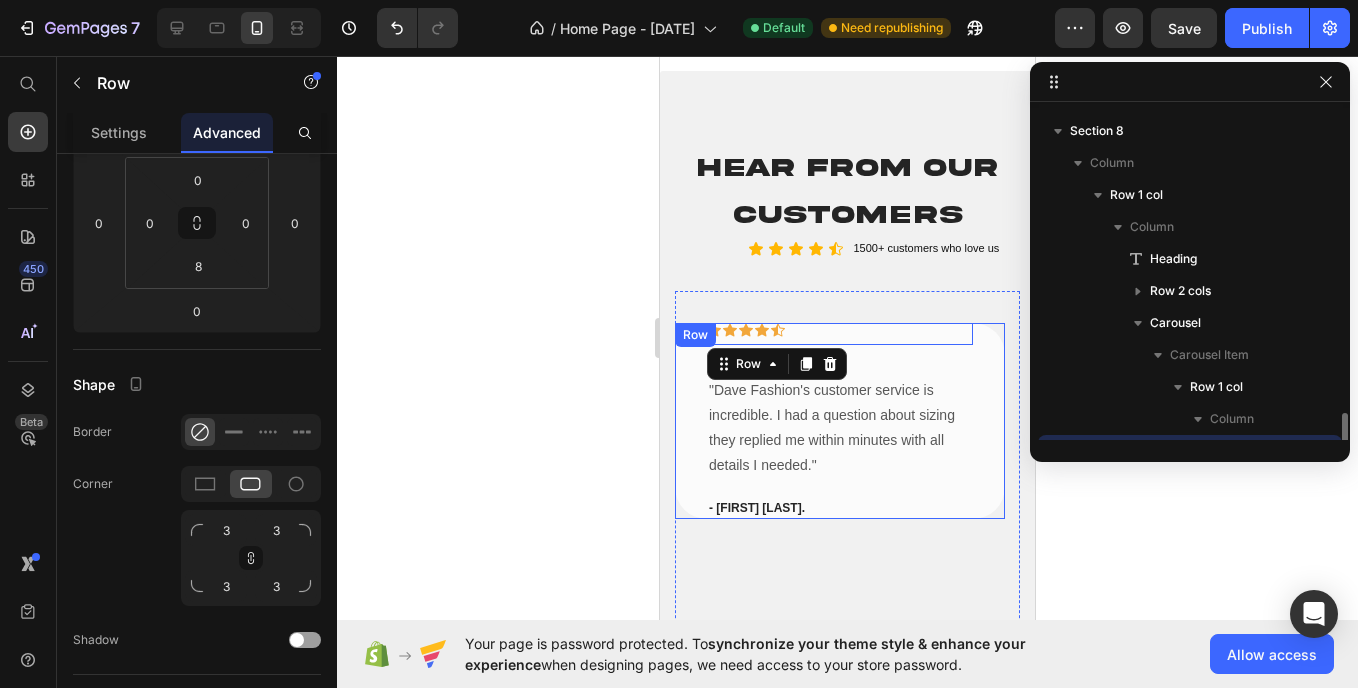click on "Icon
Icon
Icon
Icon
Icon Row   0
Verified Buyer Item List Row "Dave Fashion's customer service is incredible. I had a question about sizing they replied me within minutes with all details I needed." Text block - [FIRST] [LAST]. Text block Row" at bounding box center [840, 421] 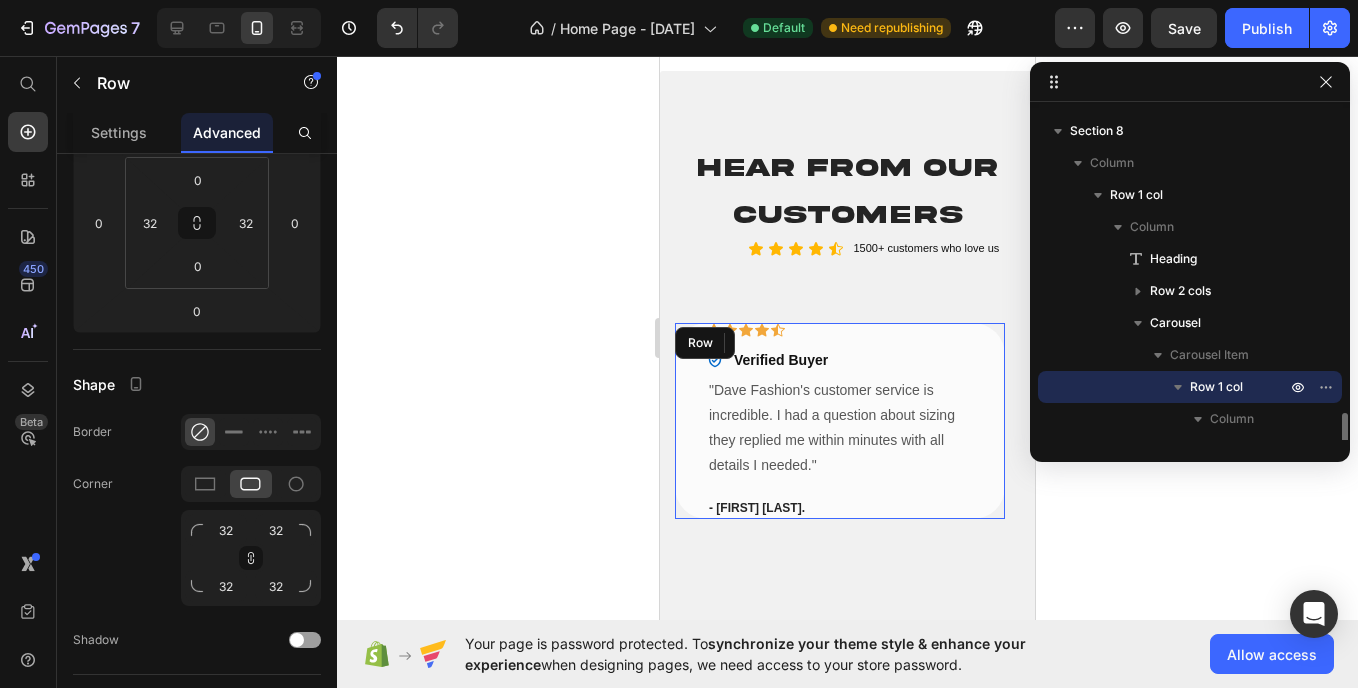 scroll, scrollTop: 411, scrollLeft: 0, axis: vertical 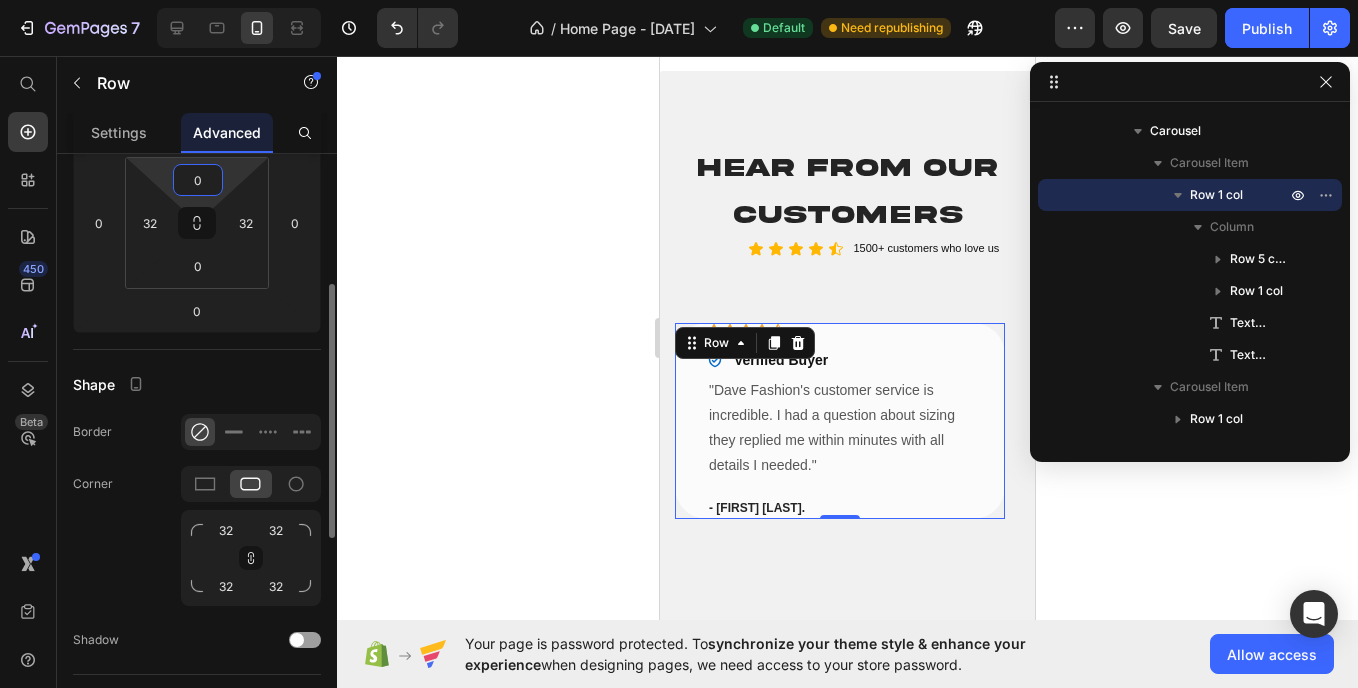 click on "0" at bounding box center (198, 180) 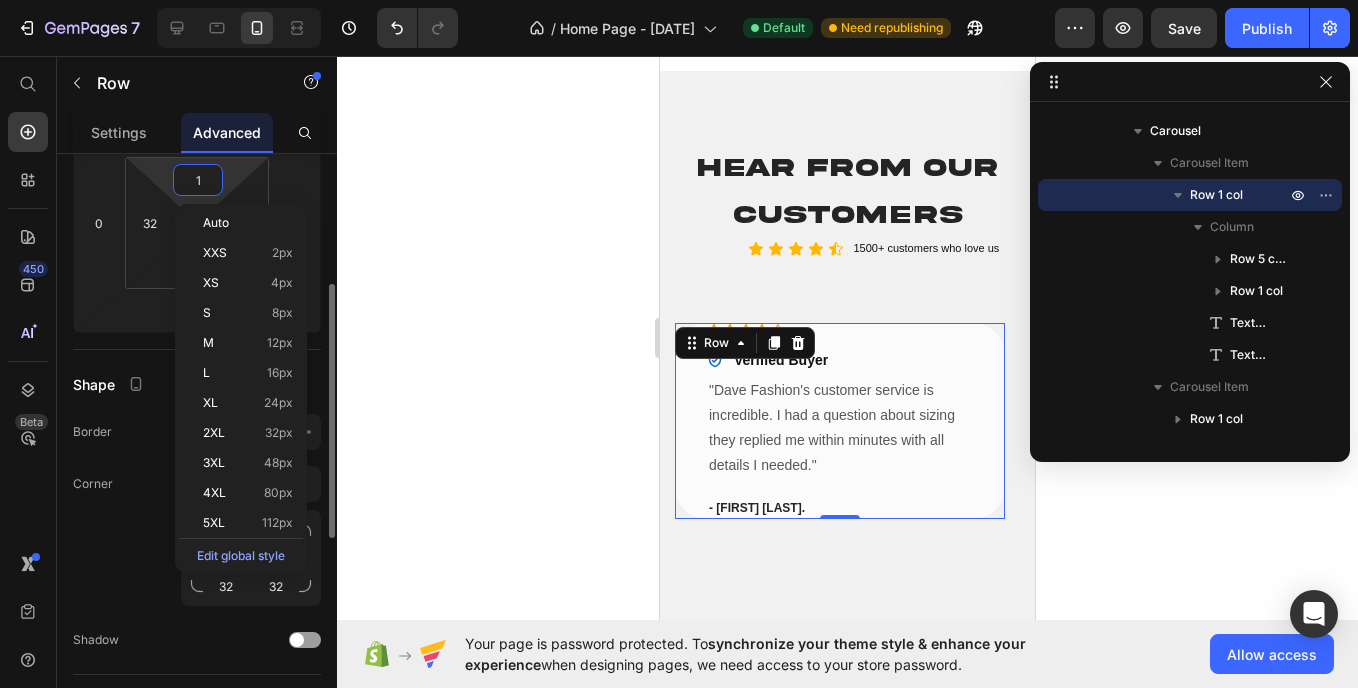 type on "16" 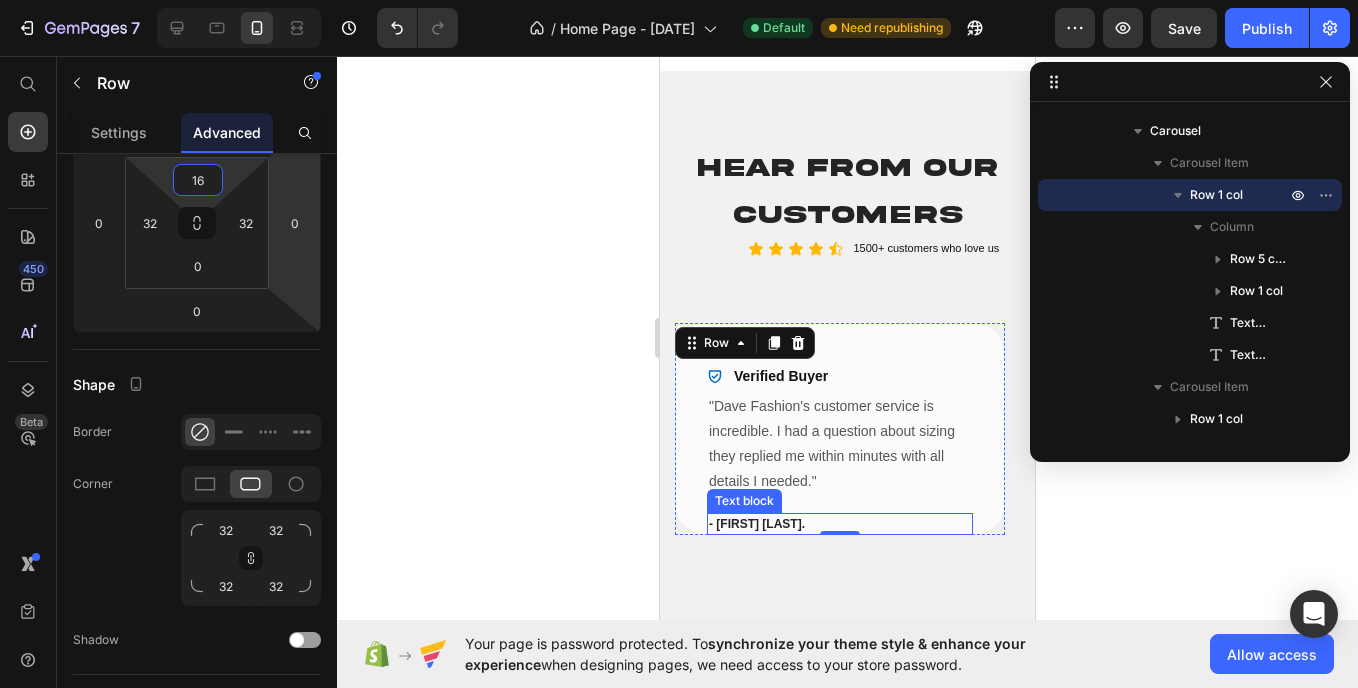 click on "- [FIRST] [LAST]." at bounding box center (840, 524) 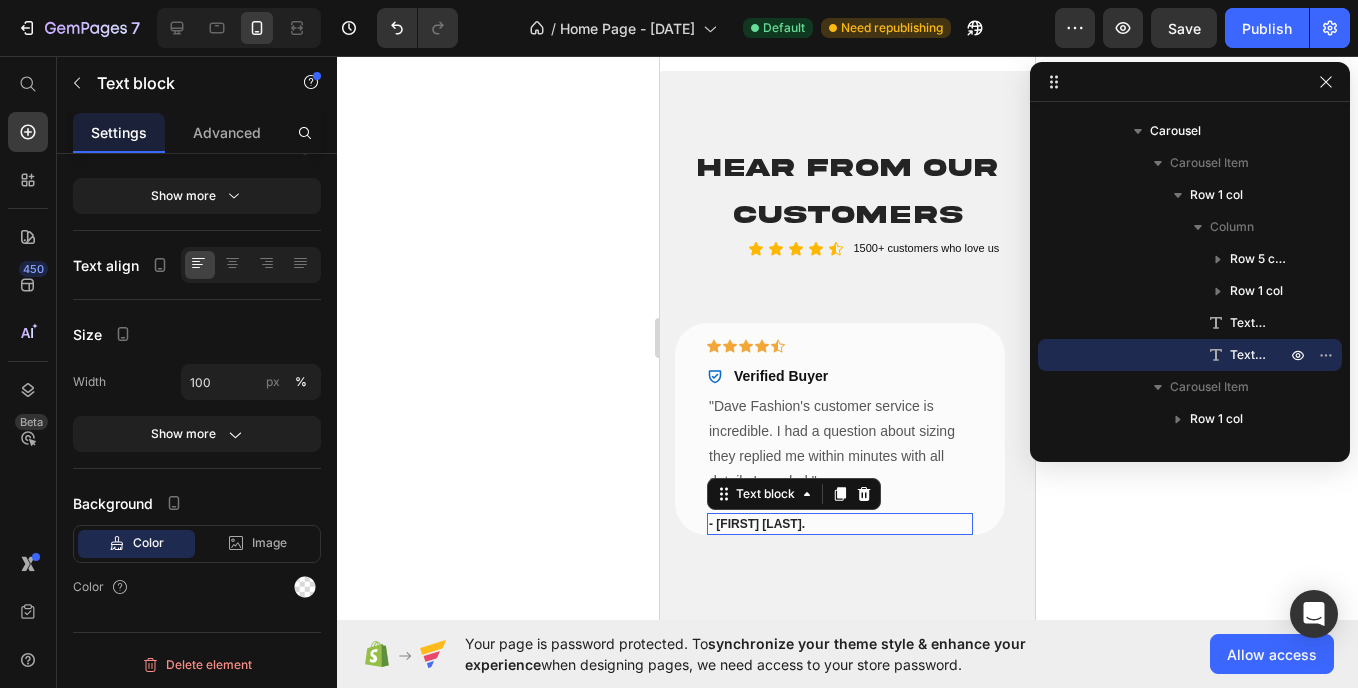 scroll, scrollTop: 0, scrollLeft: 0, axis: both 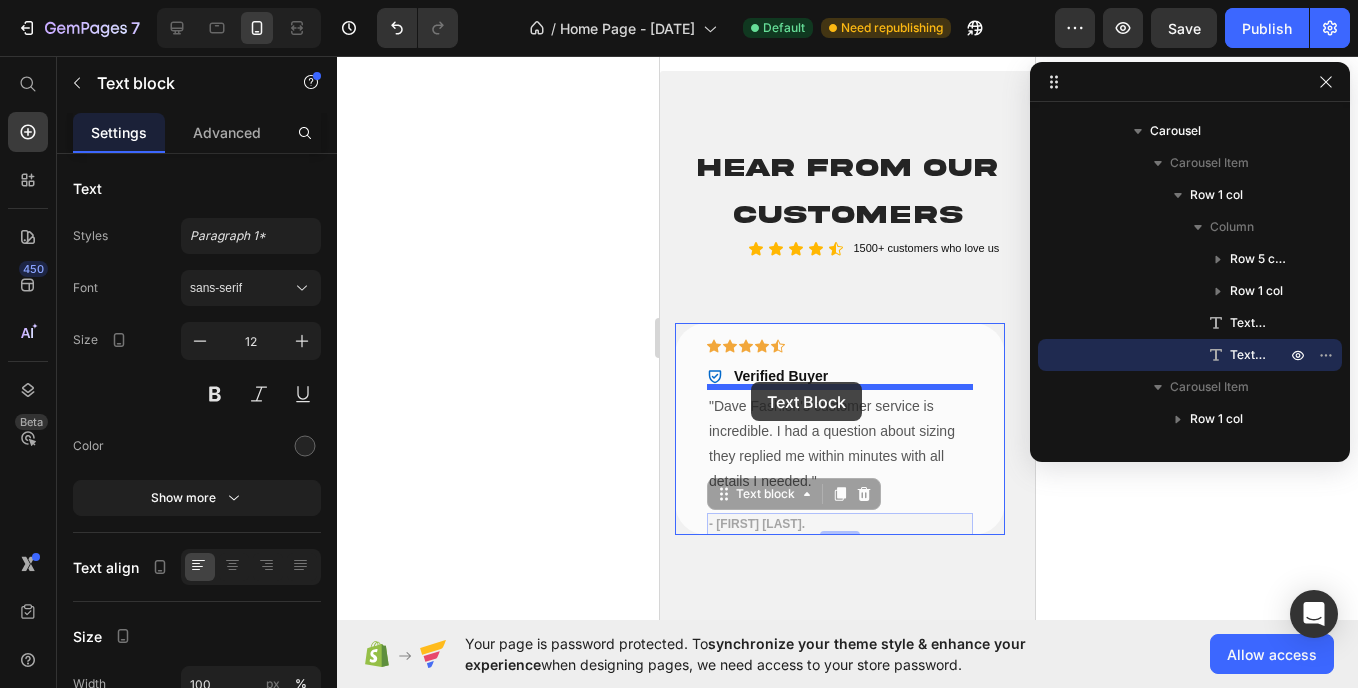 drag, startPoint x: 758, startPoint y: 524, endPoint x: 793, endPoint y: 372, distance: 155.97757 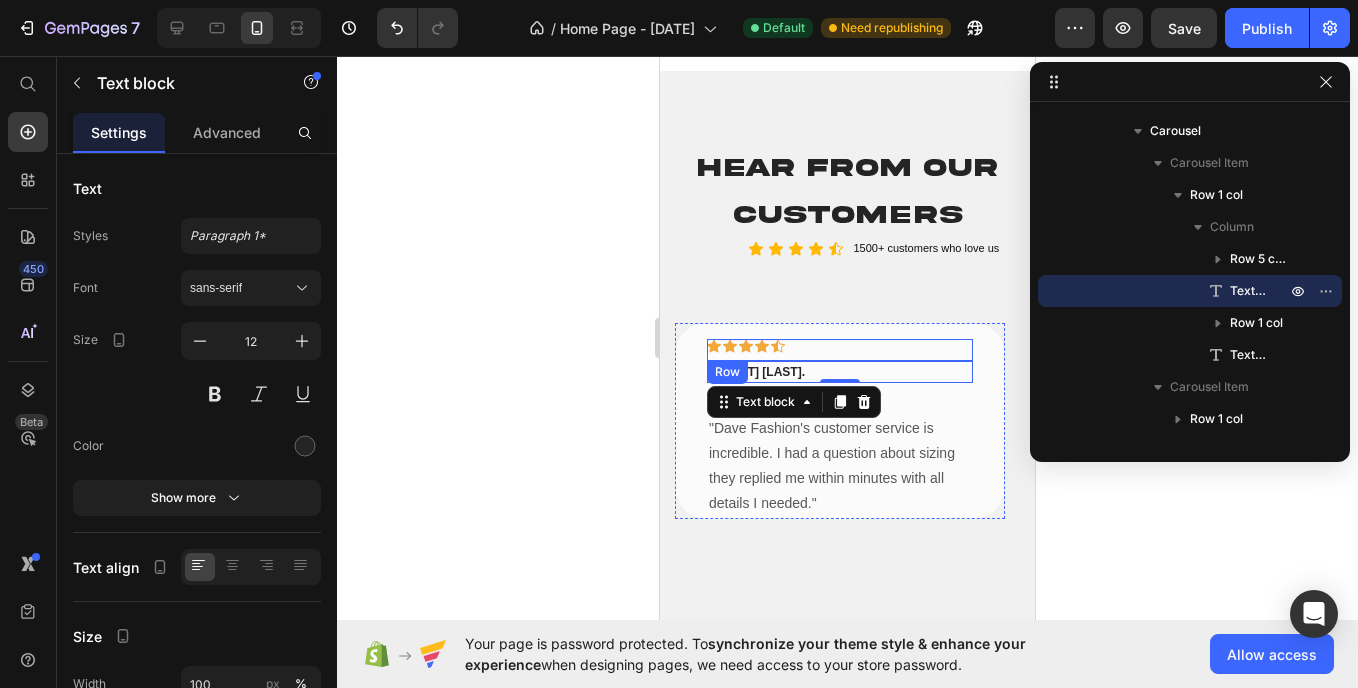 click on "Icon
Icon
Icon
Icon
Icon Row" at bounding box center (840, 350) 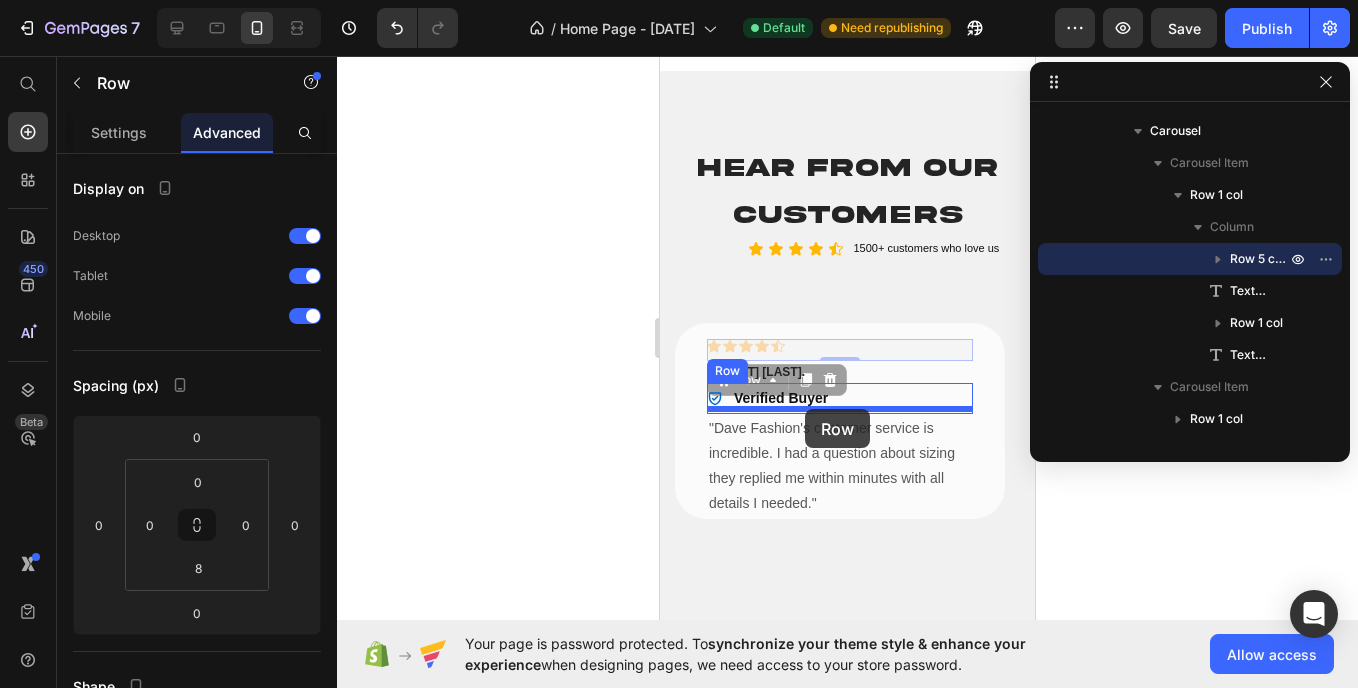 drag, startPoint x: 814, startPoint y: 374, endPoint x: 805, endPoint y: 409, distance: 36.138622 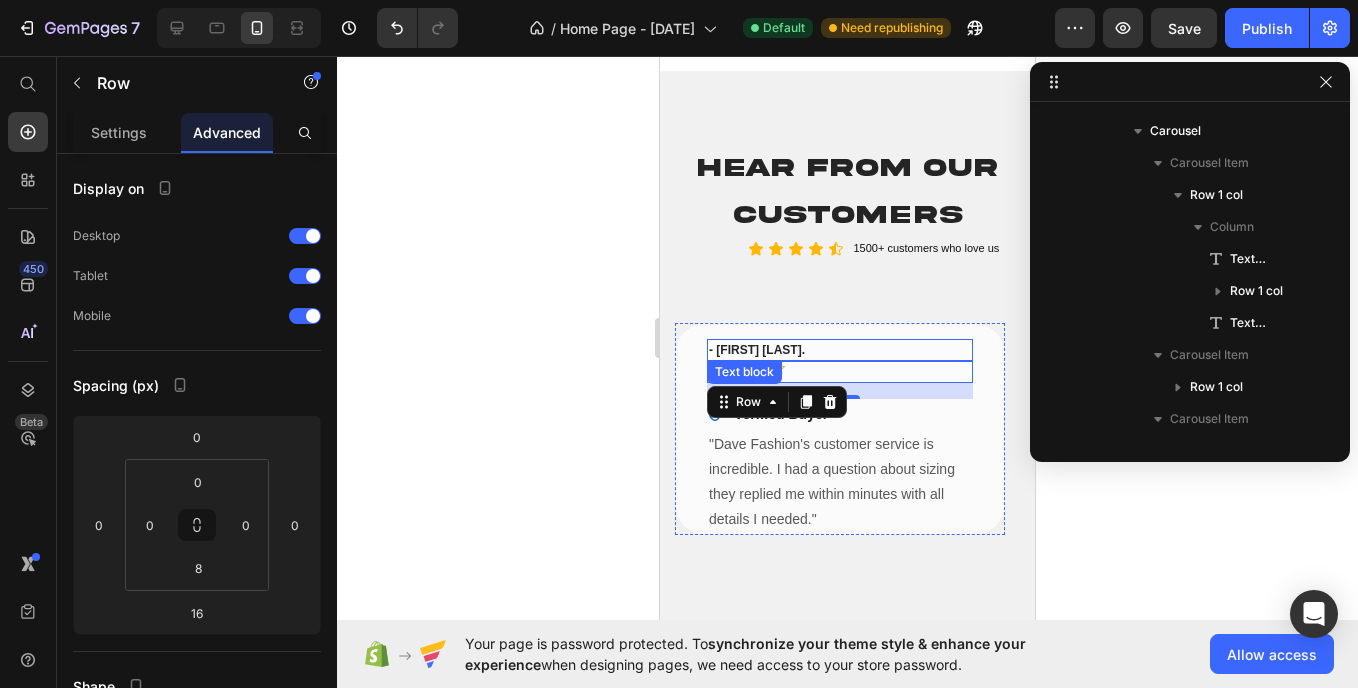 click on "- [FIRST] [LAST]." at bounding box center (840, 350) 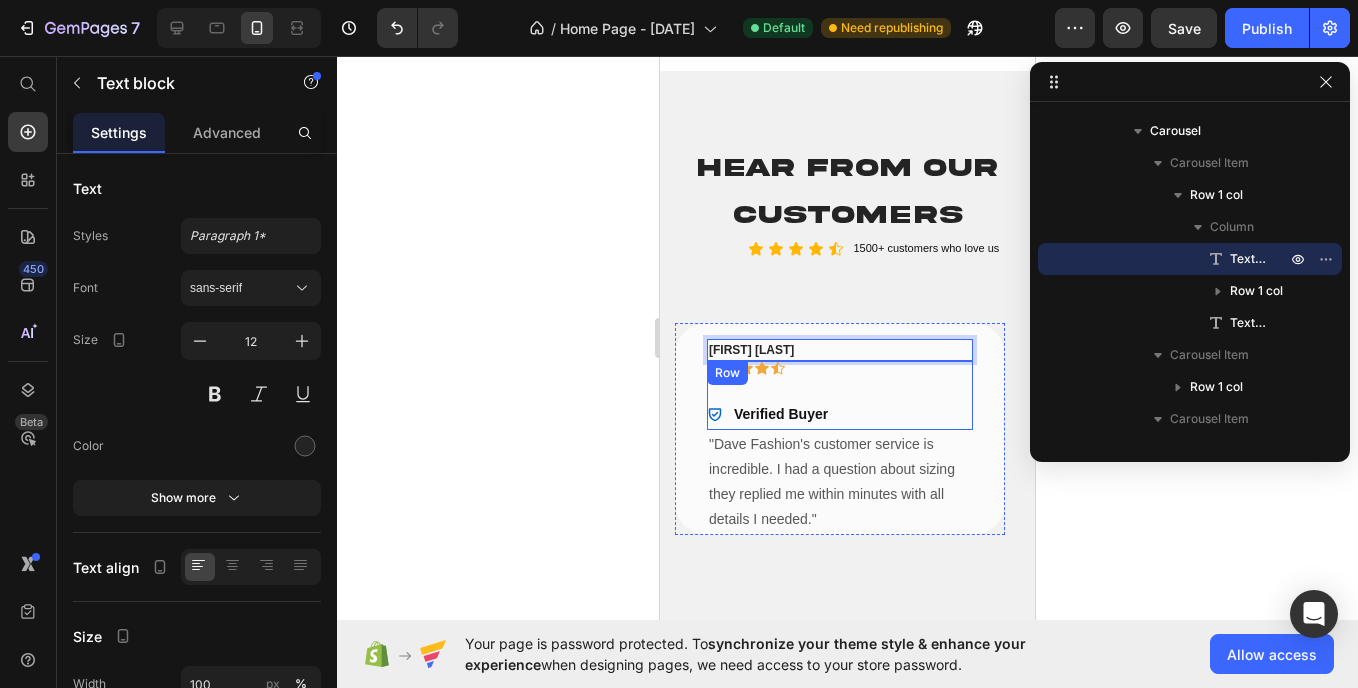 click on "Icon
Icon
Icon
Icon
Icon Row
Verified Buyer Item List Row" at bounding box center [840, 395] 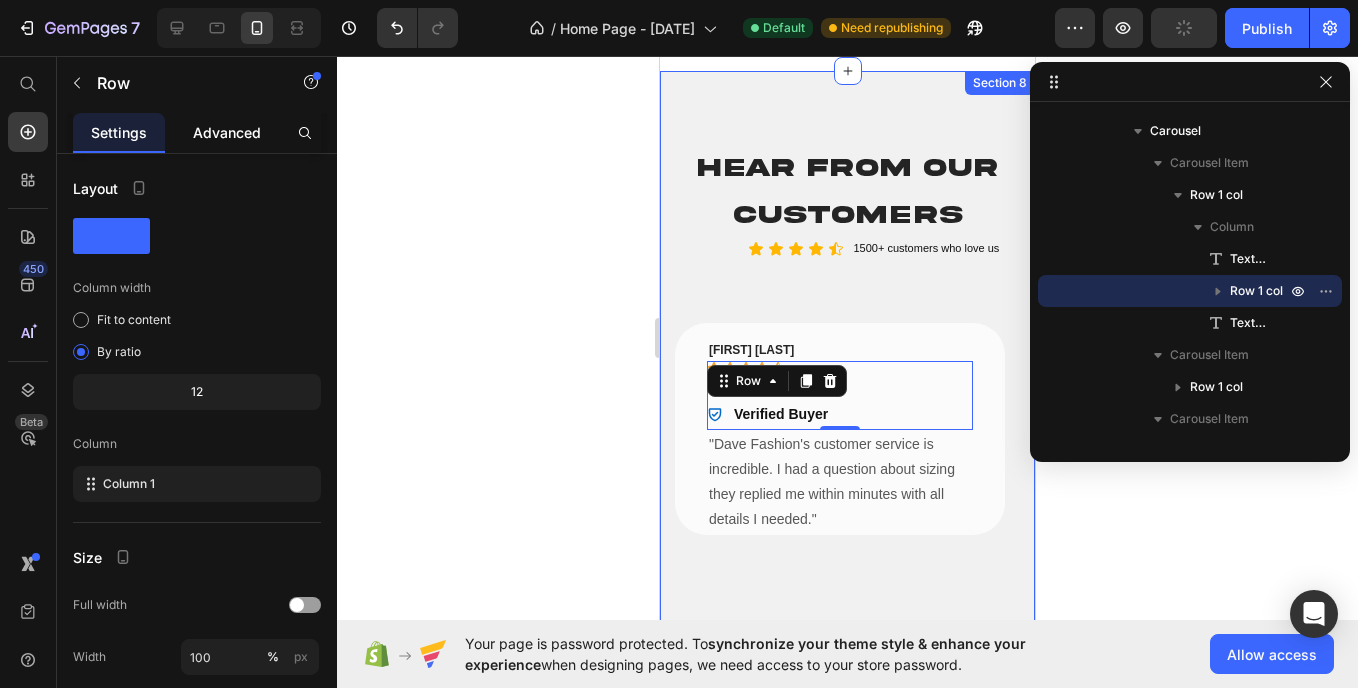 click on "Advanced" at bounding box center (227, 132) 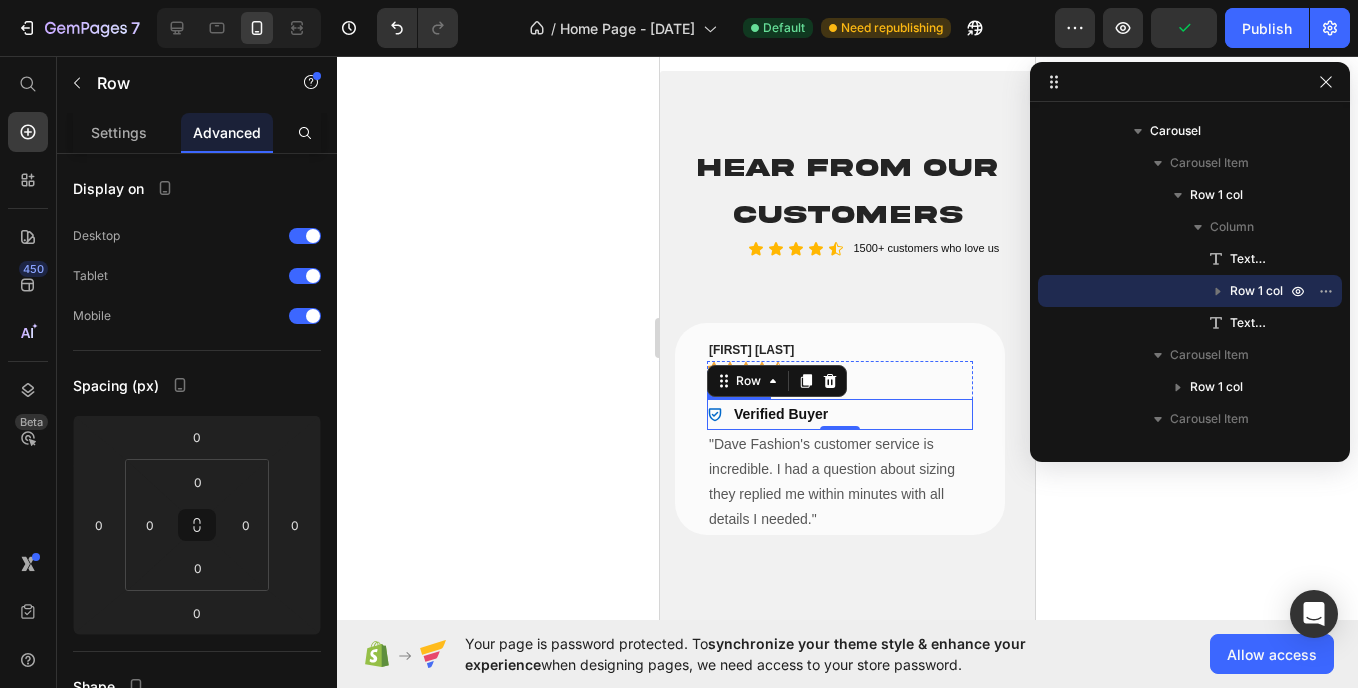 click on "Verified Buyer" at bounding box center (840, 414) 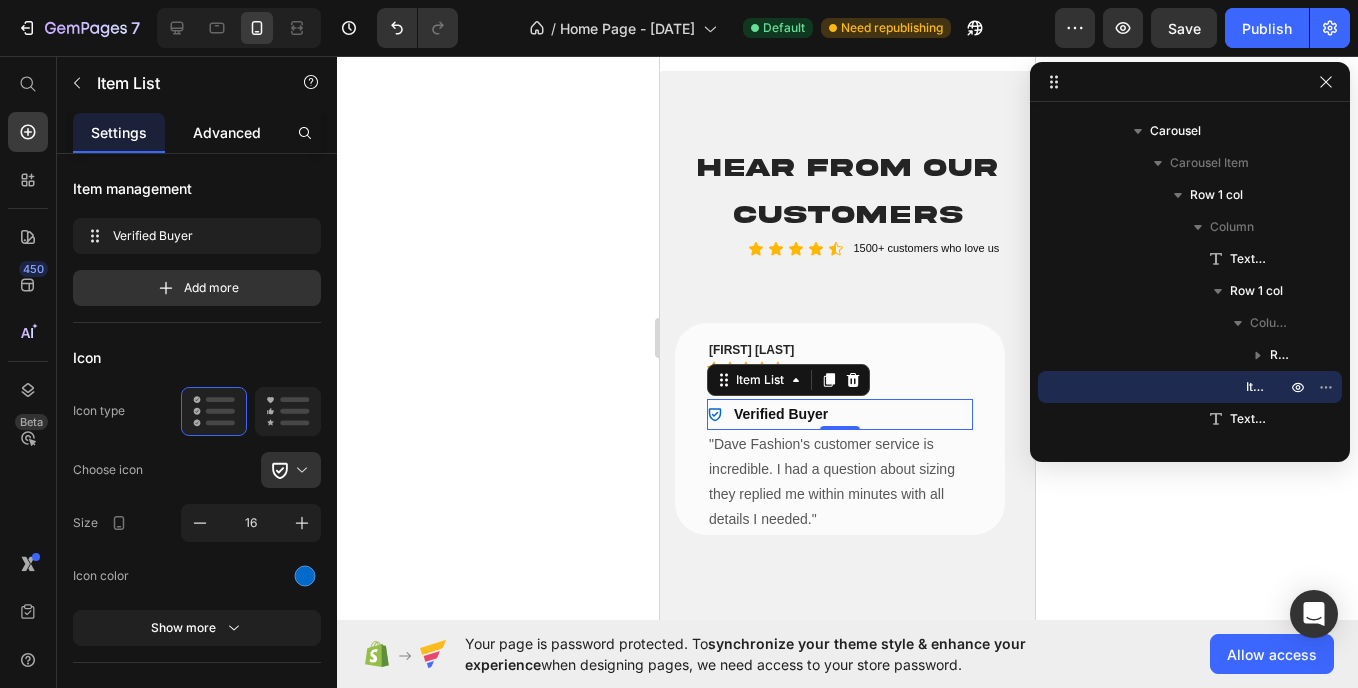 click on "Advanced" at bounding box center [227, 132] 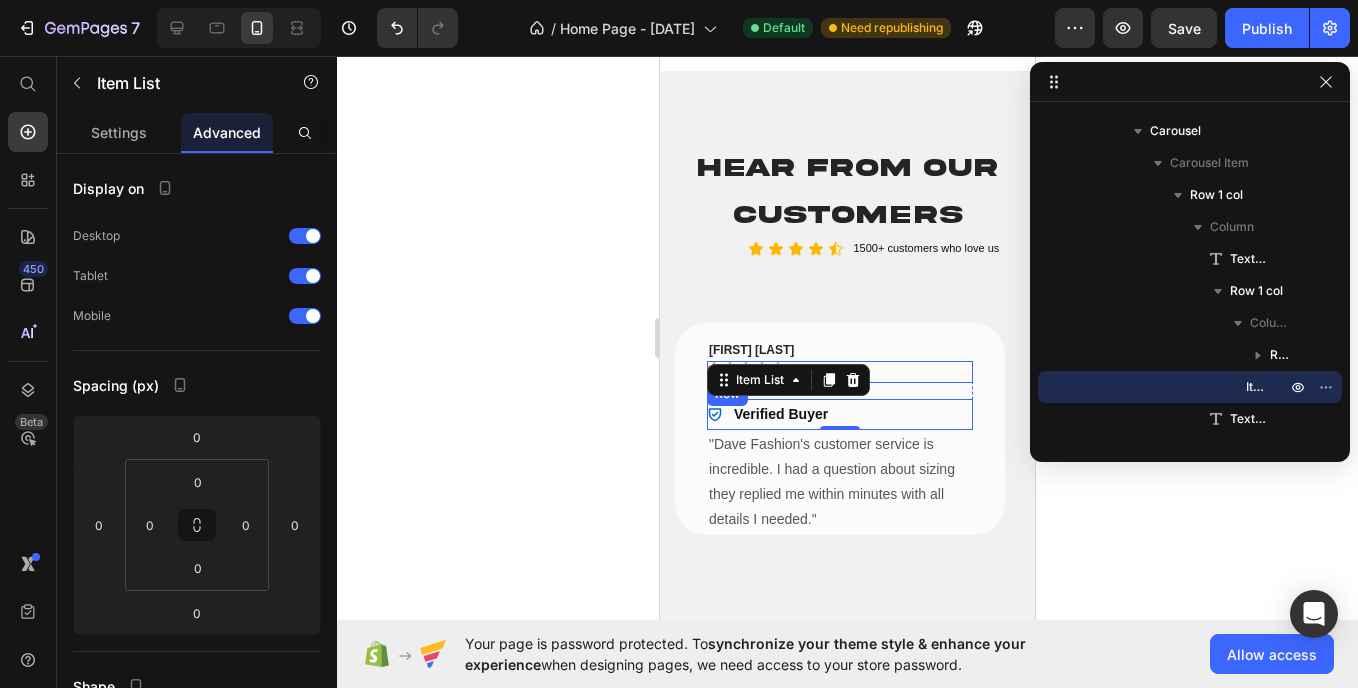 click on "Icon
Icon
Icon
Icon
Icon Row" at bounding box center [840, 372] 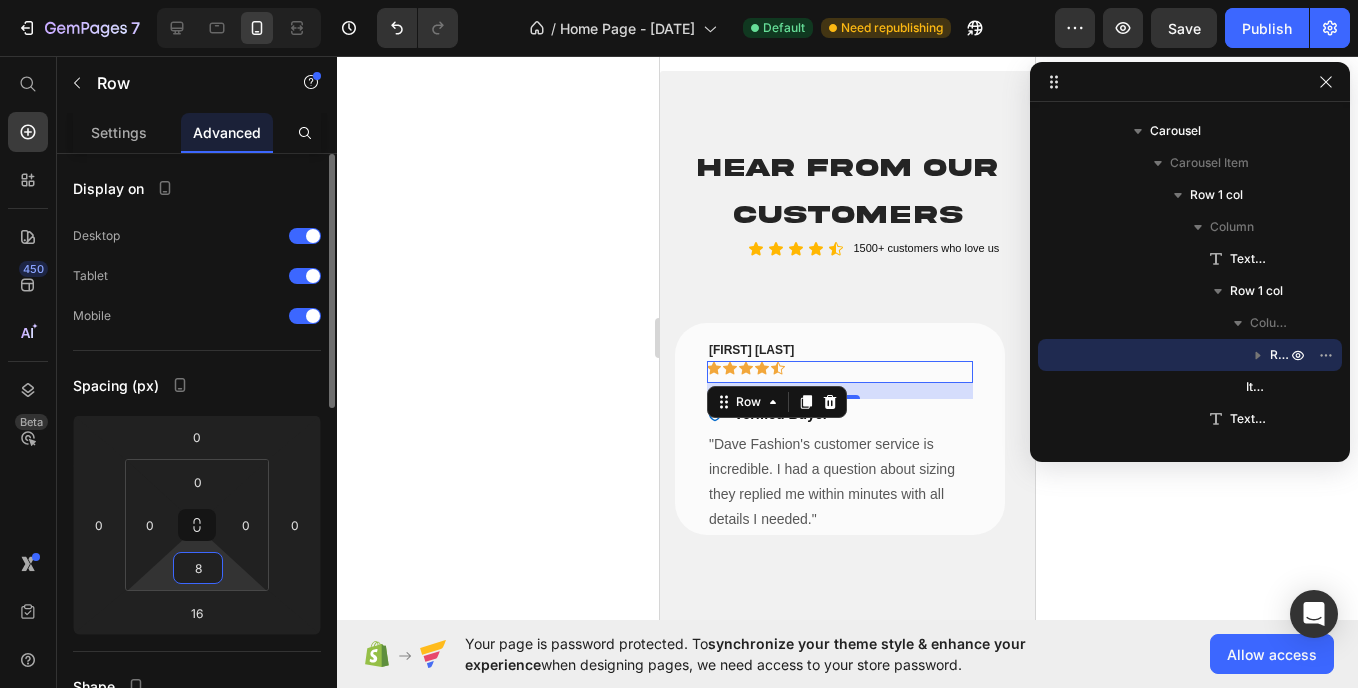 click on "8" at bounding box center (198, 568) 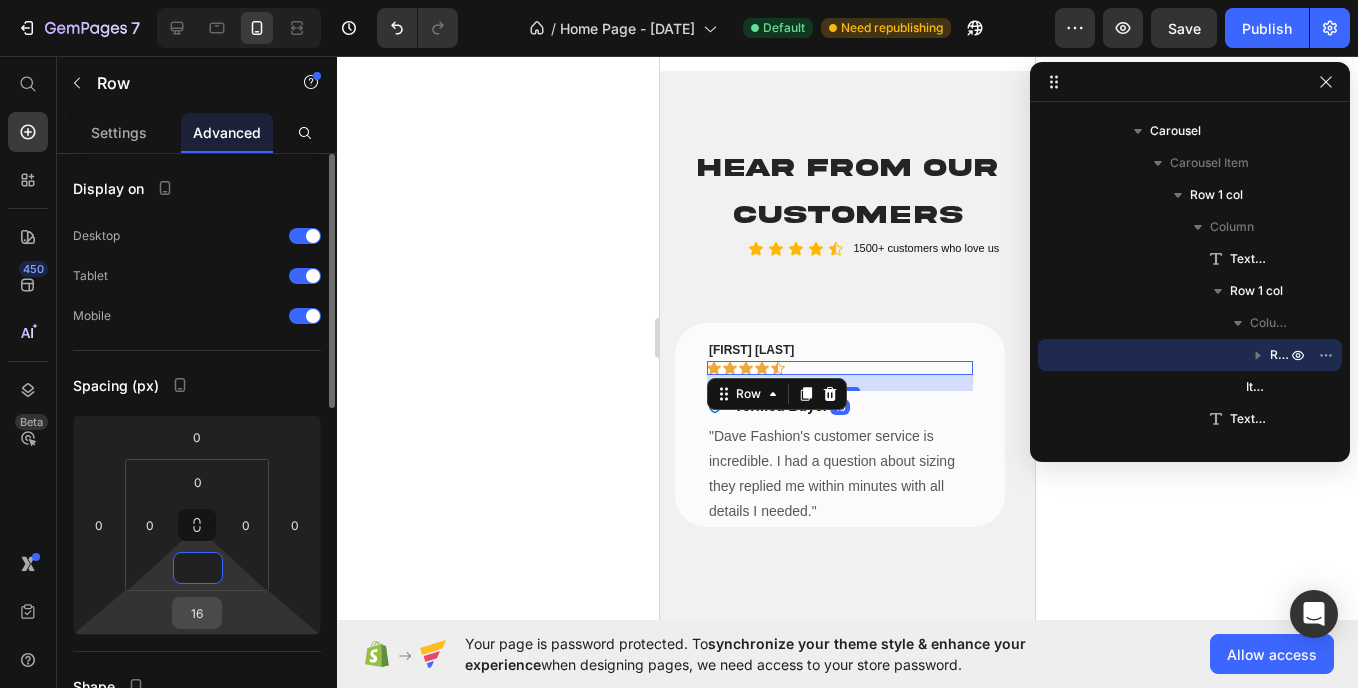 type on "0" 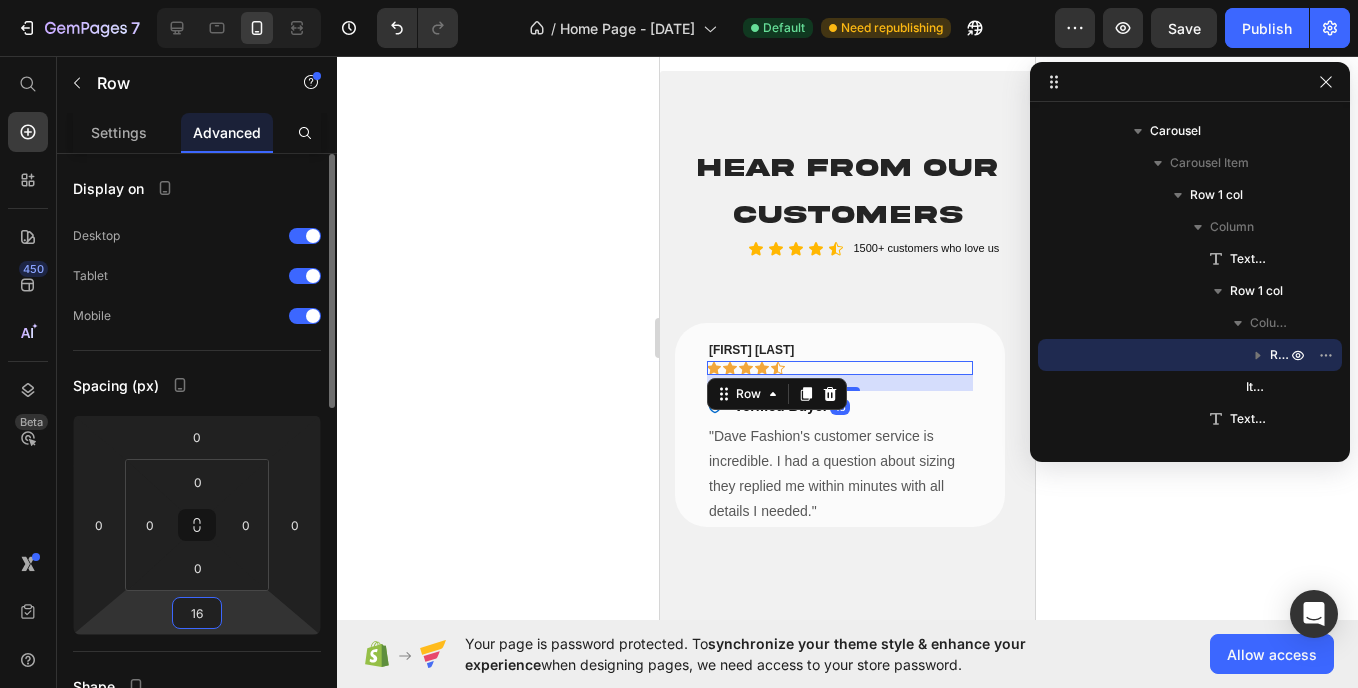 click on "16" at bounding box center [197, 613] 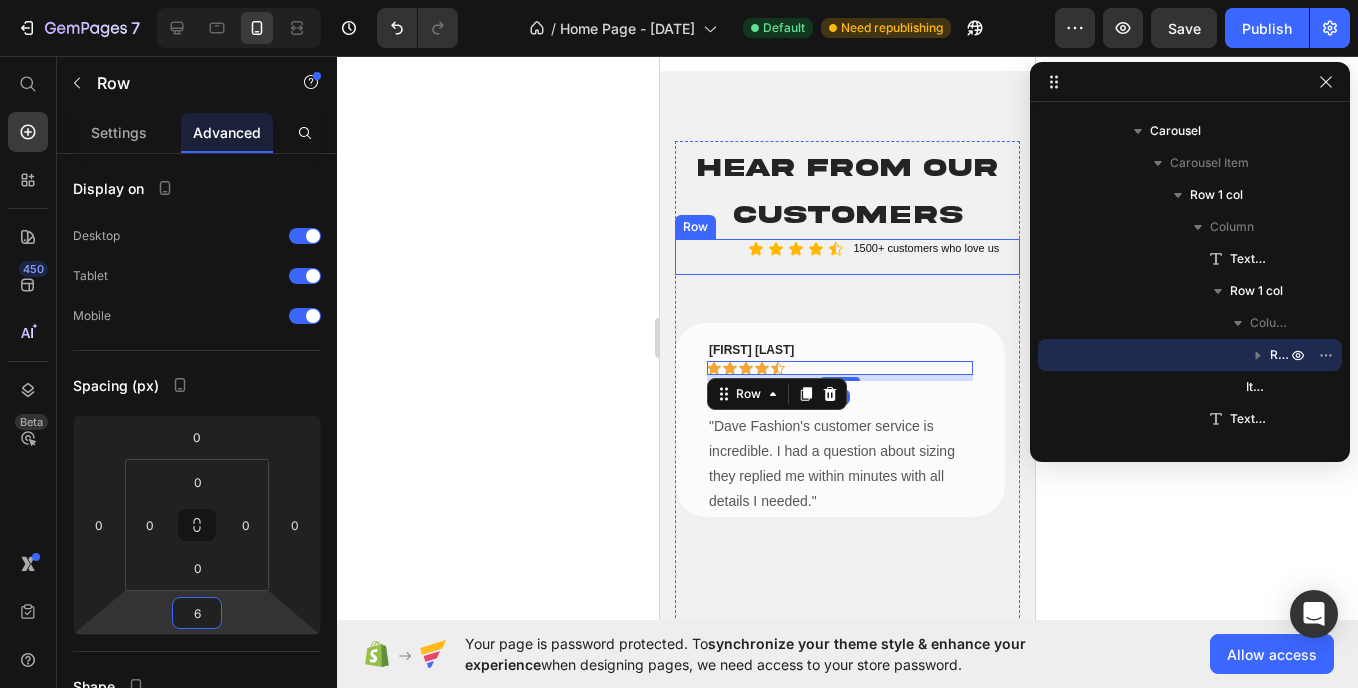 click on "Icon Icon Icon Icon Icon Icon List 1500+ customers who love us Text Block Row" at bounding box center [847, 257] 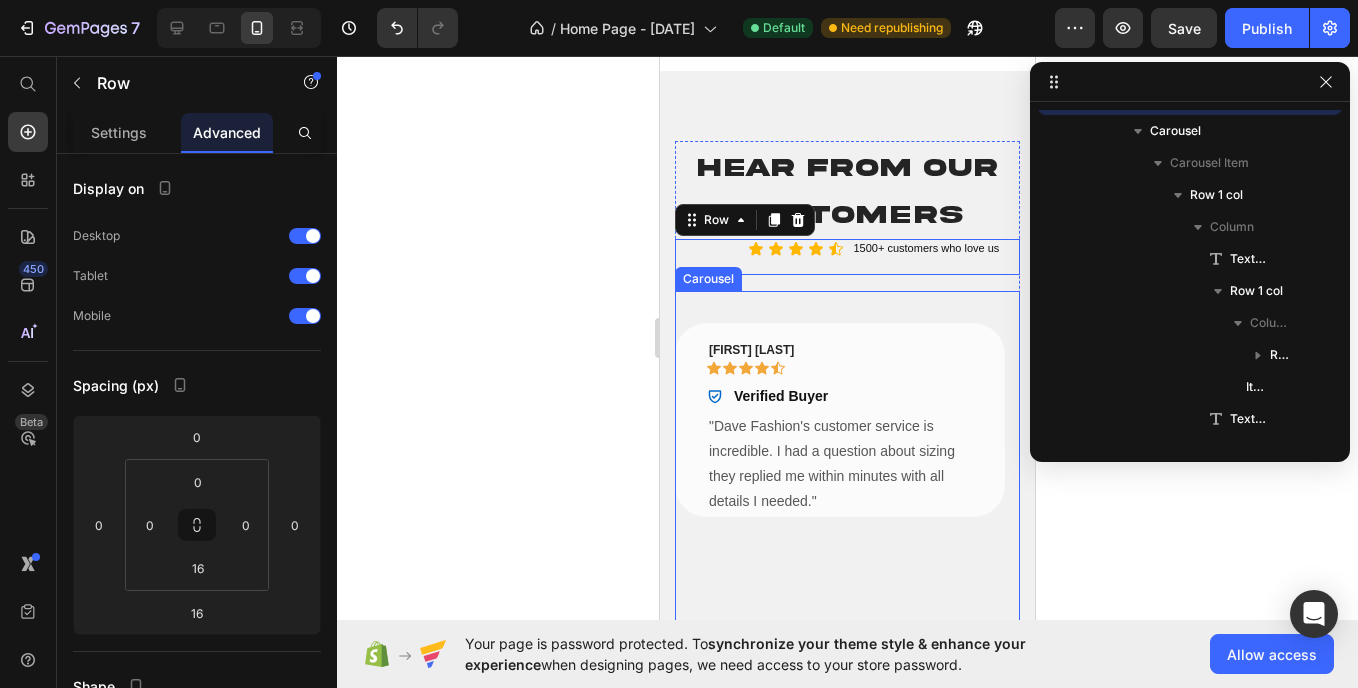 scroll, scrollTop: 251, scrollLeft: 0, axis: vertical 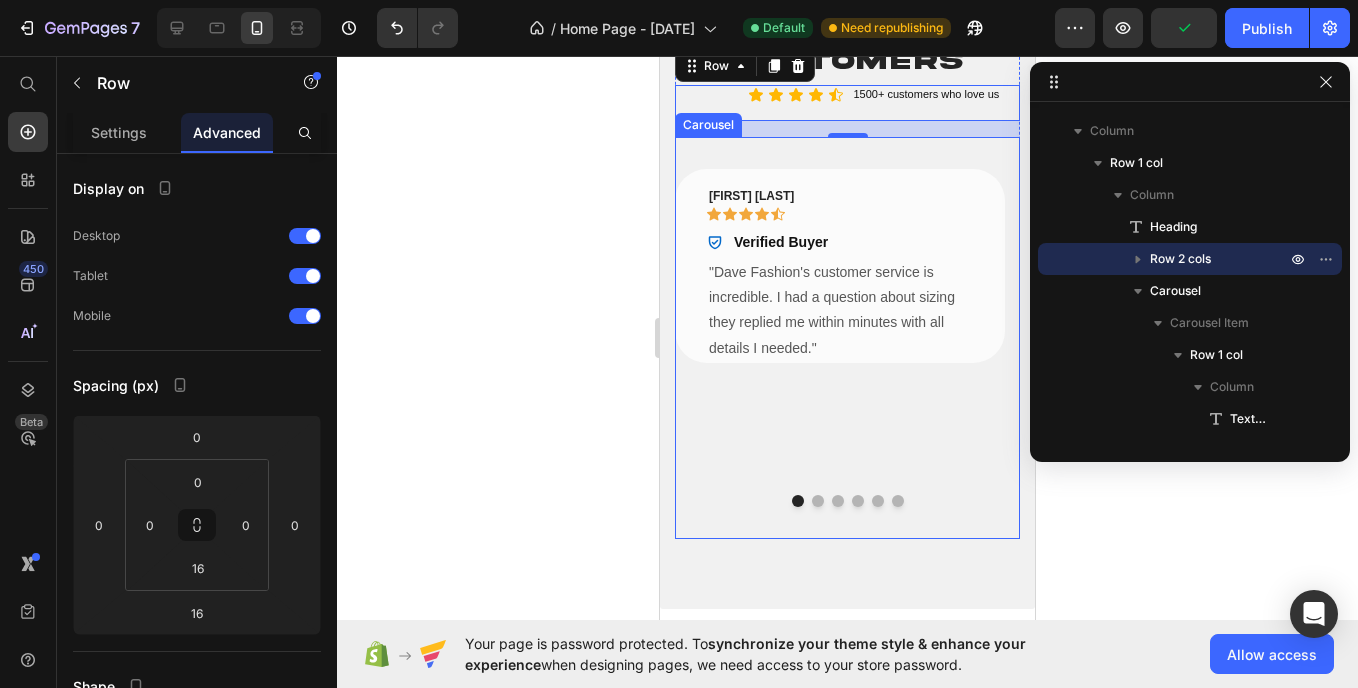 click on "[FIRST] [LAST]. Text block
Icon
Icon
Icon
Icon
Icon Row
Verified Buyer Item List Row "Dave Fashion's customer service is incredible. I had a question about sizing they replied me within minutes with all details I needed." Text block Row
Icon
Icon
Icon
Icon
Icon Row
Verified Buyer Item List "The site is sleek, the process was fast, and my order arrived quicker than I expected. I love the personal touches, and the hoodie is exacltly what I wanted. Will finally be shopping here again !" Text block - [FIRST] [LAST]. Text block Row
Icon
Icon
Icon
Icon
Icon Row
Verified Buyer Item List Text block - [FIRST] [LAST]. Text block Row
Icon
Icon
Icon
Icon
Icon Row" at bounding box center (847, 338) 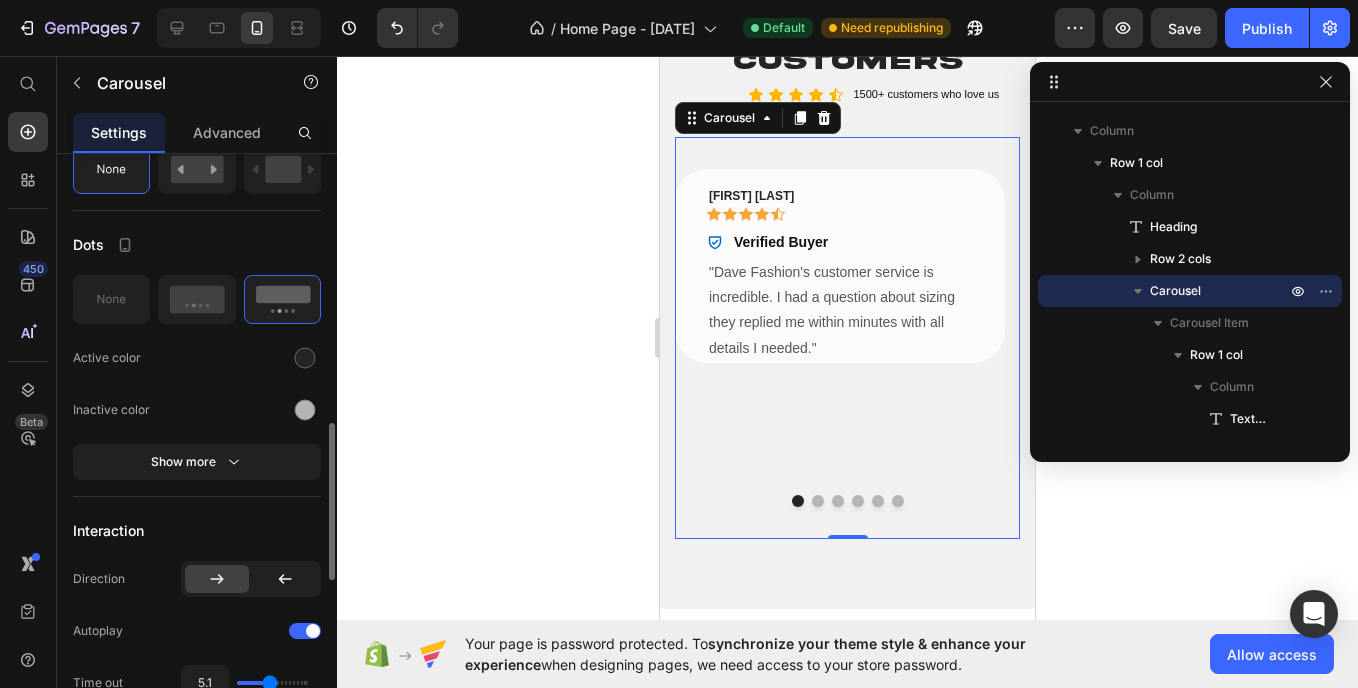 scroll, scrollTop: 741, scrollLeft: 0, axis: vertical 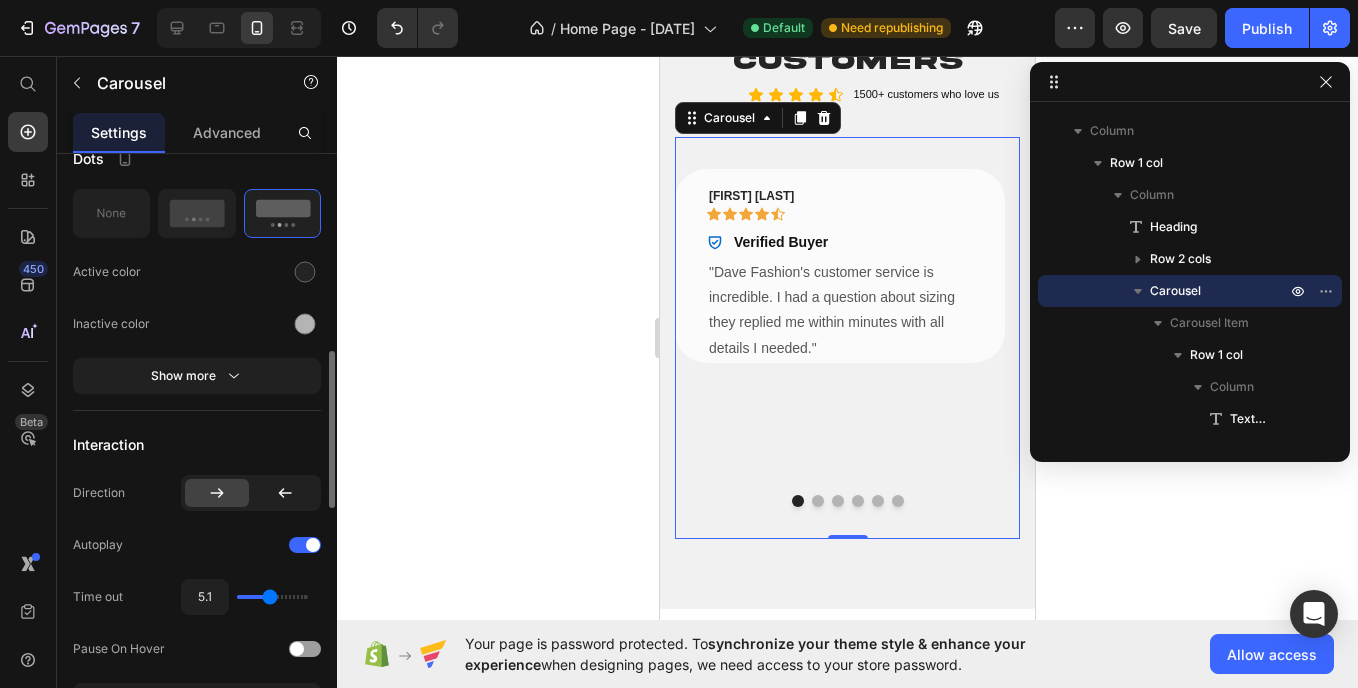 click on "Show more" at bounding box center (197, 376) 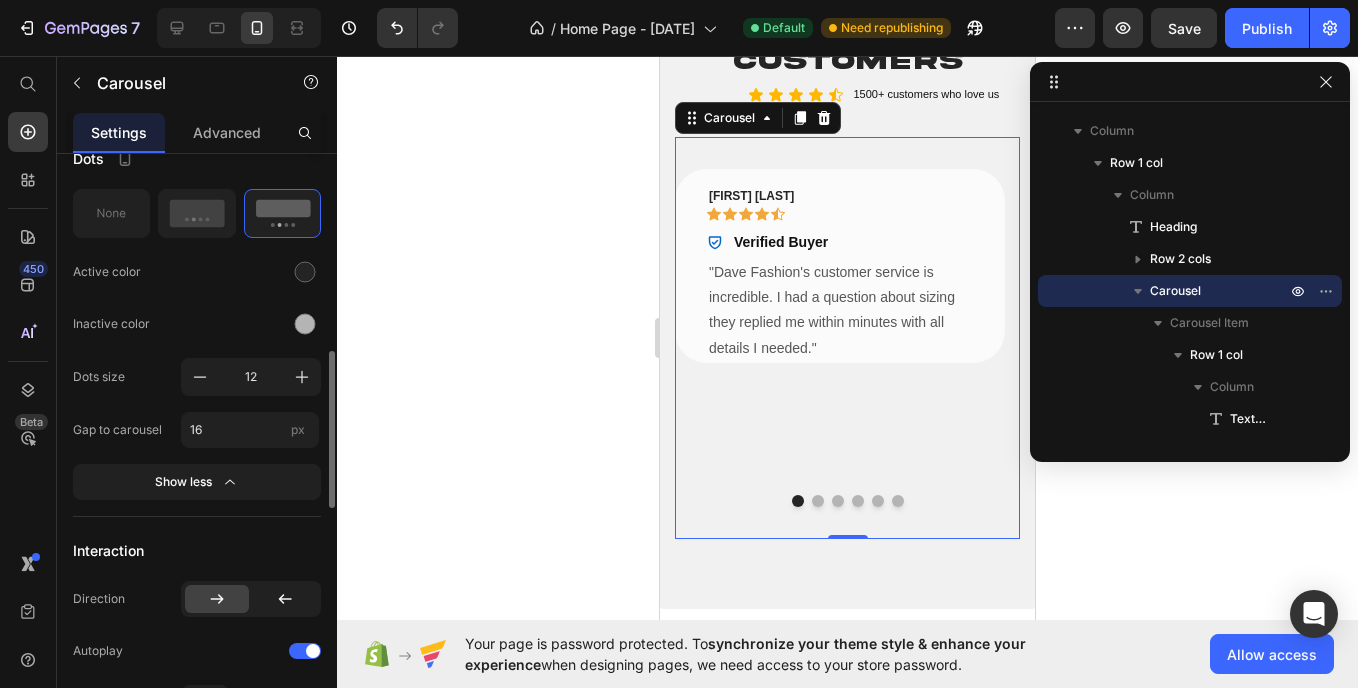 click at bounding box center [200, 377] 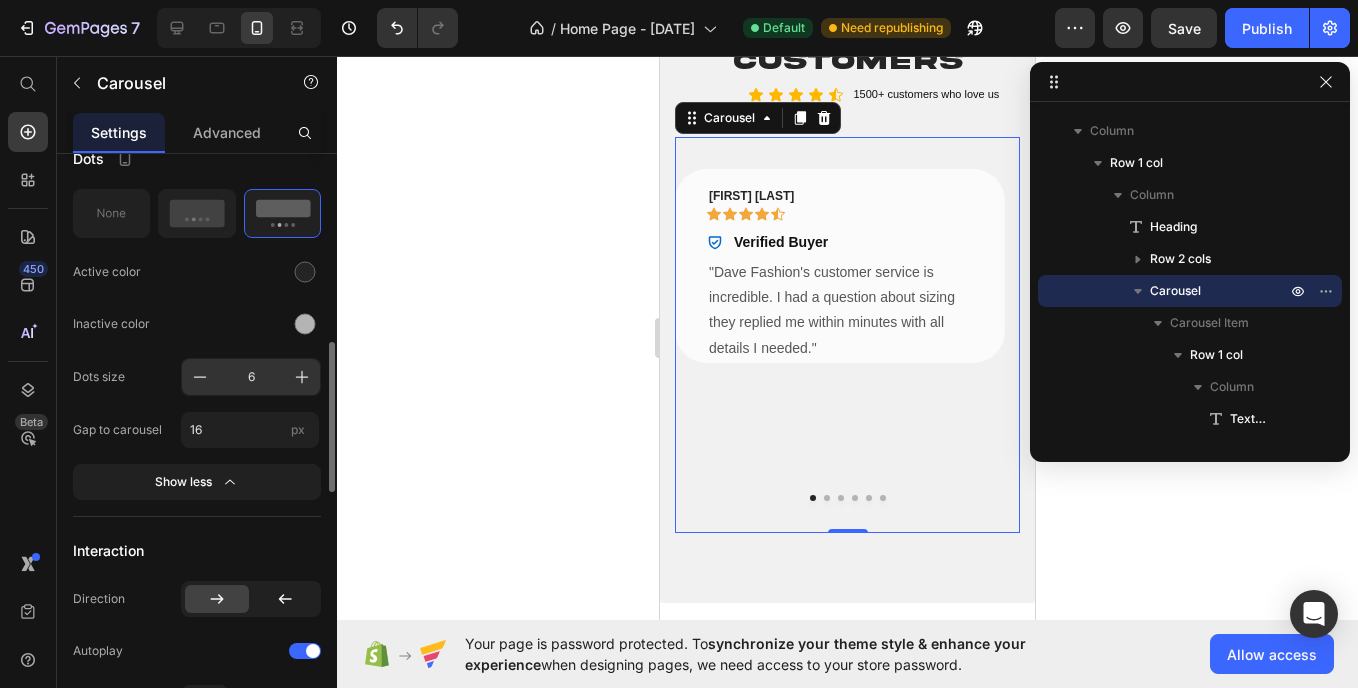 click on "6" at bounding box center (251, 377) 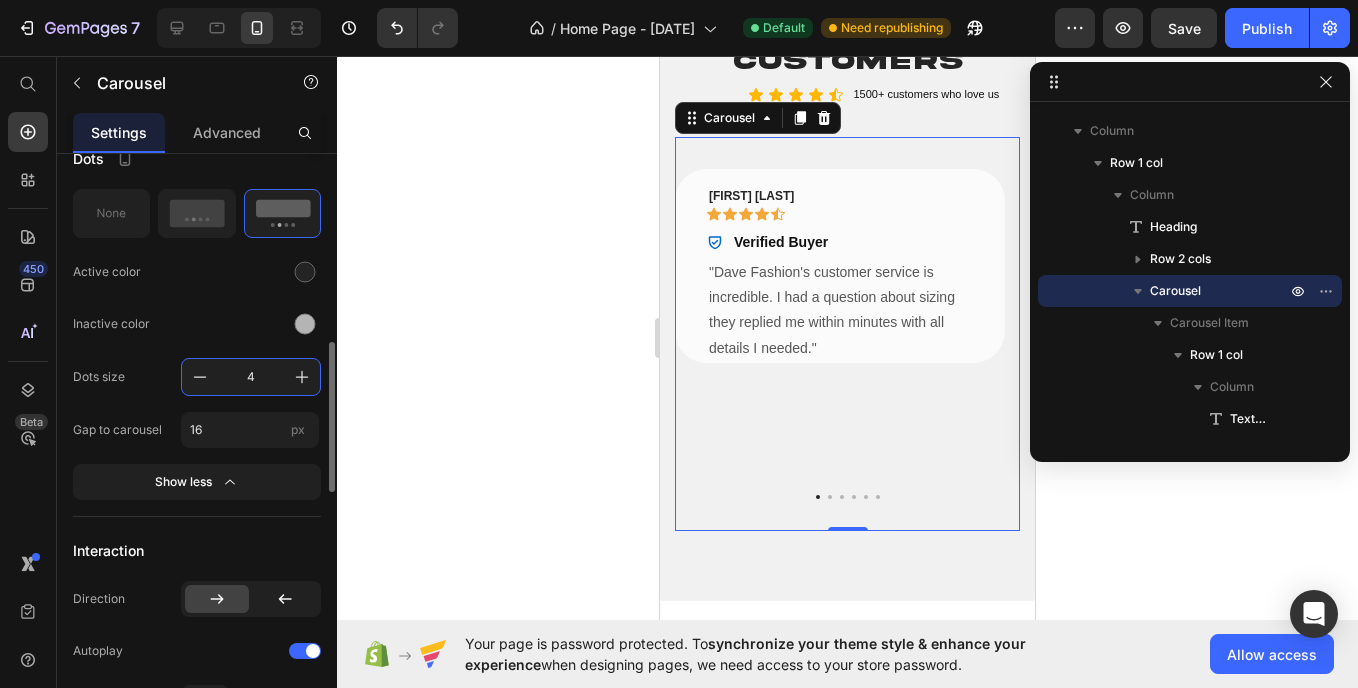 type on "4" 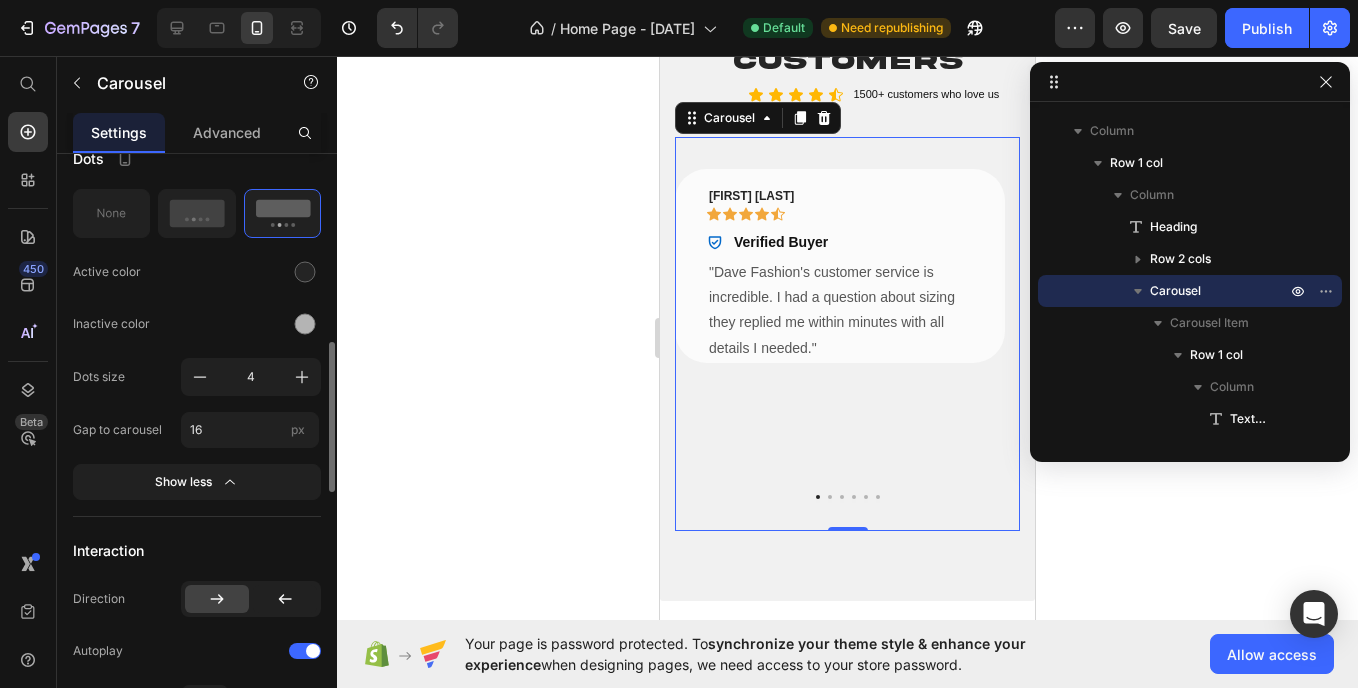 click on "Inactive color" 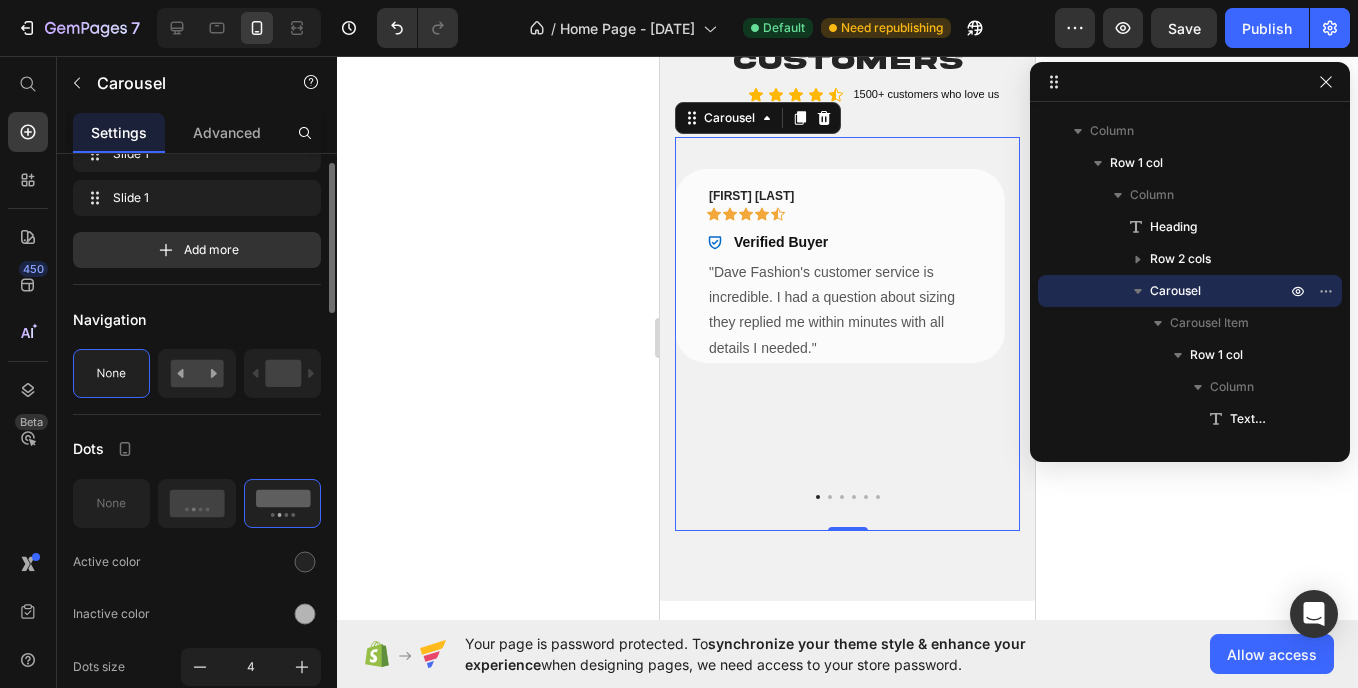 scroll, scrollTop: 365, scrollLeft: 0, axis: vertical 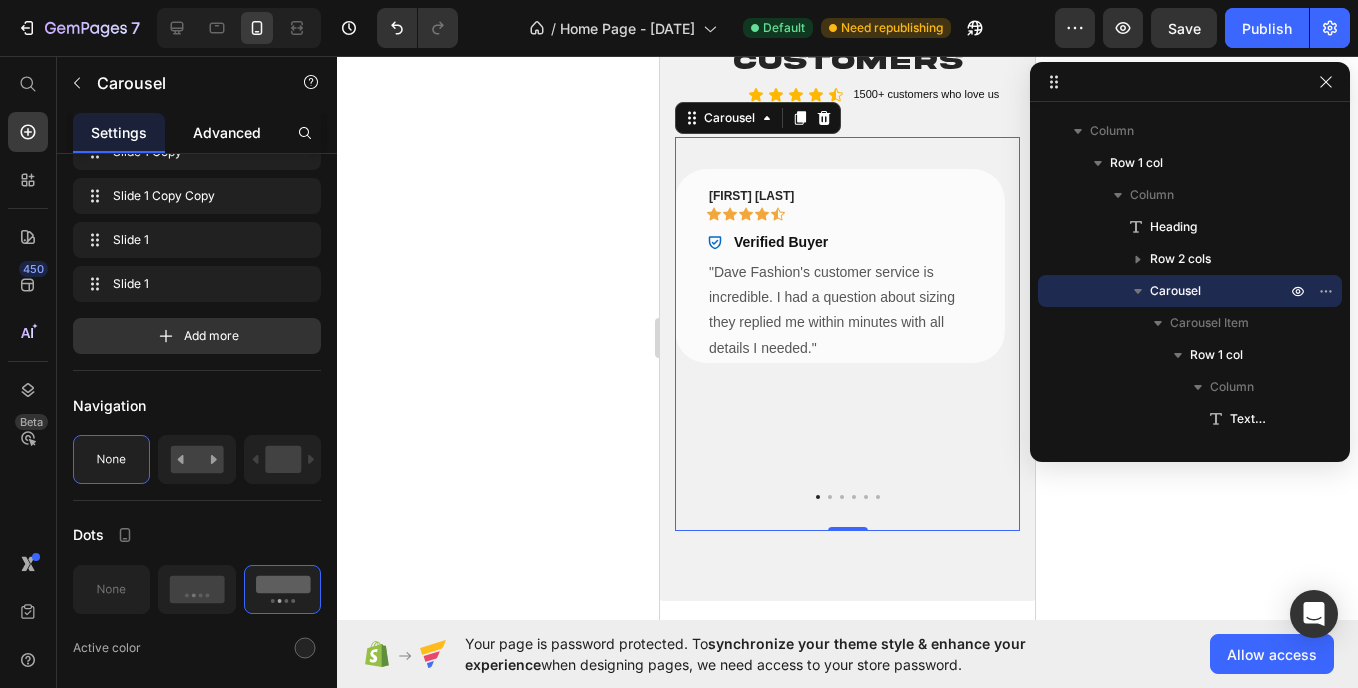 click on "Advanced" at bounding box center [227, 132] 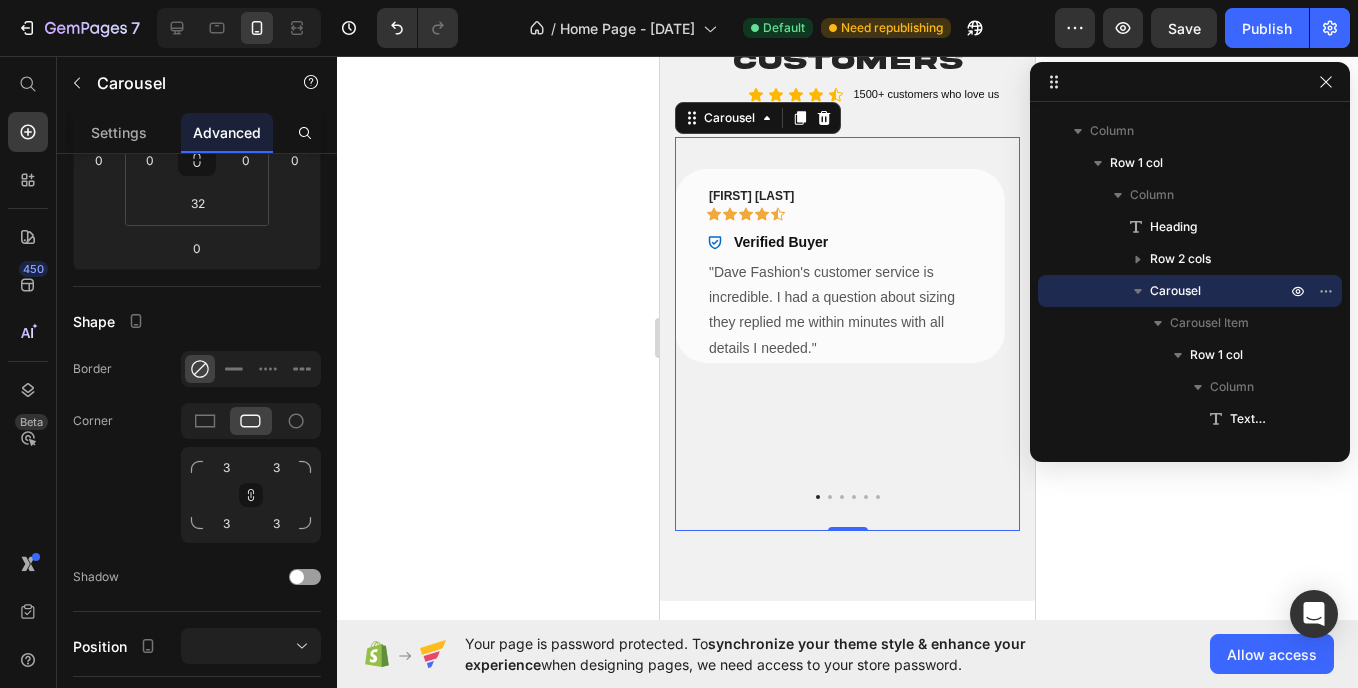 scroll, scrollTop: 0, scrollLeft: 0, axis: both 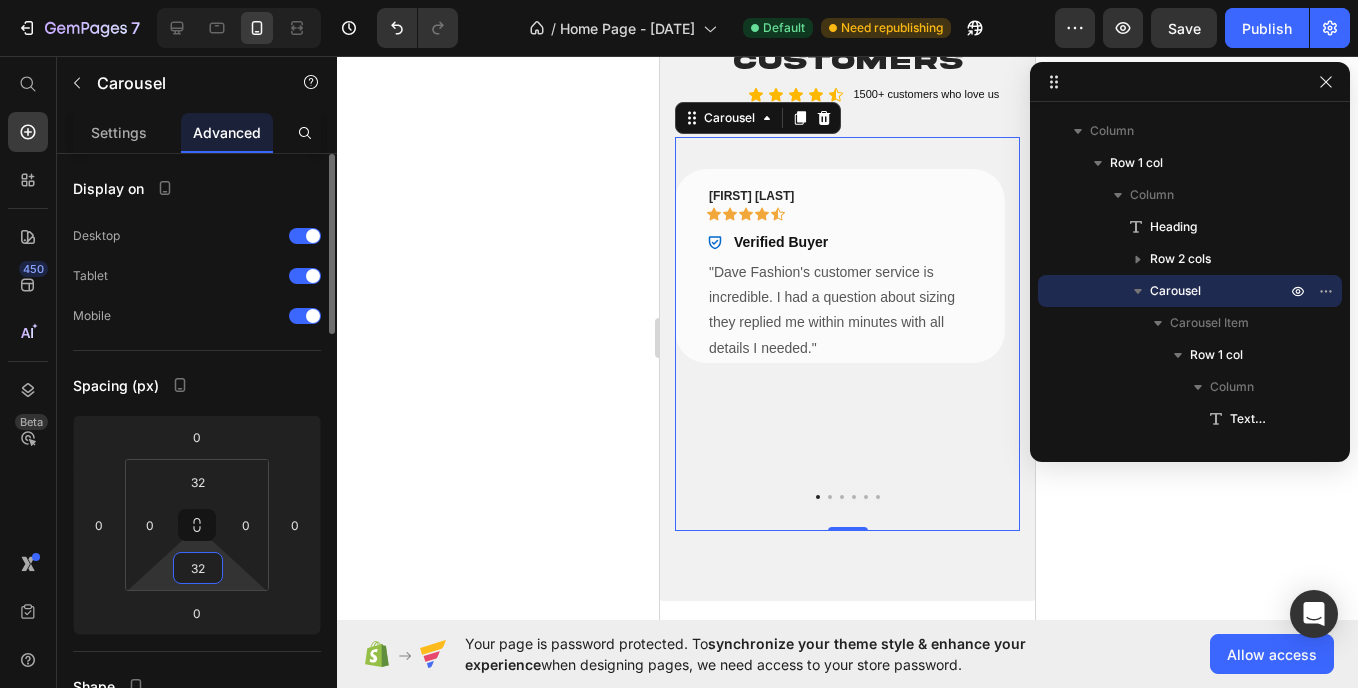 click on "32" at bounding box center (198, 568) 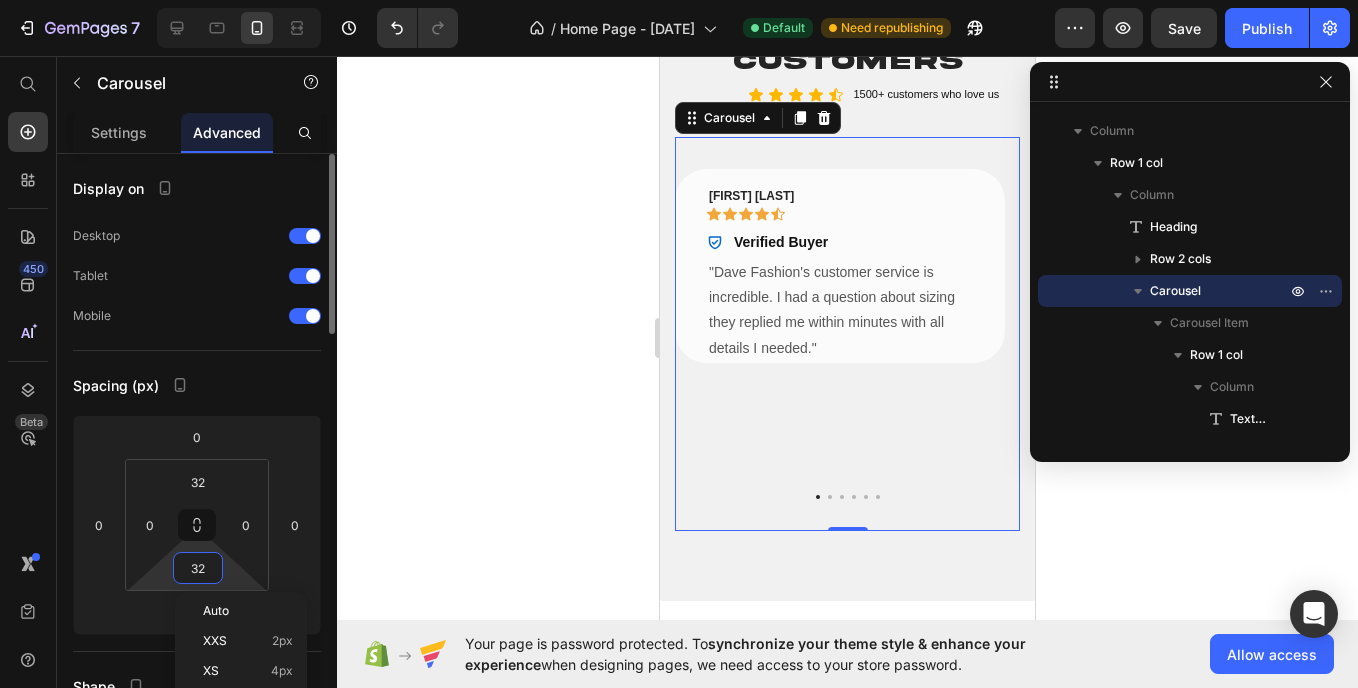 type 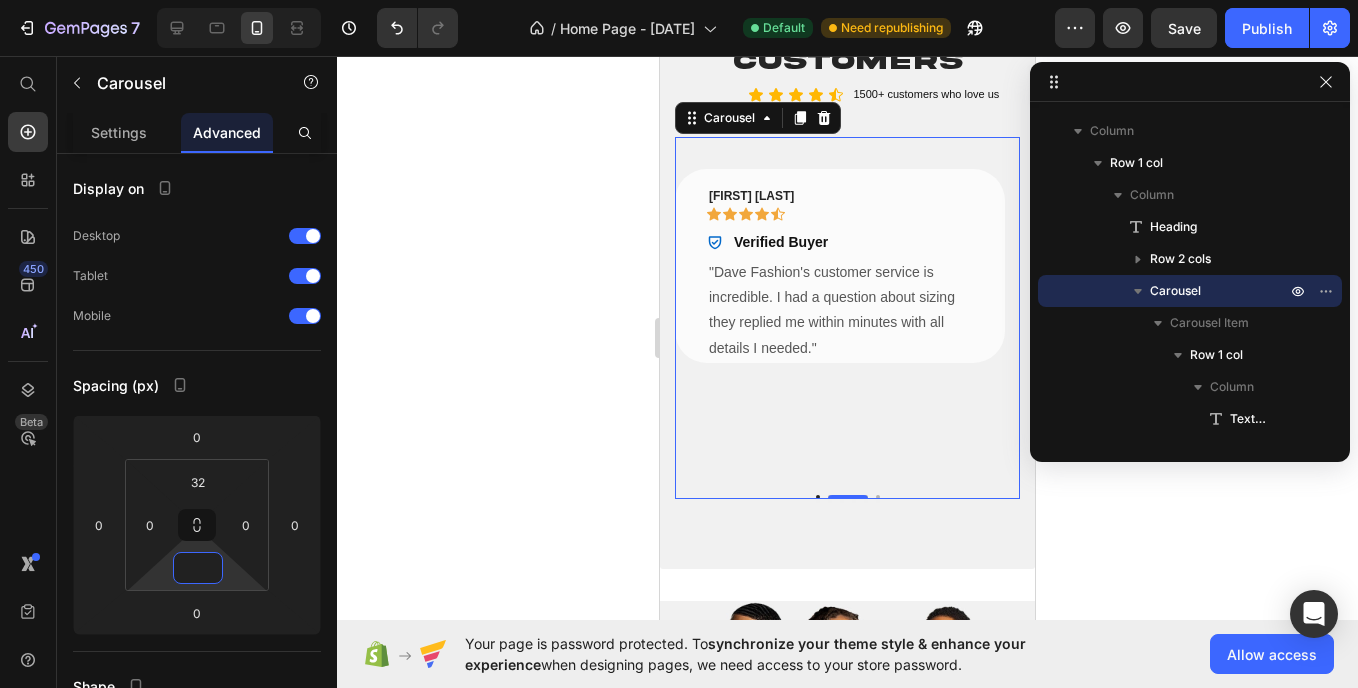 click on "[FIRST] [LAST] Text block
Icon
Icon
Icon
Icon
Icon Row
Verified Buyer Item List Row "Dave Fashion's customer service is incredible. I had a question about sizing they replied me within minutes with all details I needed." Text block Row" at bounding box center [840, 324] 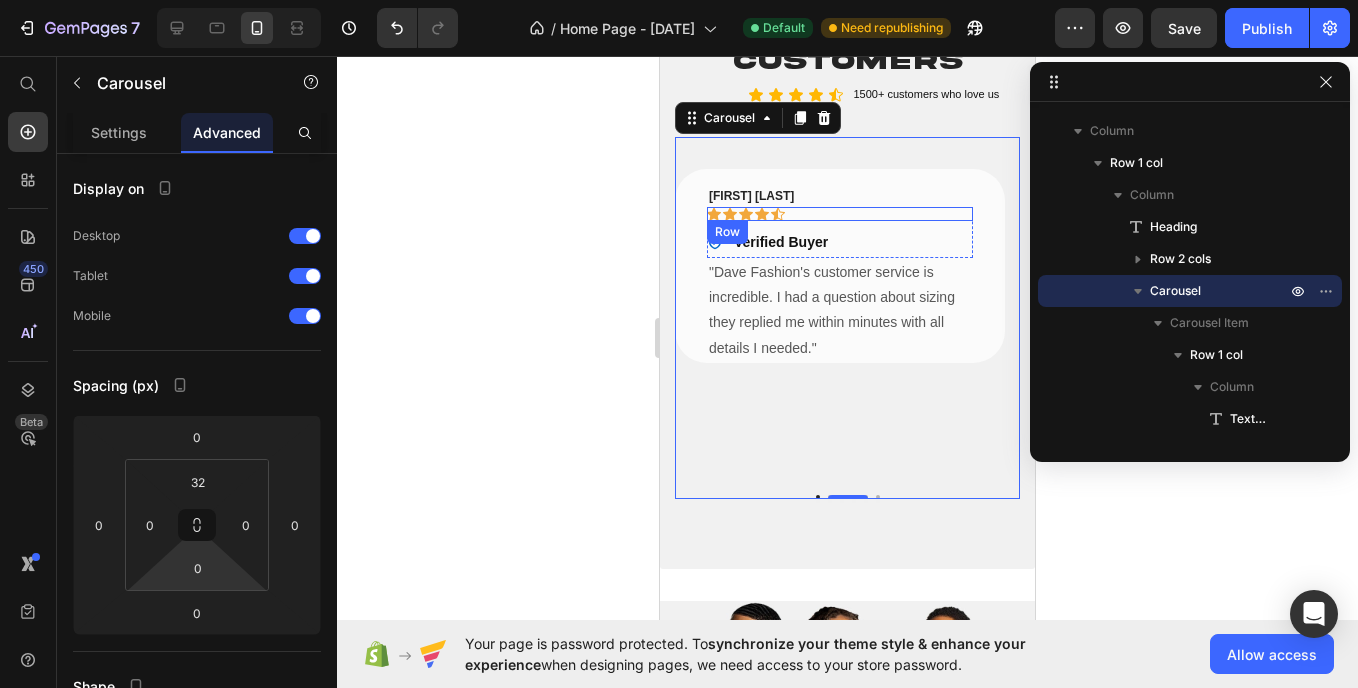 click on "Icon
Icon
Icon
Icon
Icon Row" at bounding box center (840, 214) 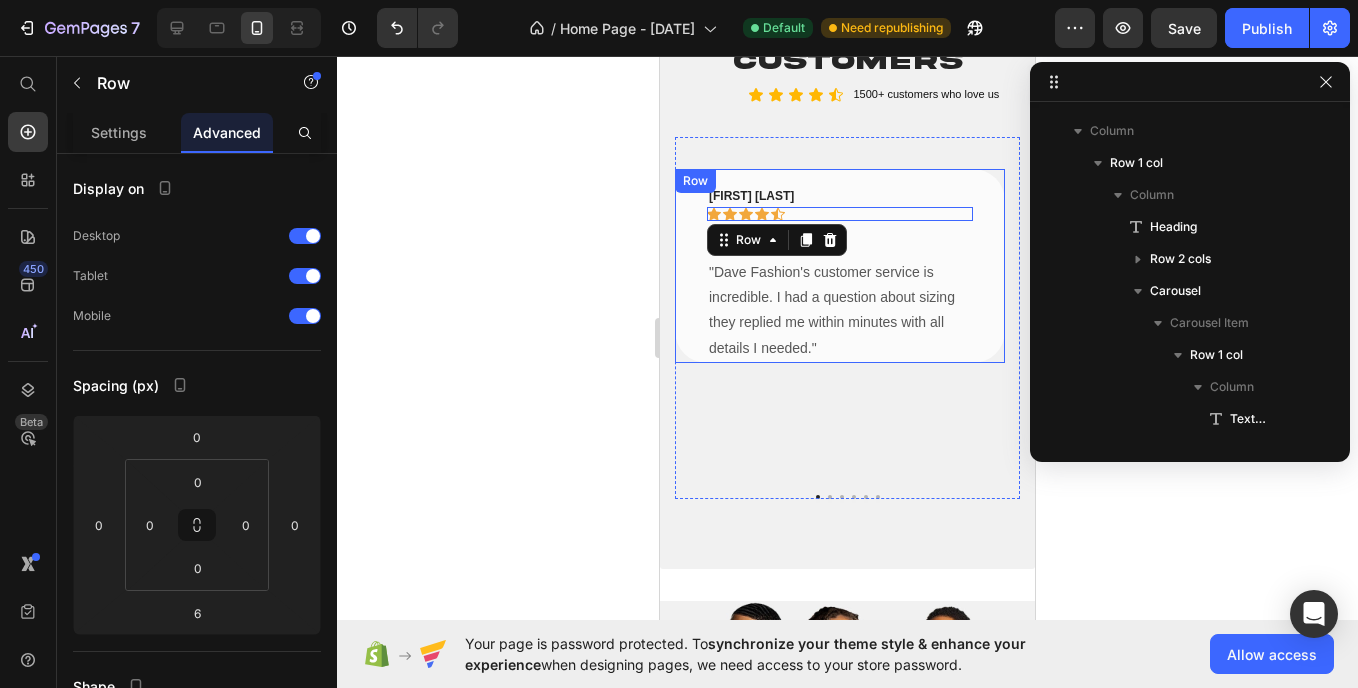 scroll, scrollTop: 507, scrollLeft: 0, axis: vertical 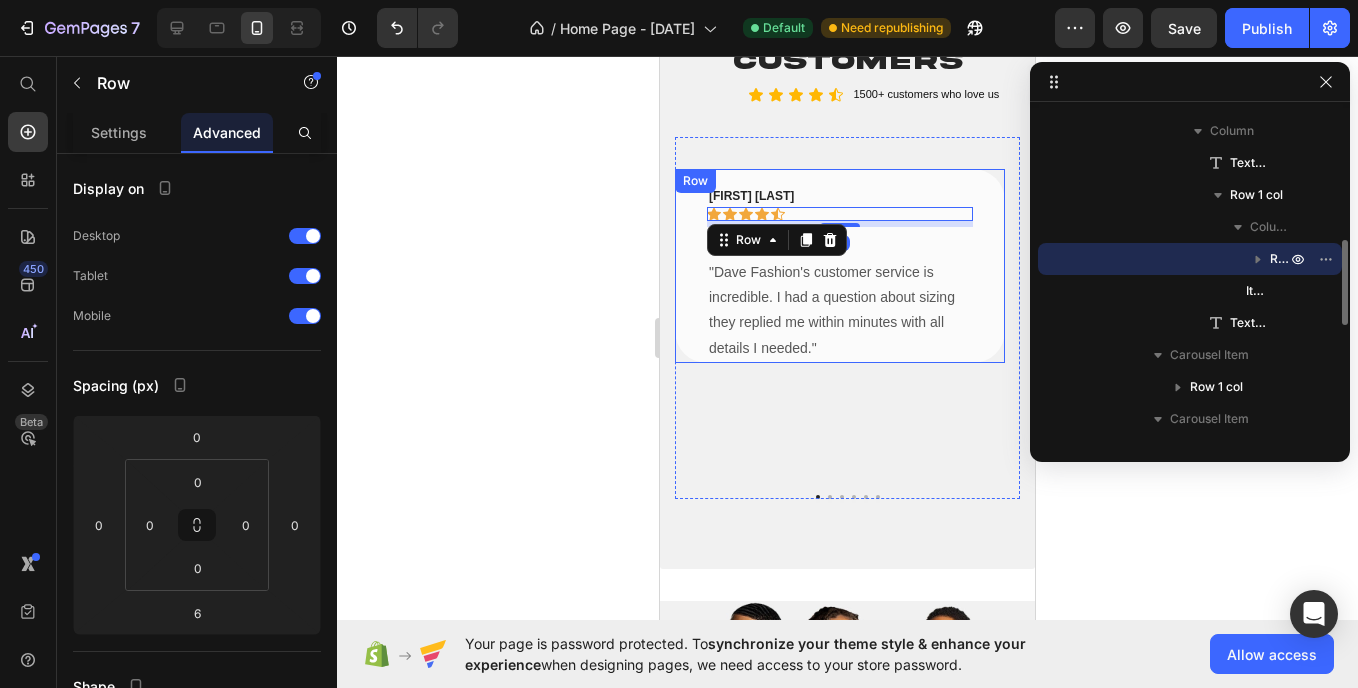 click on "[FIRST] [LAST]. Text block
Icon
Icon
Icon
Icon
Icon Row   6
Verified Buyer Item List Row "Dave Fashion's customer service is incredible. I had a question about sizing they replied me within minutes with all details I needed." Text block Row" at bounding box center [840, 266] 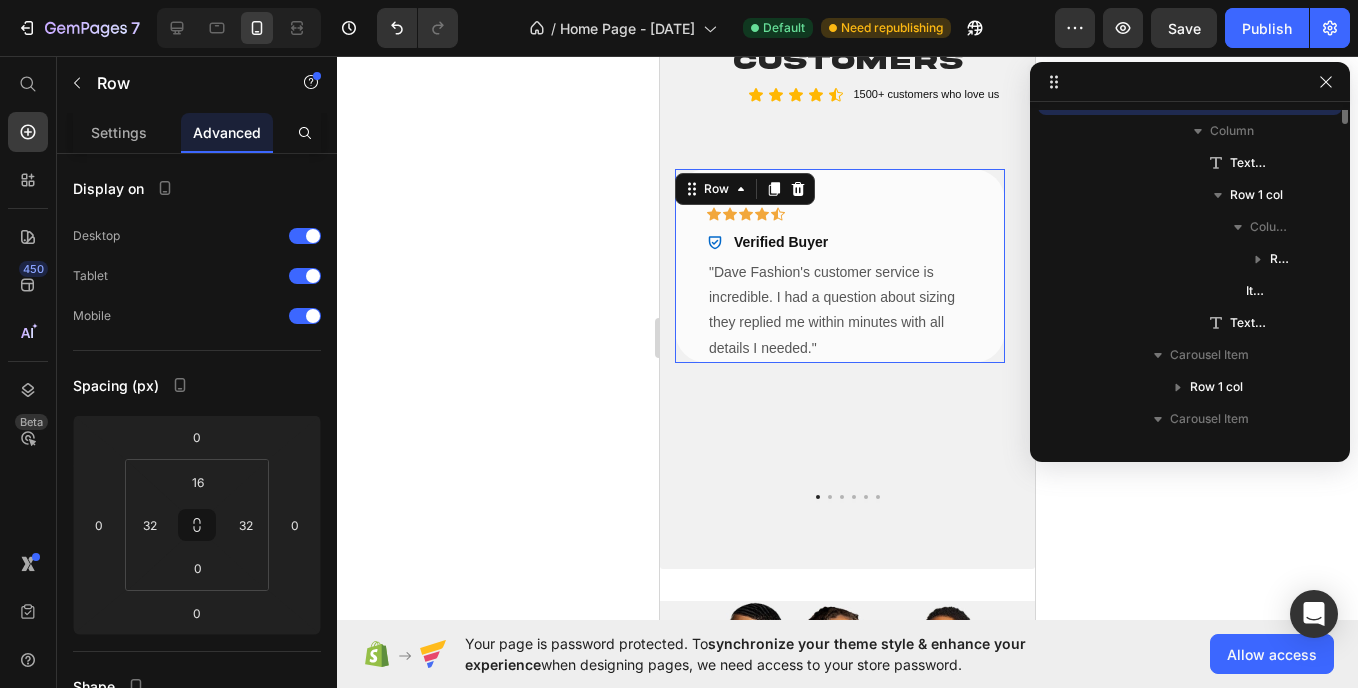 scroll, scrollTop: 347, scrollLeft: 0, axis: vertical 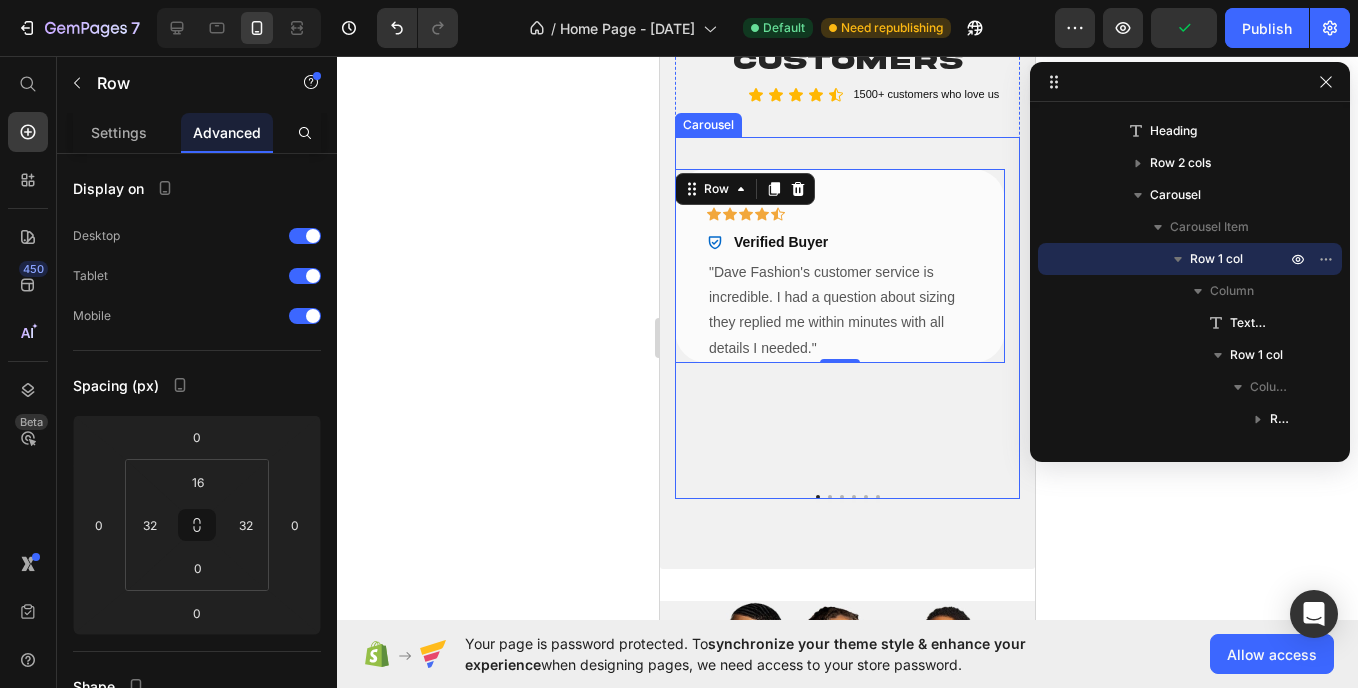 click on "[FIRST] [LAST]. Text block
Icon
Icon
Icon
Icon
Icon Row
Verified Buyer Item List Row "Dave Fashion's customer service is incredible. I had a question about sizing they replied me within minutes with all details I needed." Text block Row   0" at bounding box center [840, 324] 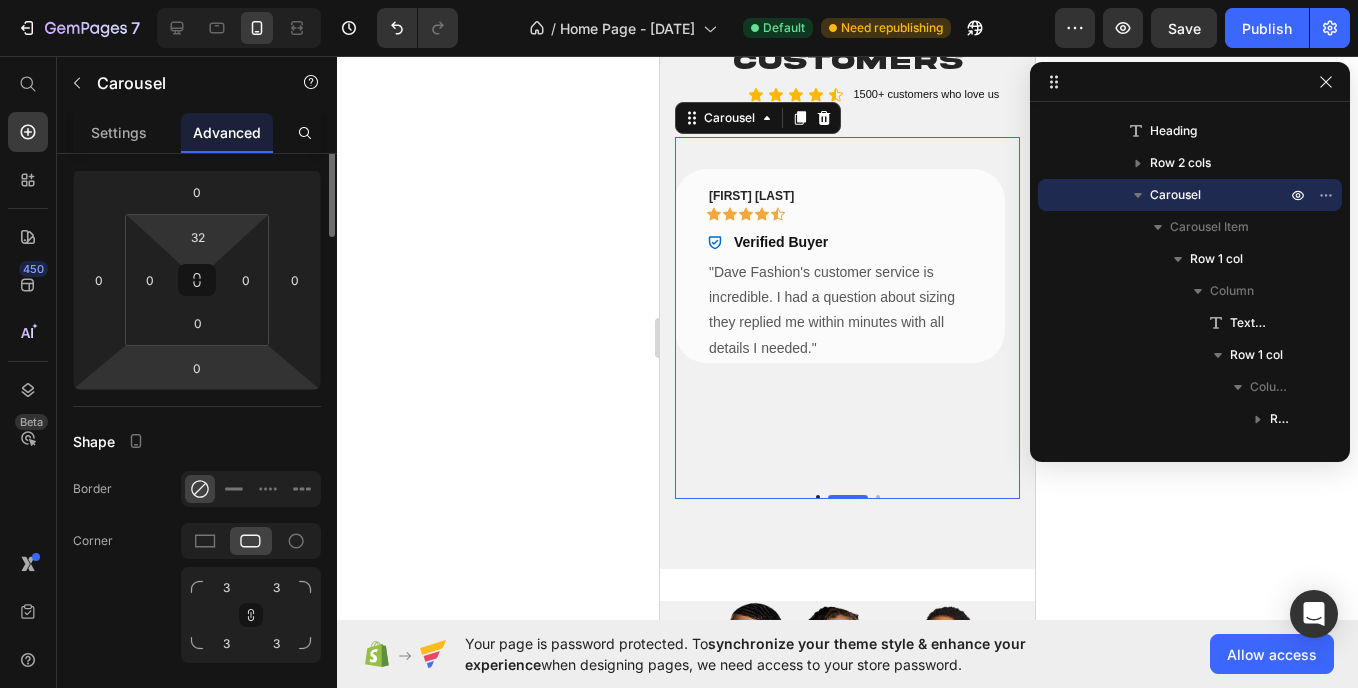 scroll, scrollTop: 113, scrollLeft: 0, axis: vertical 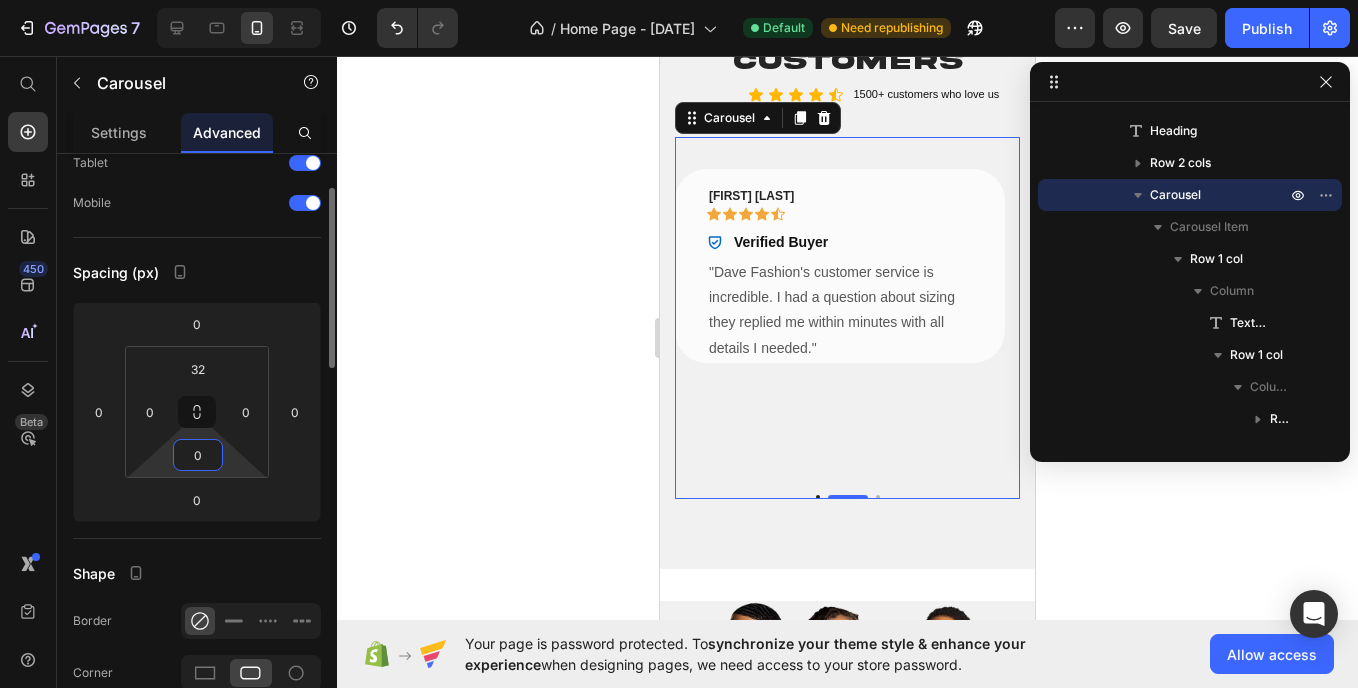 click on "0" at bounding box center (198, 455) 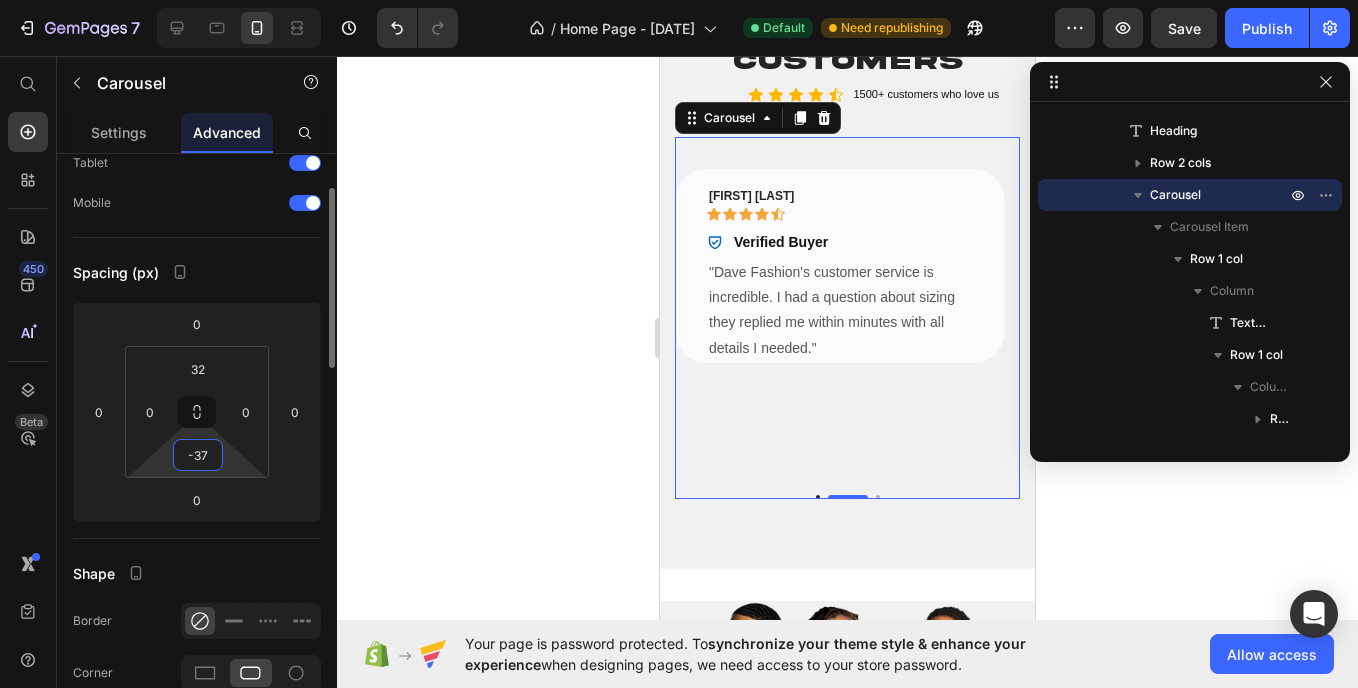type on "-3" 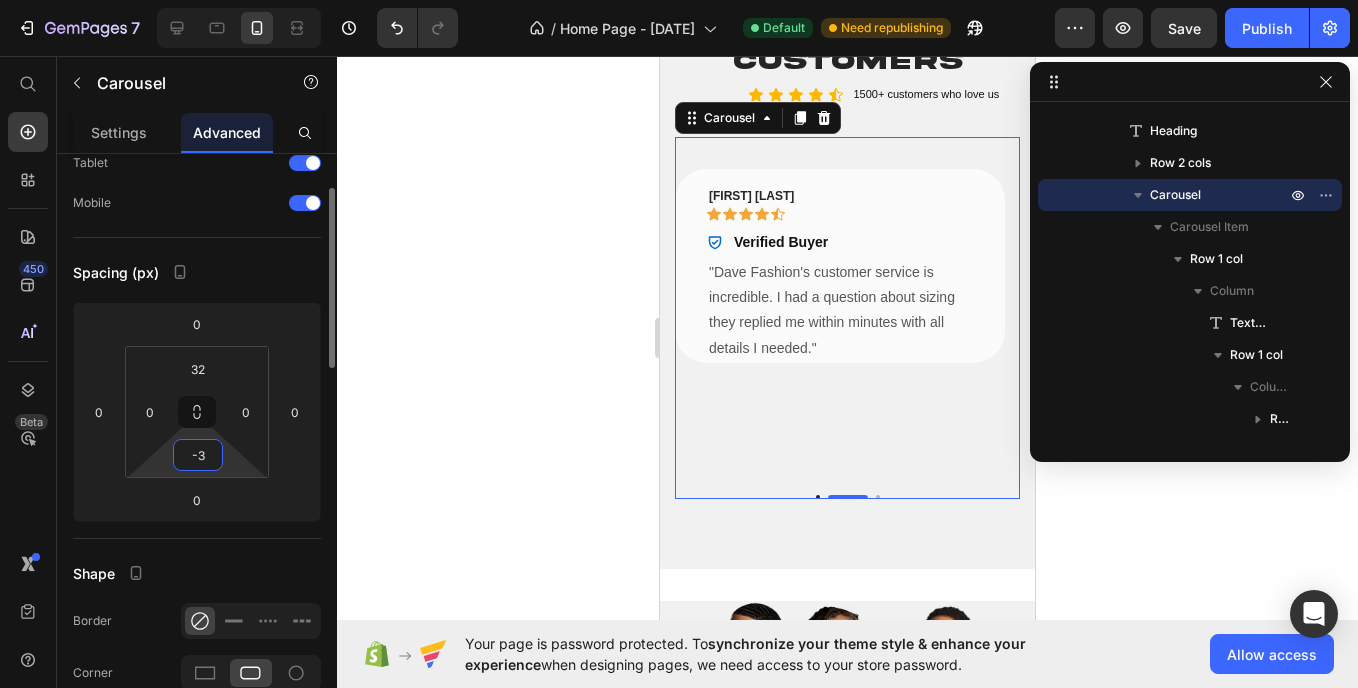 type 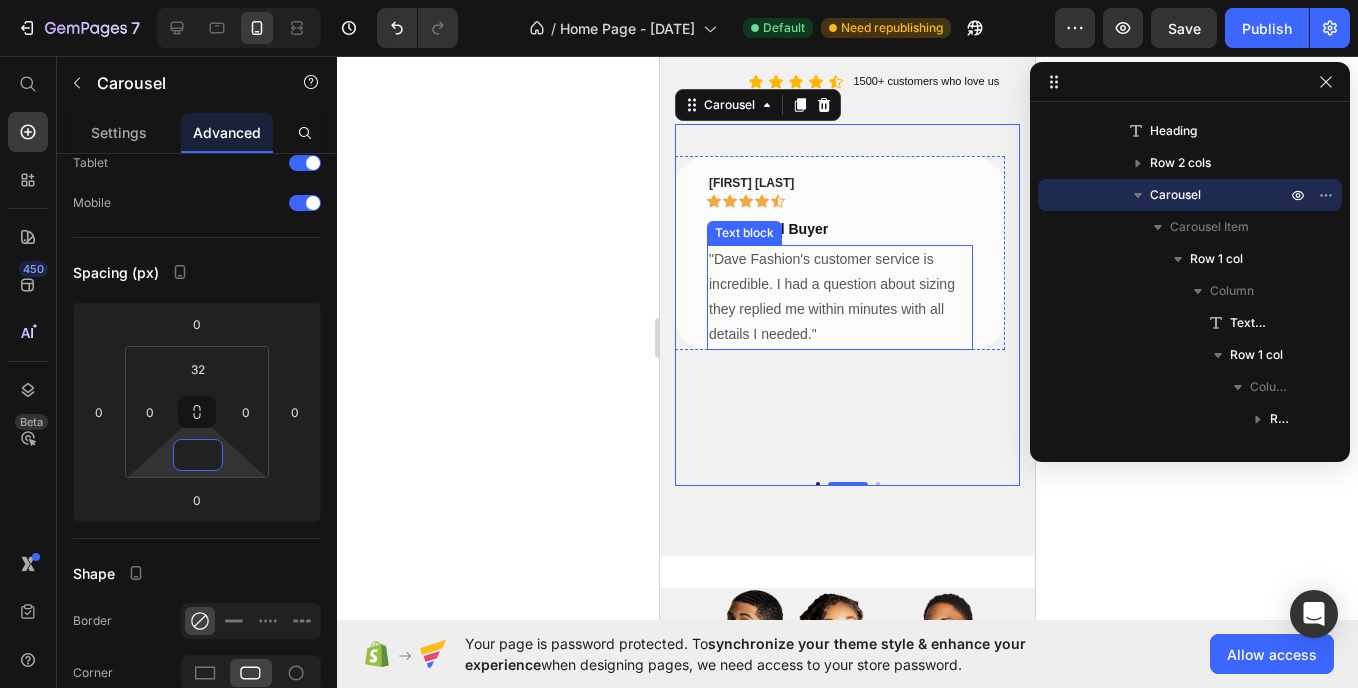 scroll, scrollTop: 2112, scrollLeft: 0, axis: vertical 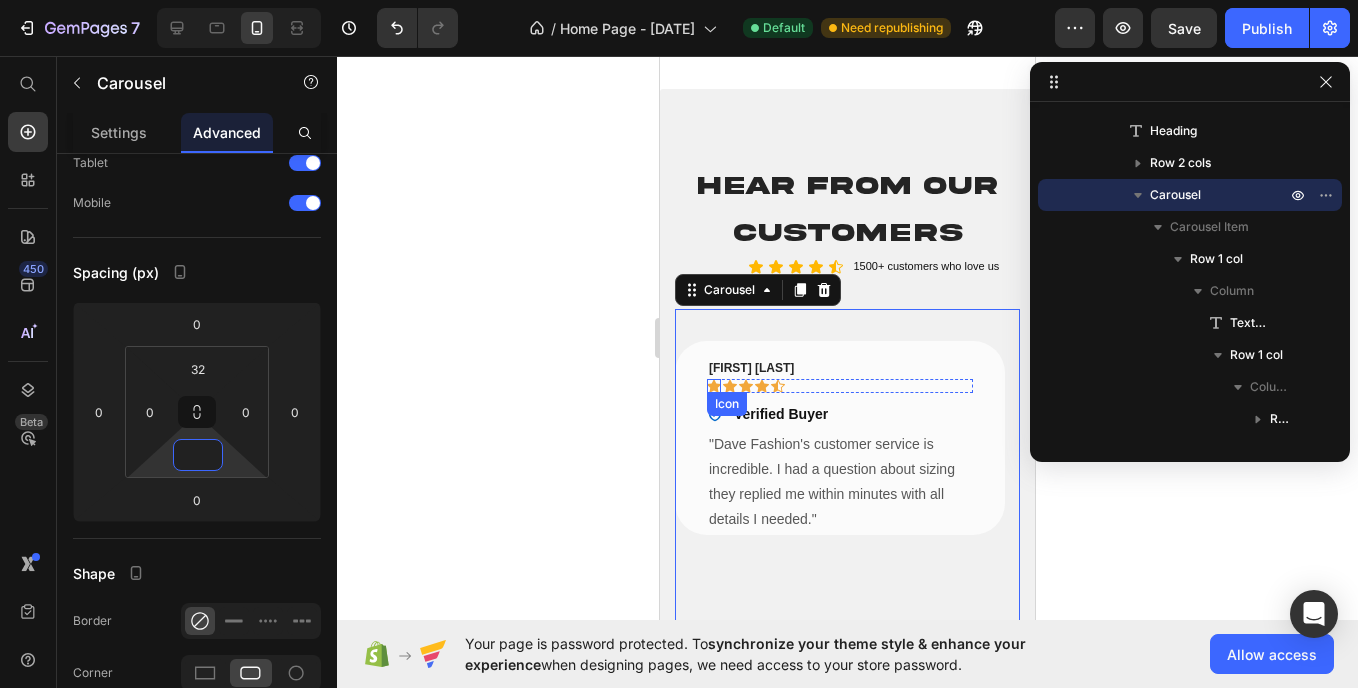 click 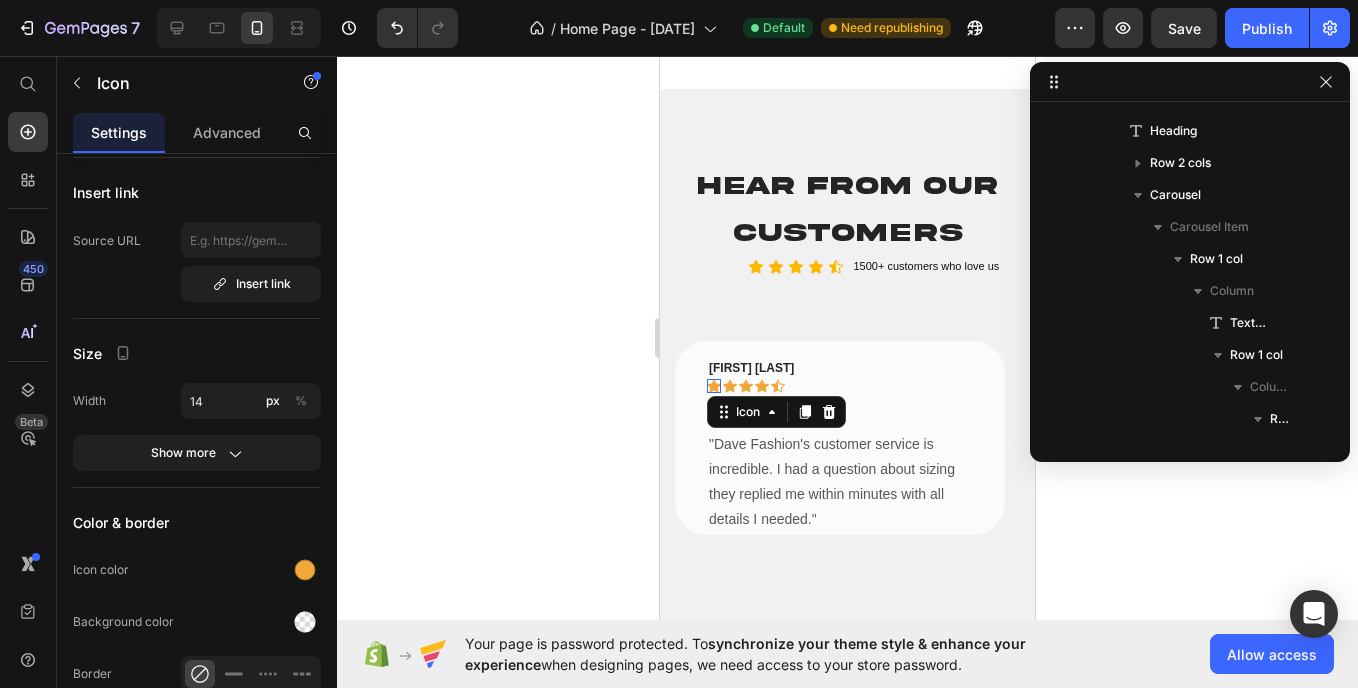 scroll, scrollTop: 571, scrollLeft: 0, axis: vertical 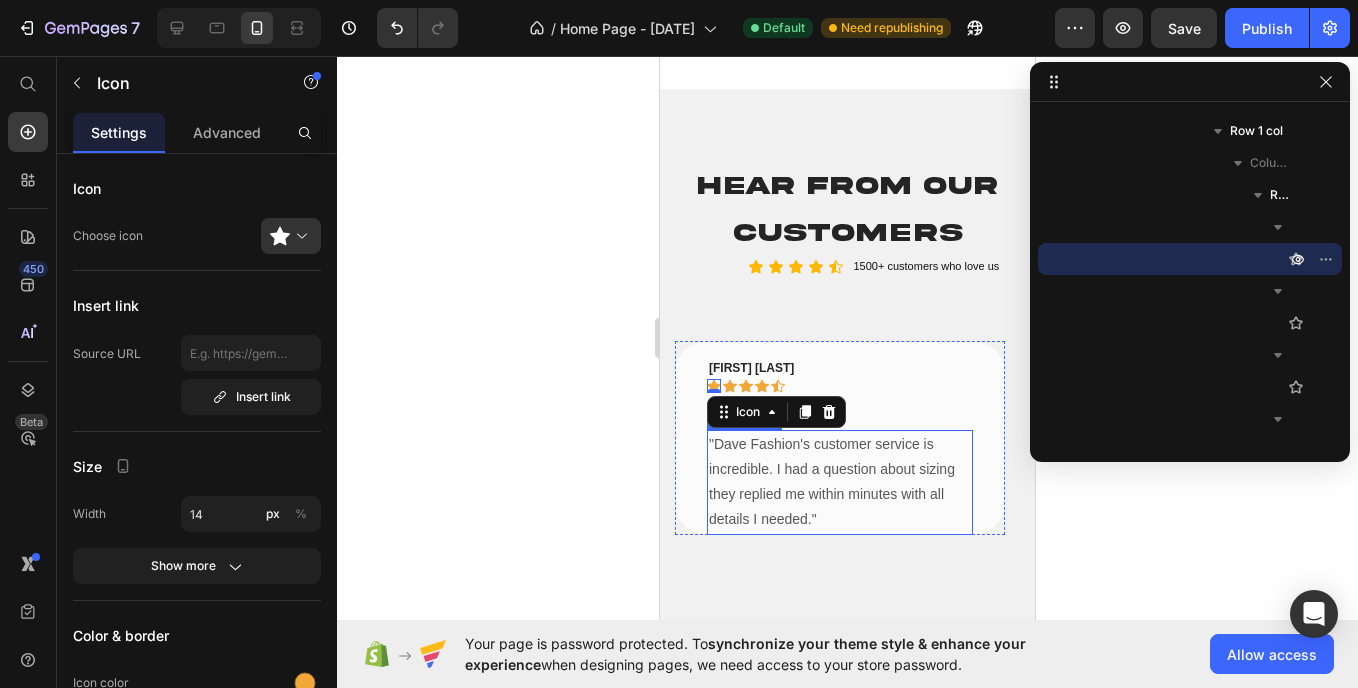 click on ""Dave Fashion's customer service is incredible. I had a question about sizing they replied me within minutes with all details I needed."" at bounding box center [840, 482] 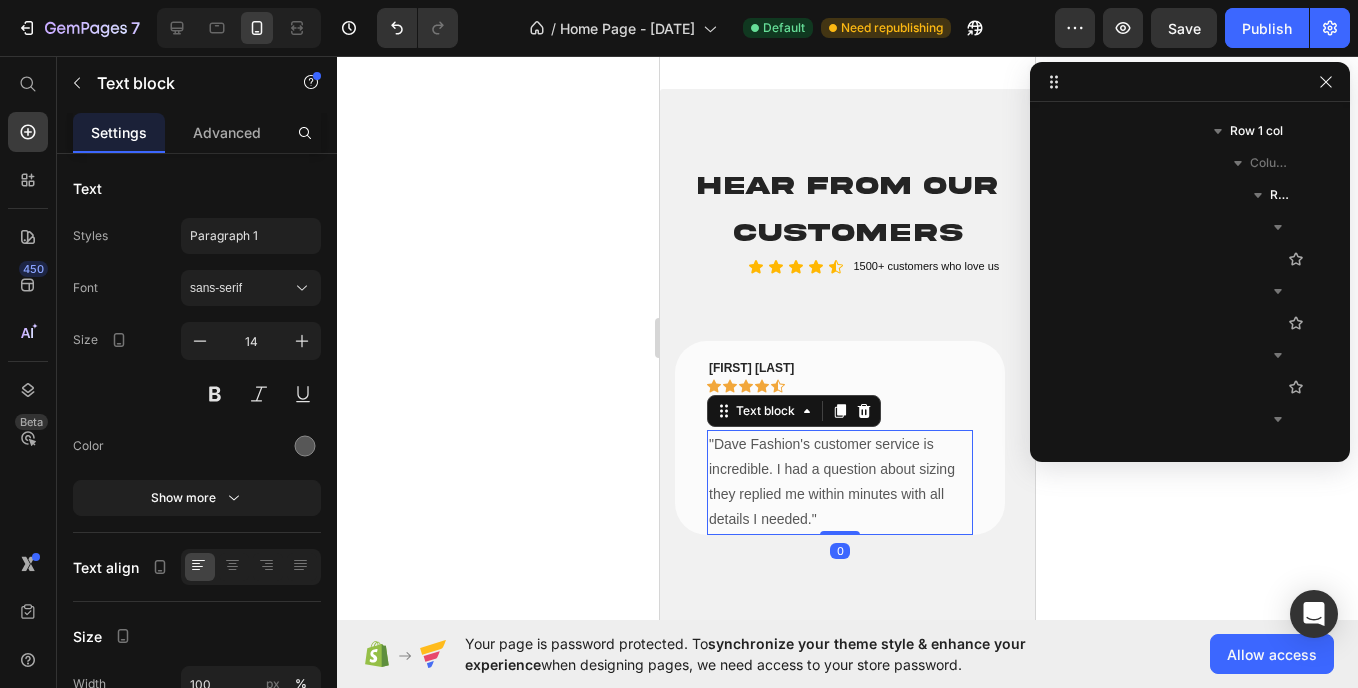 scroll, scrollTop: 891, scrollLeft: 0, axis: vertical 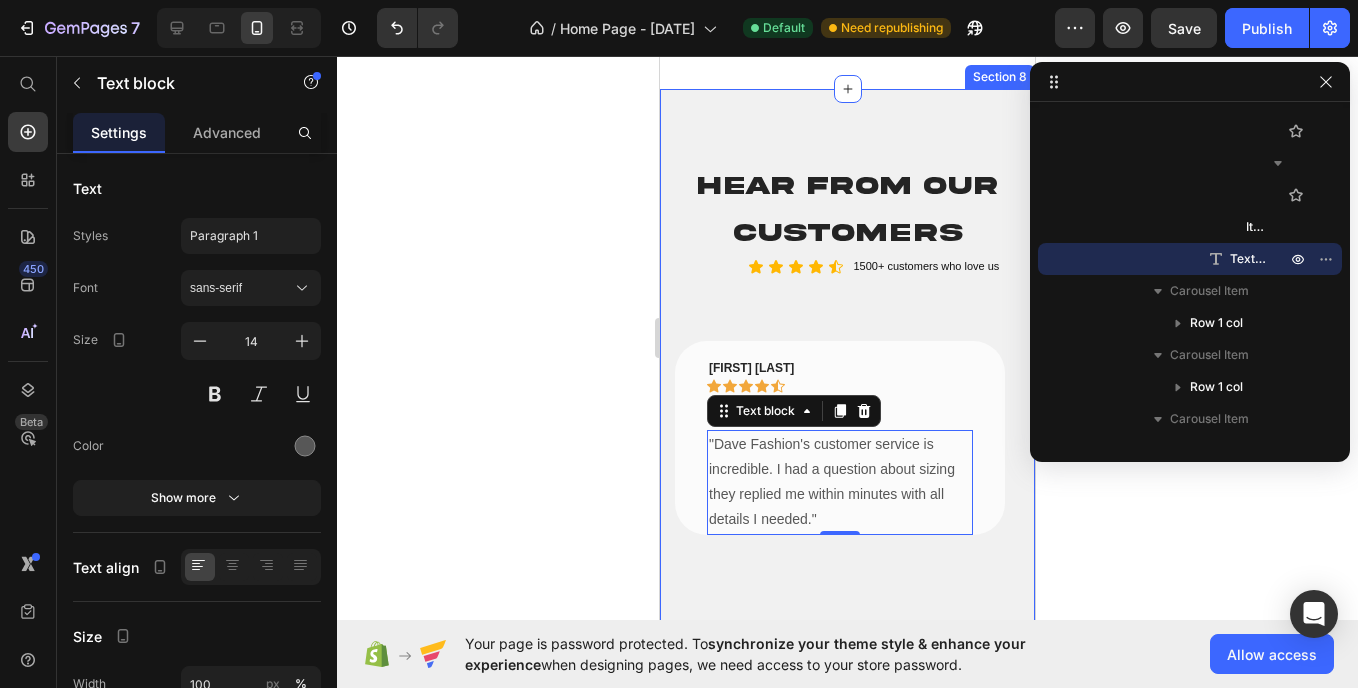 click on "⁠⁠⁠⁠⁠⁠⁠ Hear from Our Customers Heading Icon Icon Icon Icon Icon Icon List 1500+ customers who love us Text Block Row [FIRST] [LAST]. Text block
Icon
Icon
Icon
Icon
Icon Row
Verified Buyer Item List Row "Dave Fashion's customer service is incredible. I had a question about sizing they replied me within minutes with all details I needed." Text block   0 Row
Icon
Icon
Icon
Icon
Icon Row
Verified Buyer Item List "The site is sleek, the process was fast, and my order arrived quicker than I expected. I love the personal touches, and the hoodie is exacltly what I wanted. Will finally be shopping here again !" Text block - [FIRST] [LAST]. Text block Row
Icon
Icon
Icon
Icon
Icon Row
Verified Buyer Item List Text block - [FIRST] [LAST]. Row" at bounding box center [847, 415] 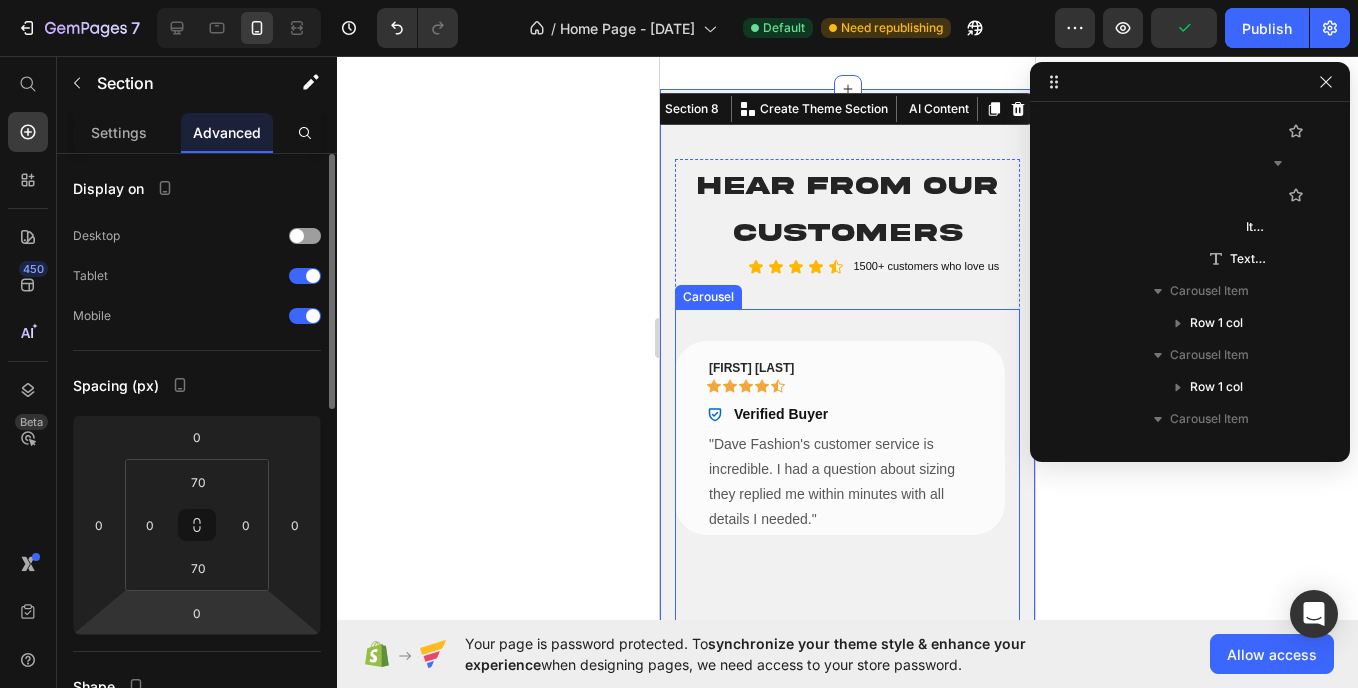 scroll, scrollTop: 91, scrollLeft: 0, axis: vertical 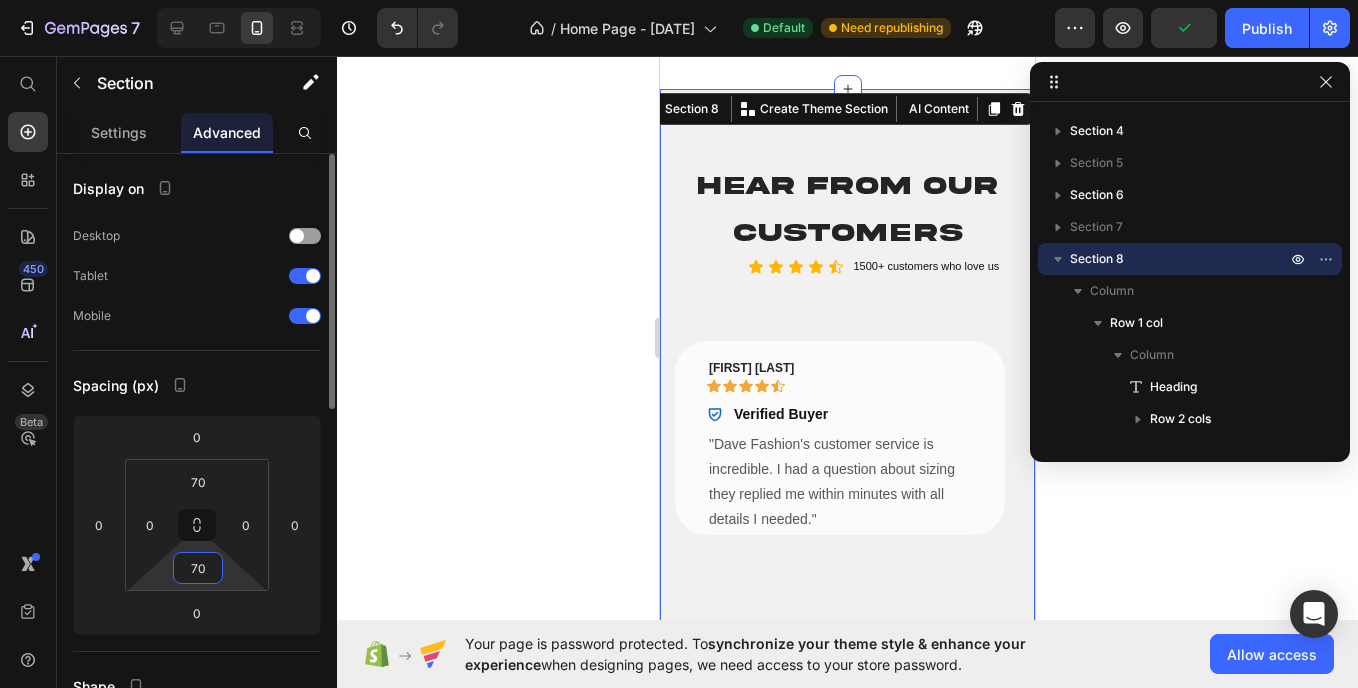 click on "70" at bounding box center [198, 568] 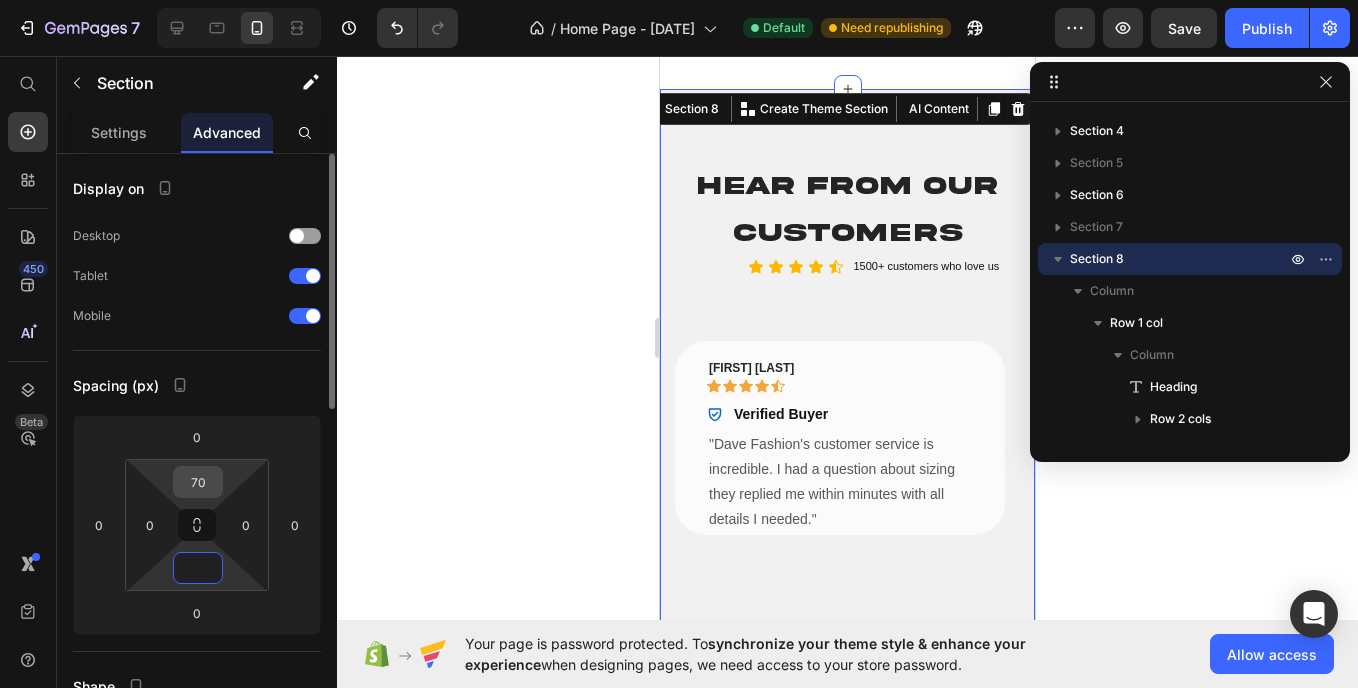 type on "0" 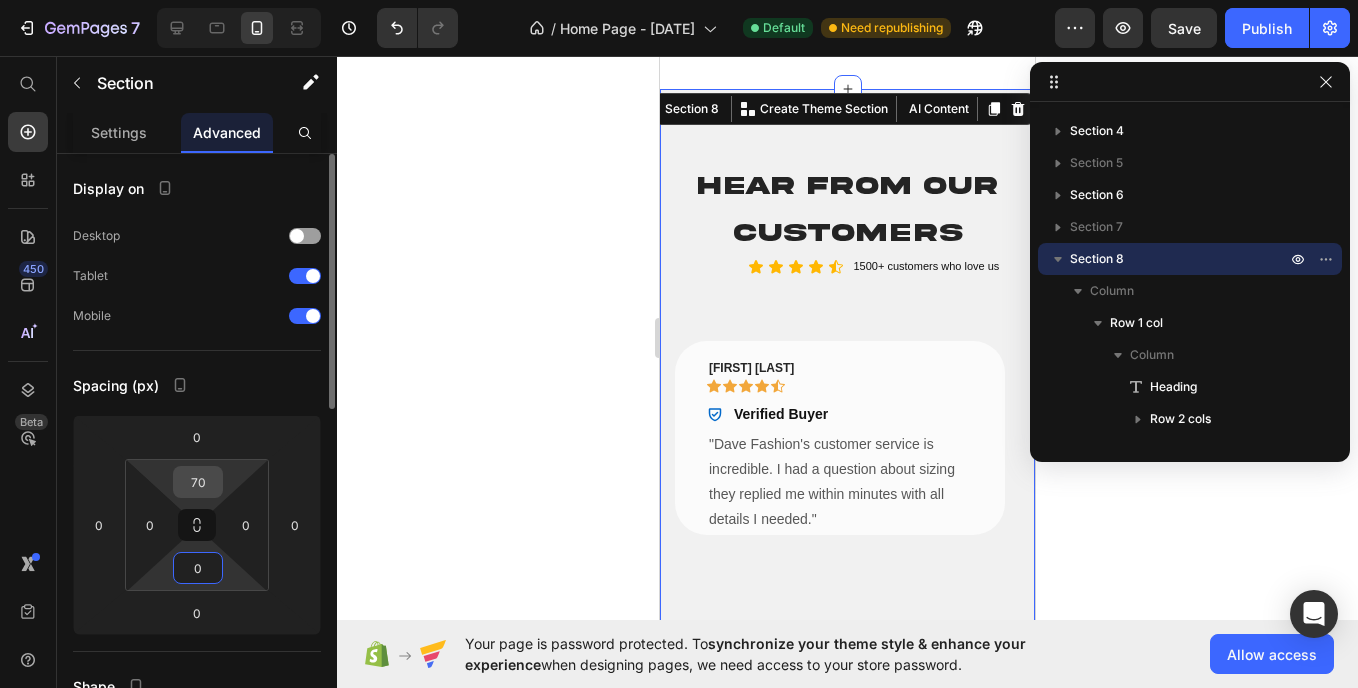 click on "70" at bounding box center [198, 482] 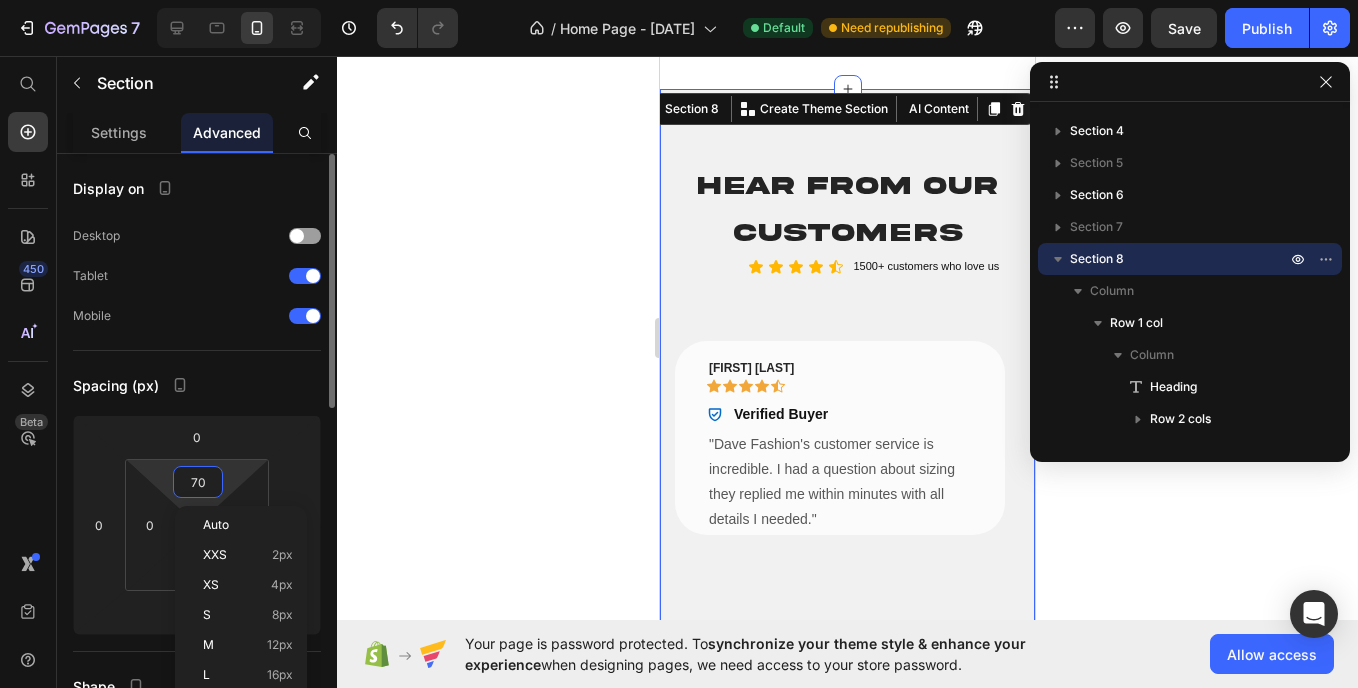 type 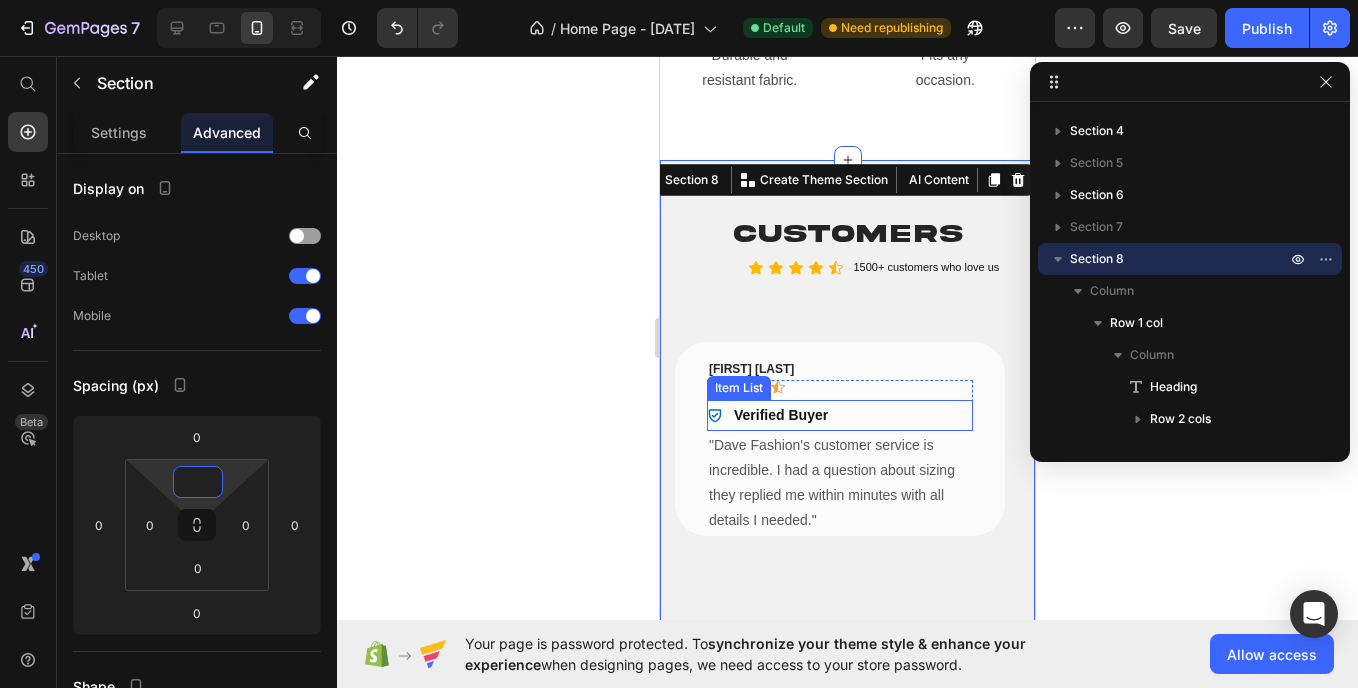 scroll, scrollTop: 2123, scrollLeft: 0, axis: vertical 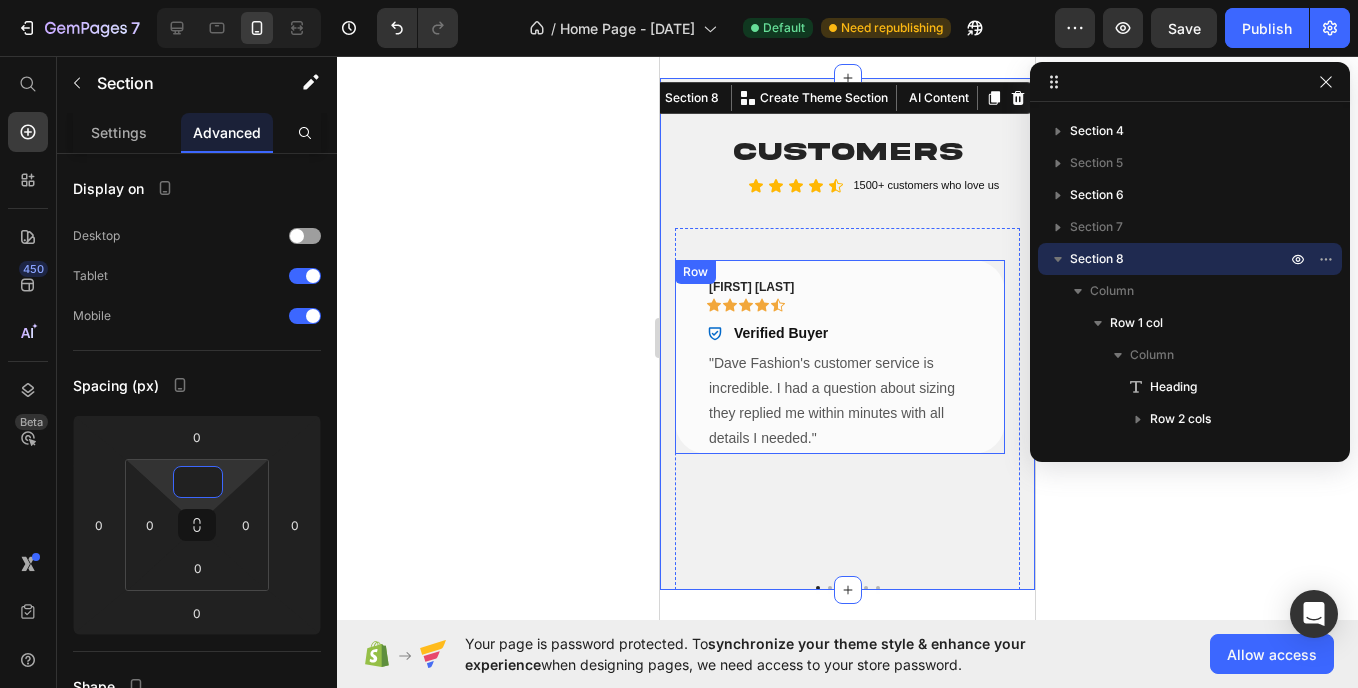 click on "[FIRST] [LAST] Text block
Icon
Icon
Icon
Icon
Icon Row
Verified Buyer Item List Row "Dave Fashion's customer service is incredible. I had a question about sizing they replied me within minutes with all details I needed." Text block Row" at bounding box center [840, 357] 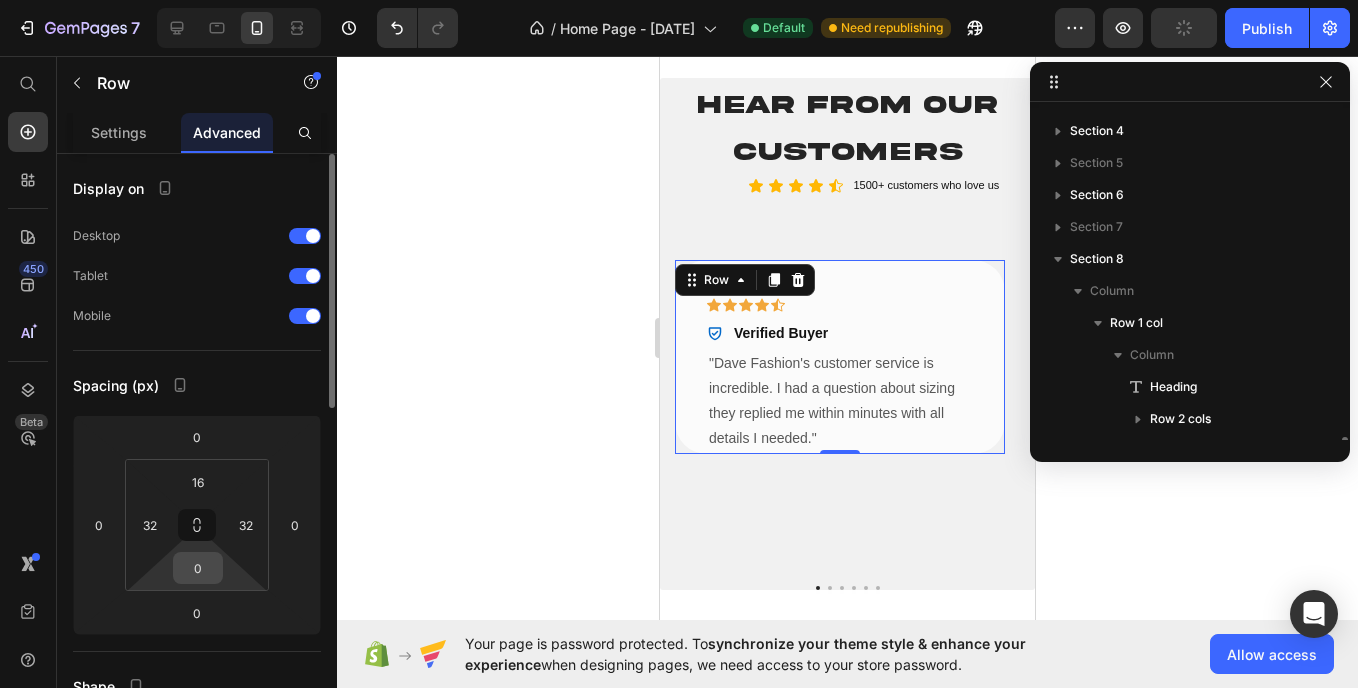 scroll, scrollTop: 347, scrollLeft: 0, axis: vertical 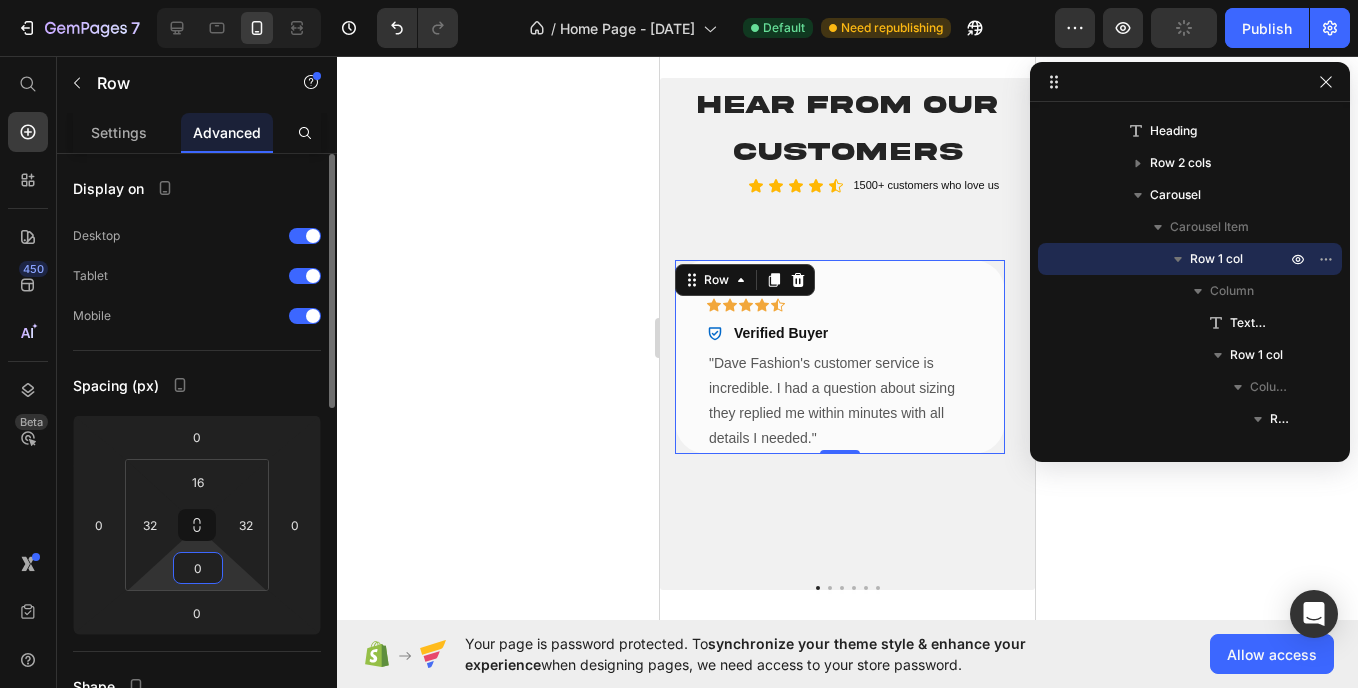 click on "0" at bounding box center (198, 568) 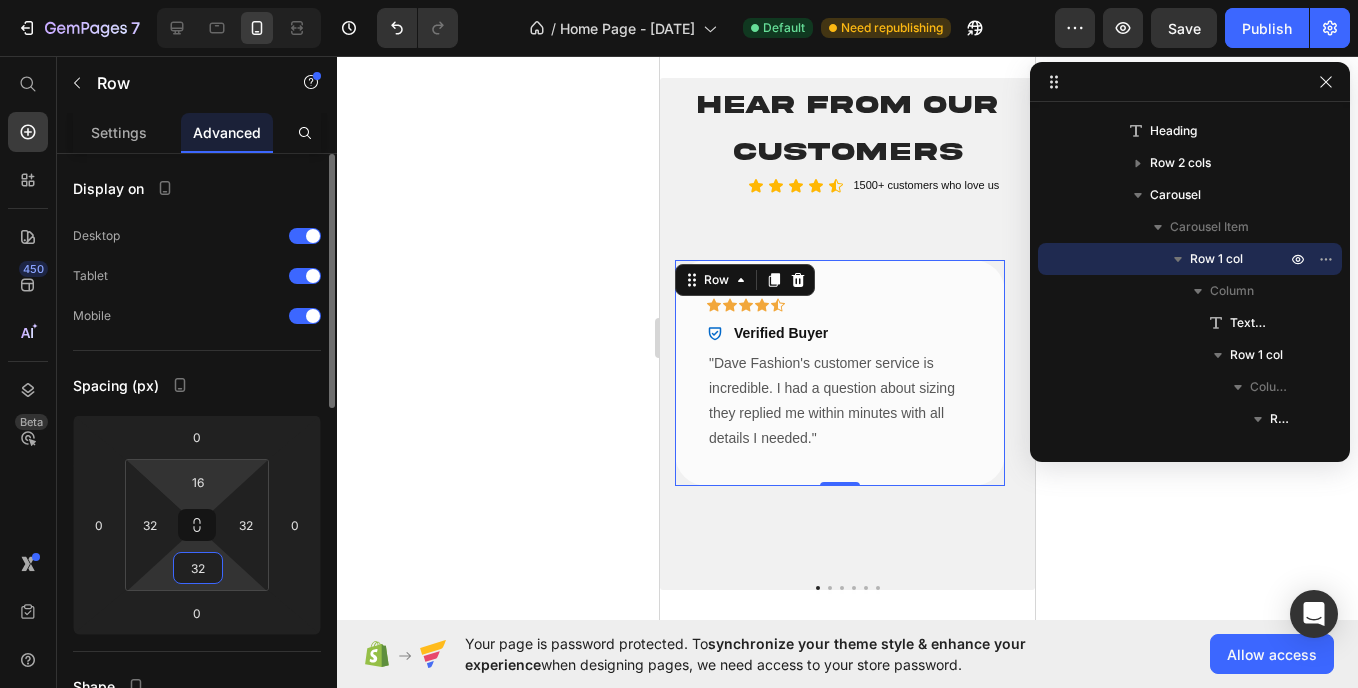 type on "3" 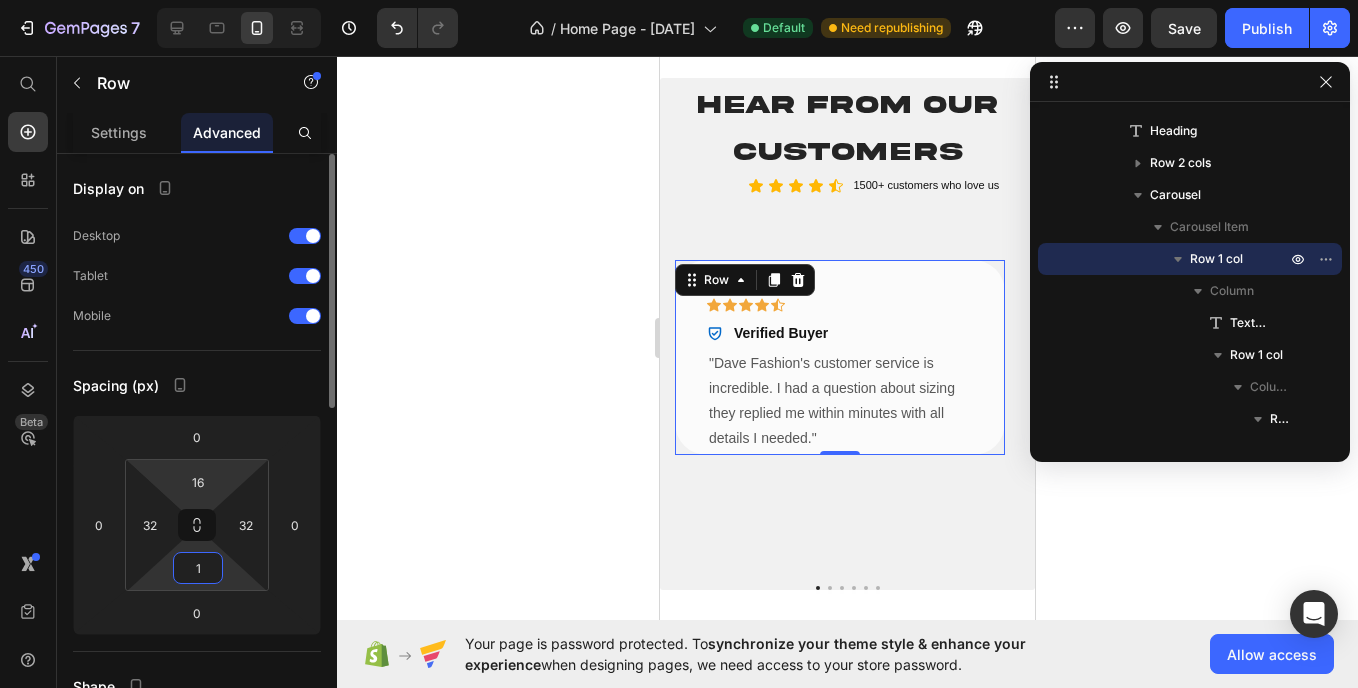 type on "16" 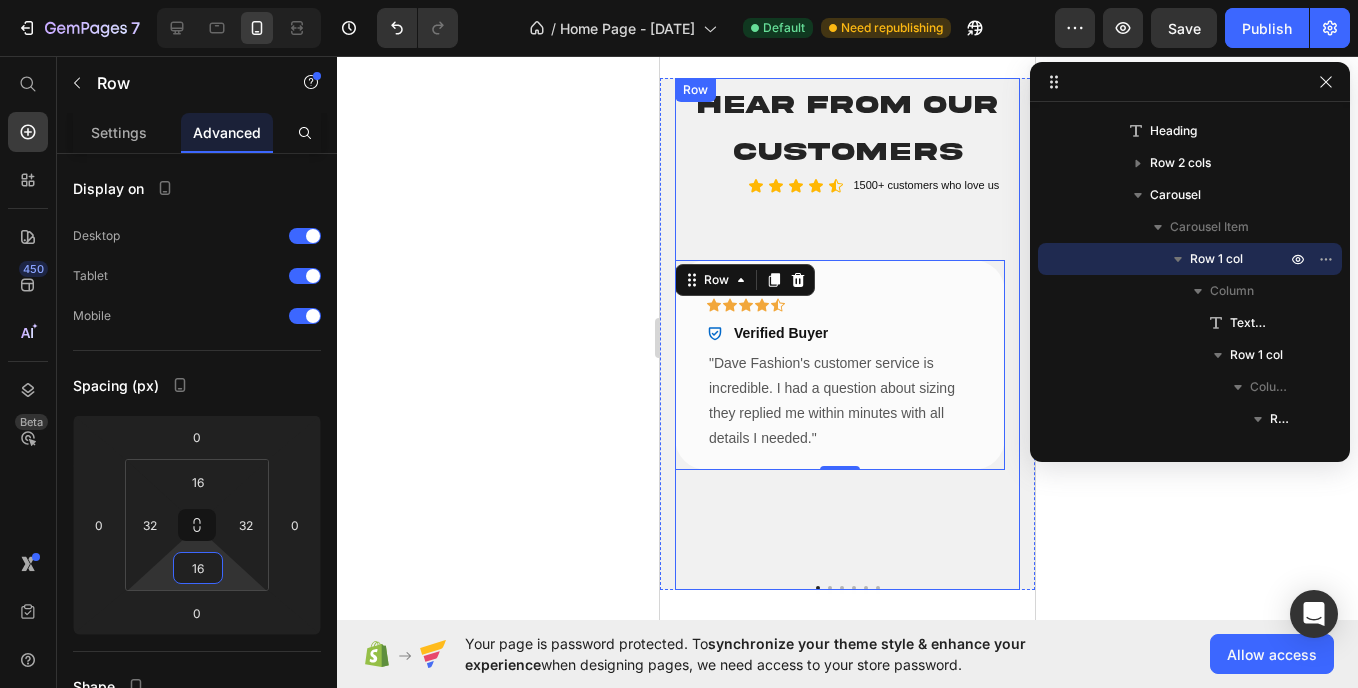 click on "⁠⁠⁠⁠⁠⁠⁠ Hear from Our Customers Heading Icon Icon Icon Icon Icon Icon List 1500+ customers who love us Text Block Row [FIRST] [LAST]. Text block
Icon
Icon
Icon
Icon
Icon Row
Verified Buyer Item List Row "Dave Fashion's customer service is incredible. I had a question about sizing they replied me within minutes with all details I needed." Text block Row   0
Icon
Icon
Icon
Icon
Icon Row
Verified Buyer Item List "The site is sleek, the process was fast, and my order arrived quicker than I expected. I love the personal touches, and the hoodie is exacltly what I wanted. Will finally be shopping here again !" Text block - [FIRST] [LAST]. Text block Row
Icon
Icon
Icon
Icon
Icon Row
Verified Buyer Item List Text block - [FIRST] [LAST]. Row" at bounding box center (847, 334) 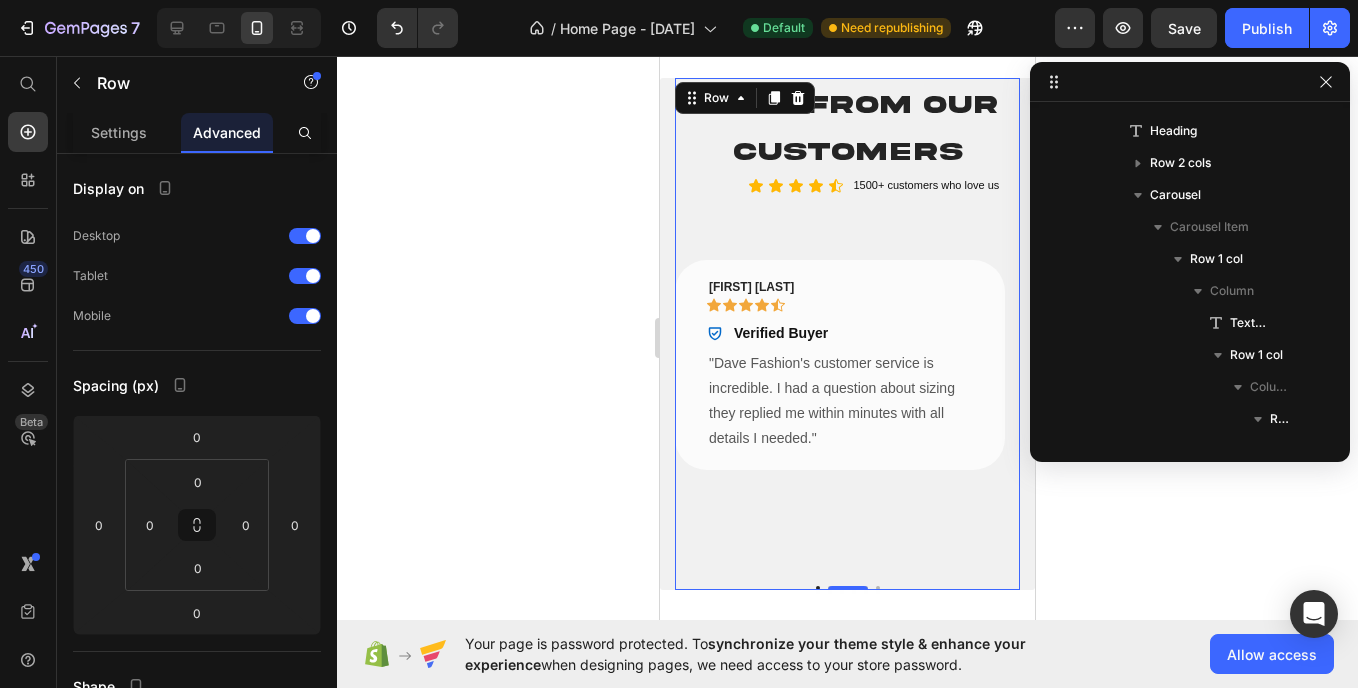 scroll, scrollTop: 155, scrollLeft: 0, axis: vertical 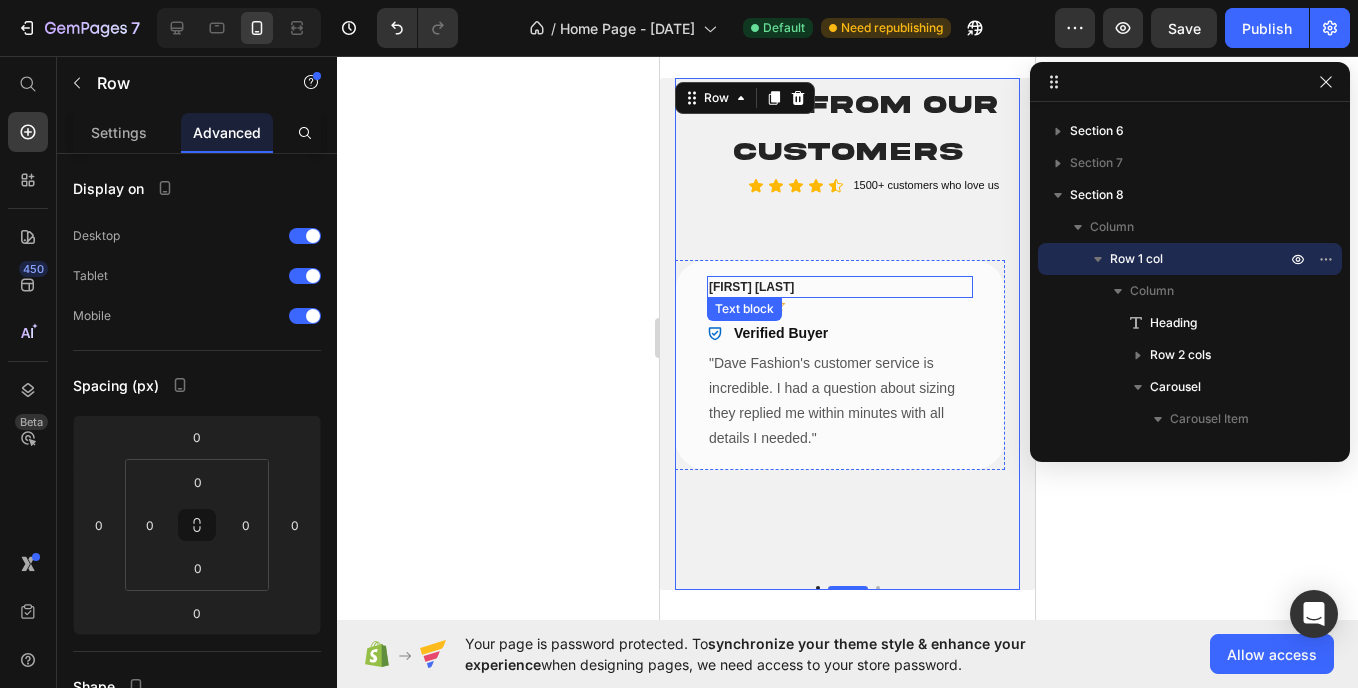 click on "[FIRST] [LAST]" at bounding box center [840, 287] 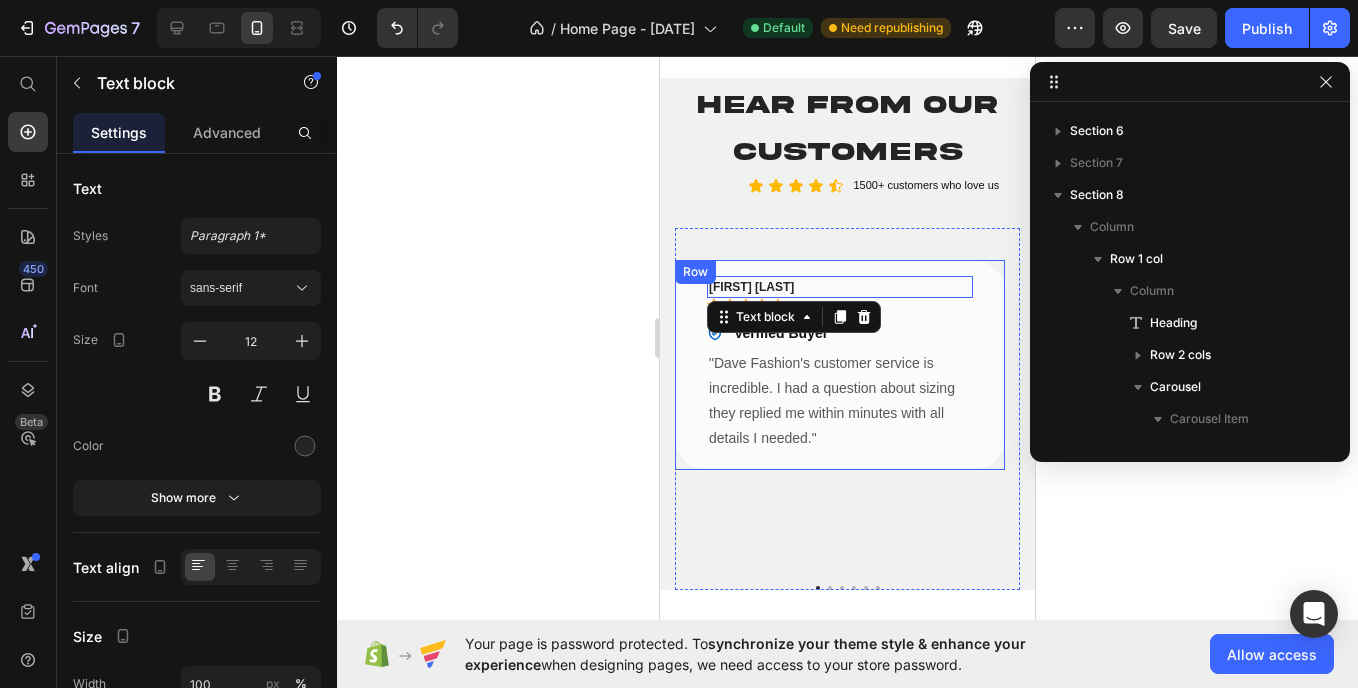 scroll, scrollTop: 411, scrollLeft: 0, axis: vertical 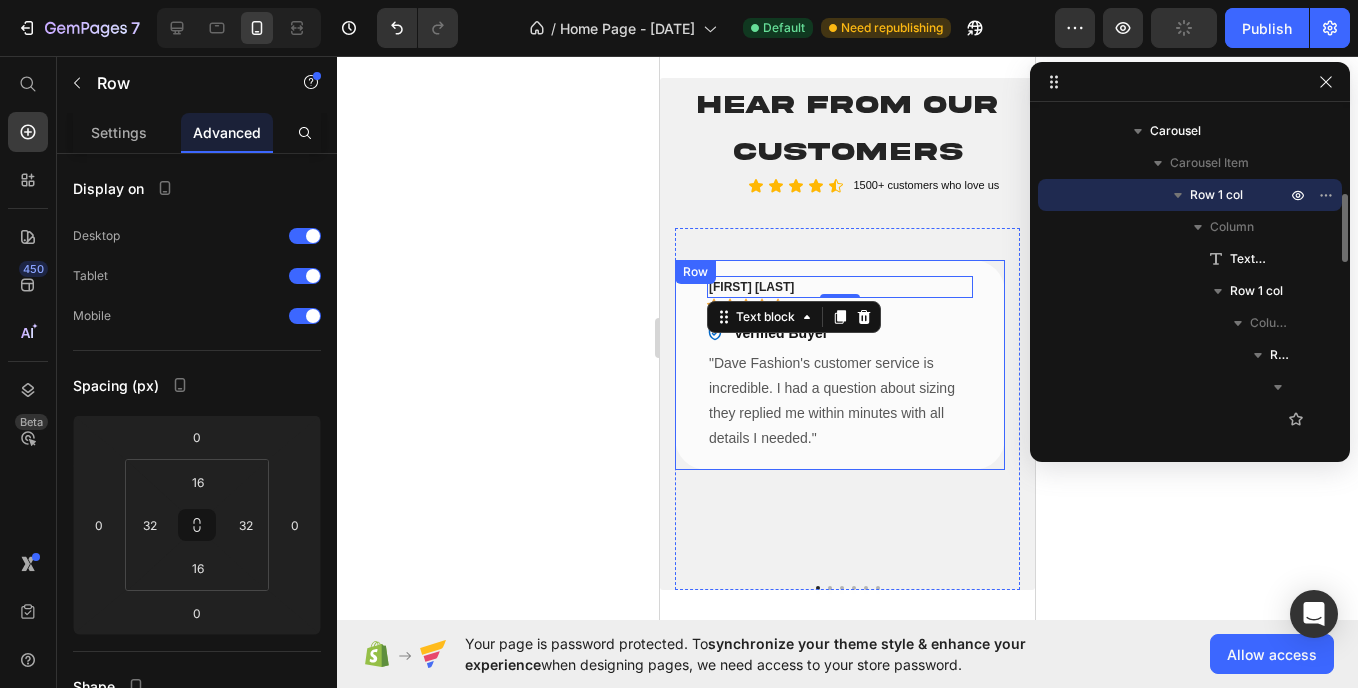 click on "[FIRST] [LAST]. Text block   0
Icon
Icon
Icon
Icon
Icon Row
Verified Buyer Item List Row "Dave Fashion's customer service is incredible. I had a question about sizing they replied me within minutes with all details I needed." Text block Row" at bounding box center [840, 365] 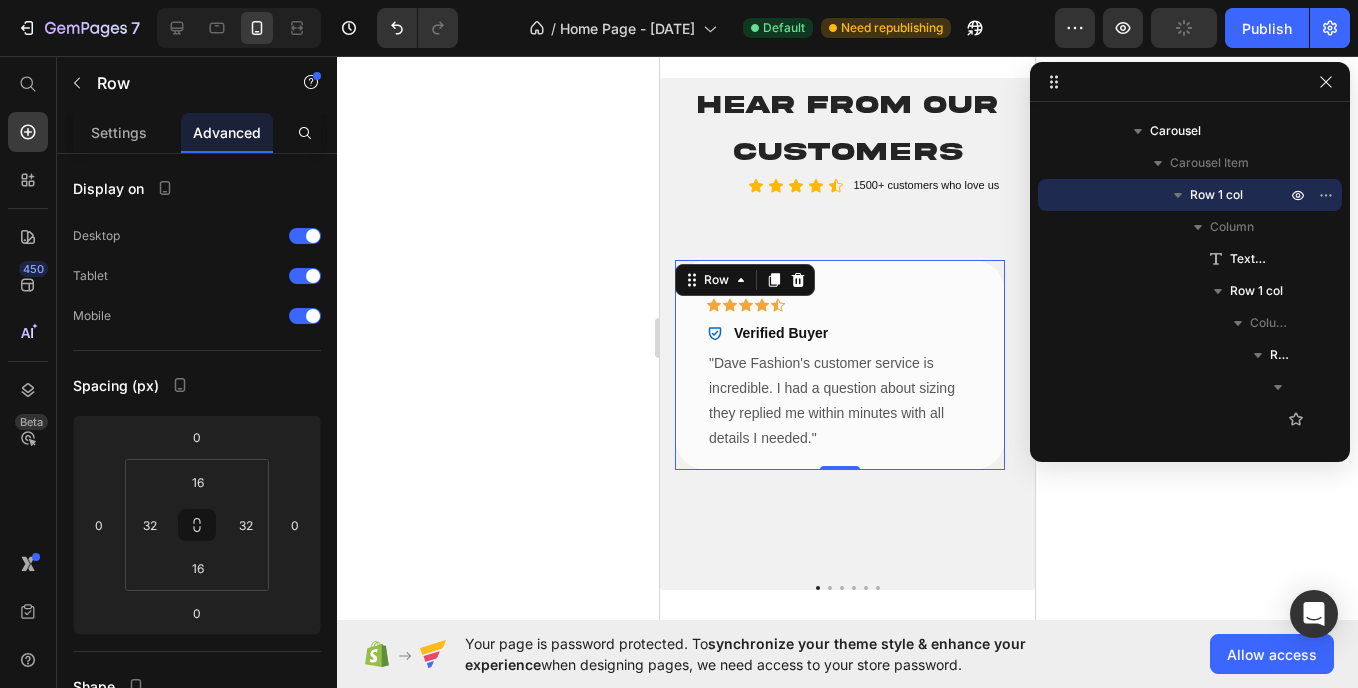 click on "iPhone 13 Mini  ( 375 px) iPhone 13 Mini iPhone 13 Pro iPhone 11 Pro Max iPhone 15 Pro Max Pixel 7 Galaxy S8+ Galaxy S20 Ultra iPad Mini iPad Air iPad Pro Header Image Image Row Row Comfort Meets Street Style. Heading The D-Hoodie brings together the best of both worlds: ultimate comfort and striking style. Get ready to impress effortlessly. Text Block EXPLORE NOW Button Row Section 2 Why the  D-Hoodie? Heading The D-Hoodie is designed to elevate your everyday look with its premium quality and iconic design. Text Block Section 4 Image Premium Comfort Text Block Ultra-soft, perfect for  everyday wear. Text Block Image Unique Design Text Block Embossed “D”  signature. Text Block Image Top-Quality Text Block Durable and  resistant fabric. Text Block Image Universal Style Text Block Fits any occasion. Text Block Row Section 5 Image Premium Comfort Text Block Ultra-soft, perfect for  everyday wear. Text Block Image Unique Design Text Block Embossed “D”  signature. Text Block Image Top-Quality Image" at bounding box center (847, 1069) 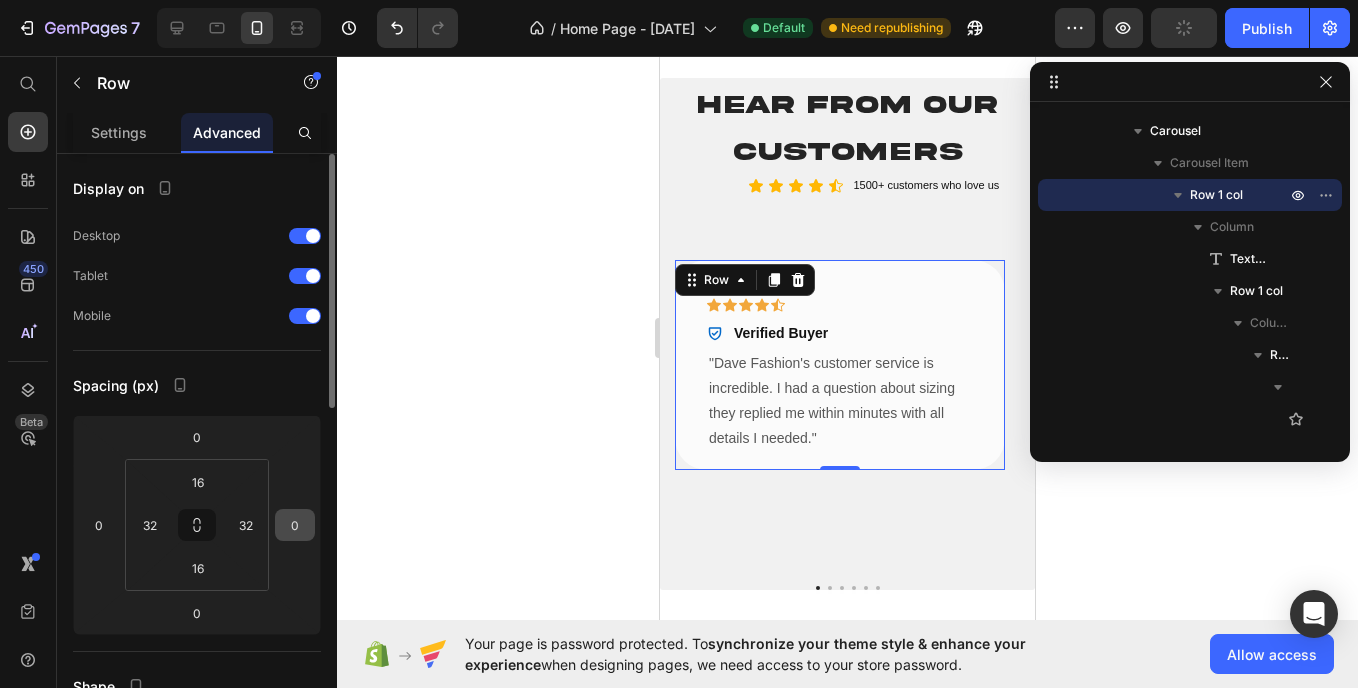 click on "0" at bounding box center [295, 525] 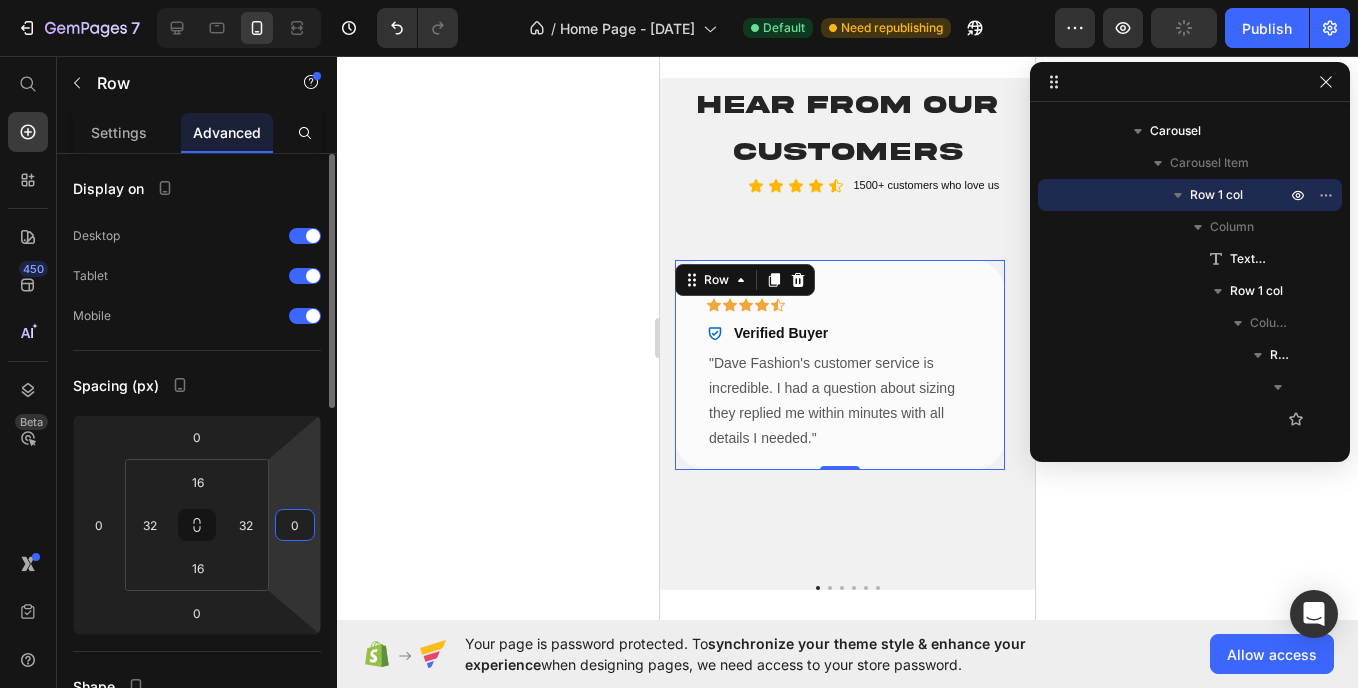 click on "0" at bounding box center (295, 525) 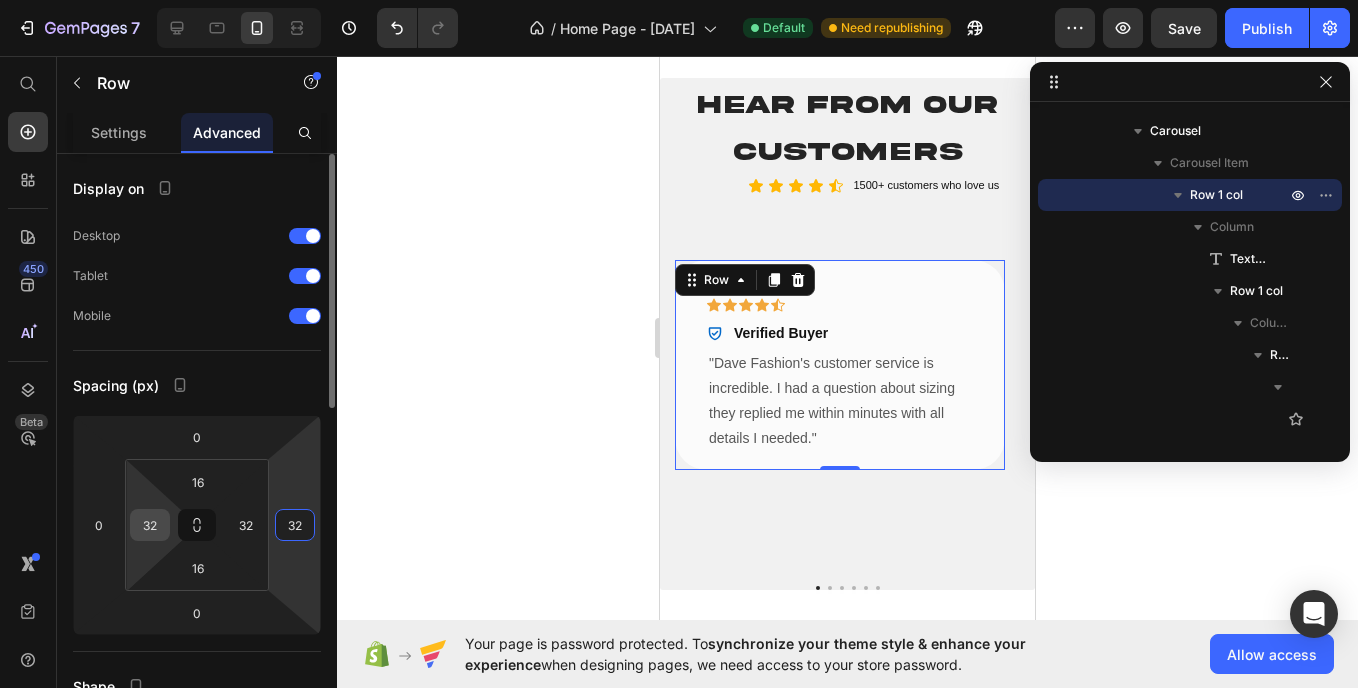 type on "32" 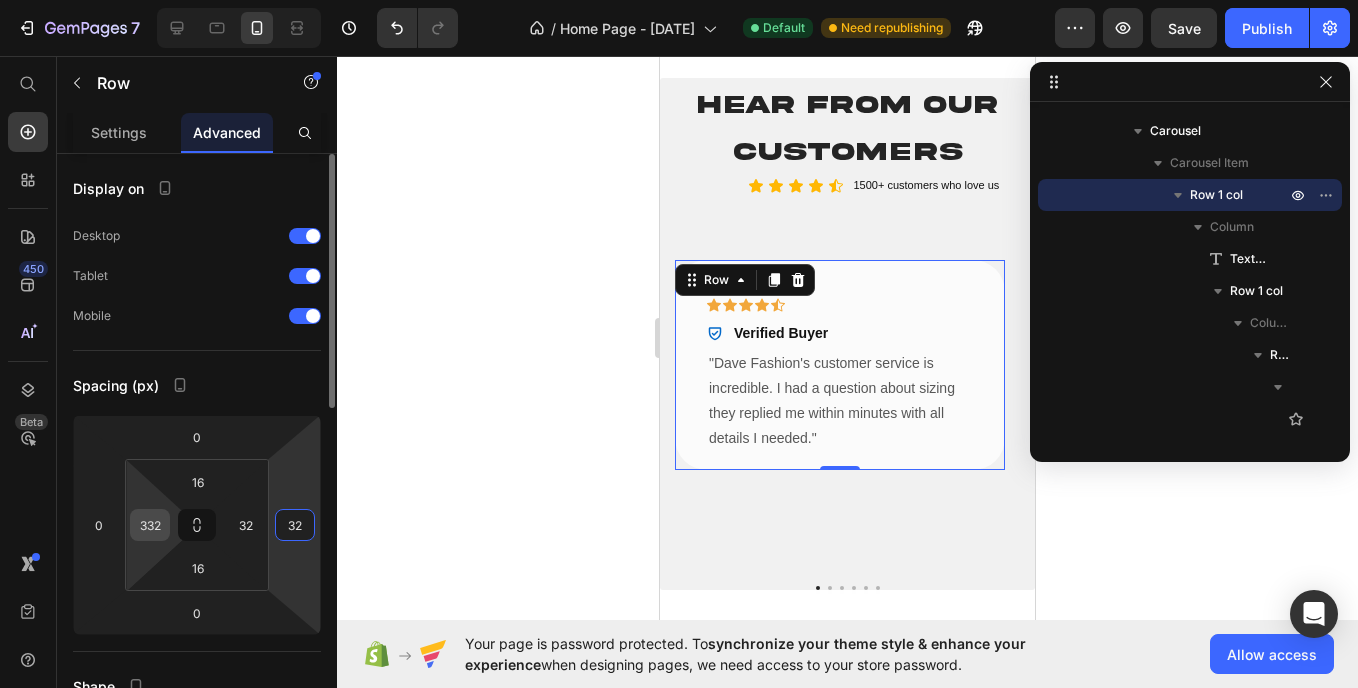 type on "3232" 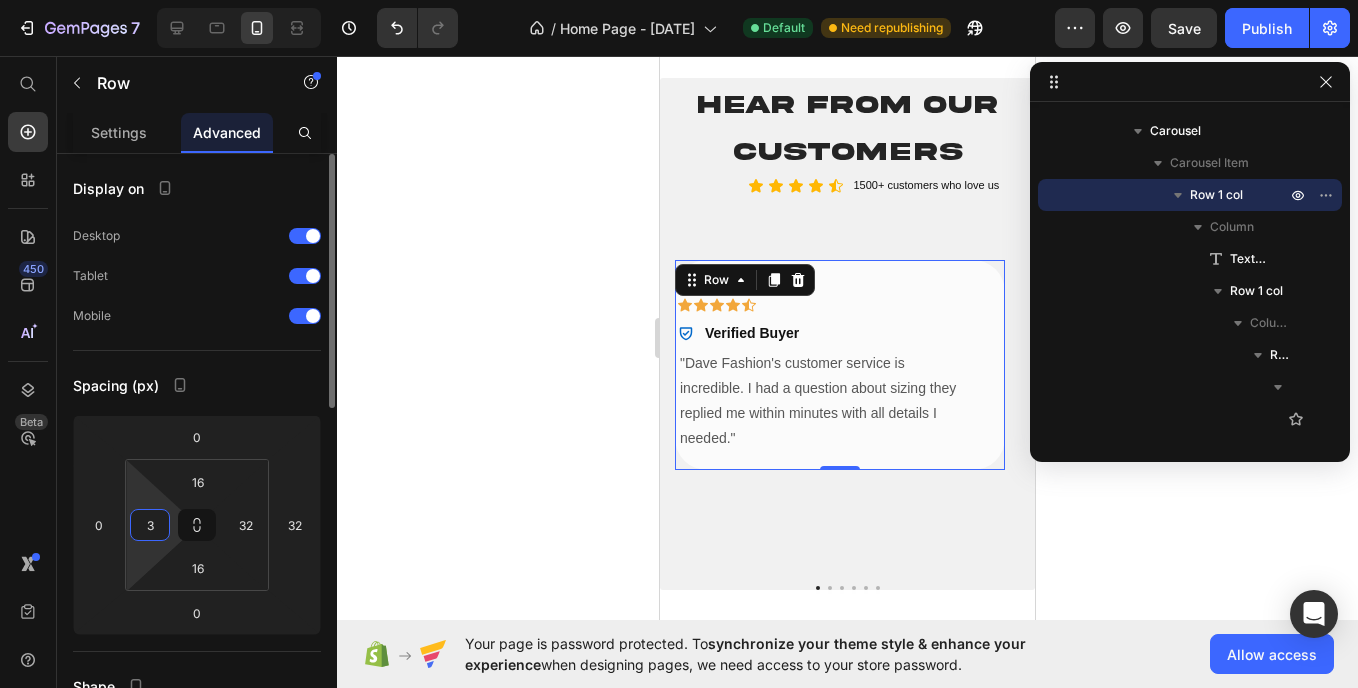 type on "32" 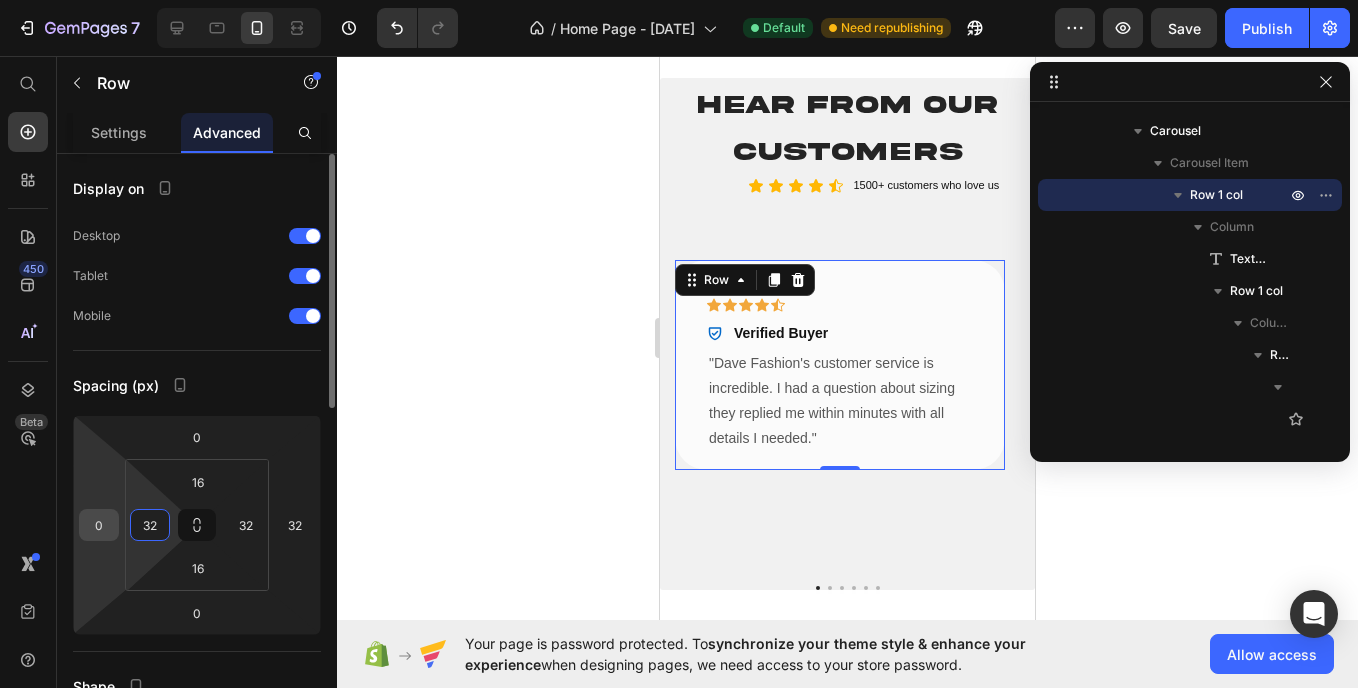 click on "0" at bounding box center [99, 525] 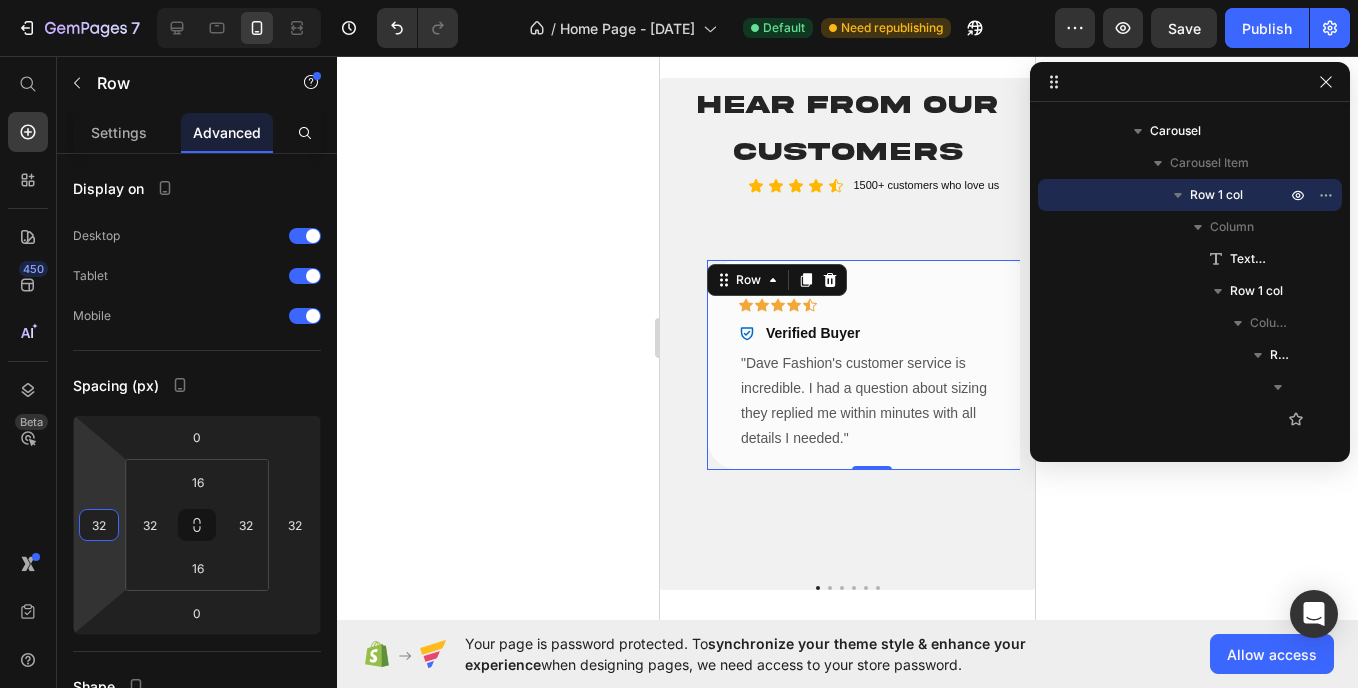 type on "32" 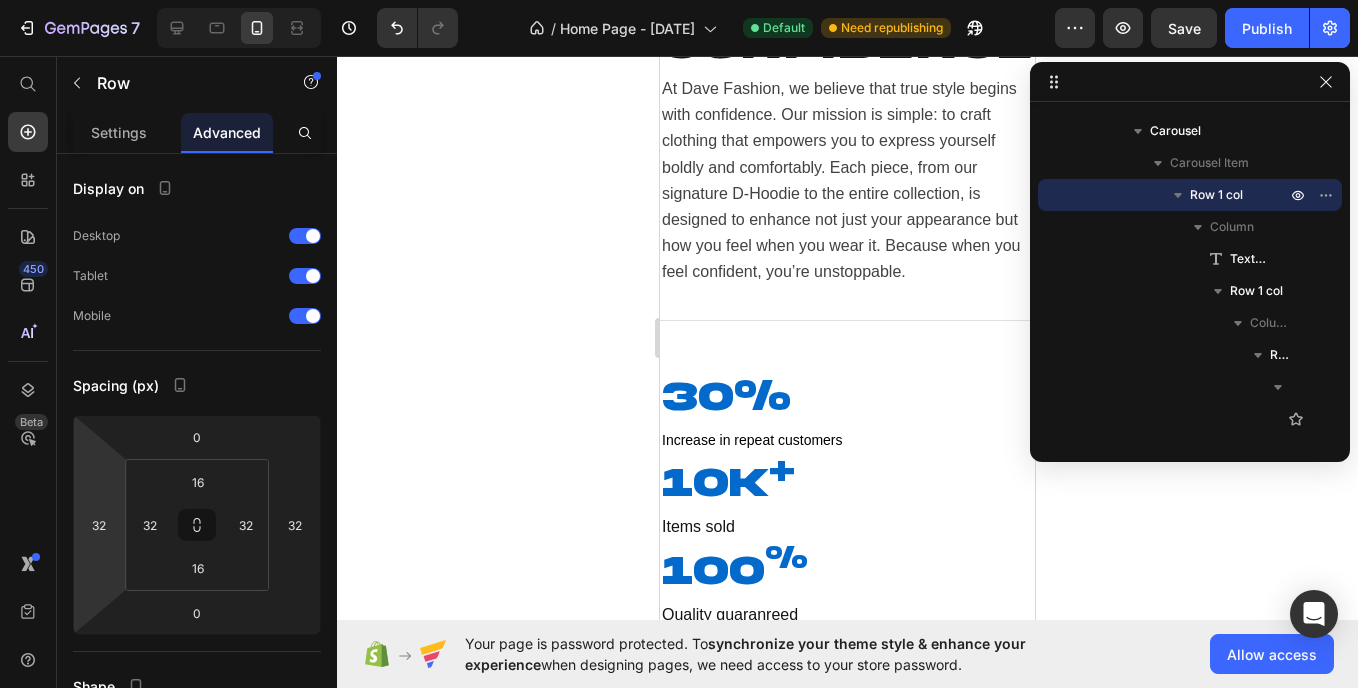 scroll, scrollTop: 3039, scrollLeft: 0, axis: vertical 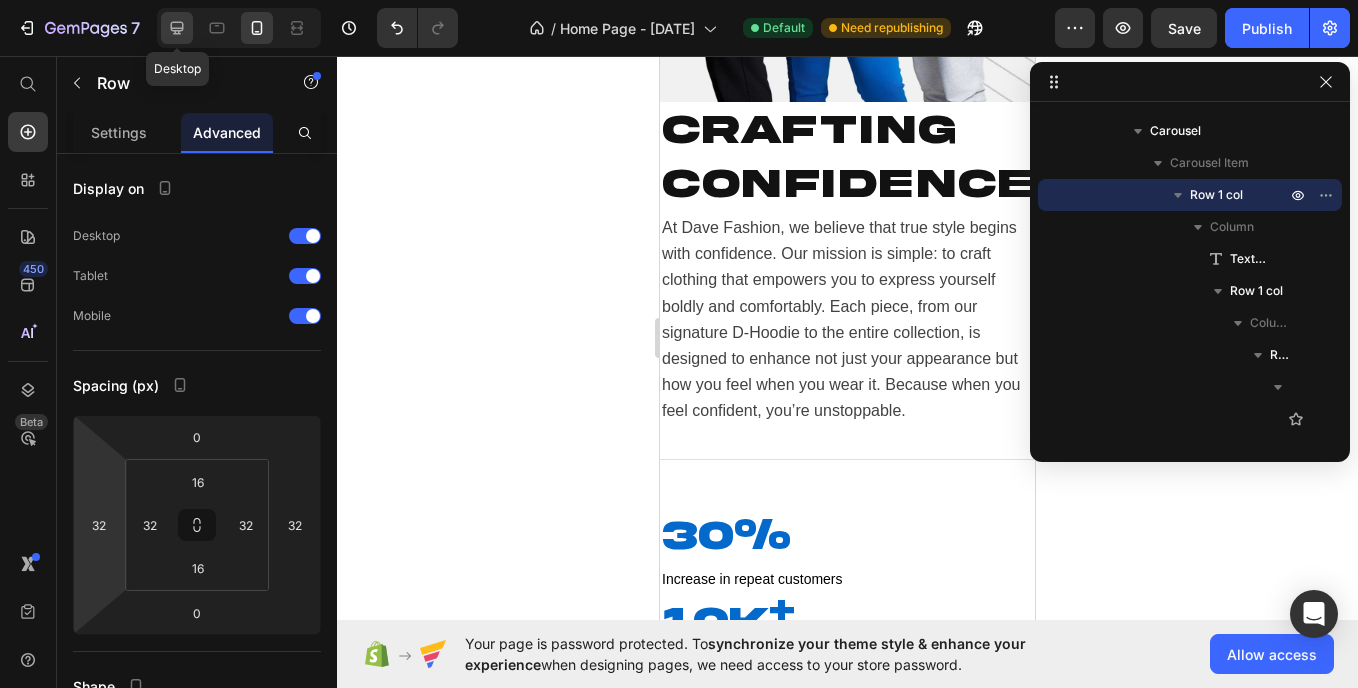 drag, startPoint x: 185, startPoint y: 22, endPoint x: 736, endPoint y: 279, distance: 607.98846 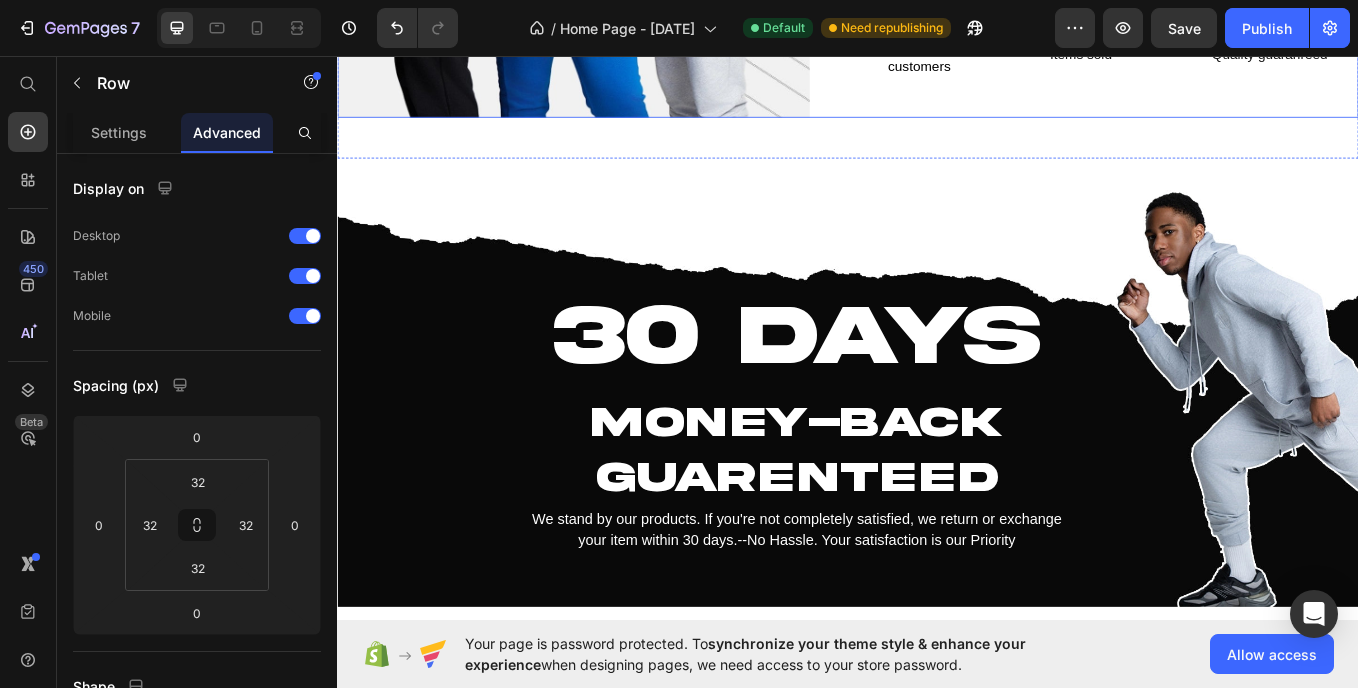 scroll, scrollTop: 2315, scrollLeft: 0, axis: vertical 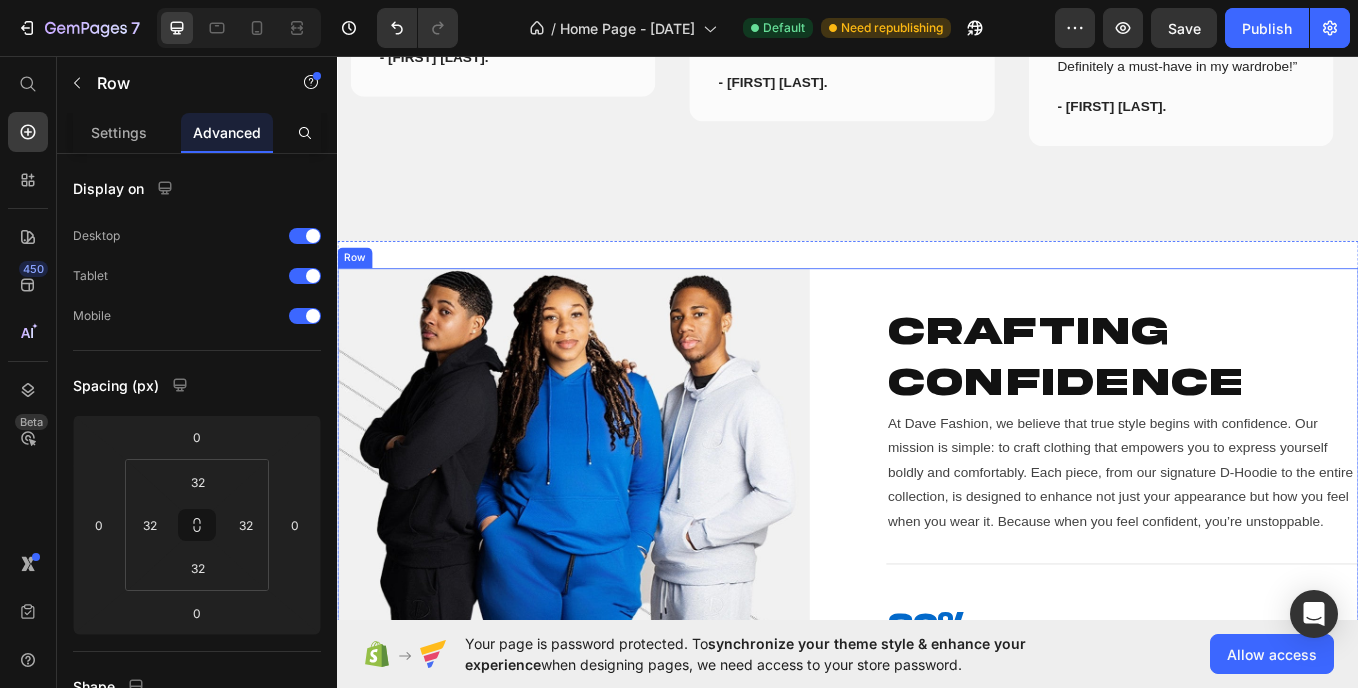 click on "Image Crafting Confidence Heading At Dave Fashion, we believe that true style begins with confidence. Our mission is simple: to craft clothing that empowers you to express yourself boldly and comfortably. Each piece, from our signature D-Hoodie to the entire collection, is designed to enhance not just your appearance but how you feel when you wear it. Because when you feel confident, you’re unstoppable. Text Block                Title Line 30% Heading Increase in repeat customers Text Block 10k + Heading Items sold Text Block 100 % Heading Quality guaranreed Text Block Row Row" at bounding box center [937, 579] 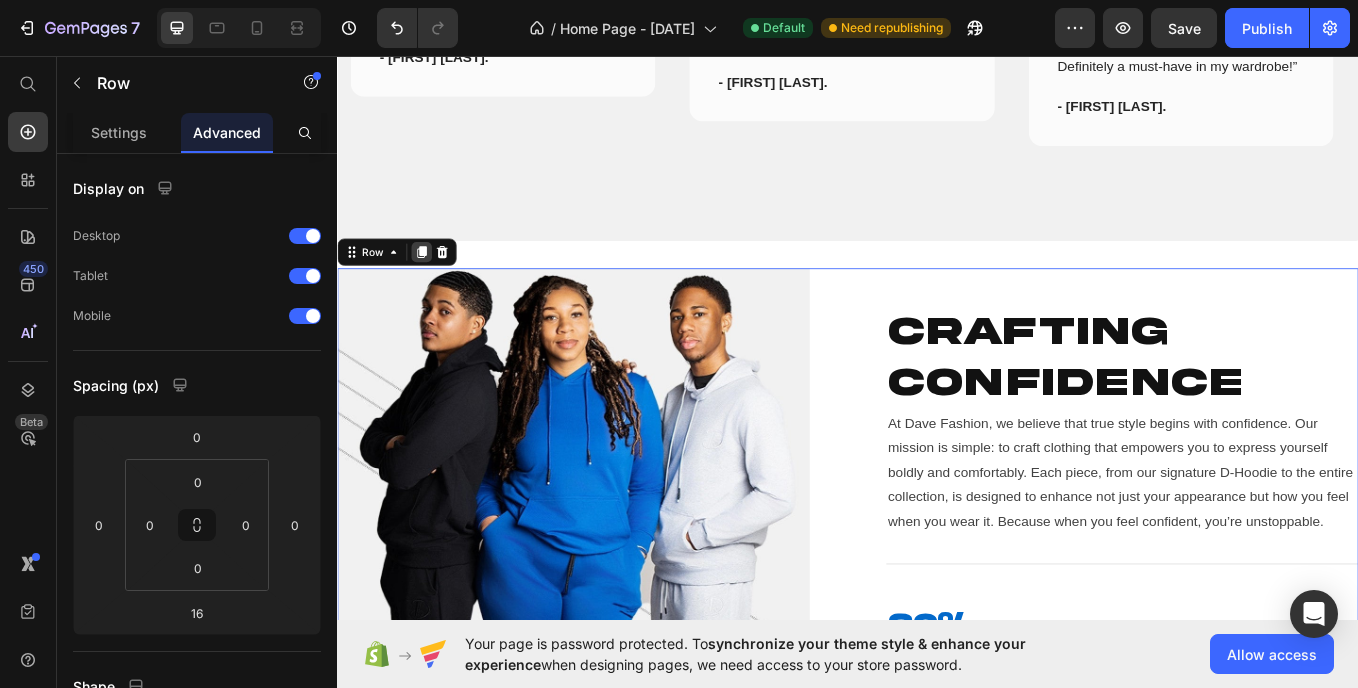 click at bounding box center [436, 286] 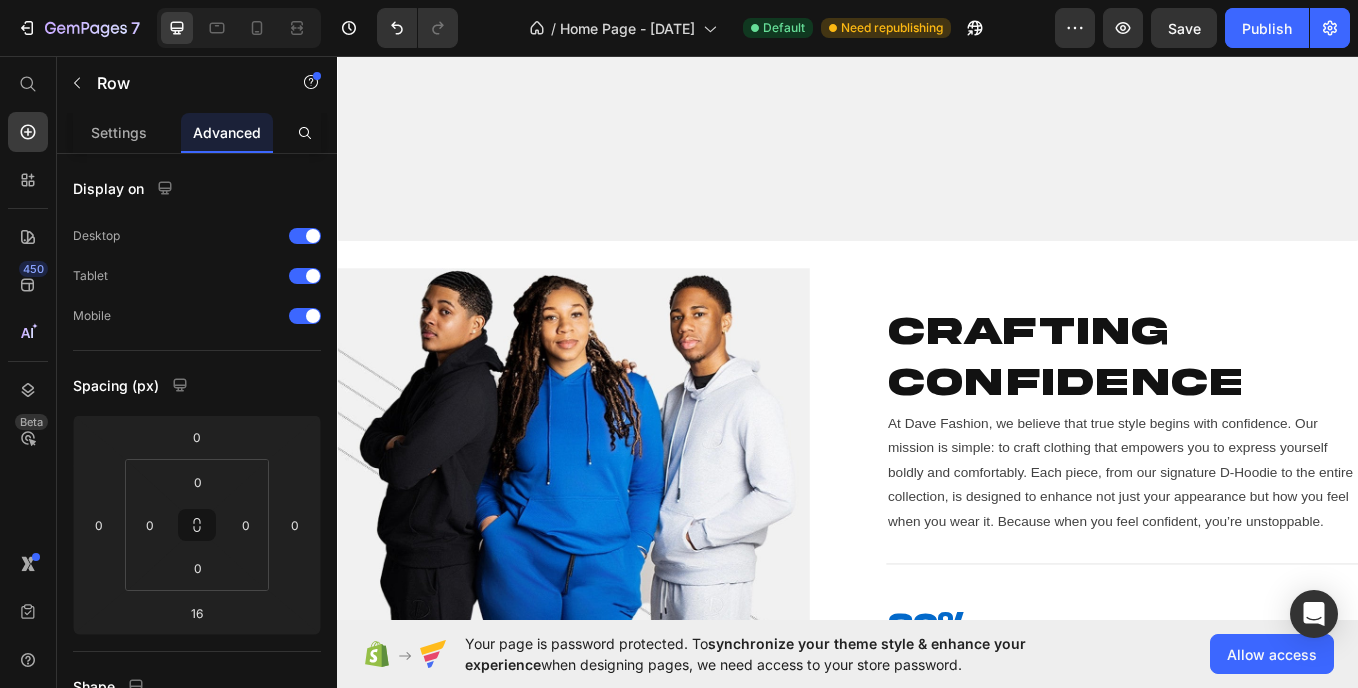 scroll, scrollTop: 3056, scrollLeft: 0, axis: vertical 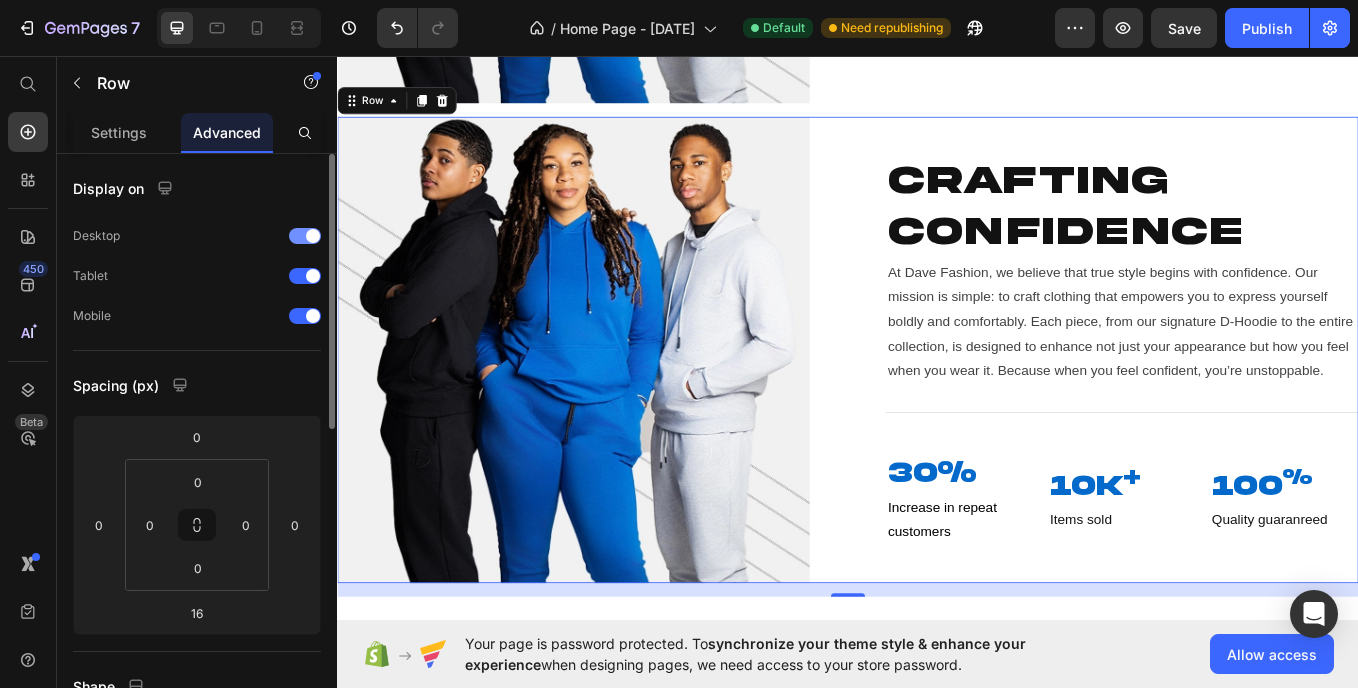 click at bounding box center [305, 236] 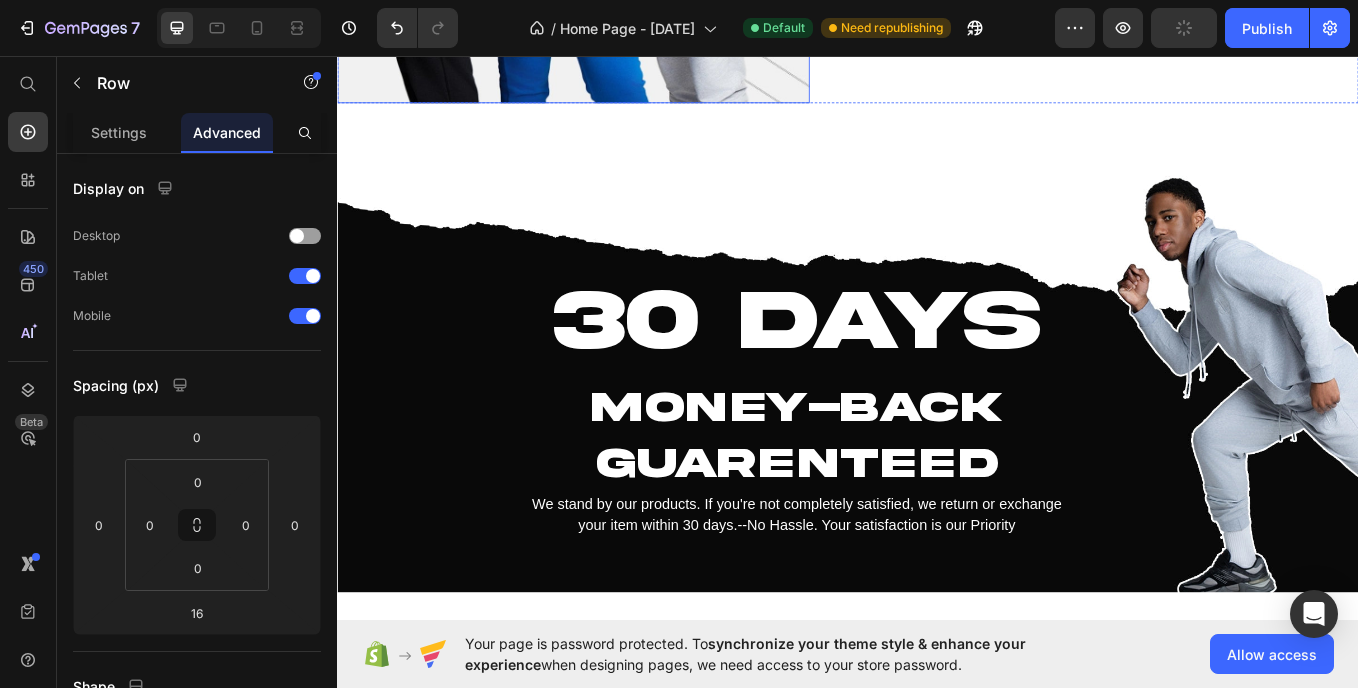 scroll, scrollTop: 2535, scrollLeft: 0, axis: vertical 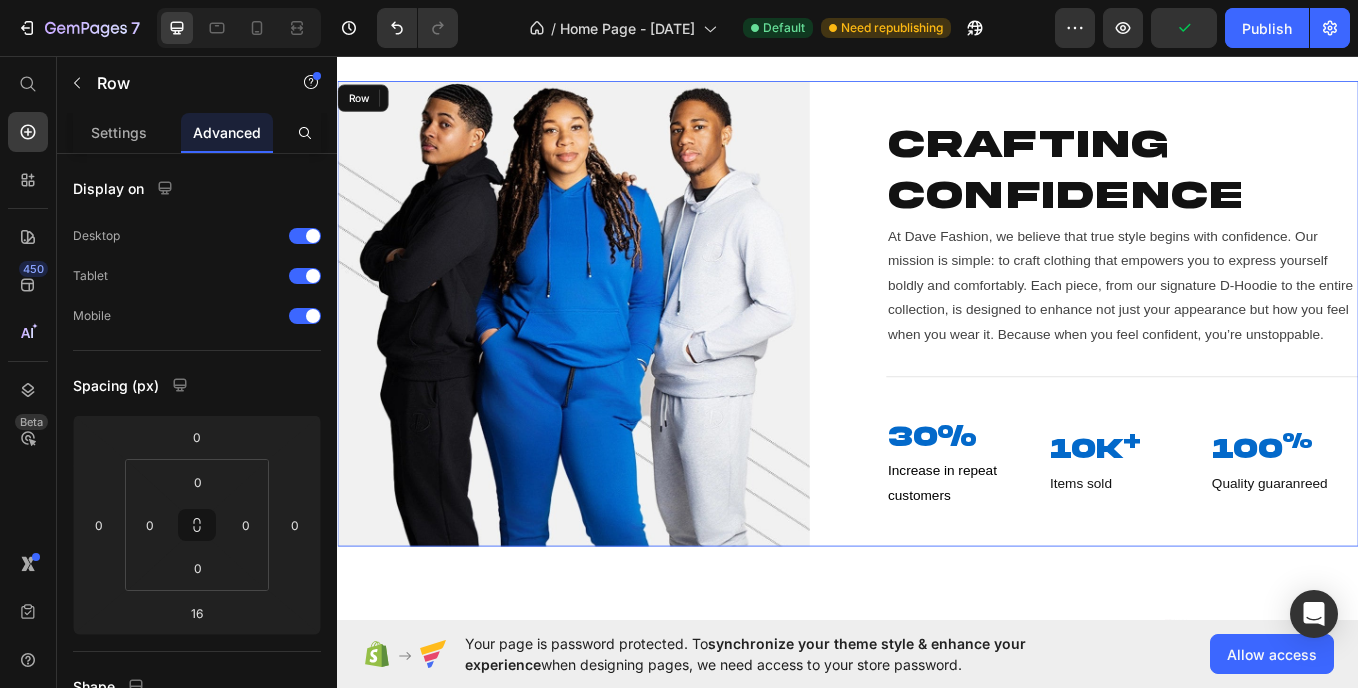 click on "Image Crafting Confidence Heading At Dave Fashion, we believe that true style begins with confidence. Our mission is simple: to craft clothing that empowers you to express yourself boldly and comfortably. Each piece, from our signature D-Hoodie to the entire collection, is designed to enhance not just your appearance but how you feel when you wear it. Because when you feel confident, you’re unstoppable. Text Block                Title Line 30% Heading Increase in repeat customers Text Block 10k + Heading Items sold Text Block 100 % Heading Quality guaranreed Text Block Row Row" at bounding box center (937, 359) 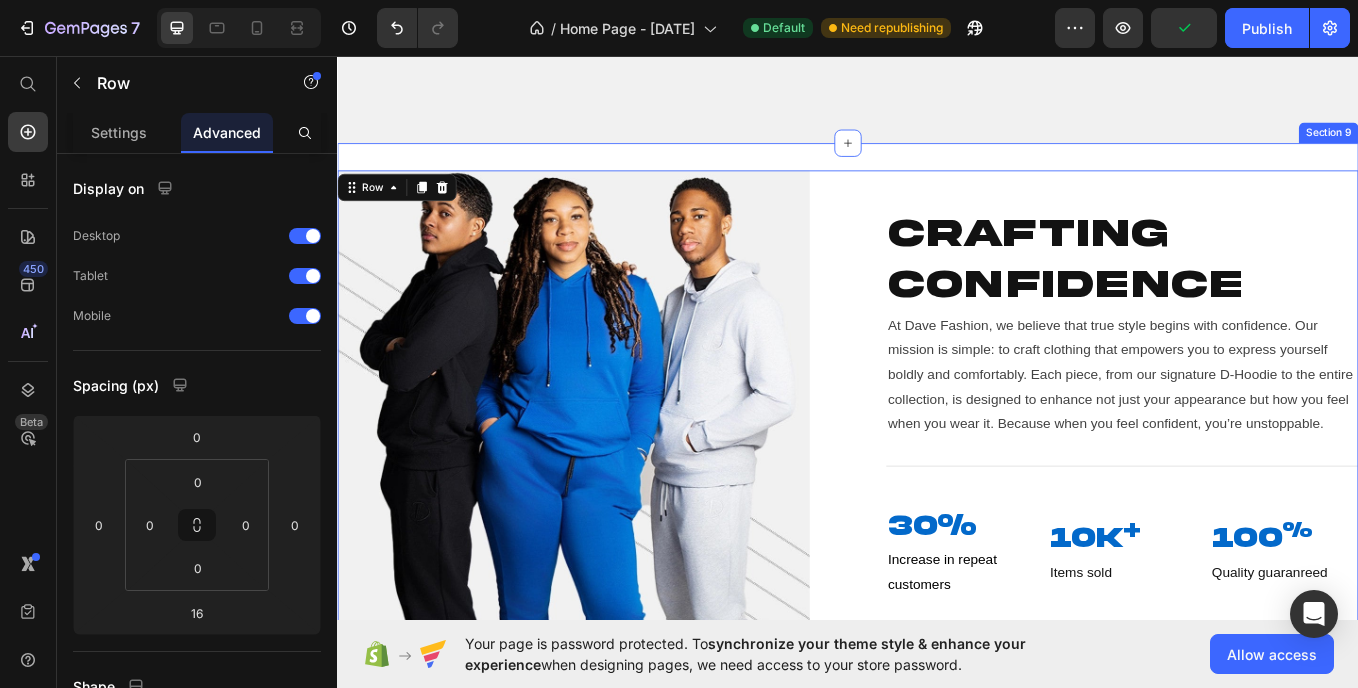 scroll, scrollTop: 2419, scrollLeft: 0, axis: vertical 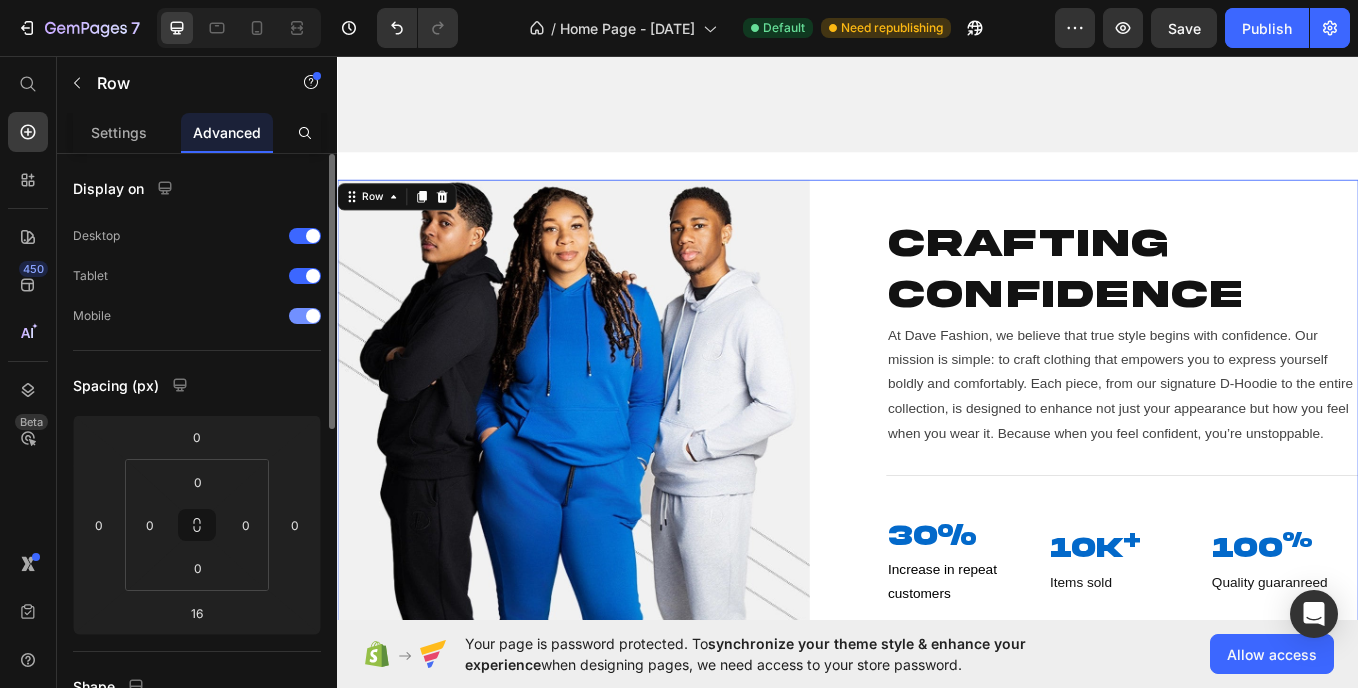 click at bounding box center (313, 316) 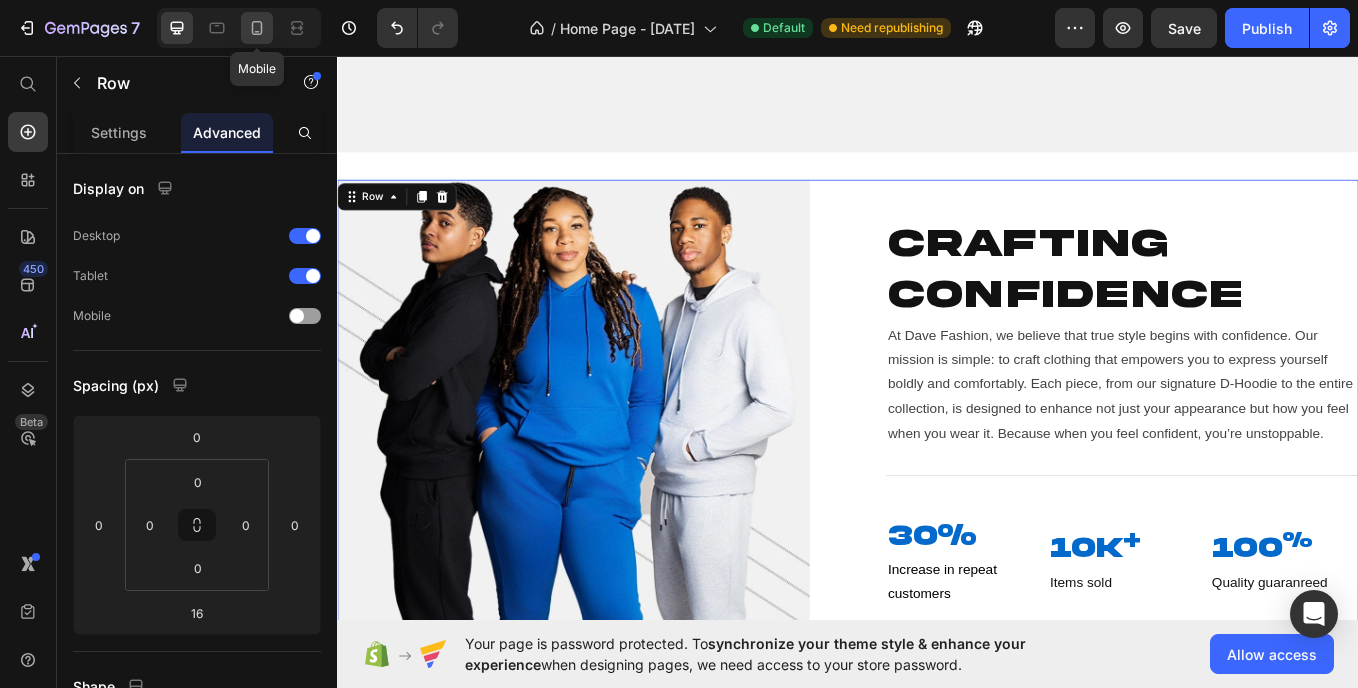 click 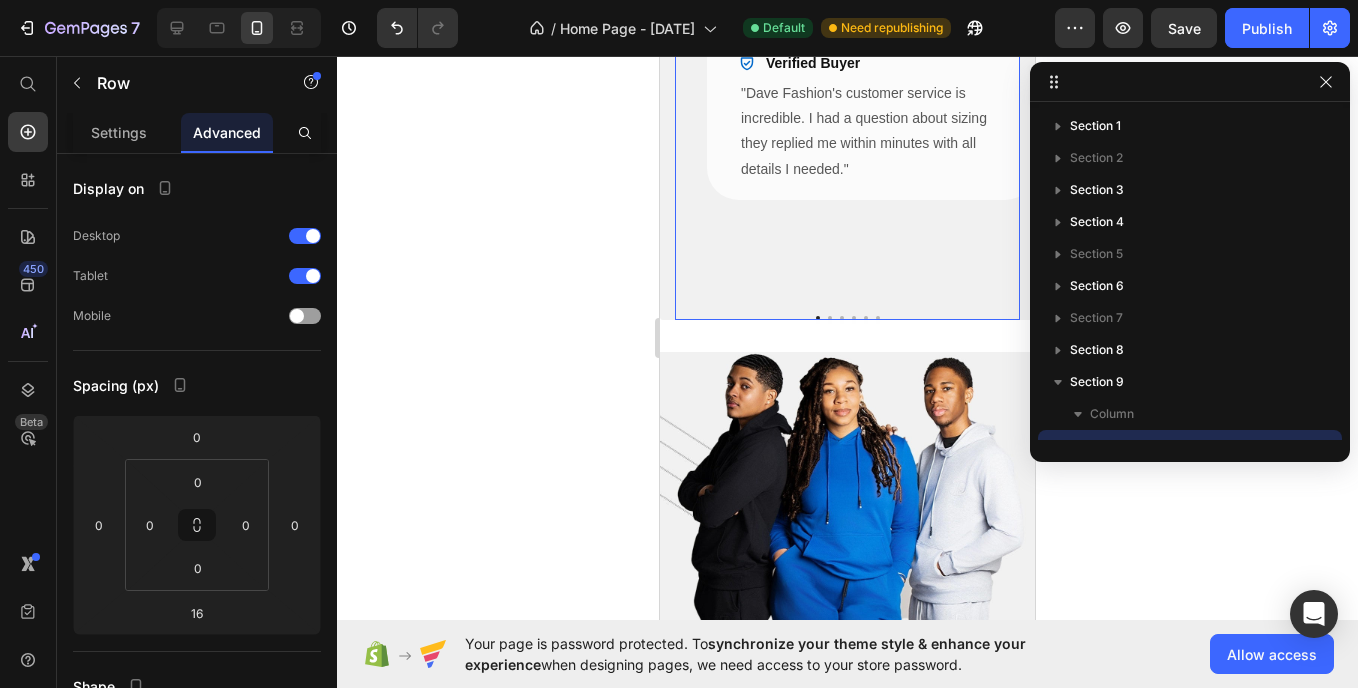 scroll, scrollTop: 2353, scrollLeft: 0, axis: vertical 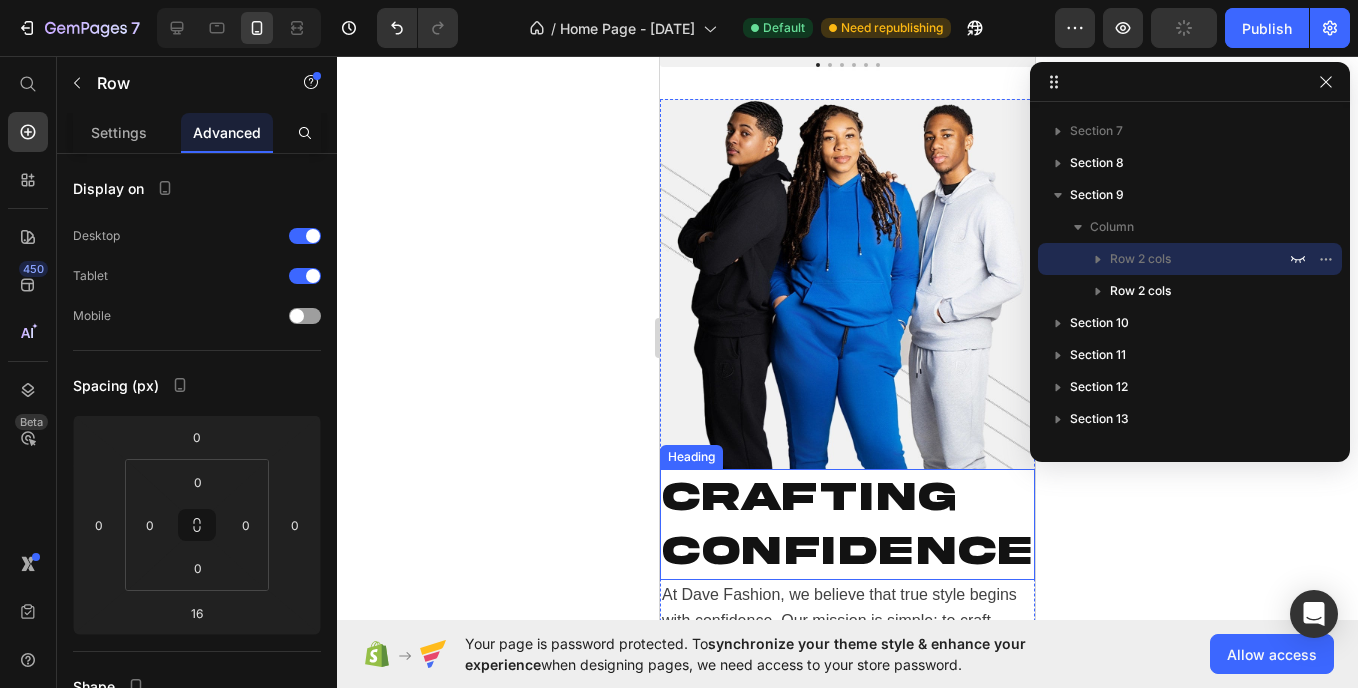 click on "Crafting Confidence" at bounding box center [847, 524] 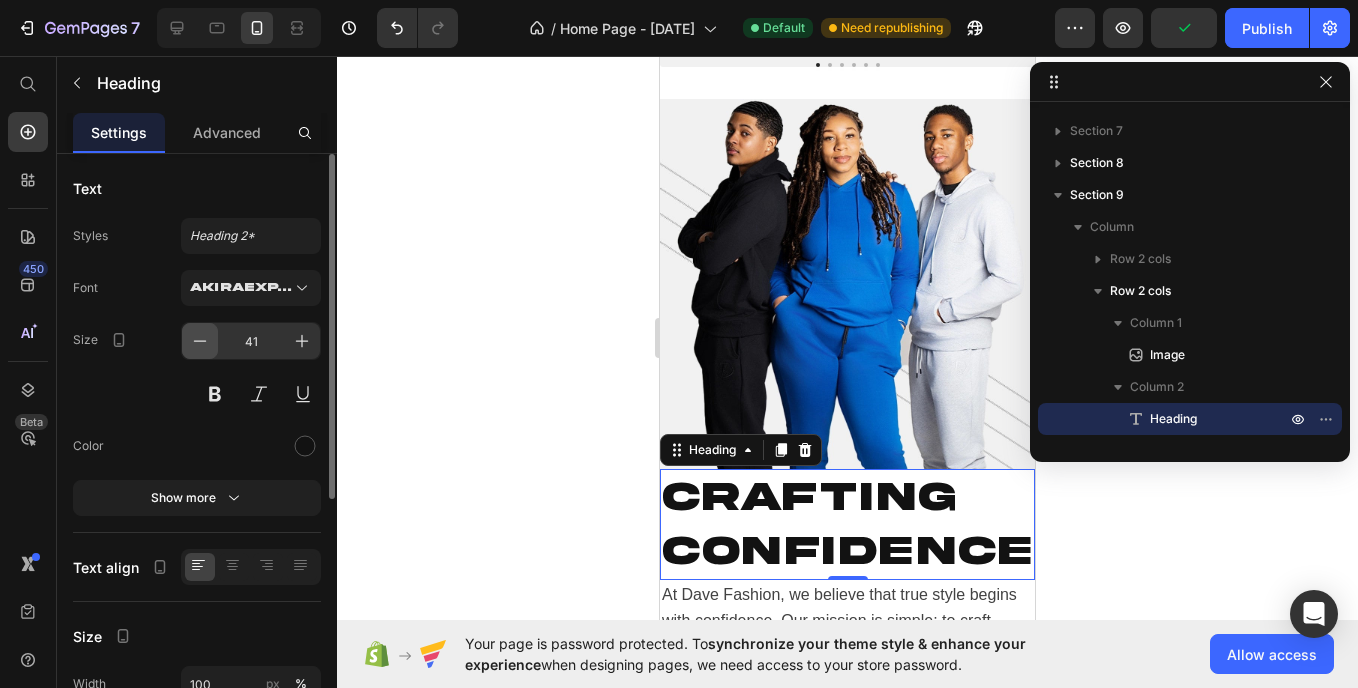 click 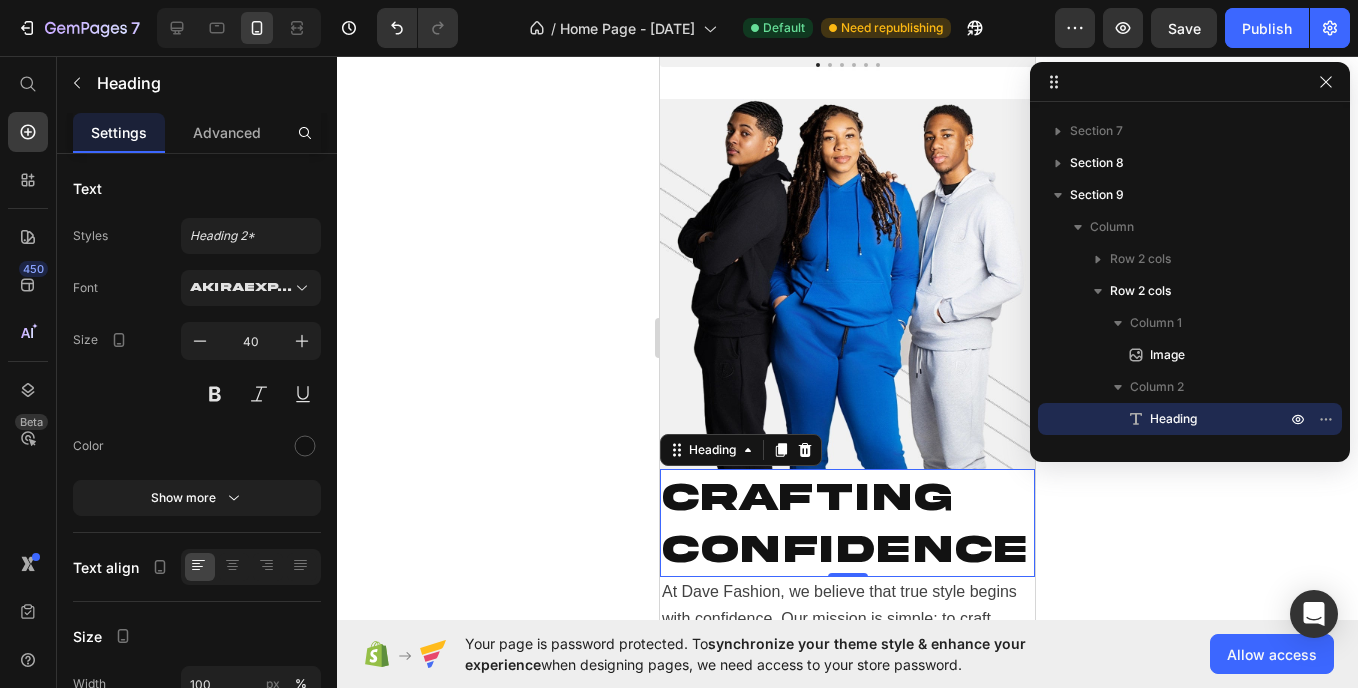 click on "Crafting Confidence" at bounding box center (847, 523) 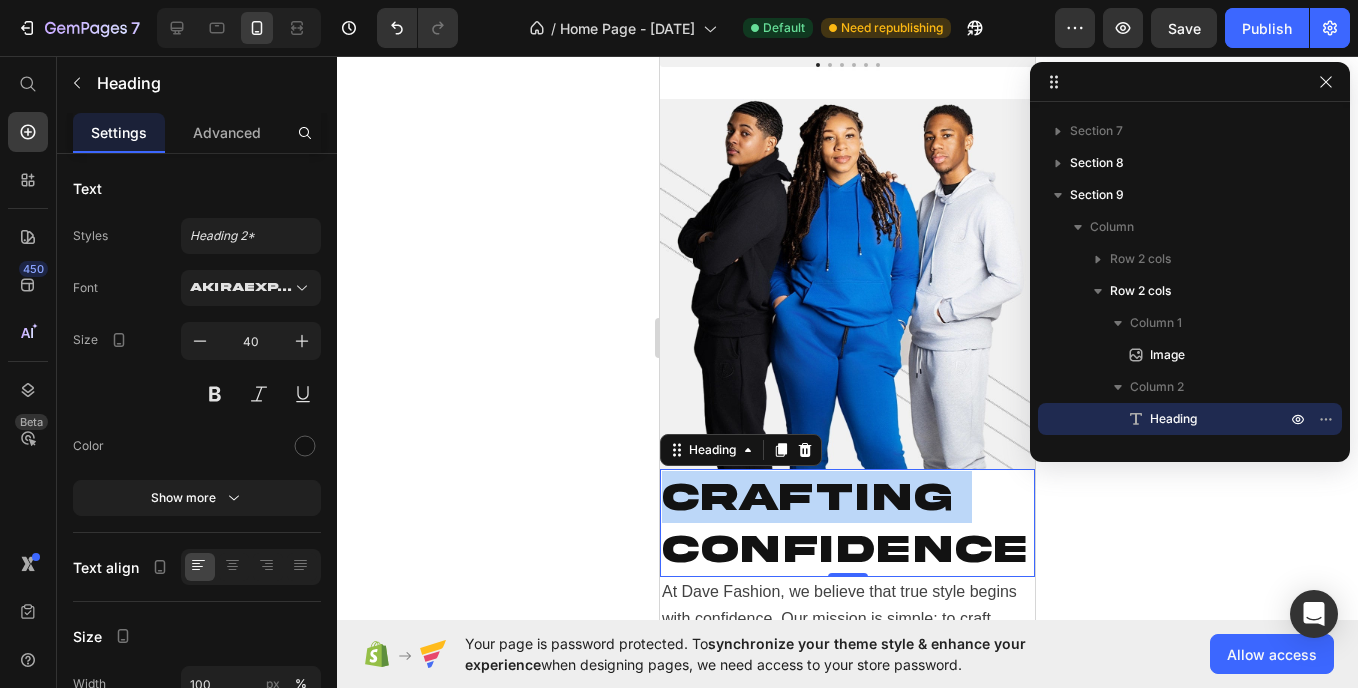 click on "Crafting Confidence" at bounding box center [847, 523] 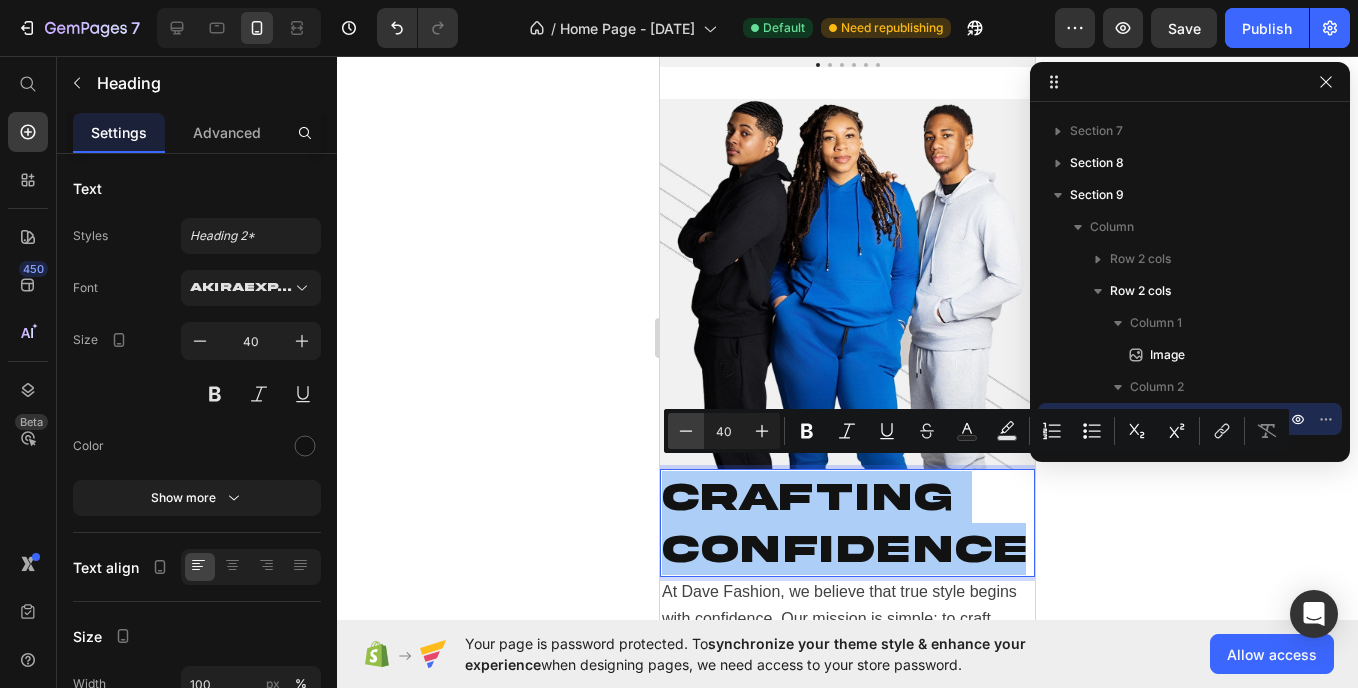 click 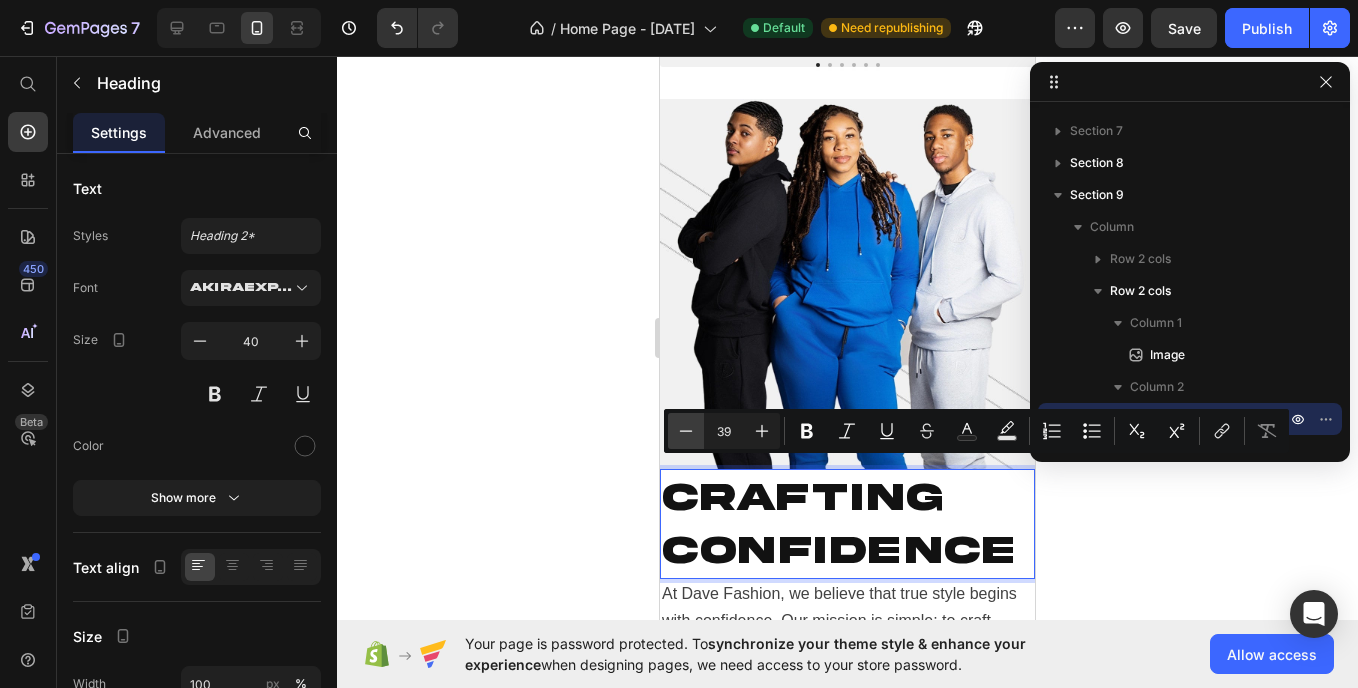 click 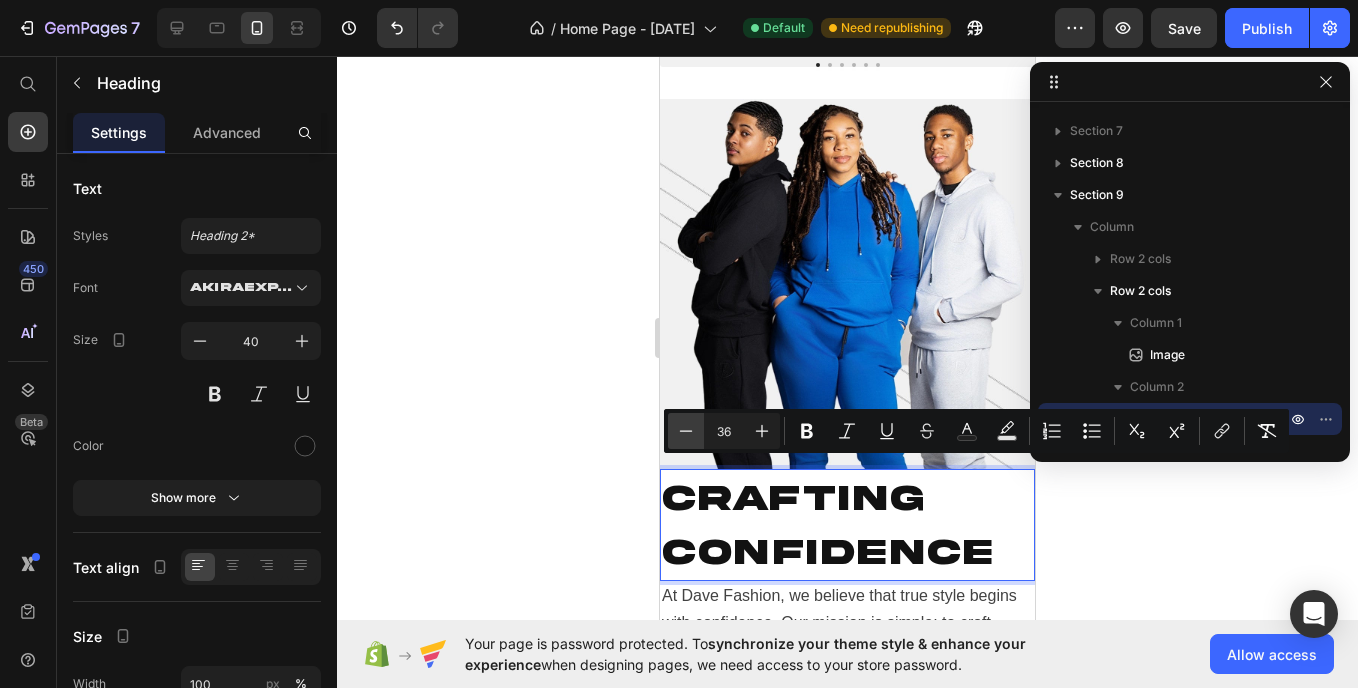 click 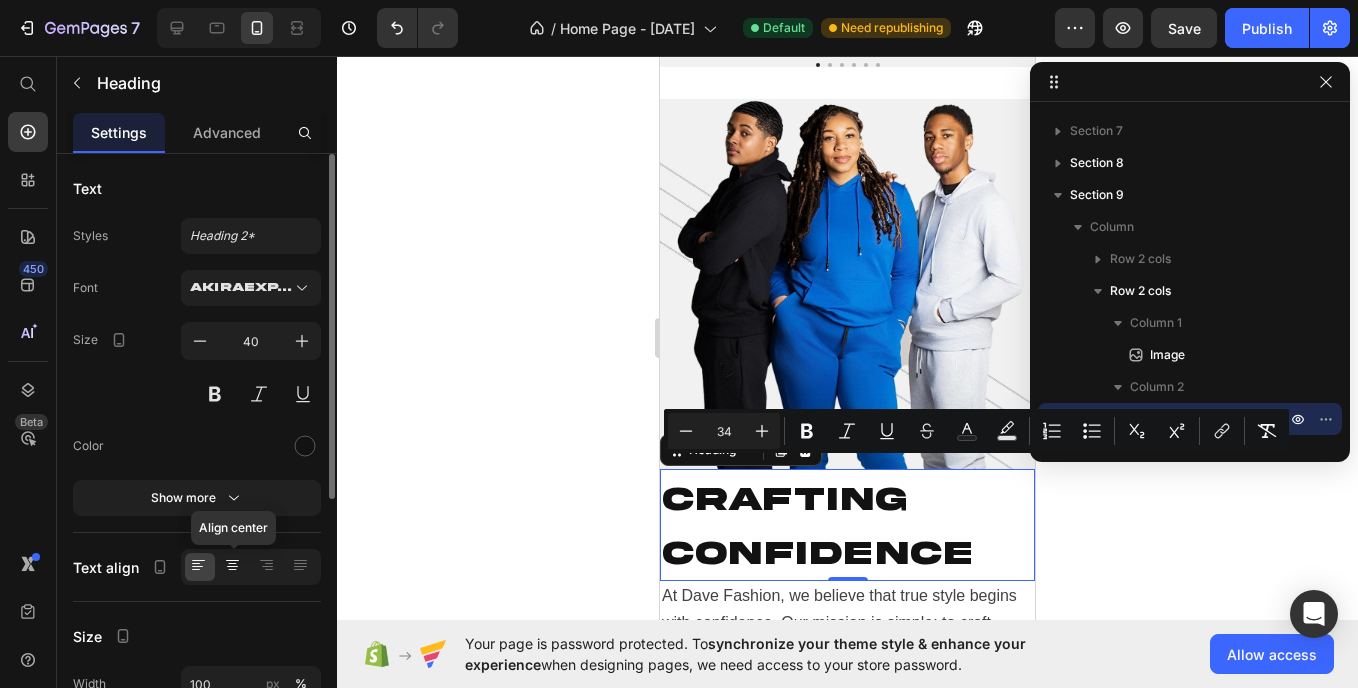 click 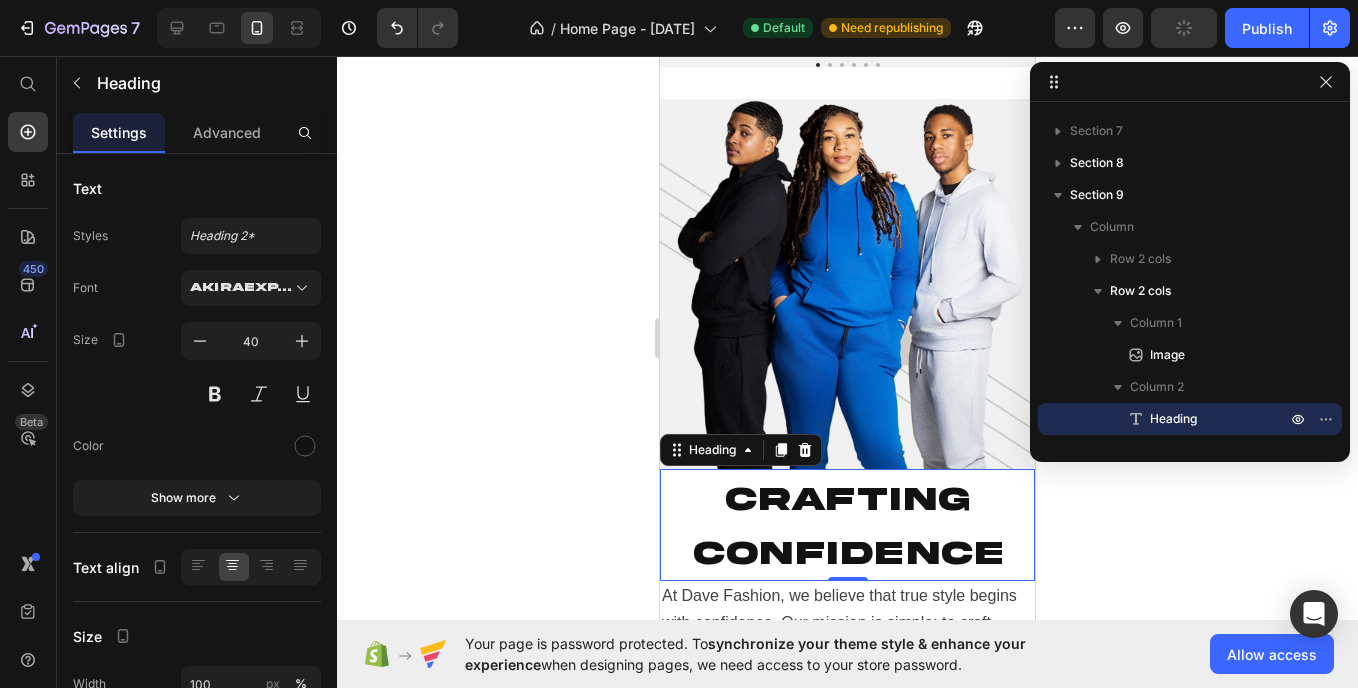 click on "Crafting Confidence" at bounding box center [848, 526] 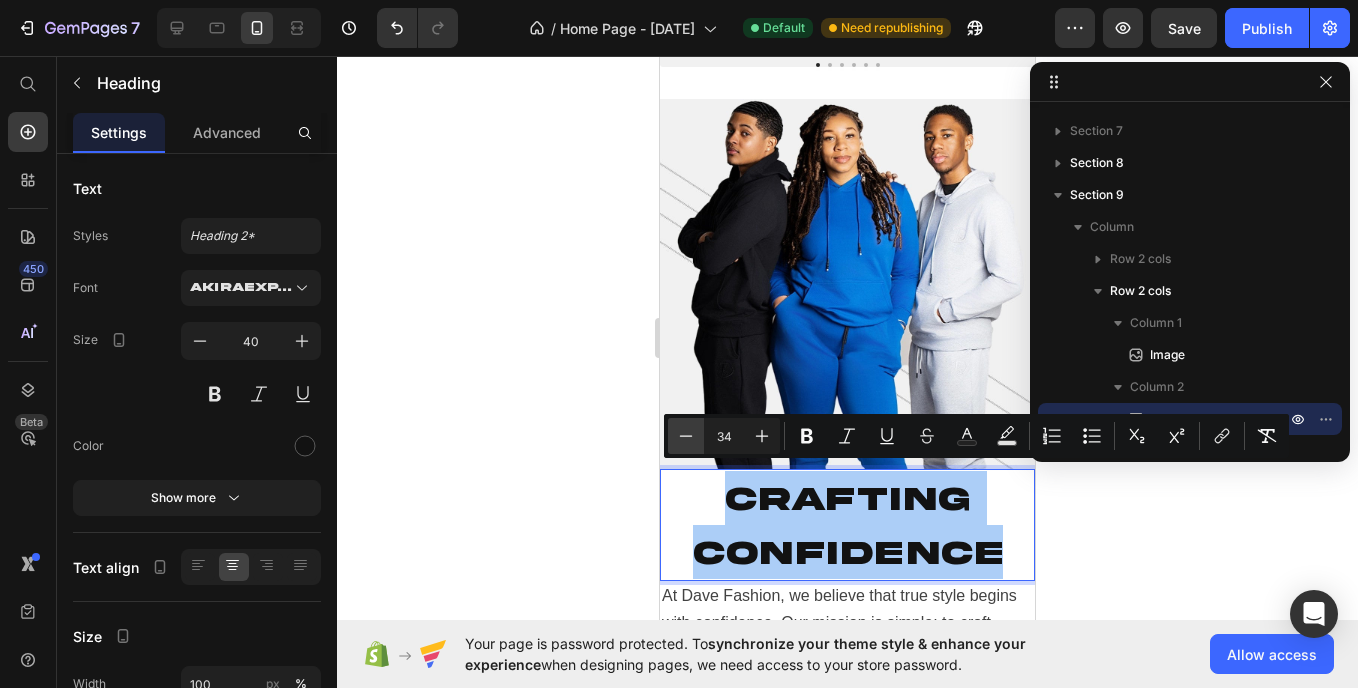 click 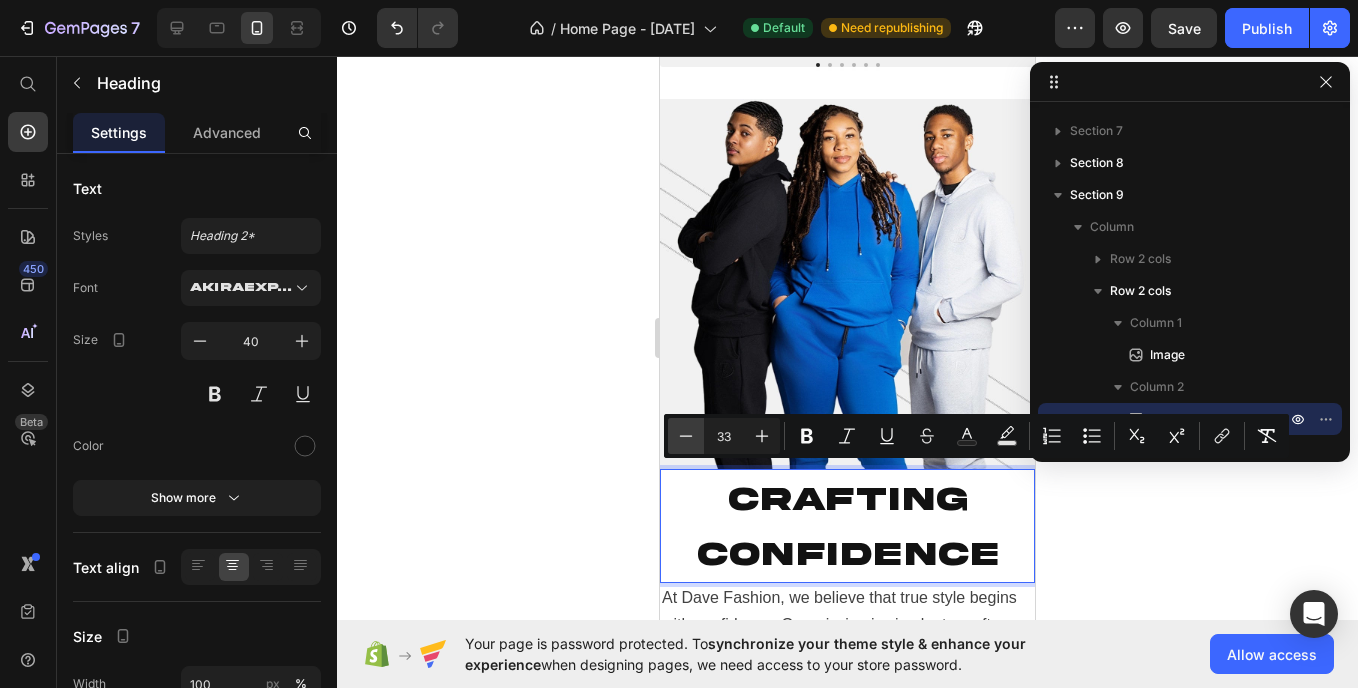 click 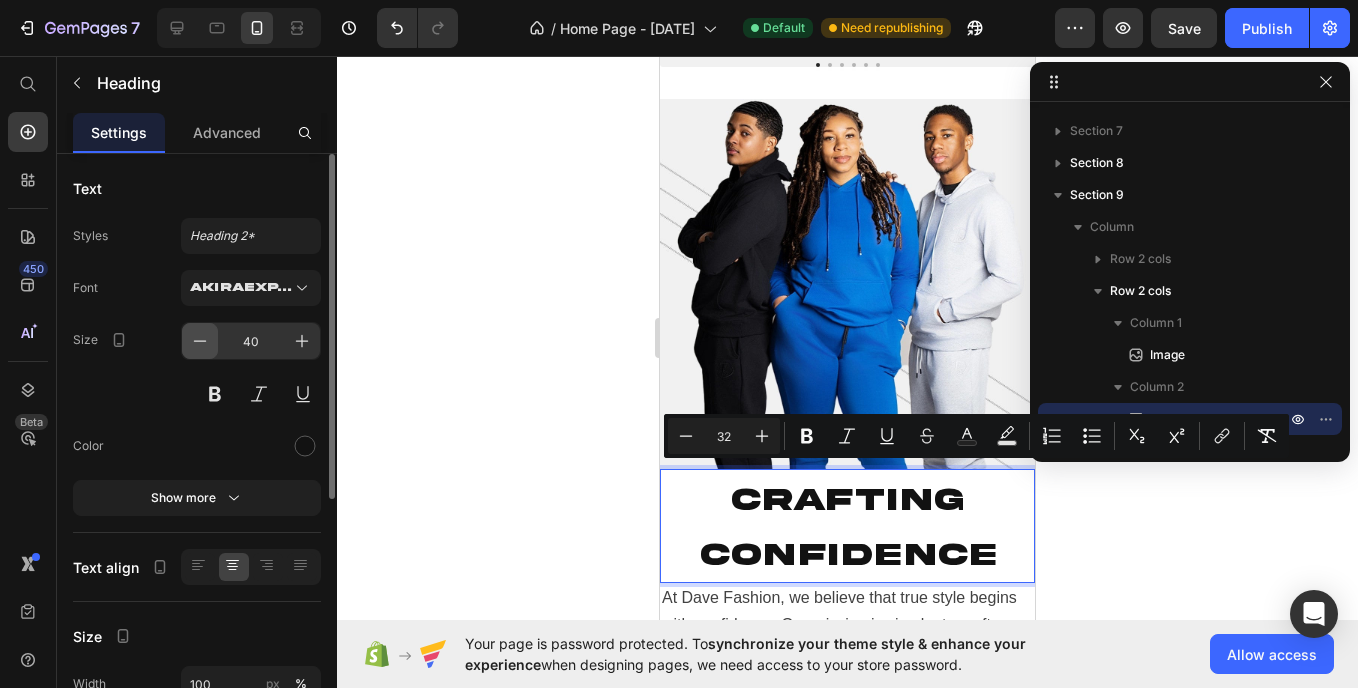 click 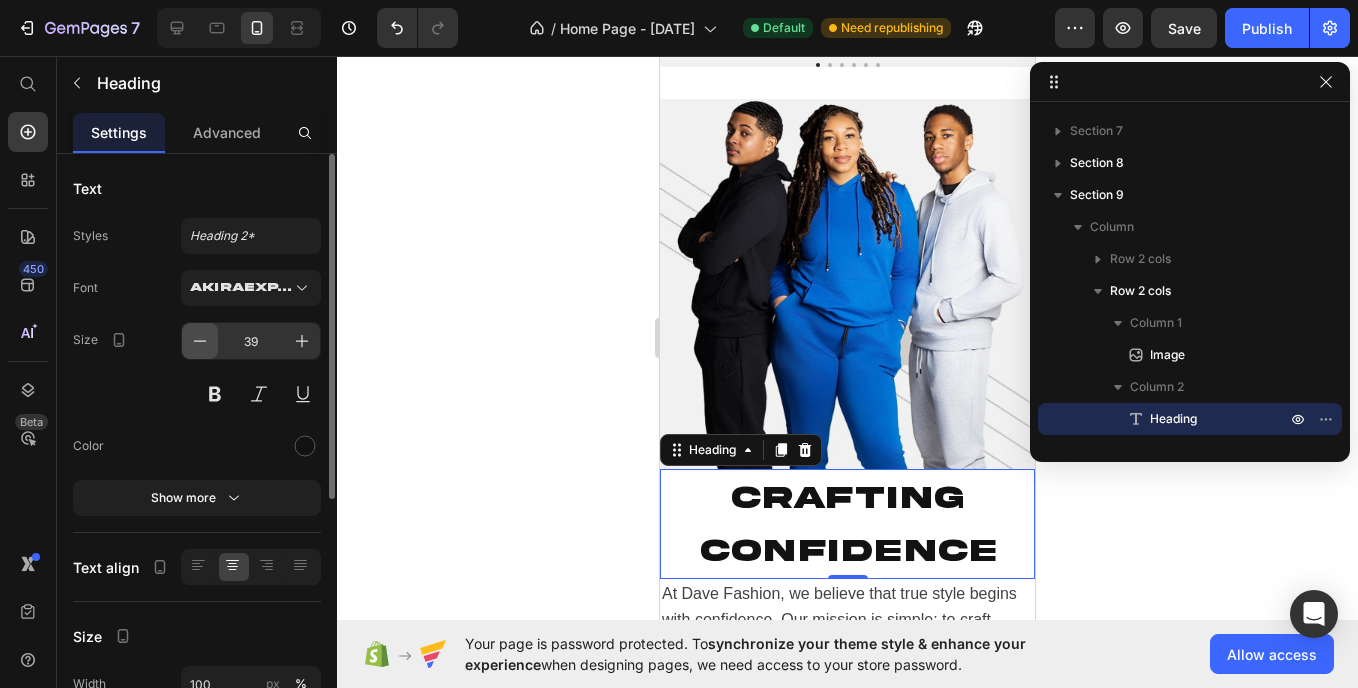 click 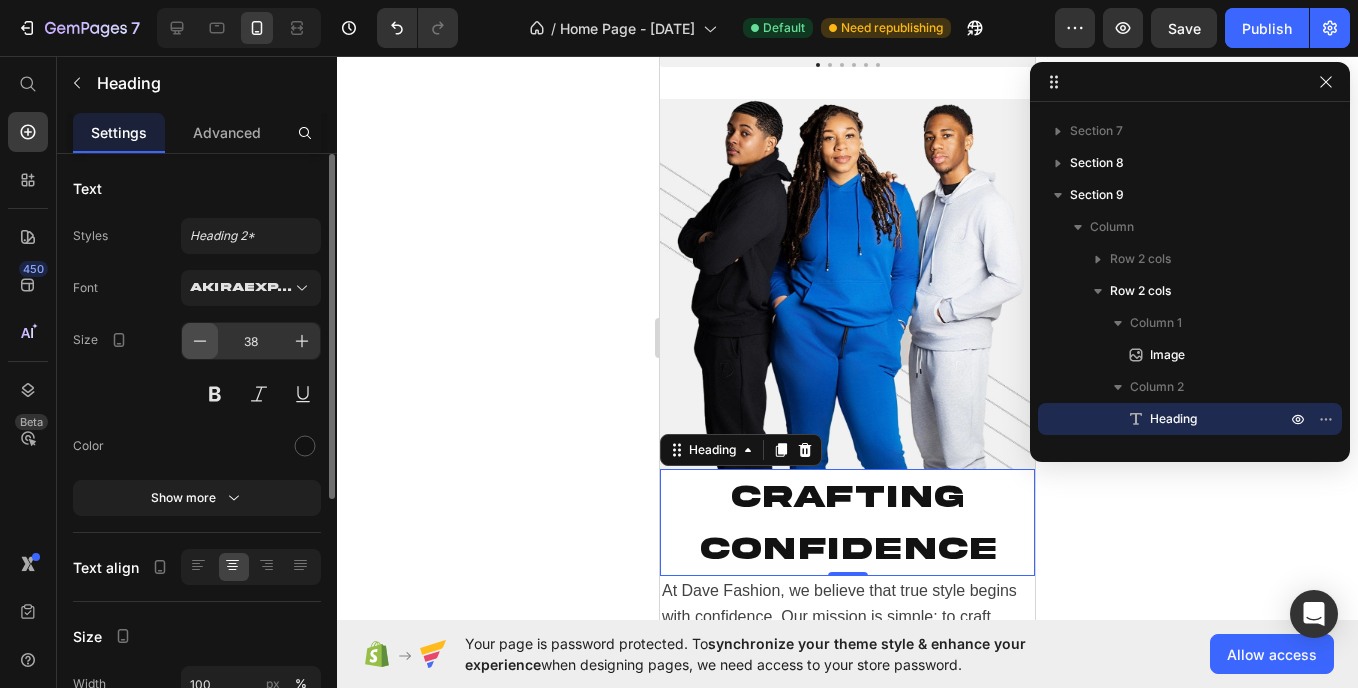 click 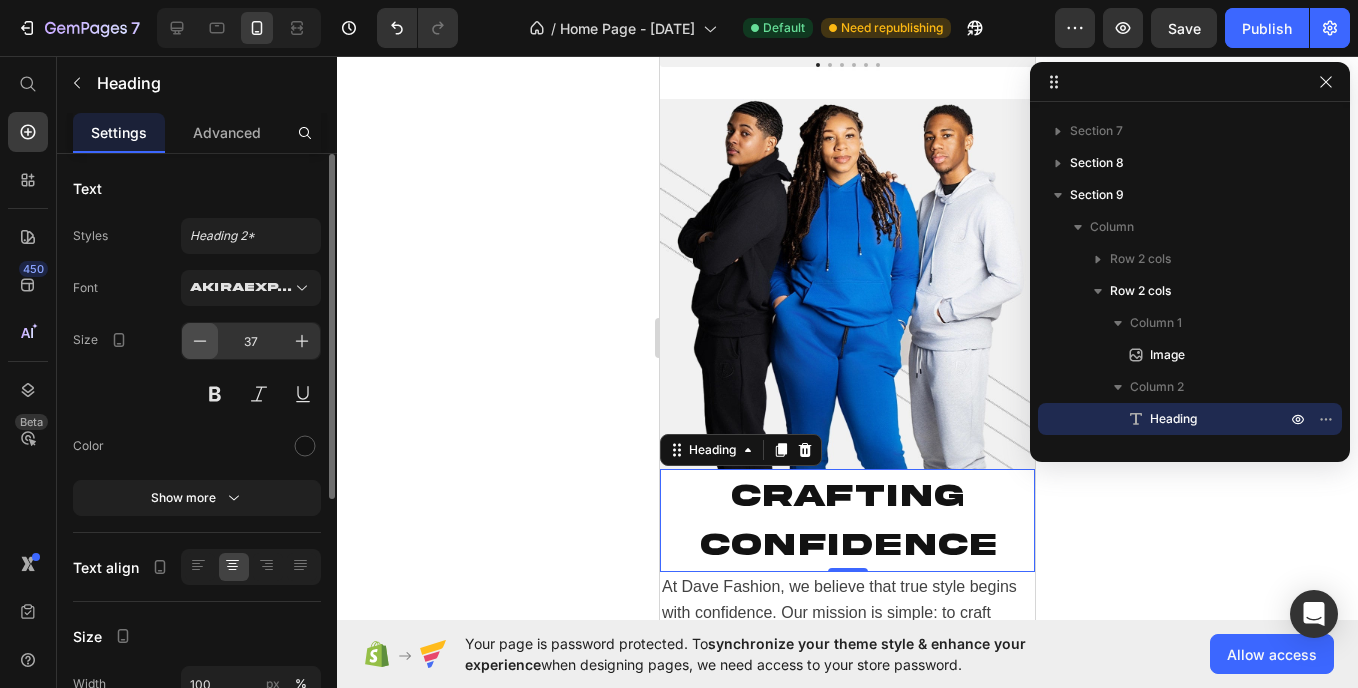 click 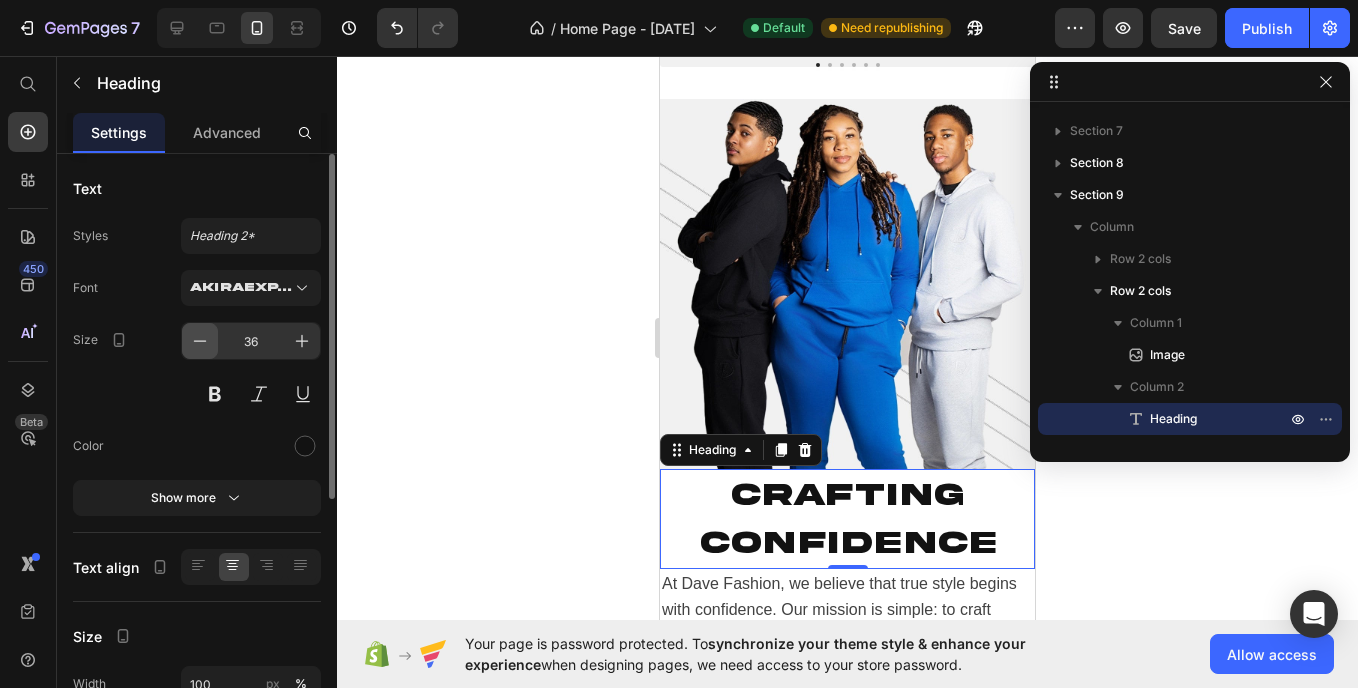 click 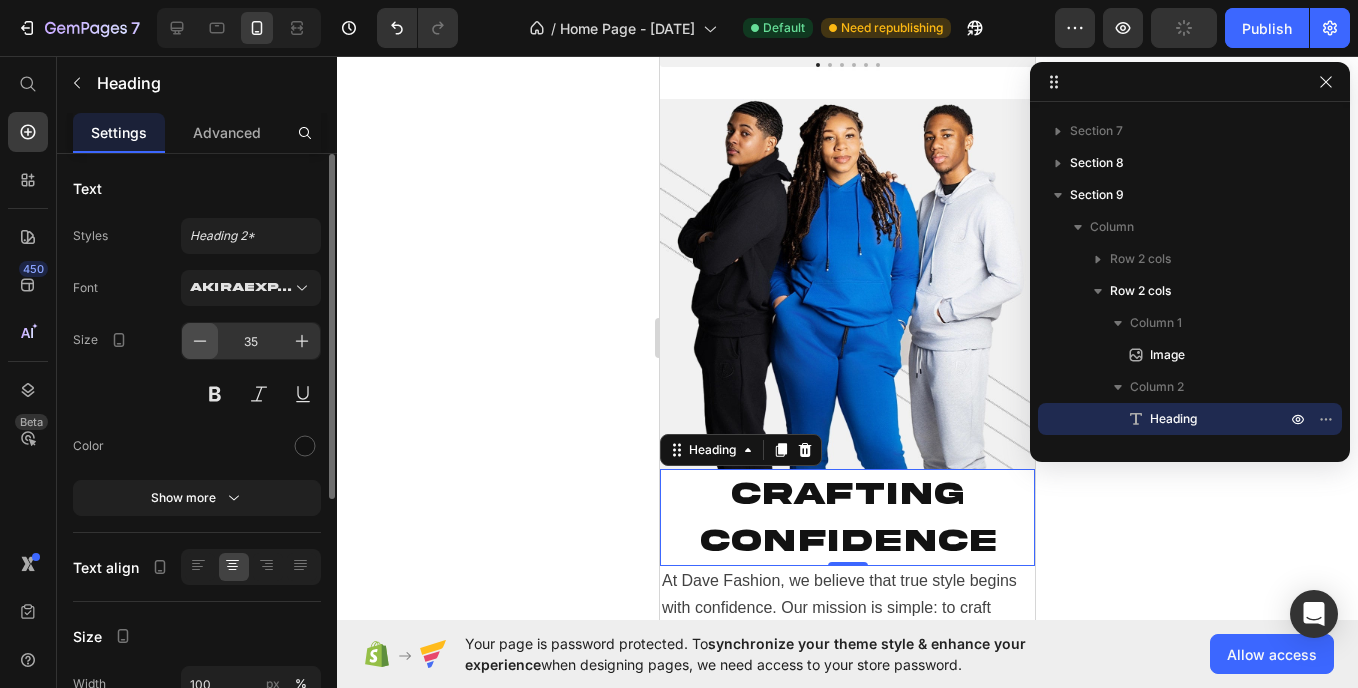 click 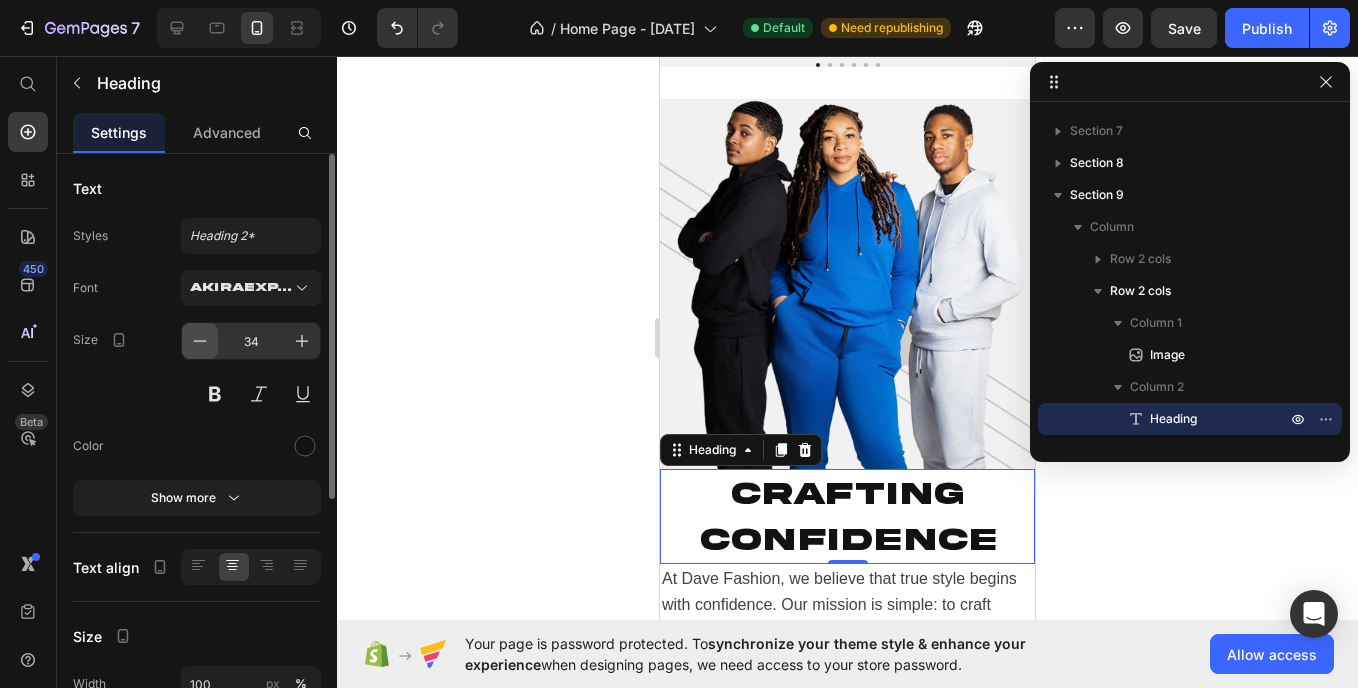 click 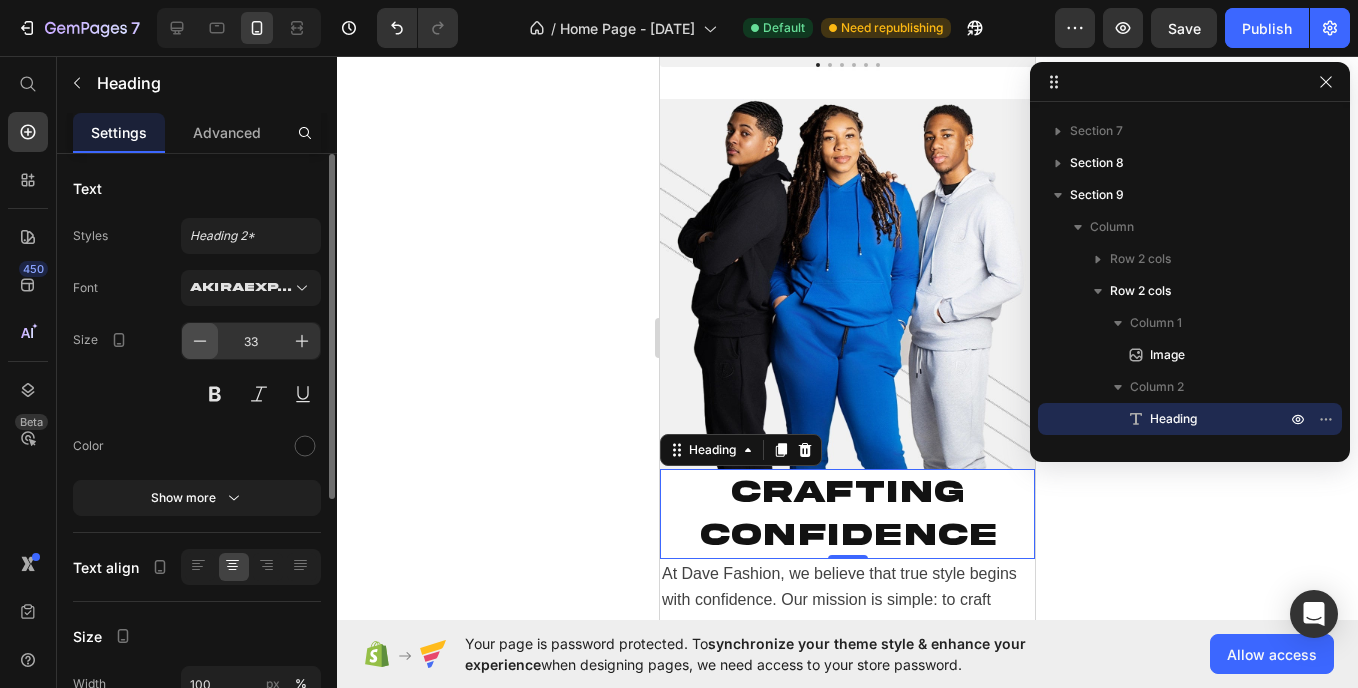 click 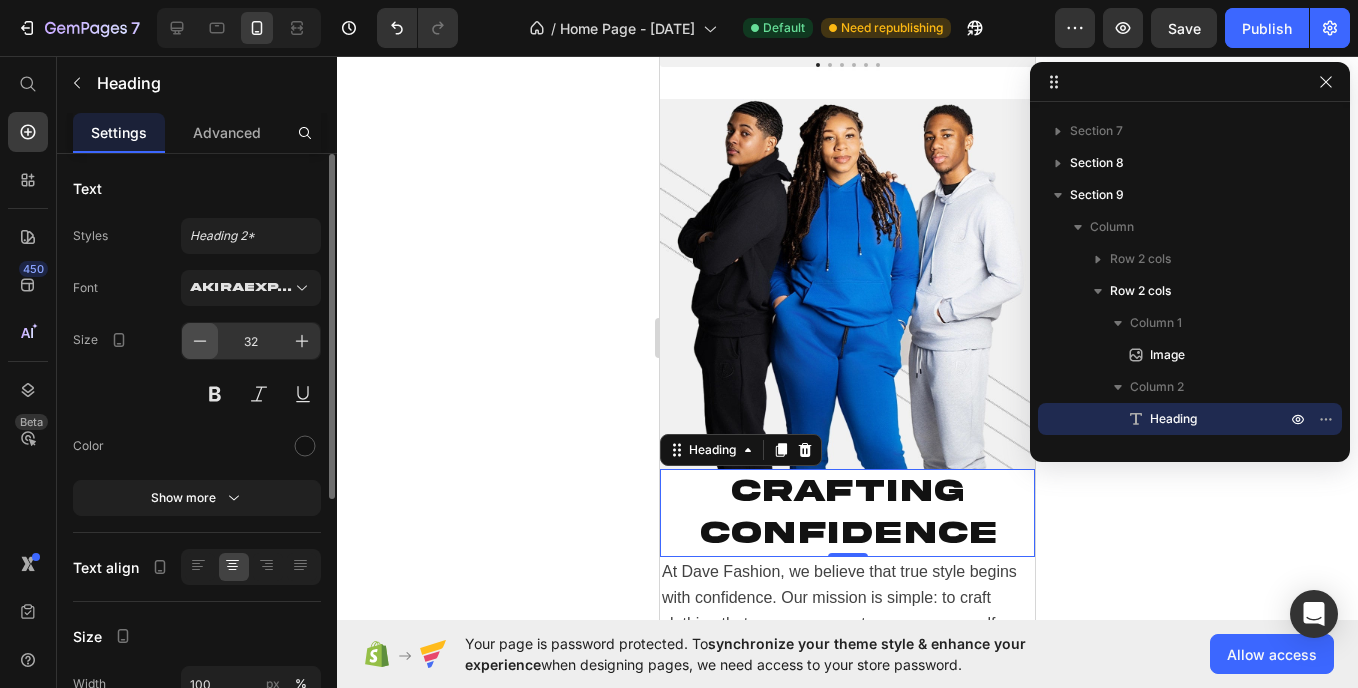 click 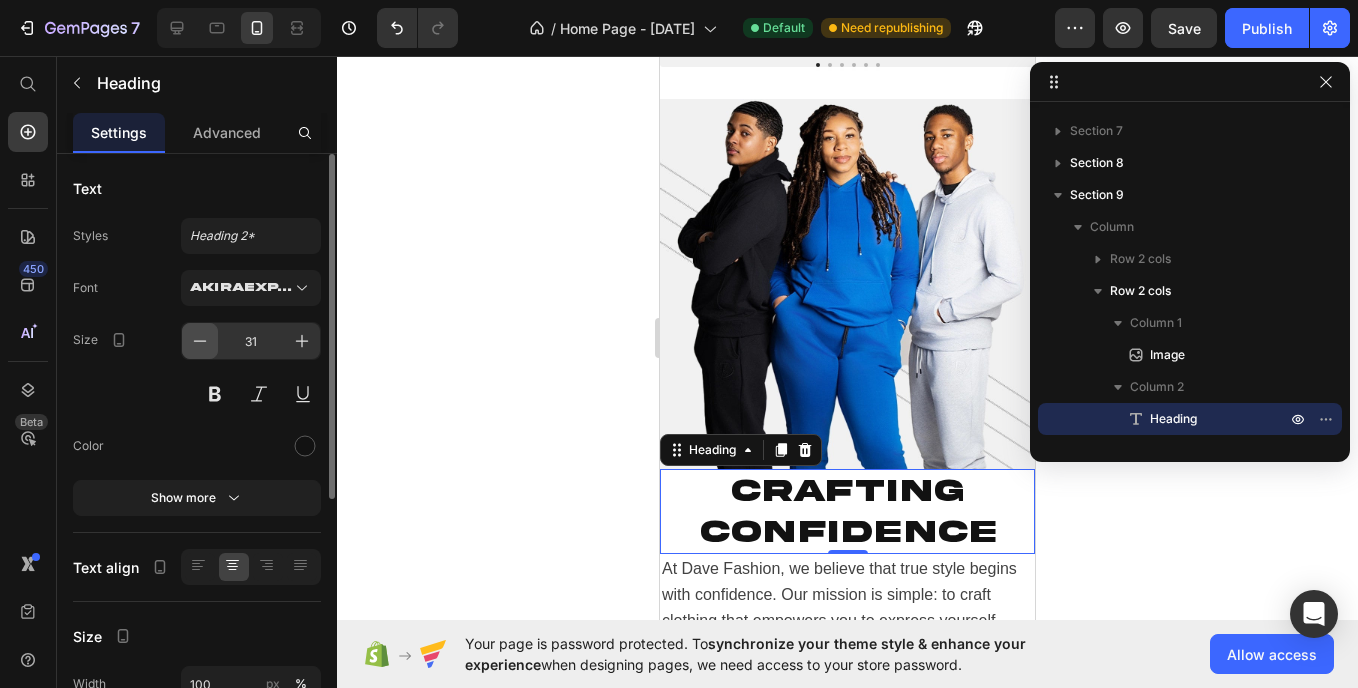 click 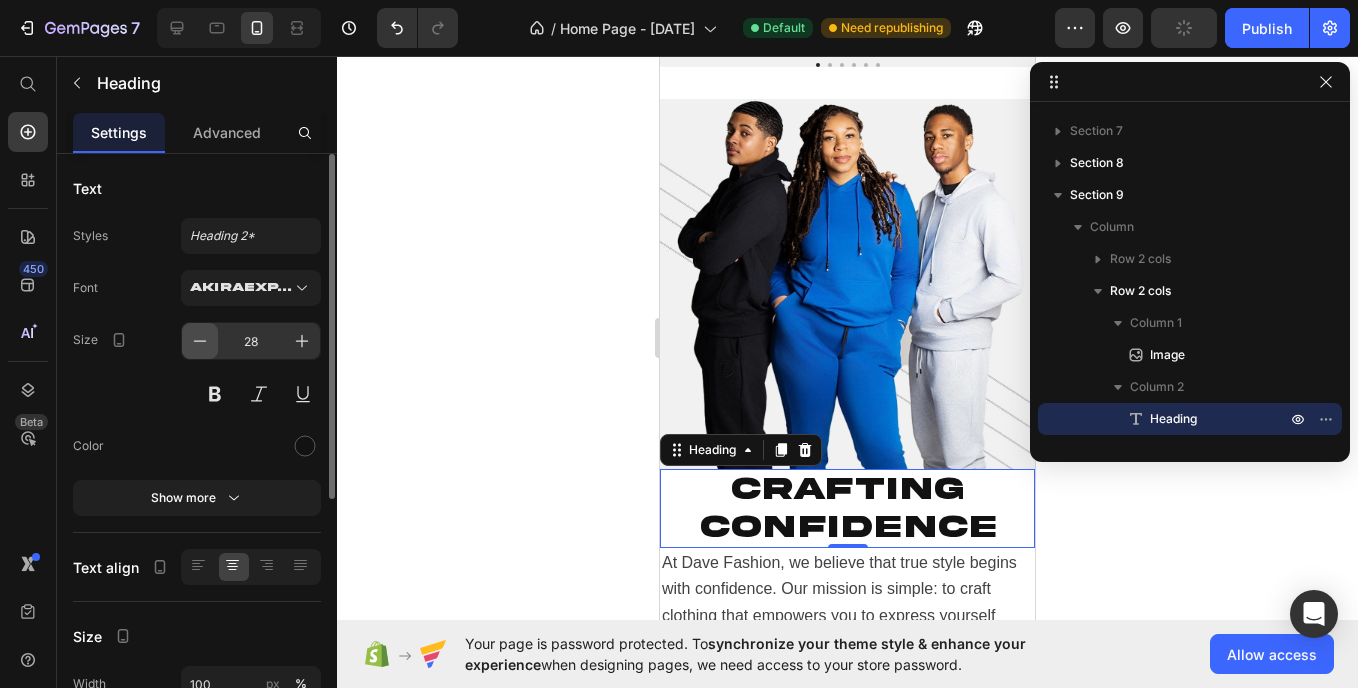 click 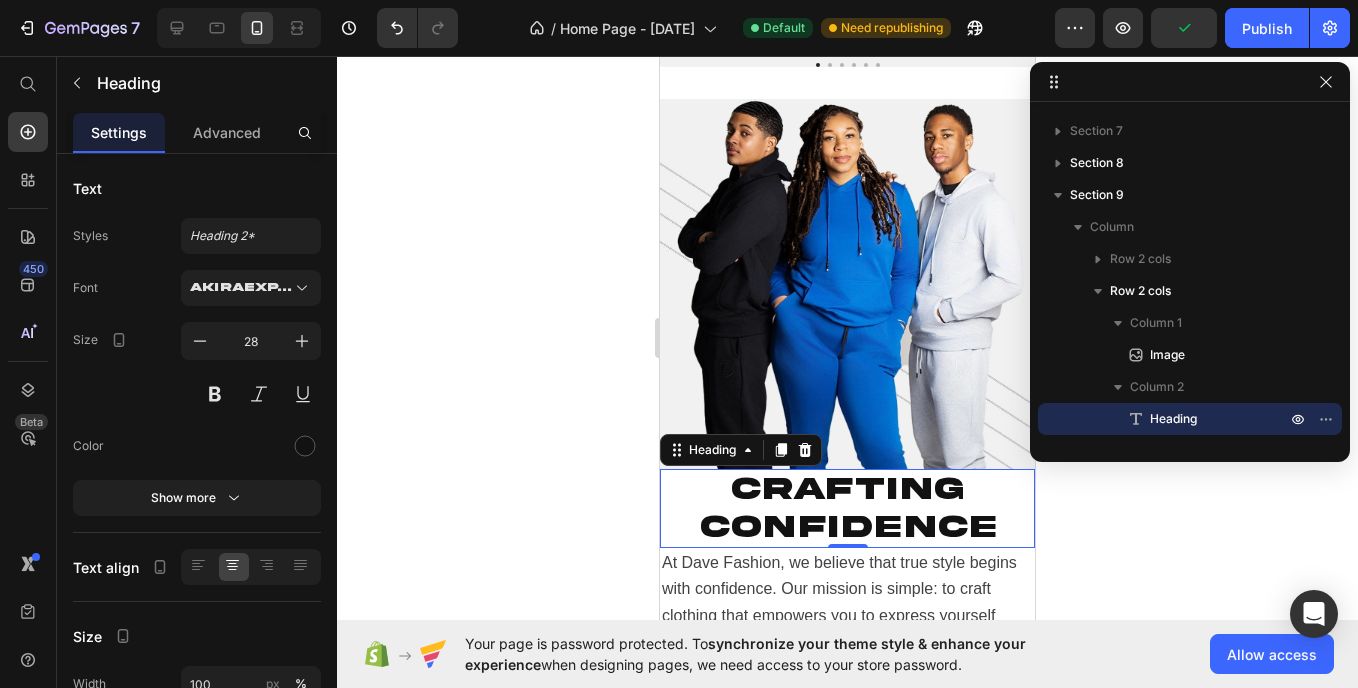 type on "25" 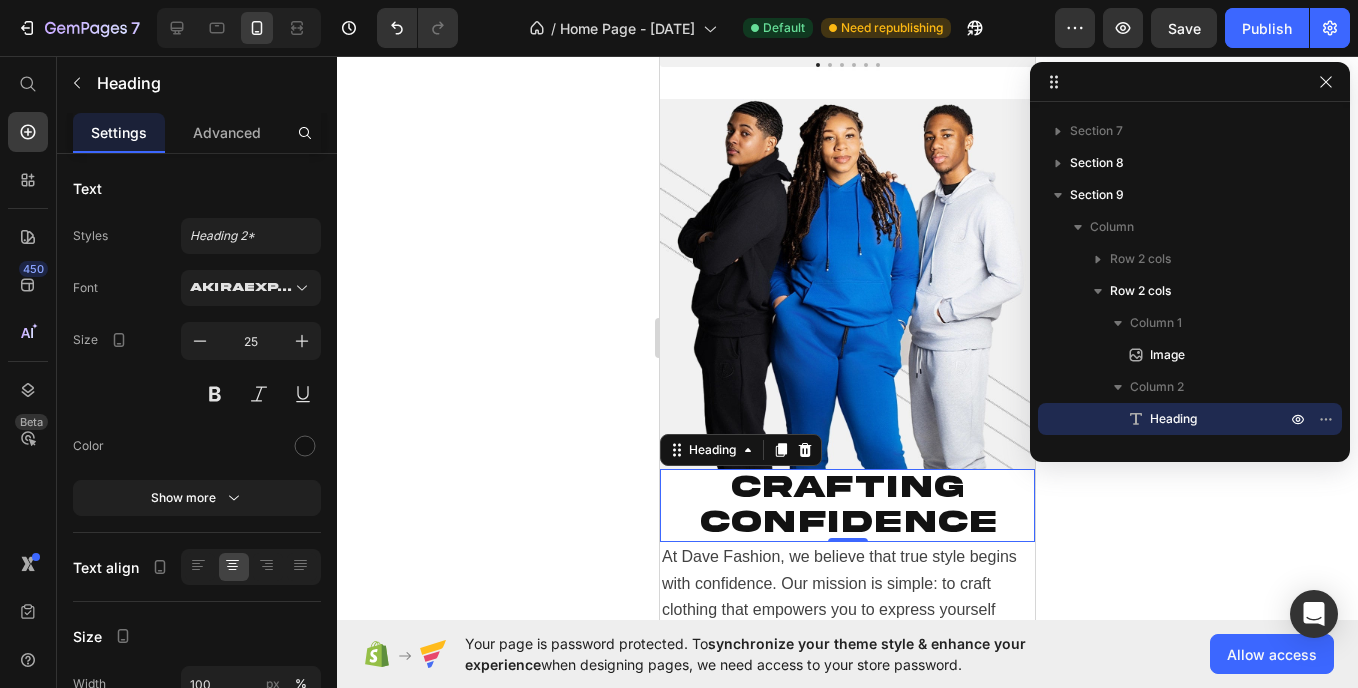 click on "Crafting Confidence" at bounding box center (848, 504) 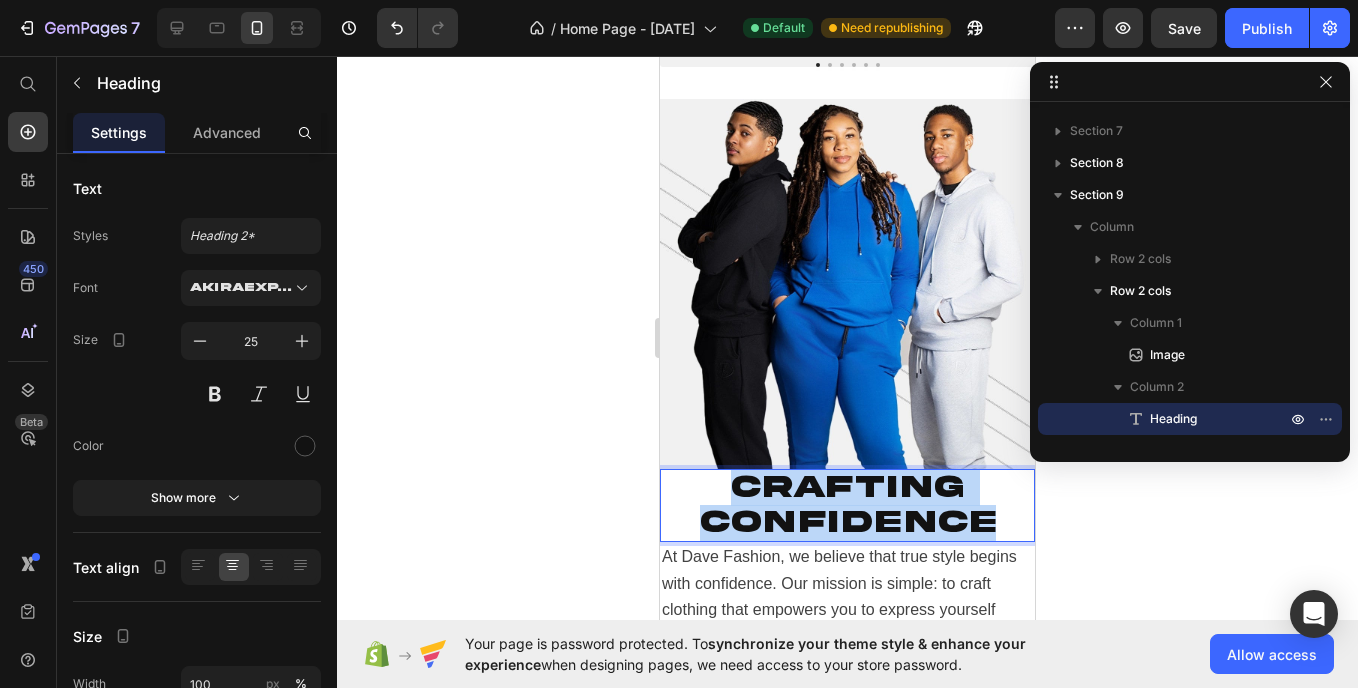 click on "Crafting Confidence" at bounding box center (848, 504) 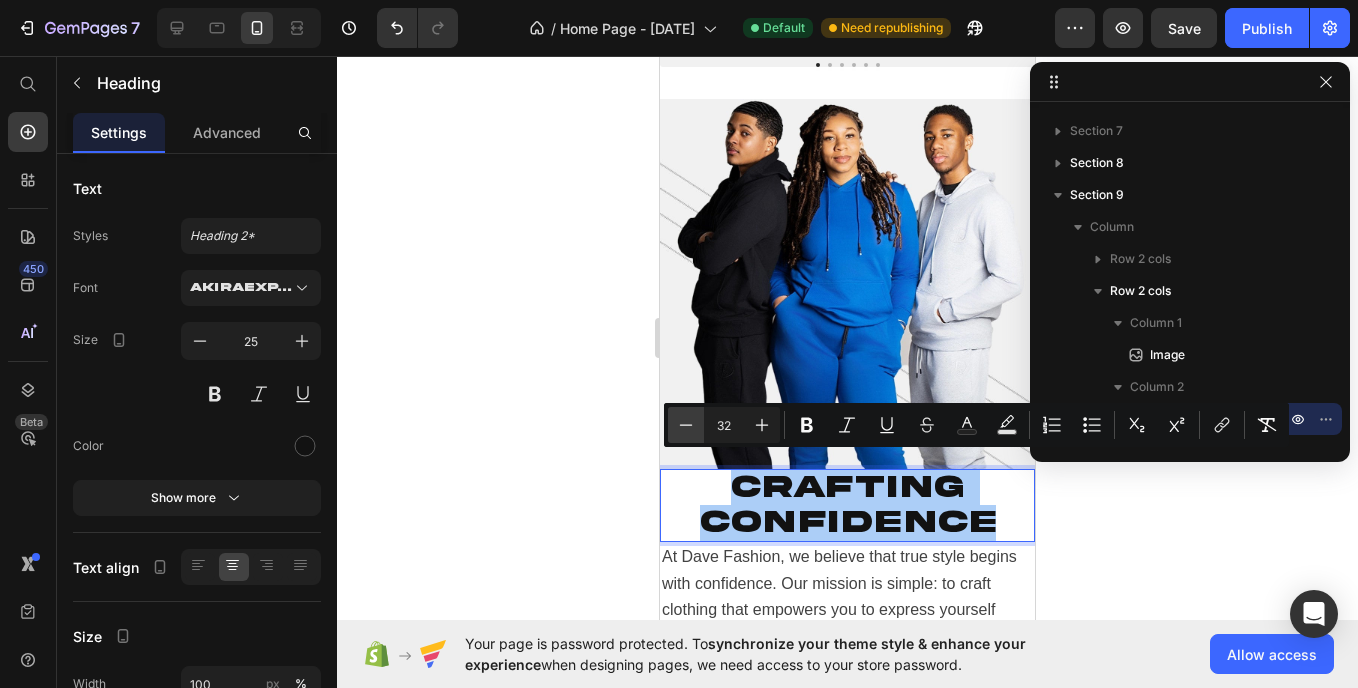 click 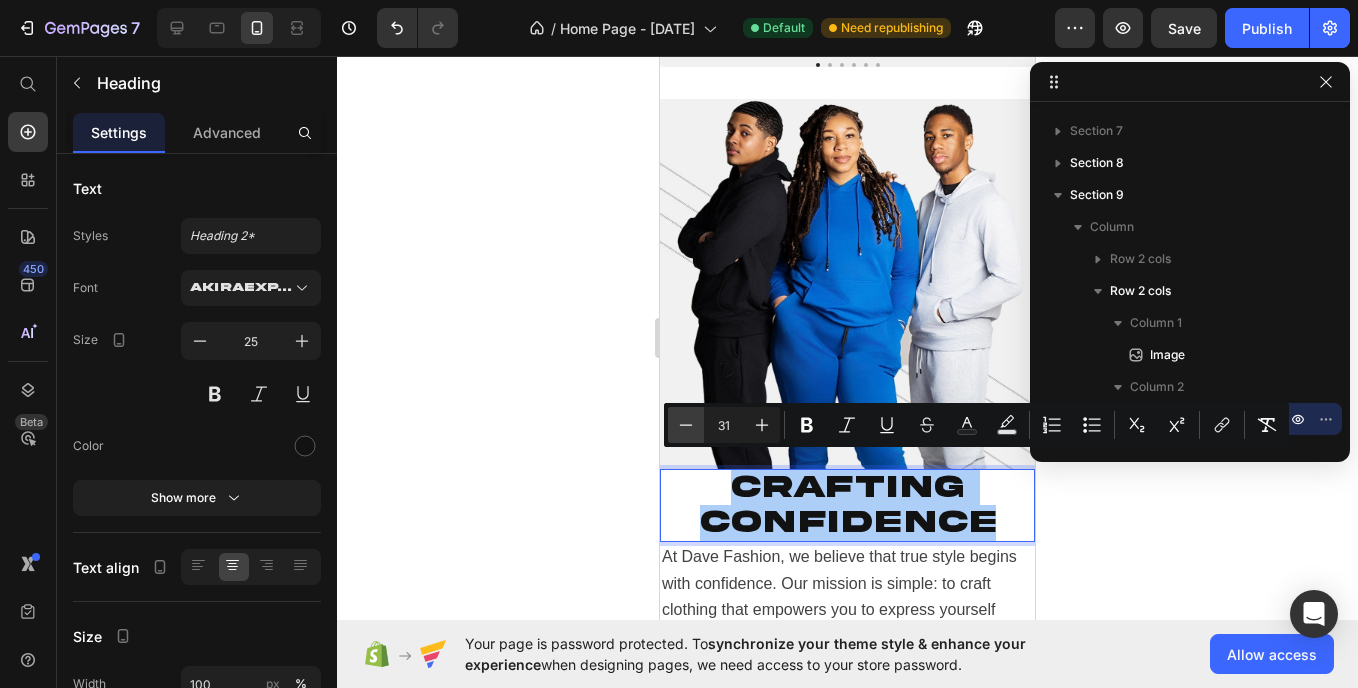click 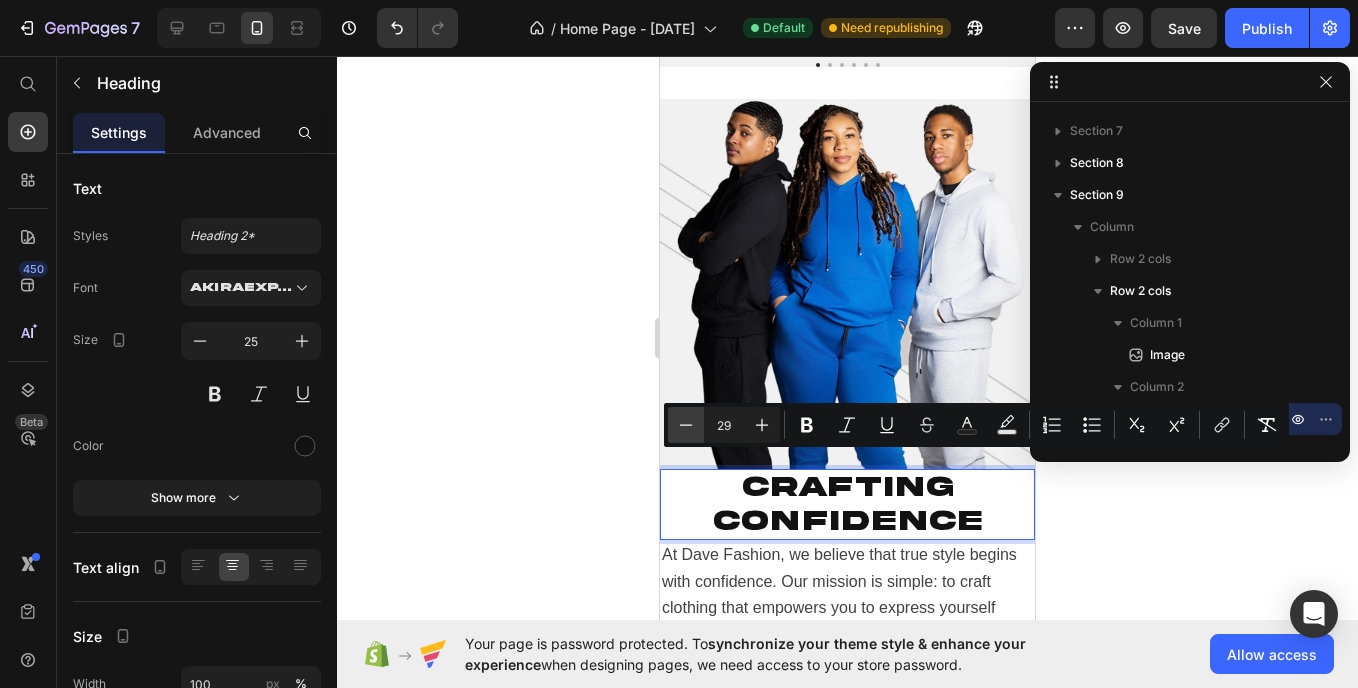 drag, startPoint x: 685, startPoint y: 432, endPoint x: 64, endPoint y: 499, distance: 624.6039 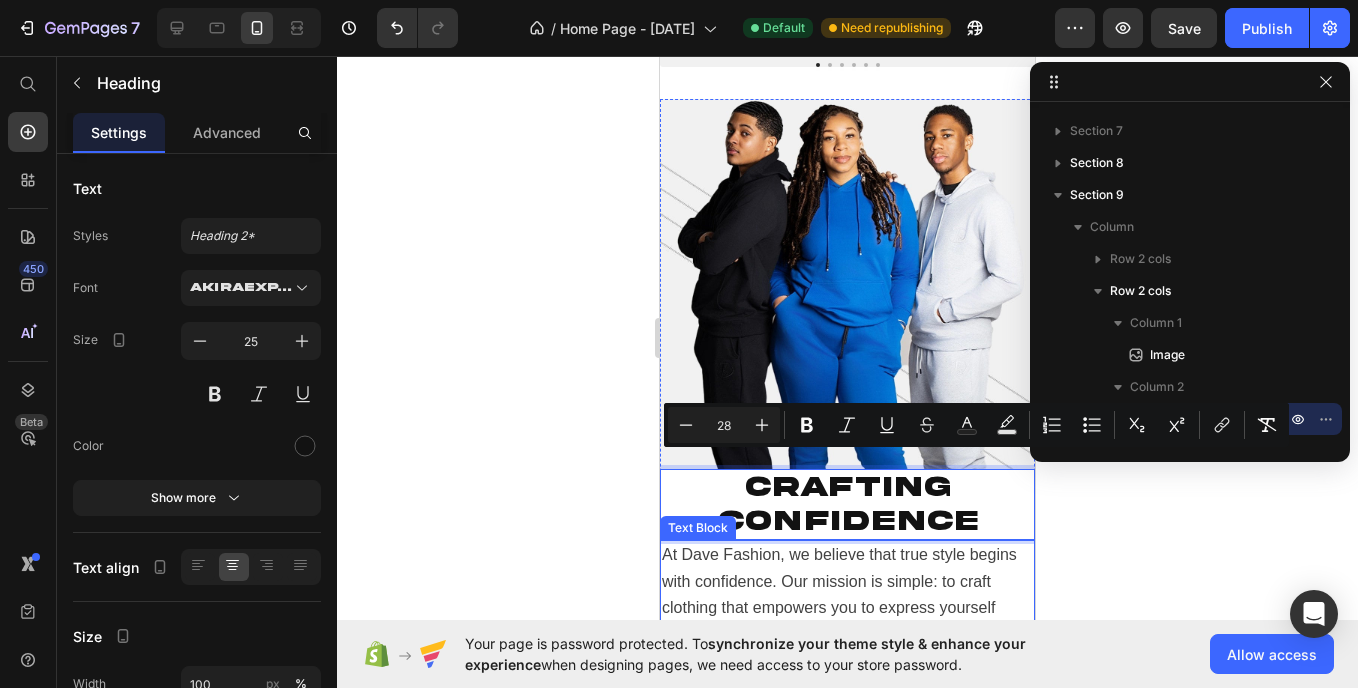 click on "At Dave Fashion, we believe that true style begins with confidence. Our mission is simple: to craft clothing that empowers you to express yourself boldly and comfortably. Each piece, from our signature D-Hoodie to the entire collection, is designed to enhance not just your appearance but how you feel when you wear it. Because when you feel confident, you’re unstoppable." at bounding box center [847, 647] 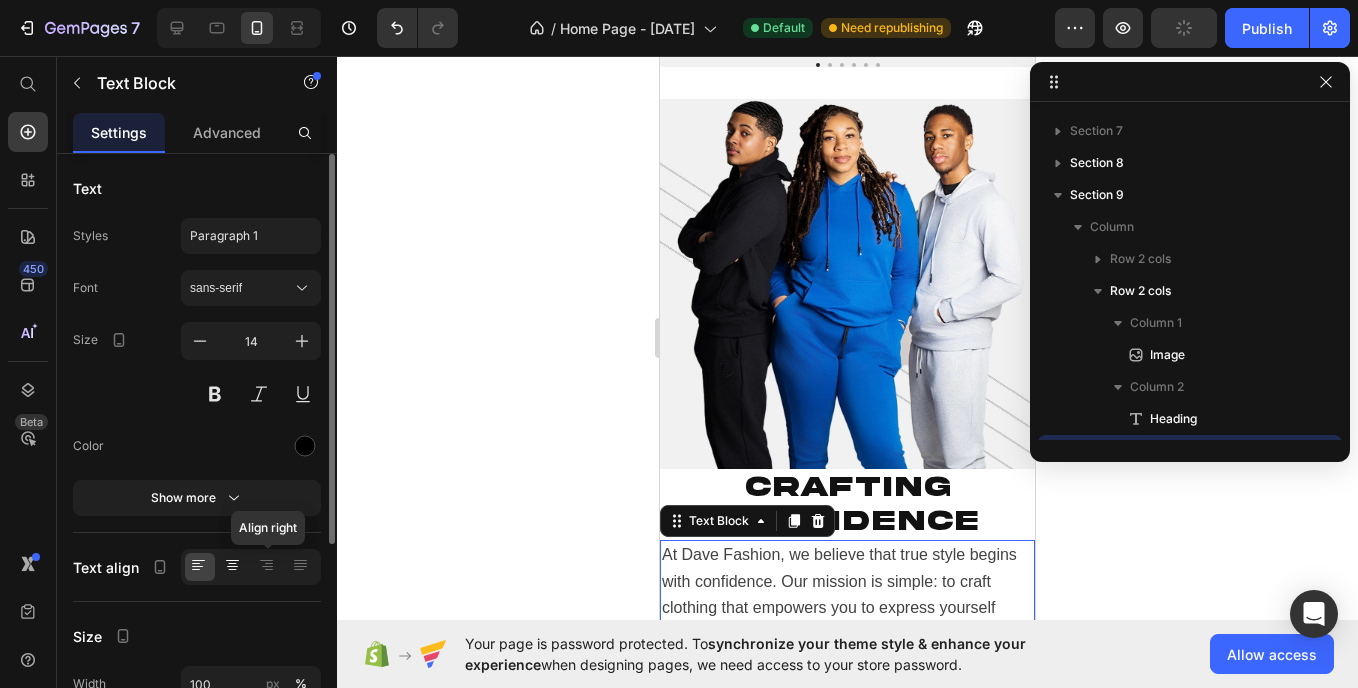 scroll, scrollTop: 379, scrollLeft: 0, axis: vertical 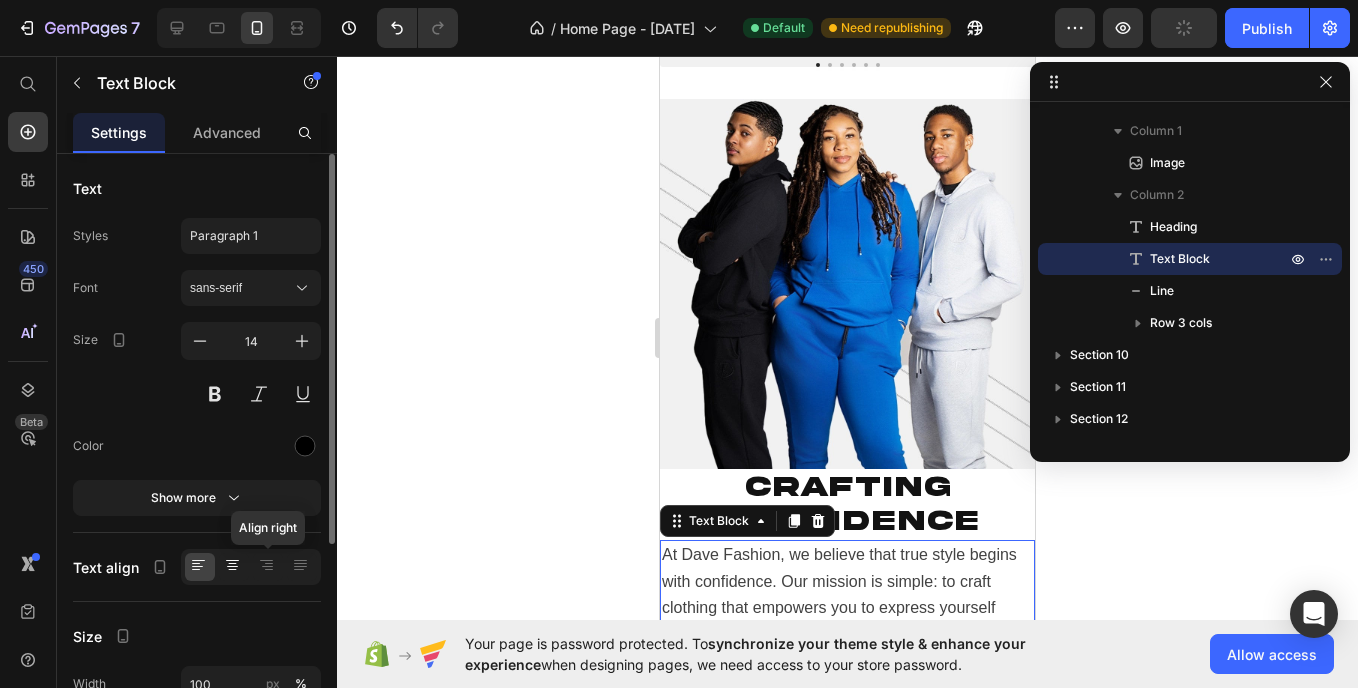 click 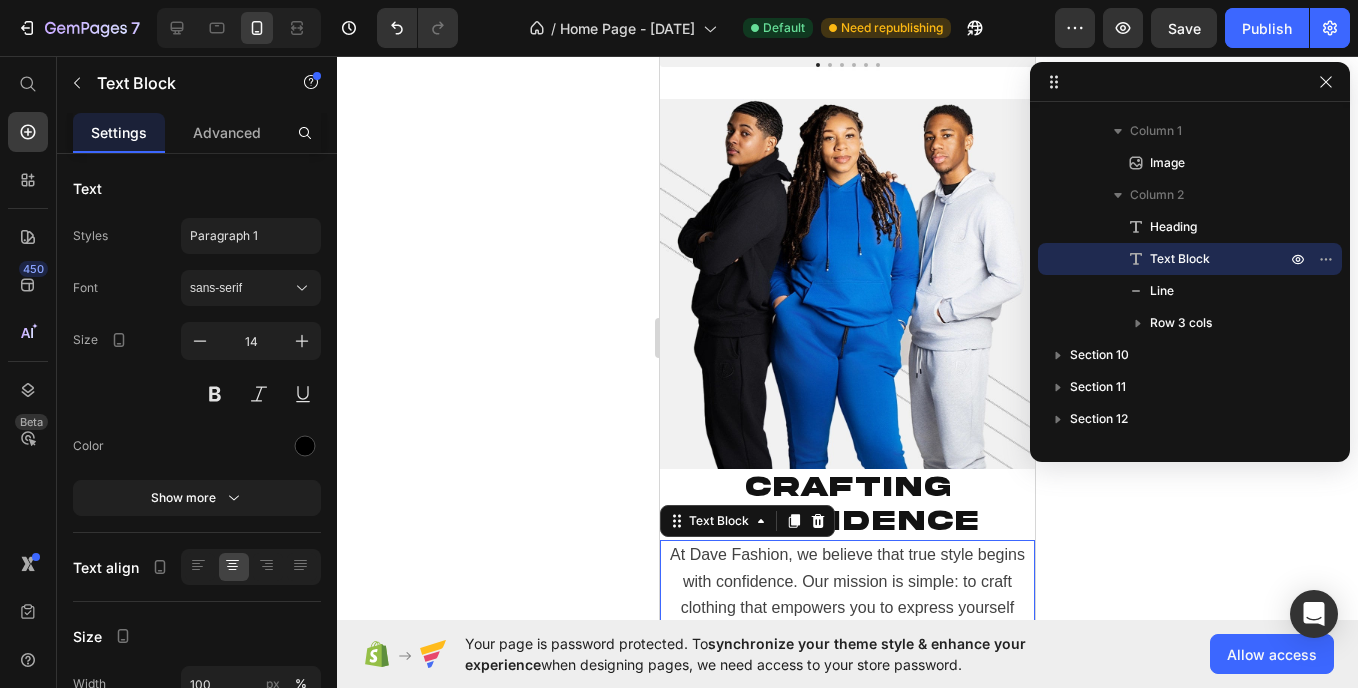 scroll, scrollTop: 2899, scrollLeft: 0, axis: vertical 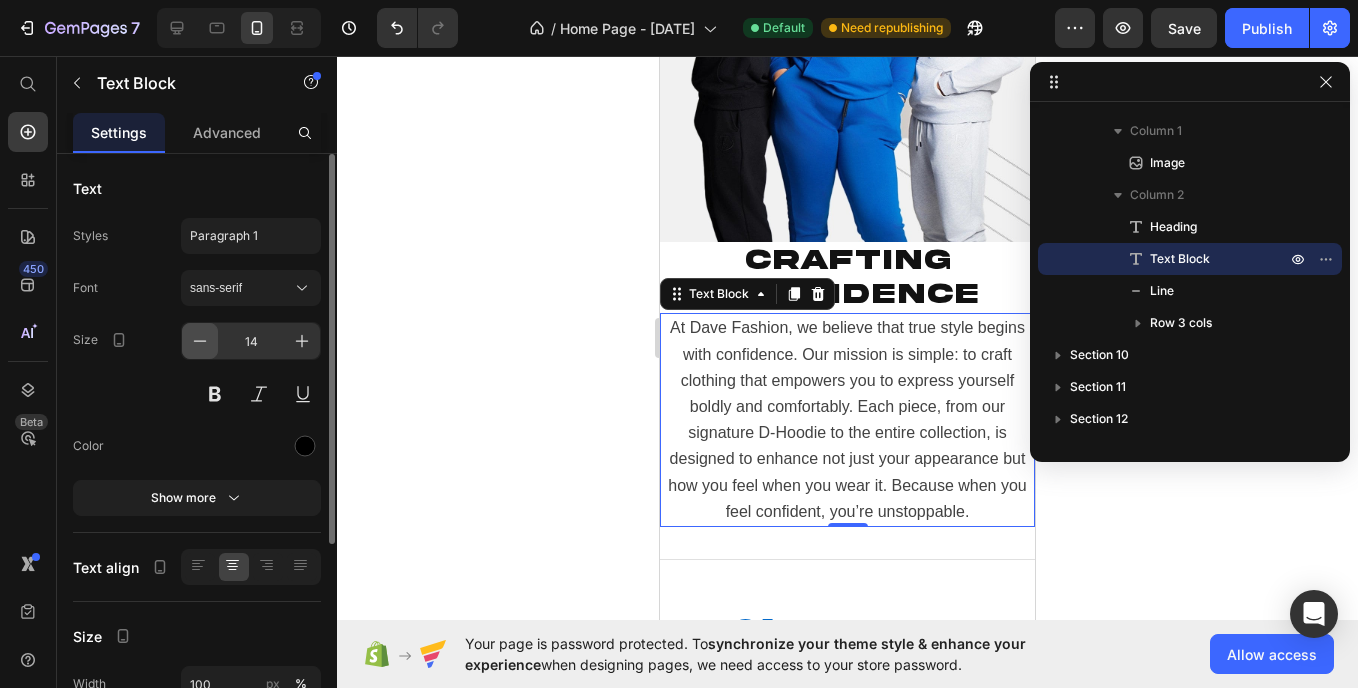 click 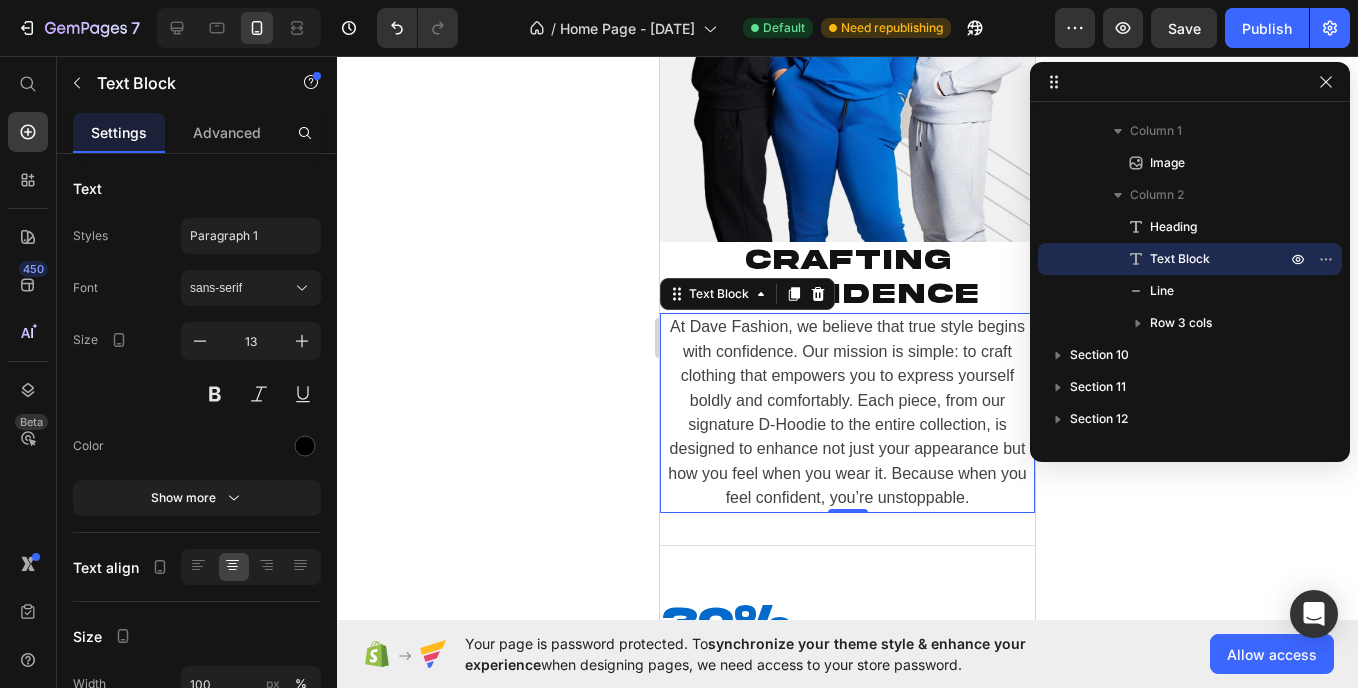 click on "At Dave Fashion, we believe that true style begins with confidence. Our mission is simple: to craft clothing that empowers you to express yourself boldly and comfortably. Each piece, from our signature D-Hoodie to the entire collection, is designed to enhance not just your appearance but how you feel when you wear it. Because when you feel confident, you’re unstoppable." at bounding box center (847, 412) 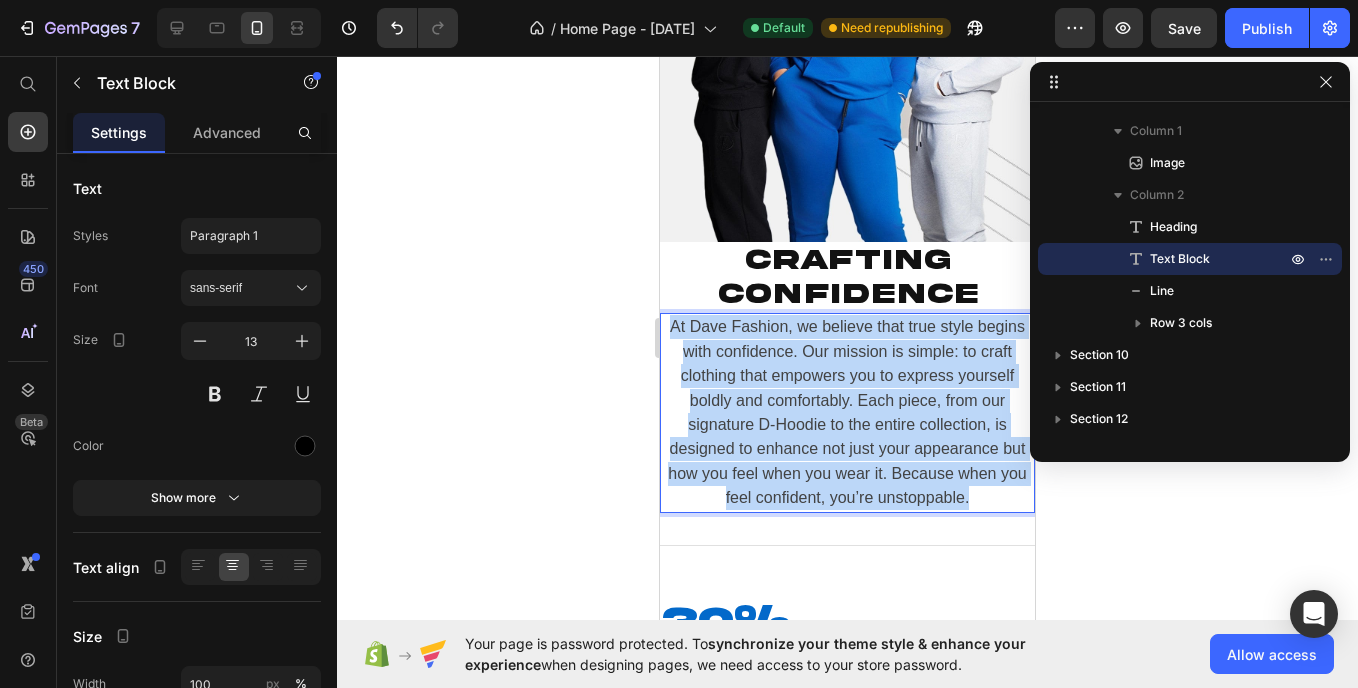 click on "At Dave Fashion, we believe that true style begins with confidence. Our mission is simple: to craft clothing that empowers you to express yourself boldly and comfortably. Each piece, from our signature D-Hoodie to the entire collection, is designed to enhance not just your appearance but how you feel when you wear it. Because when you feel confident, you’re unstoppable." at bounding box center [847, 412] 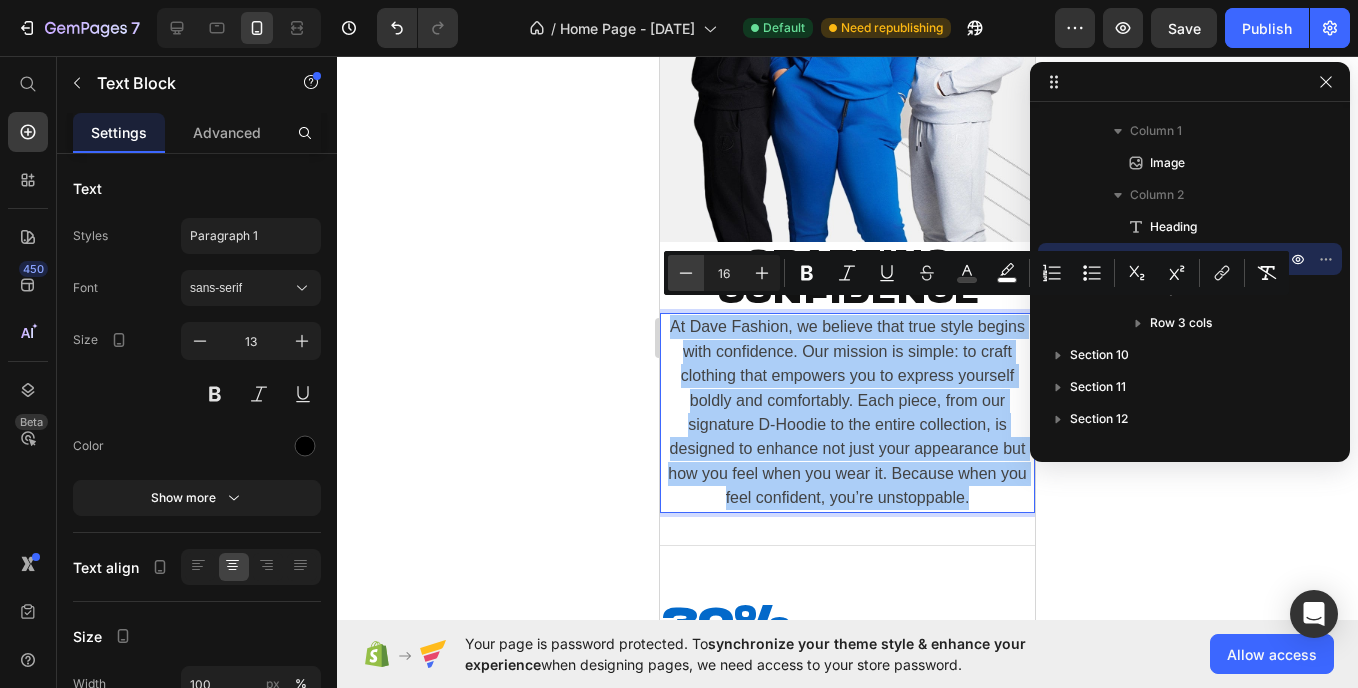 click on "Minus" at bounding box center [686, 273] 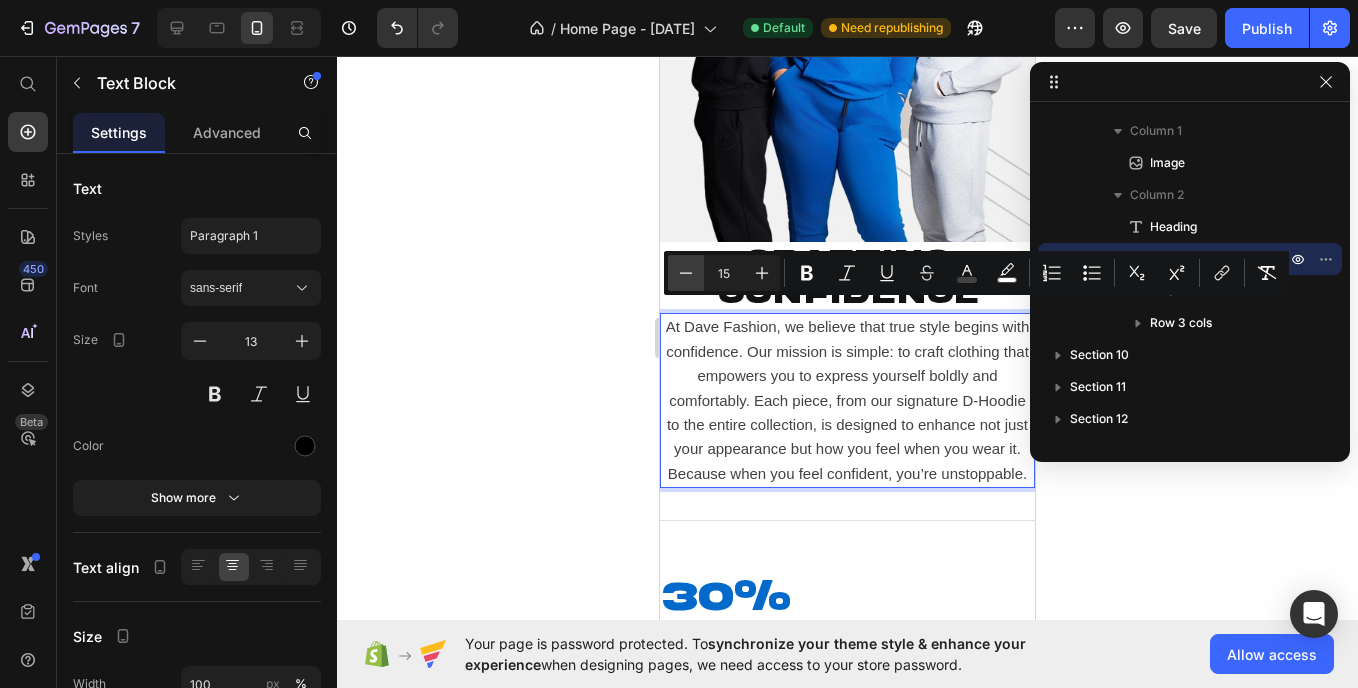 click on "Minus" at bounding box center [686, 273] 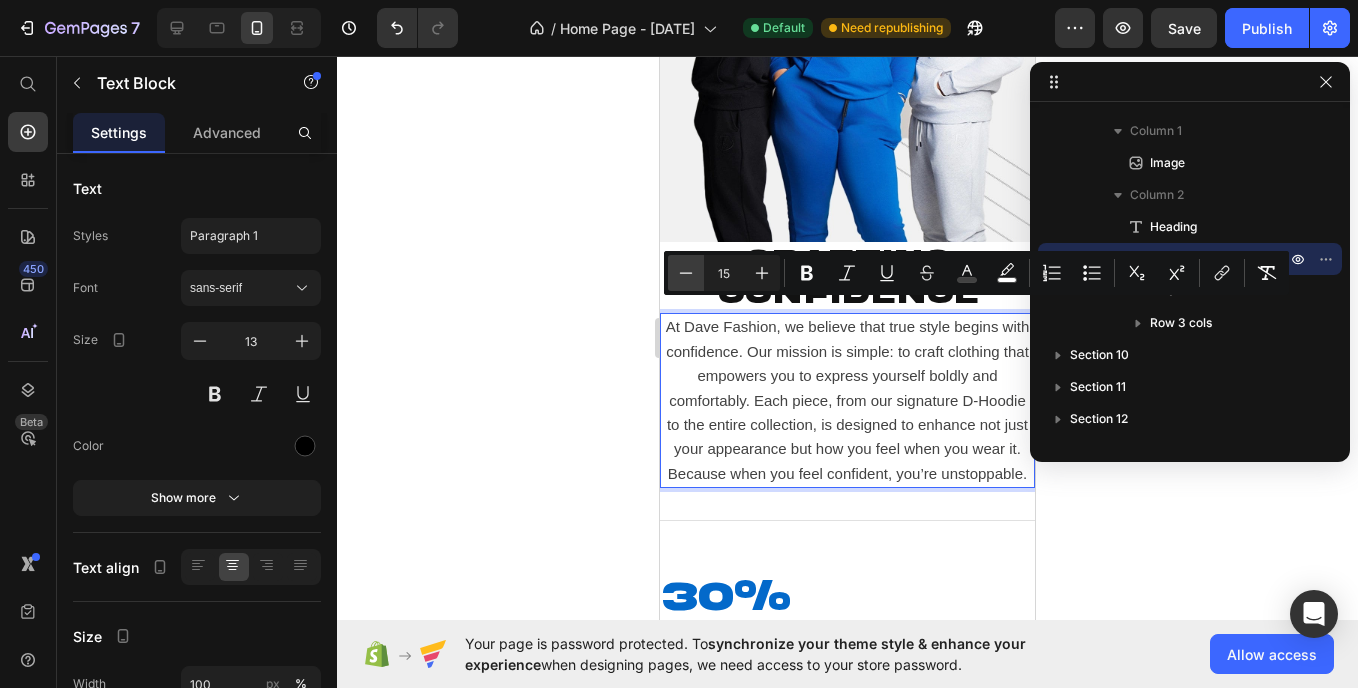 type on "14" 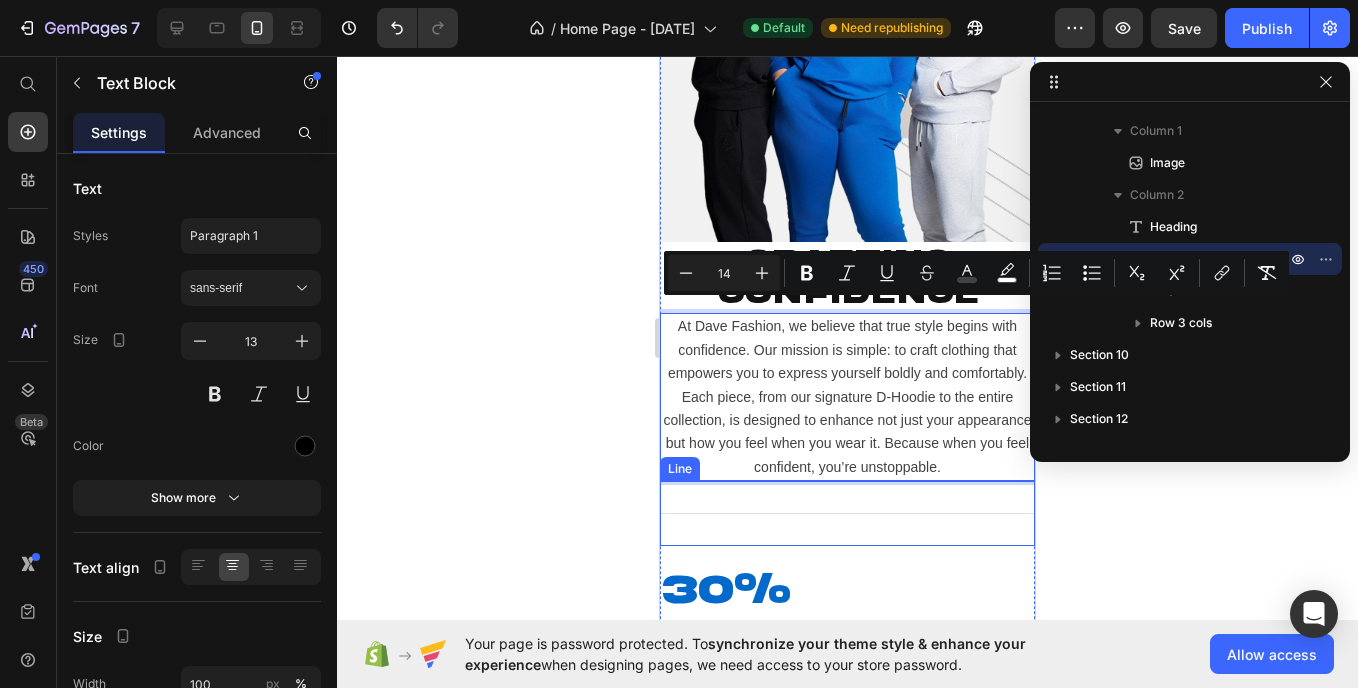 click on "Title Line" at bounding box center [847, 513] 